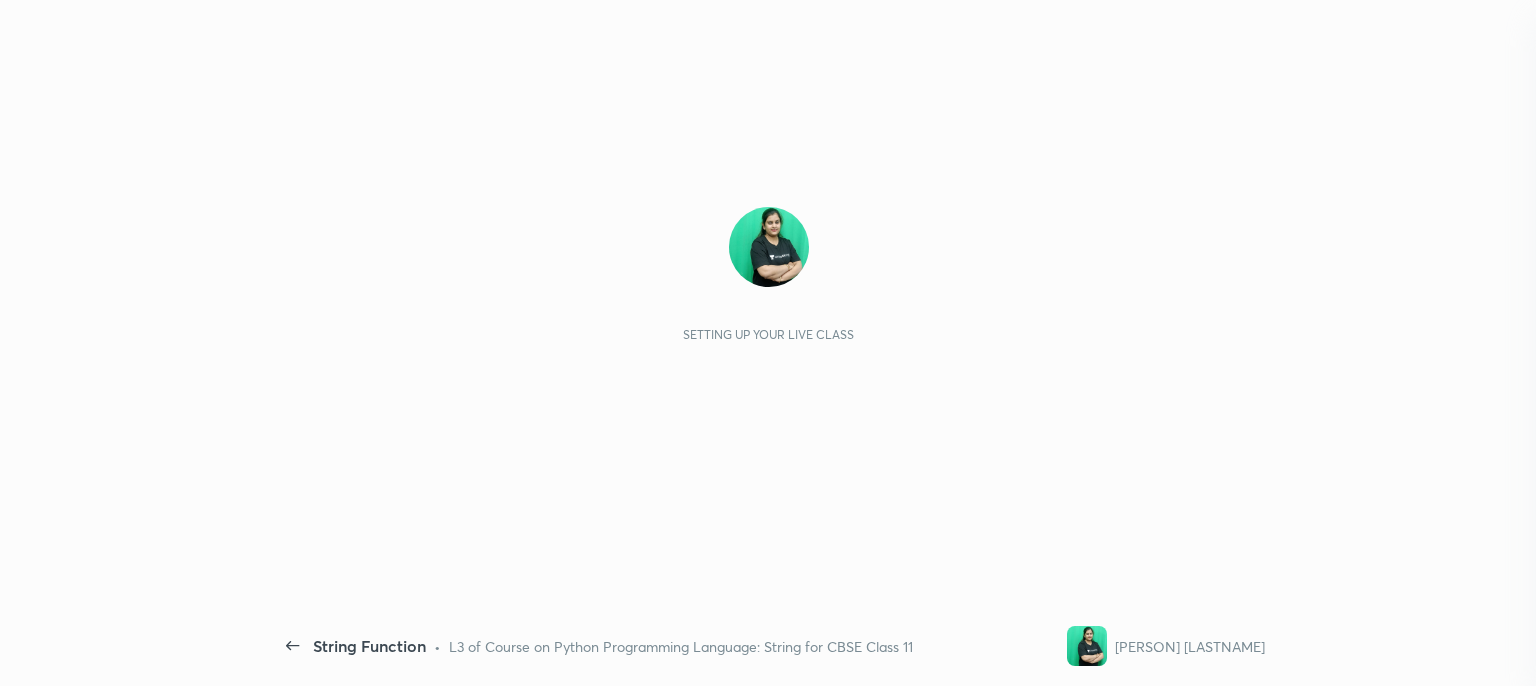 scroll, scrollTop: 0, scrollLeft: 0, axis: both 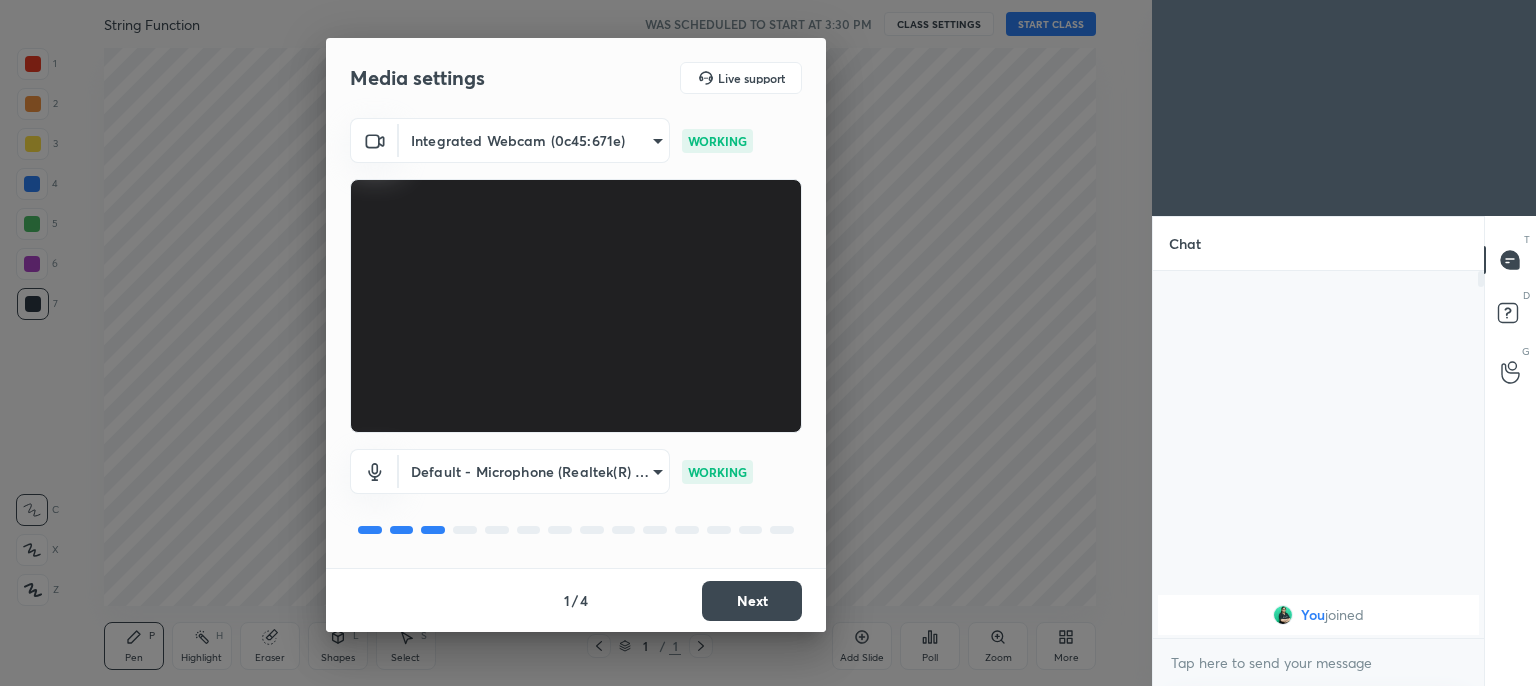 click on "Next" at bounding box center [752, 601] 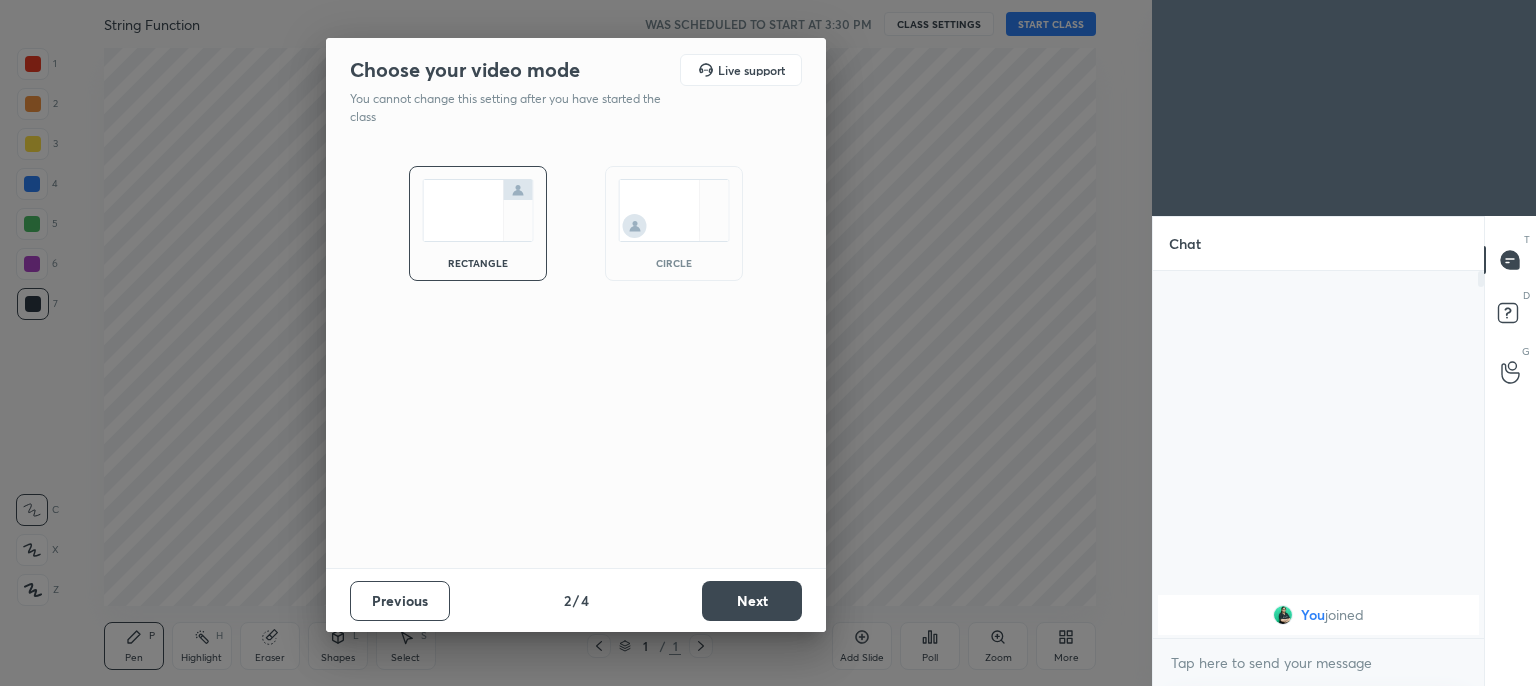 click on "Next" at bounding box center (752, 601) 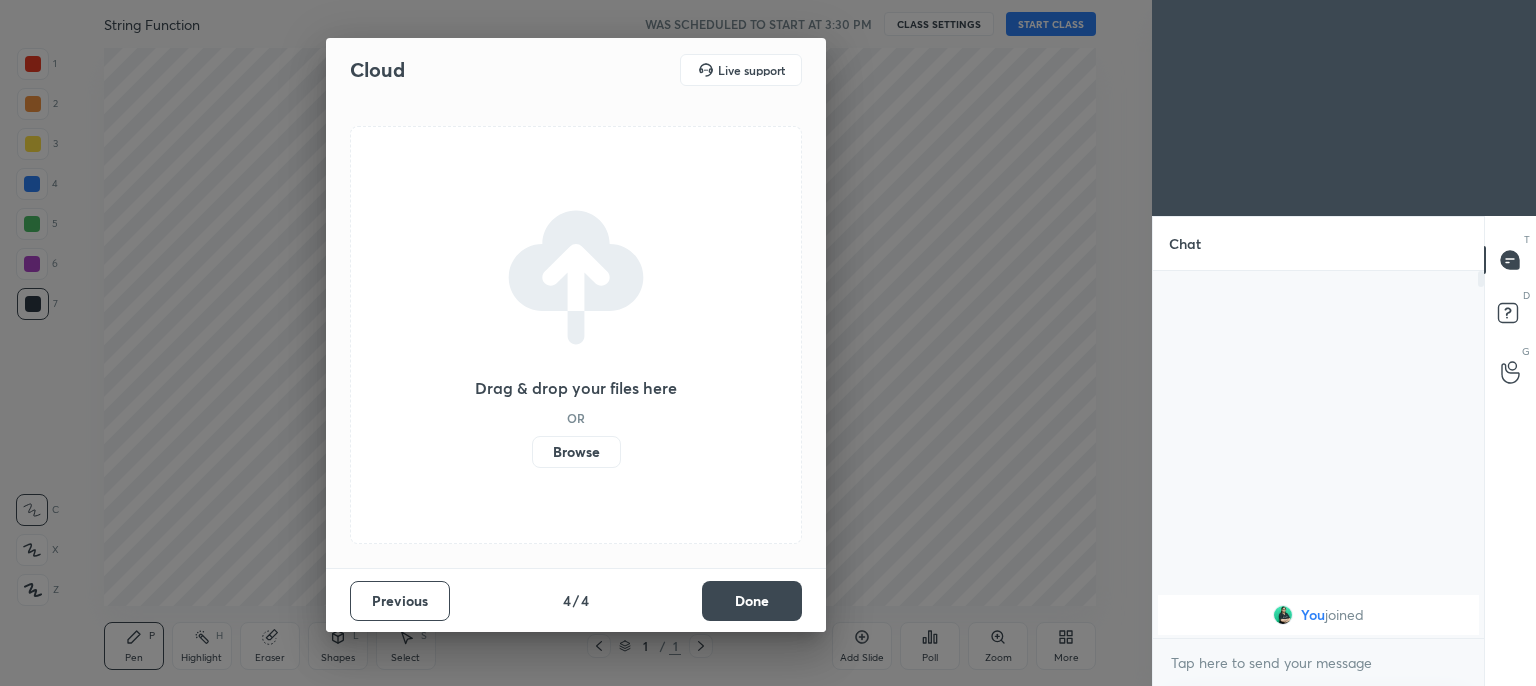 click on "Done" at bounding box center [752, 601] 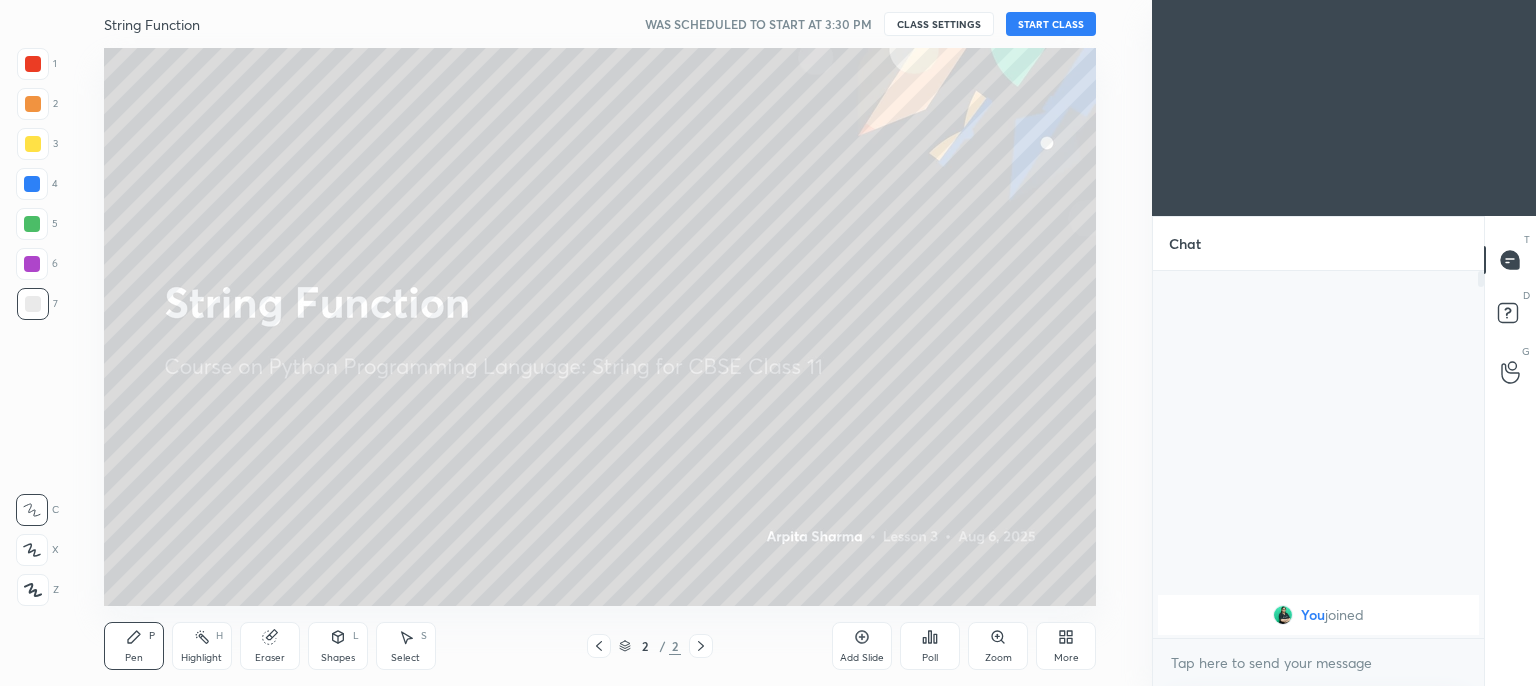 click on "START CLASS" at bounding box center (1051, 24) 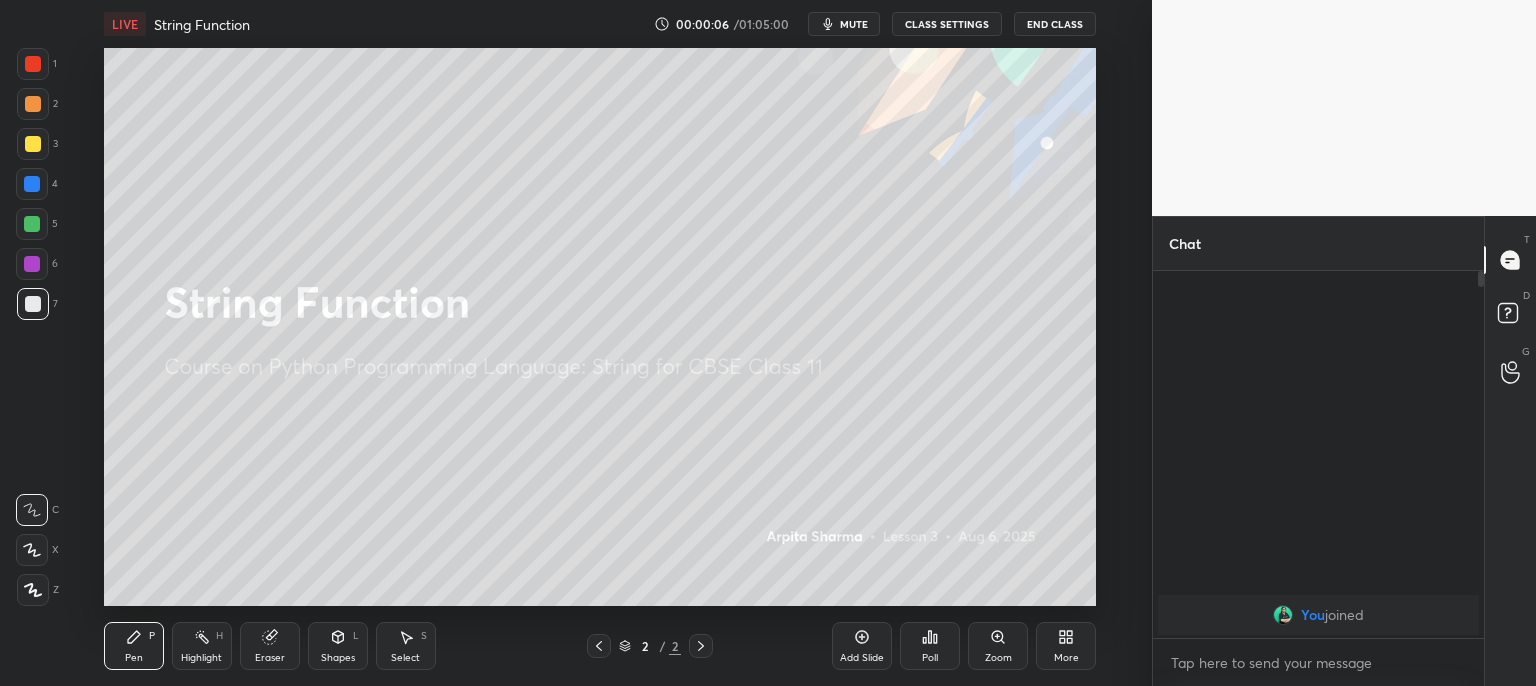 click on "mute" at bounding box center [844, 24] 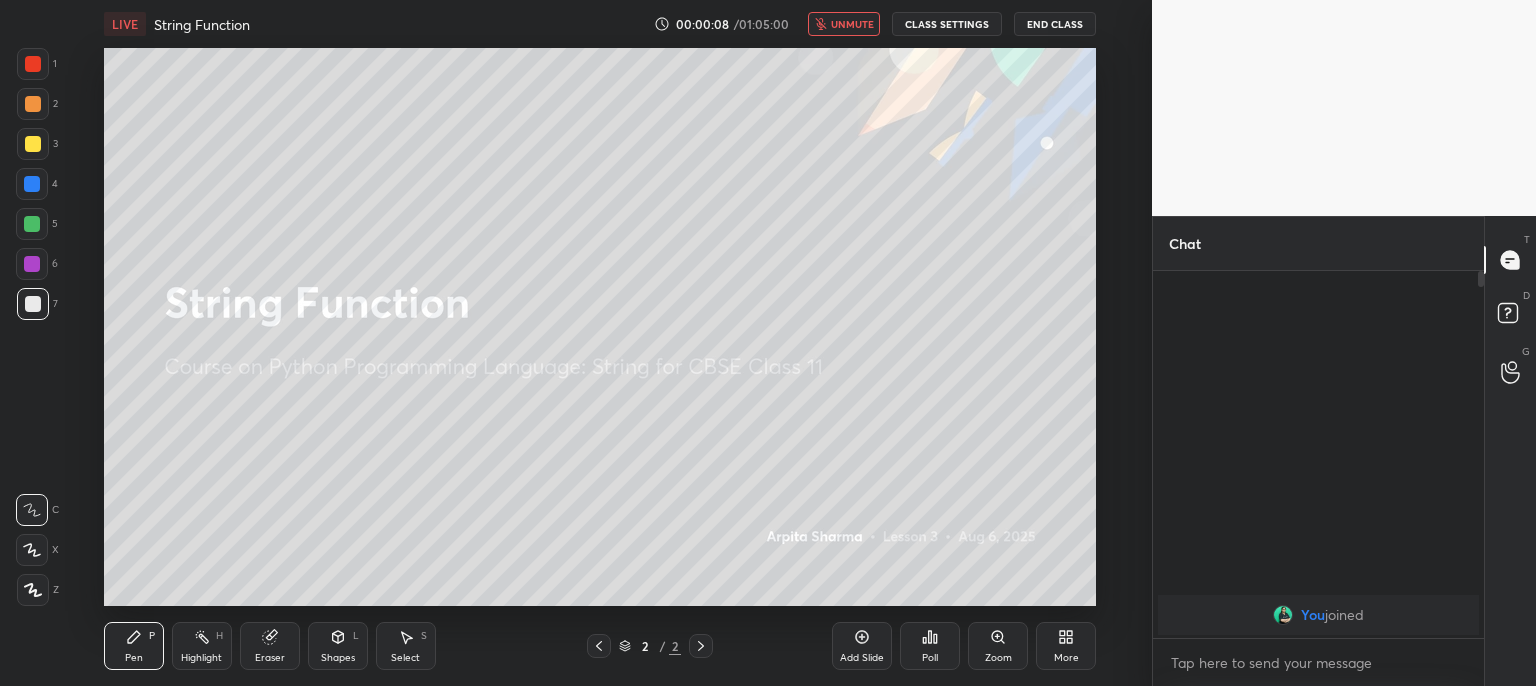 click on "More" at bounding box center (1066, 658) 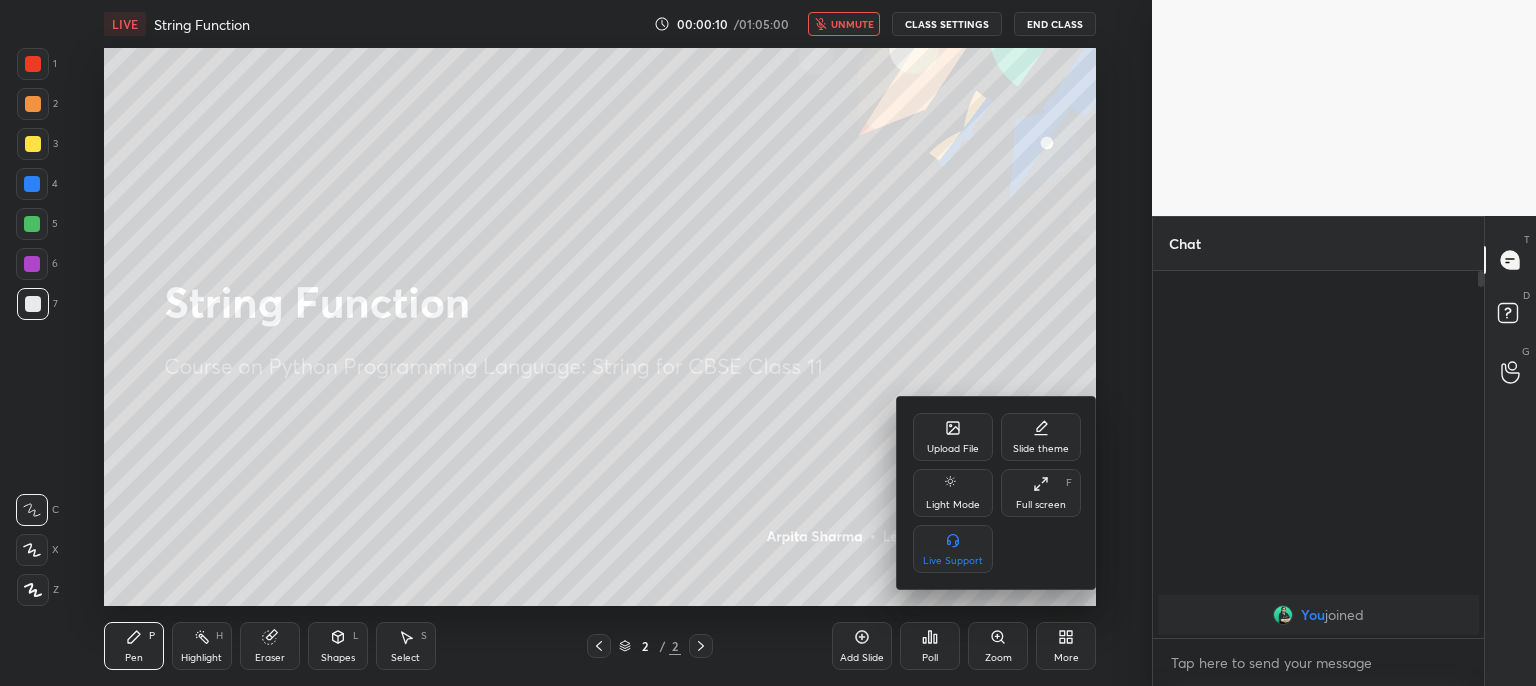click on "Upload File" at bounding box center [953, 437] 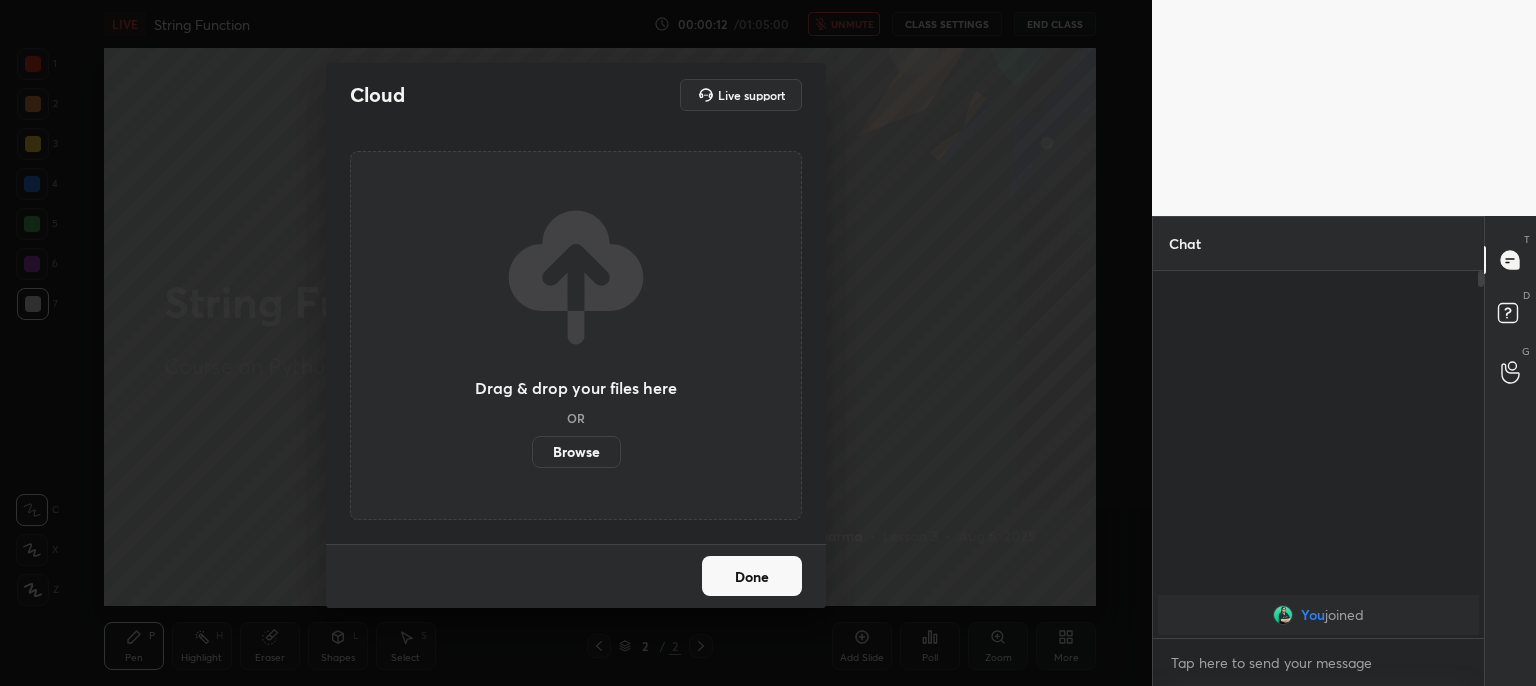 click on "Browse" at bounding box center [576, 452] 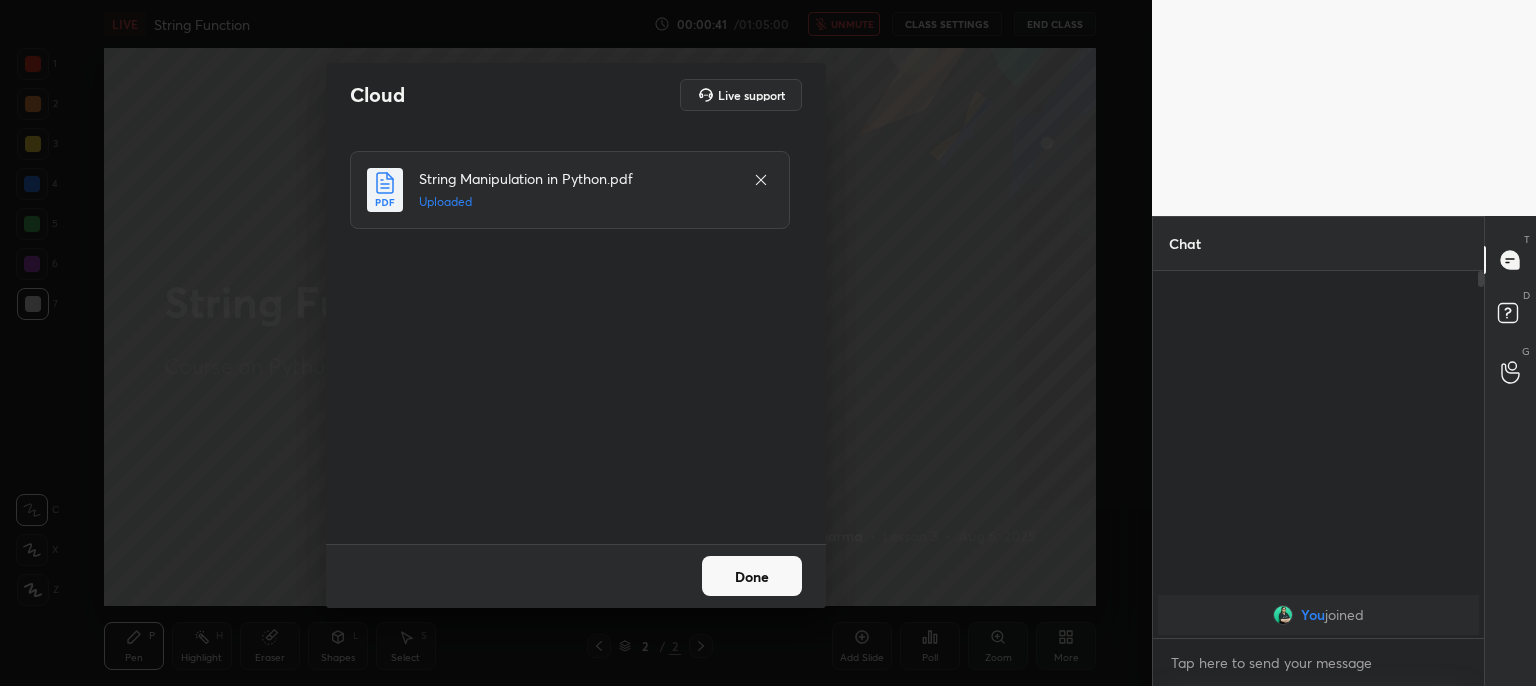 click on "Done" at bounding box center [752, 576] 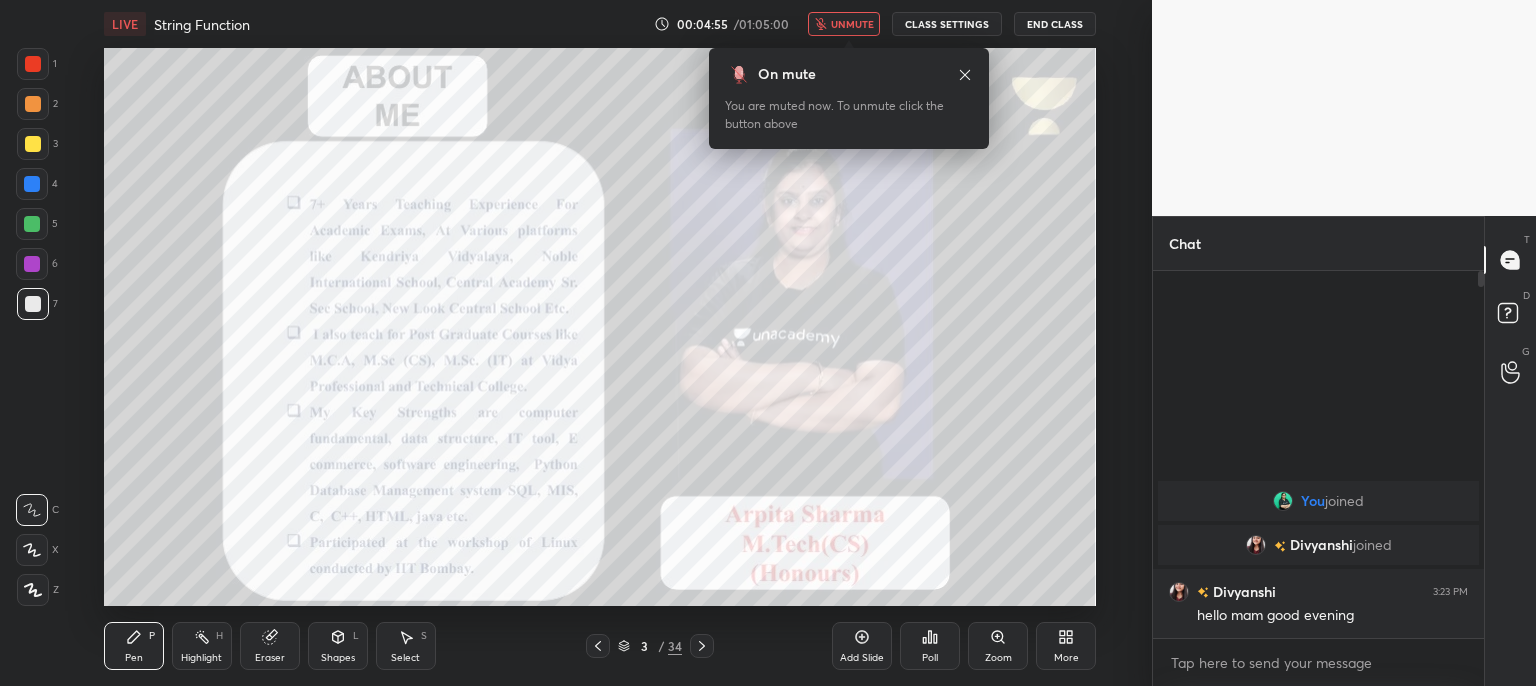 click on "unmute" at bounding box center (852, 24) 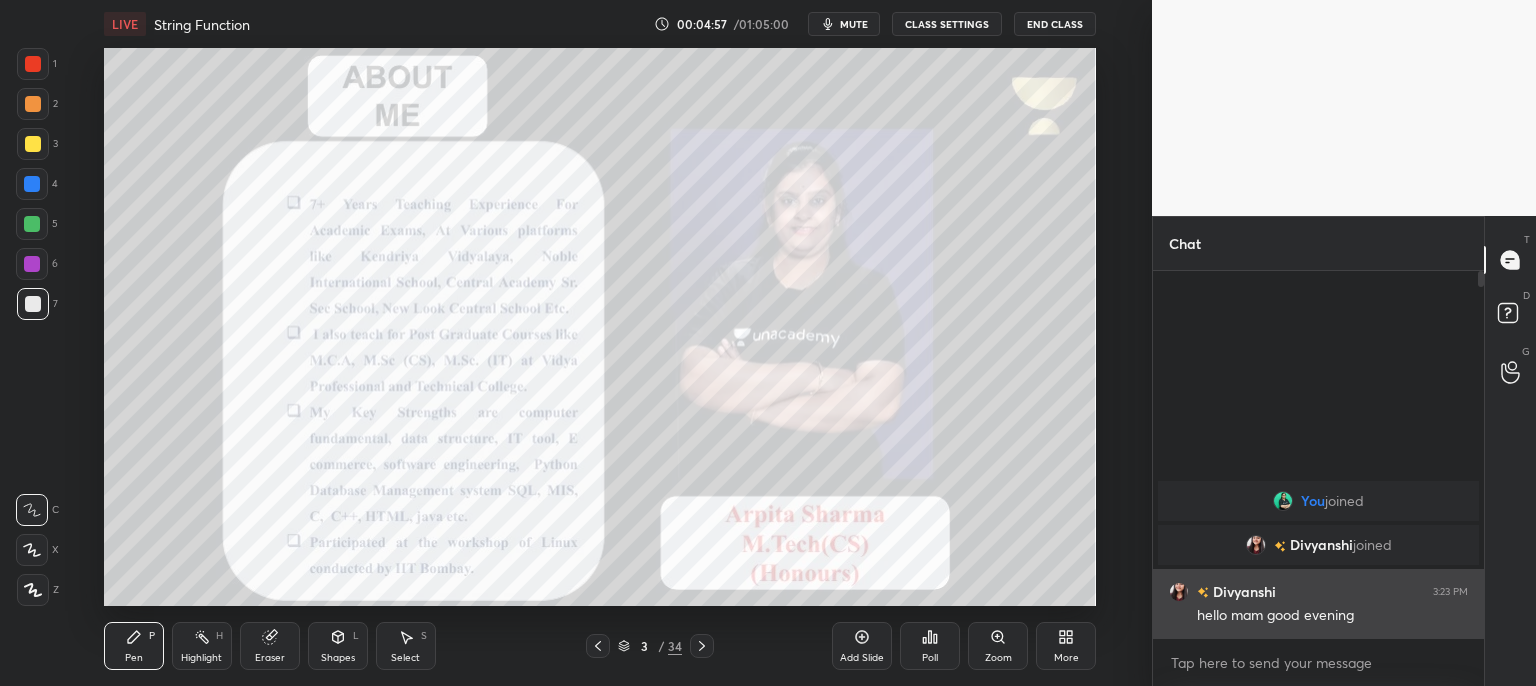 click at bounding box center (1179, 592) 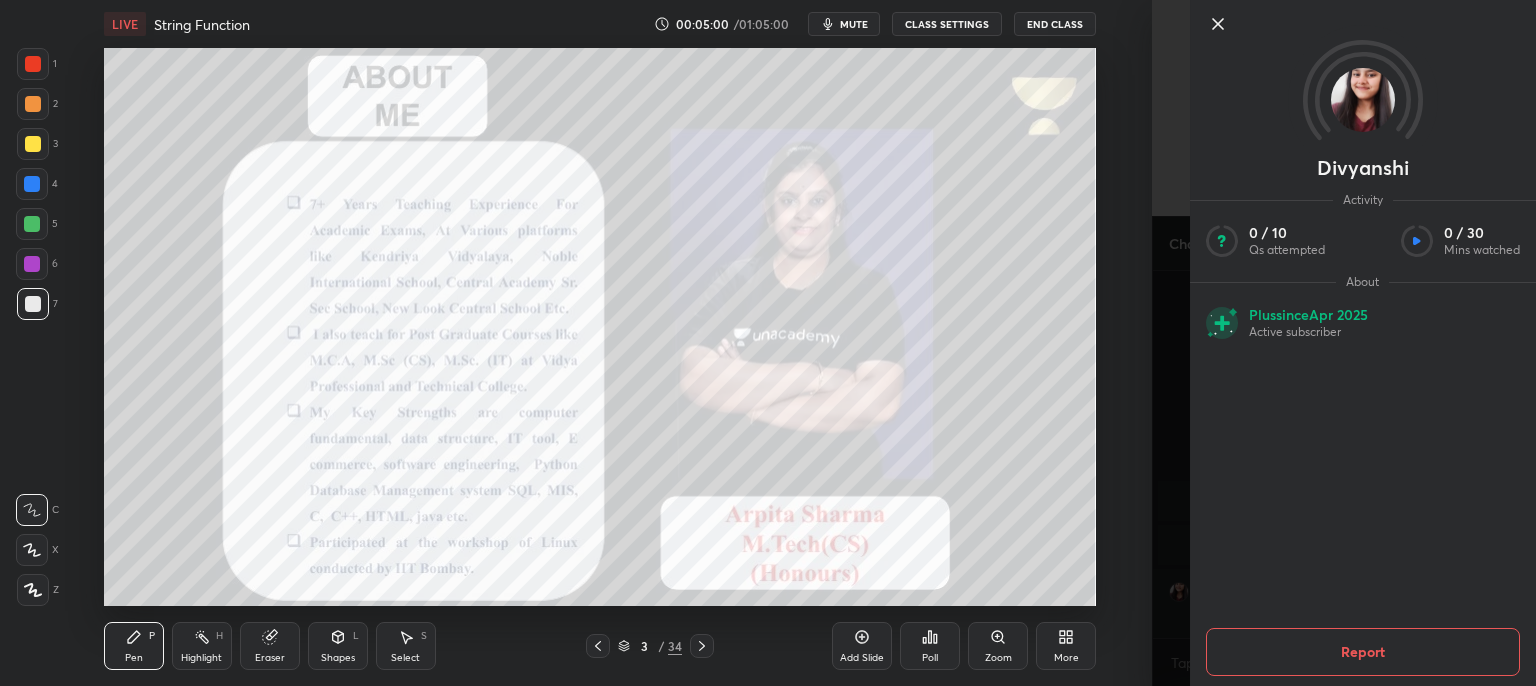 click 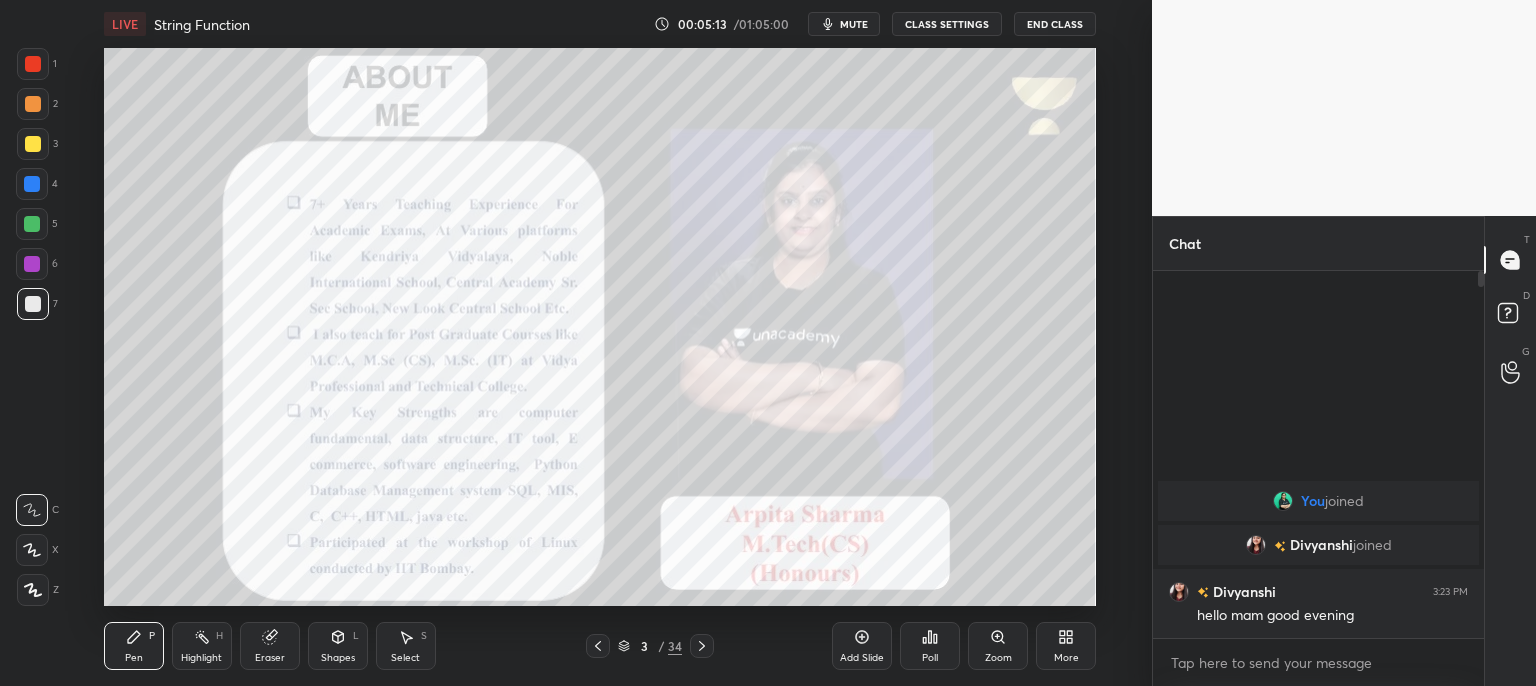 click on "mute" at bounding box center (854, 24) 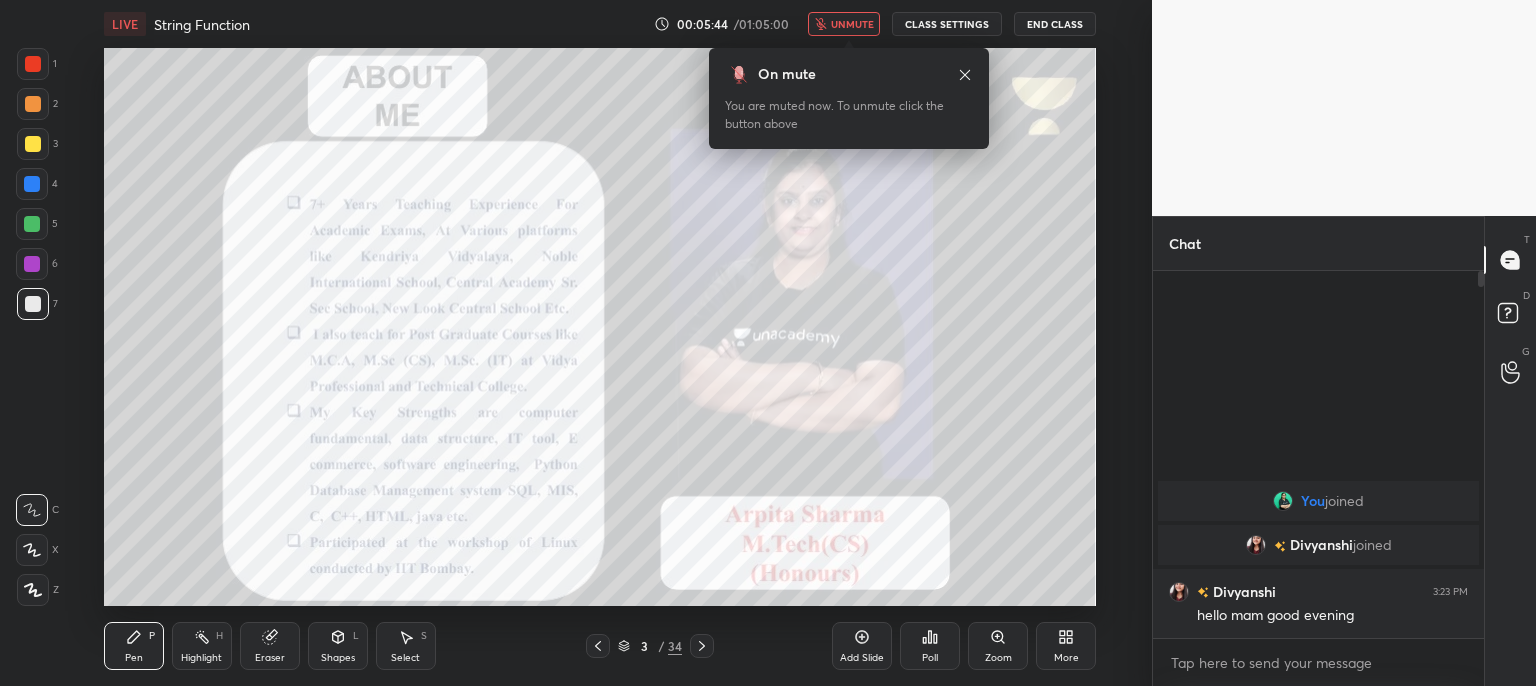 click on "unmute" at bounding box center [844, 24] 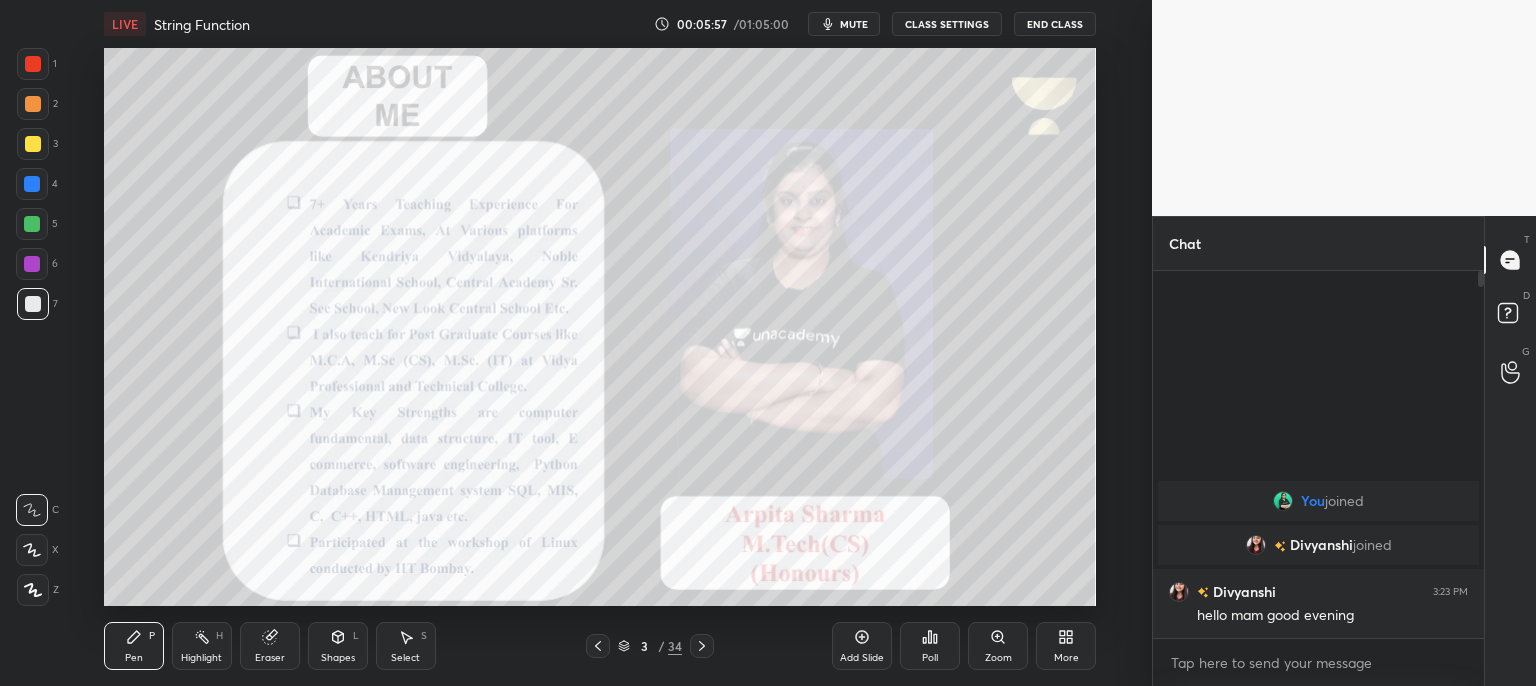 click on "mute" at bounding box center (854, 24) 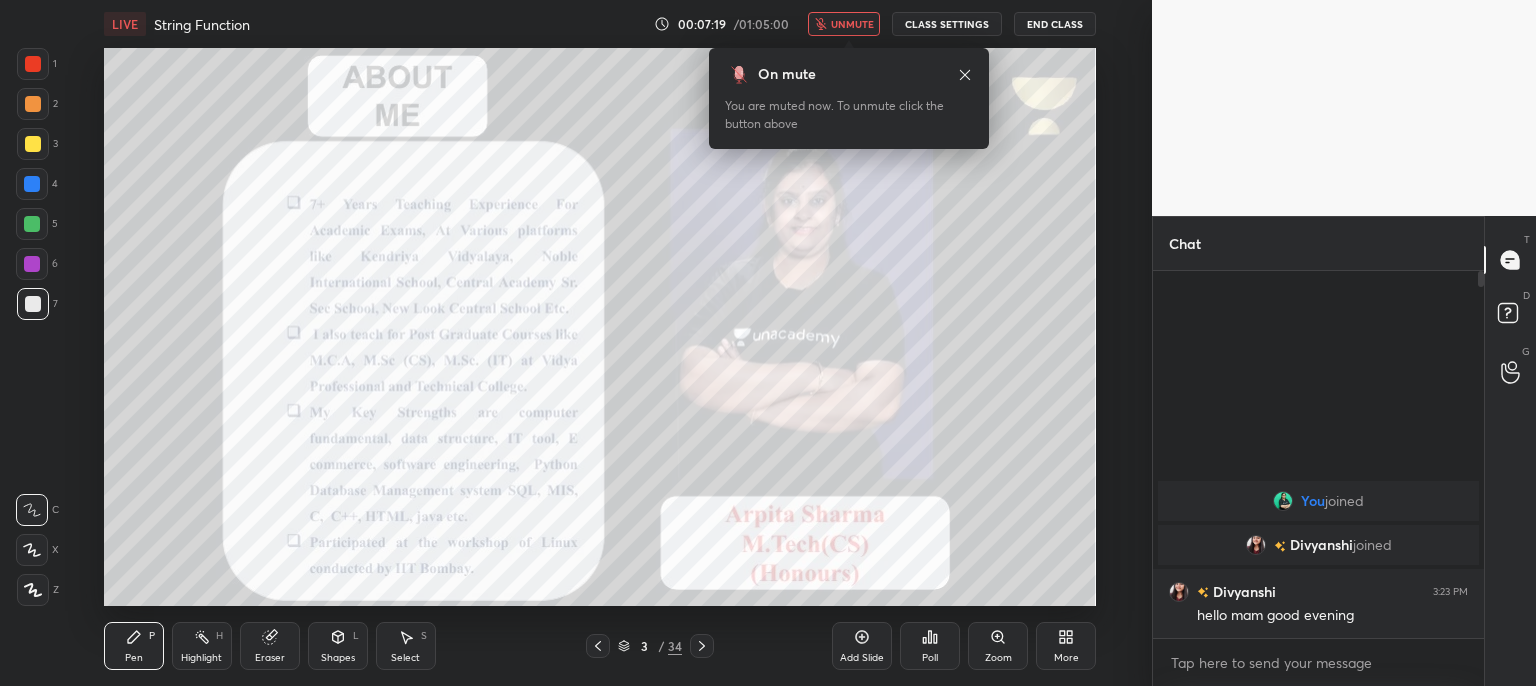 click on "unmute" at bounding box center [852, 24] 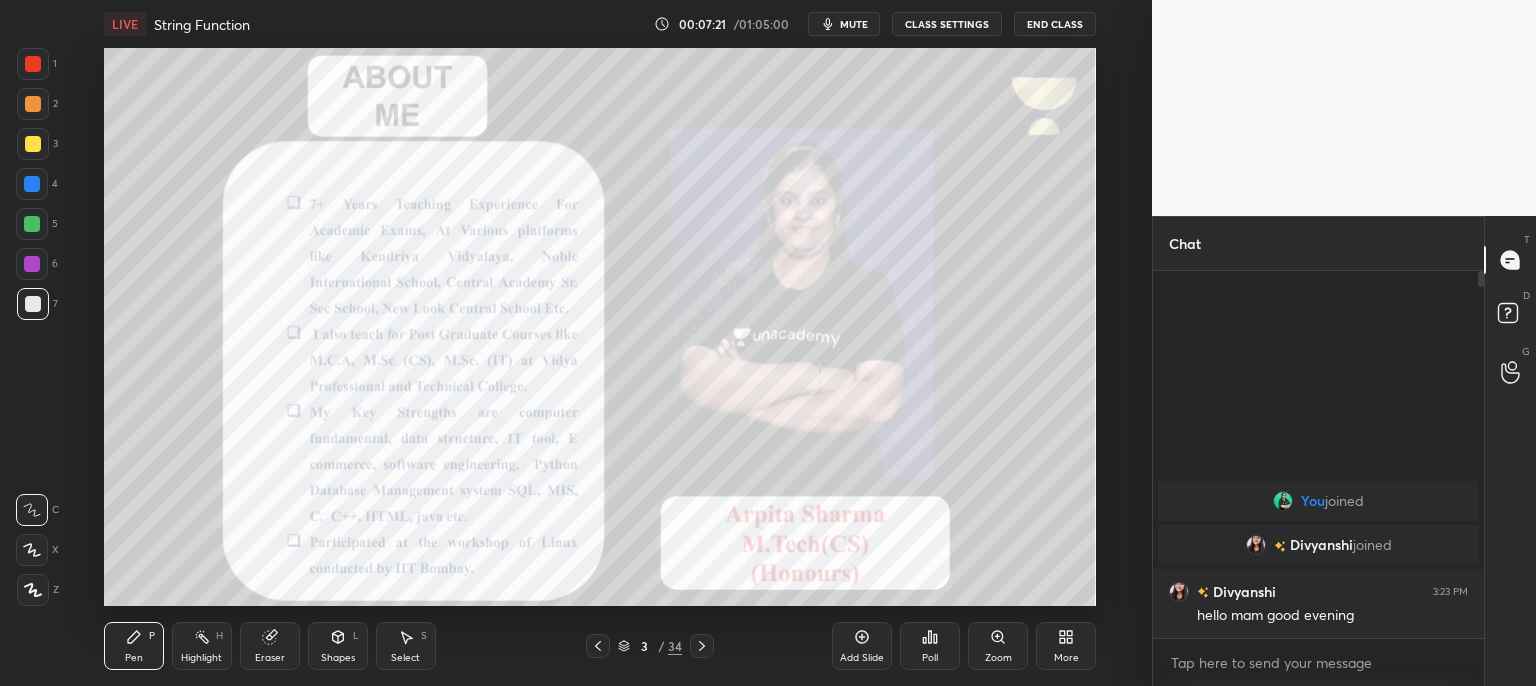 click at bounding box center [33, 64] 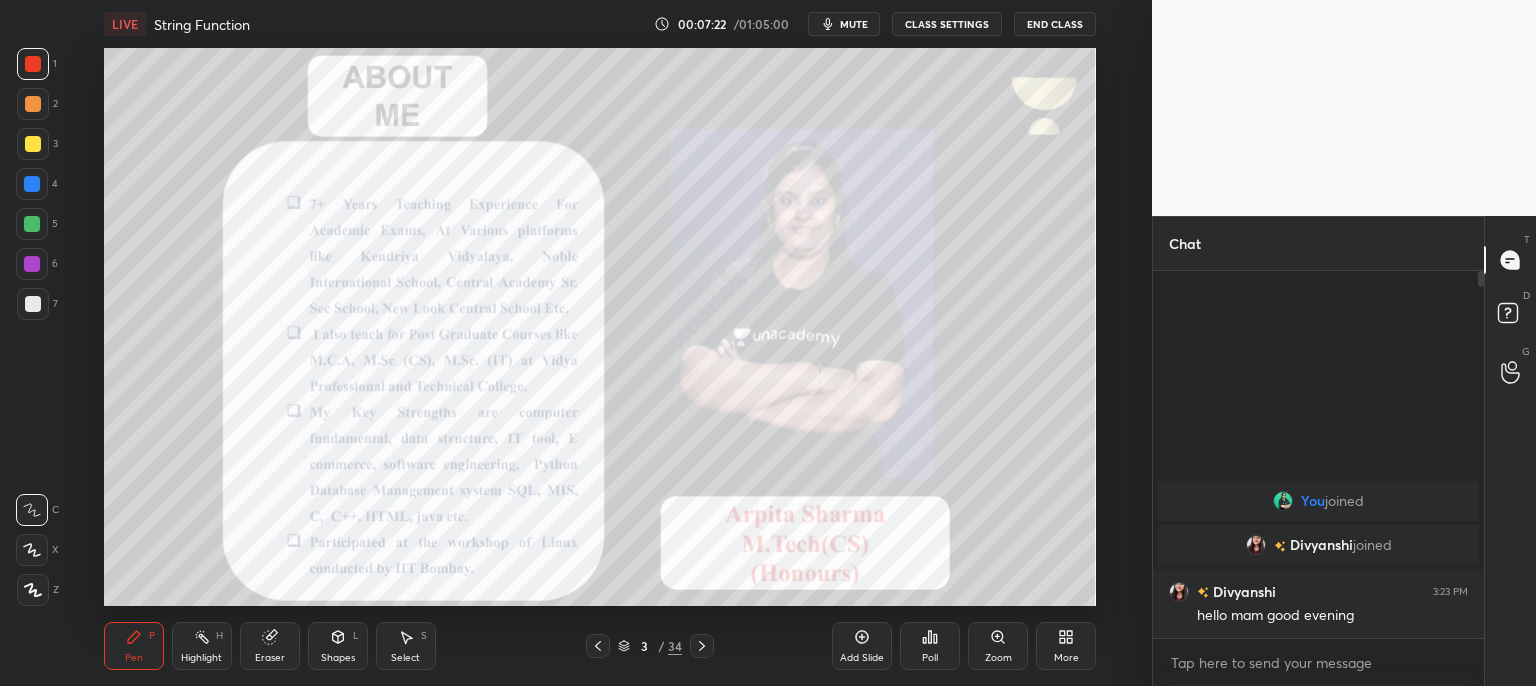 click at bounding box center (33, 590) 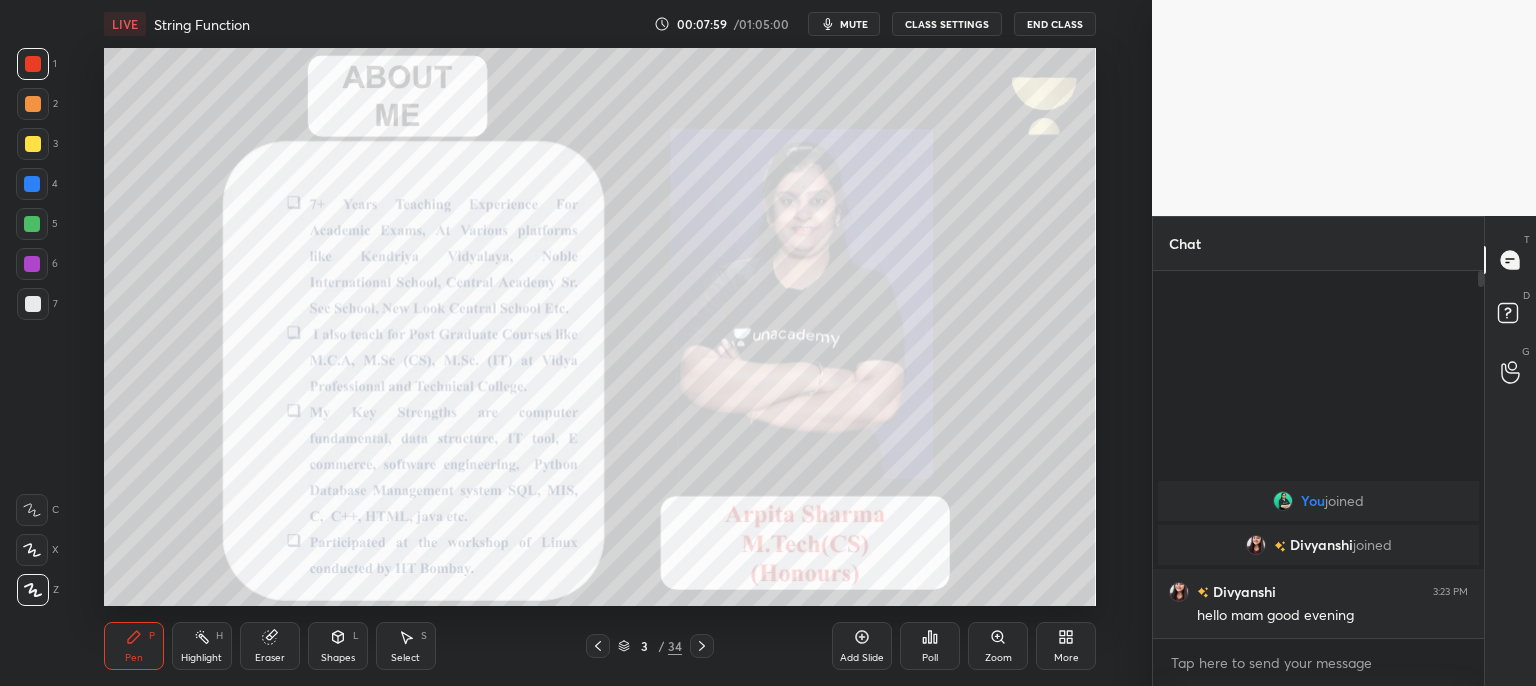 click 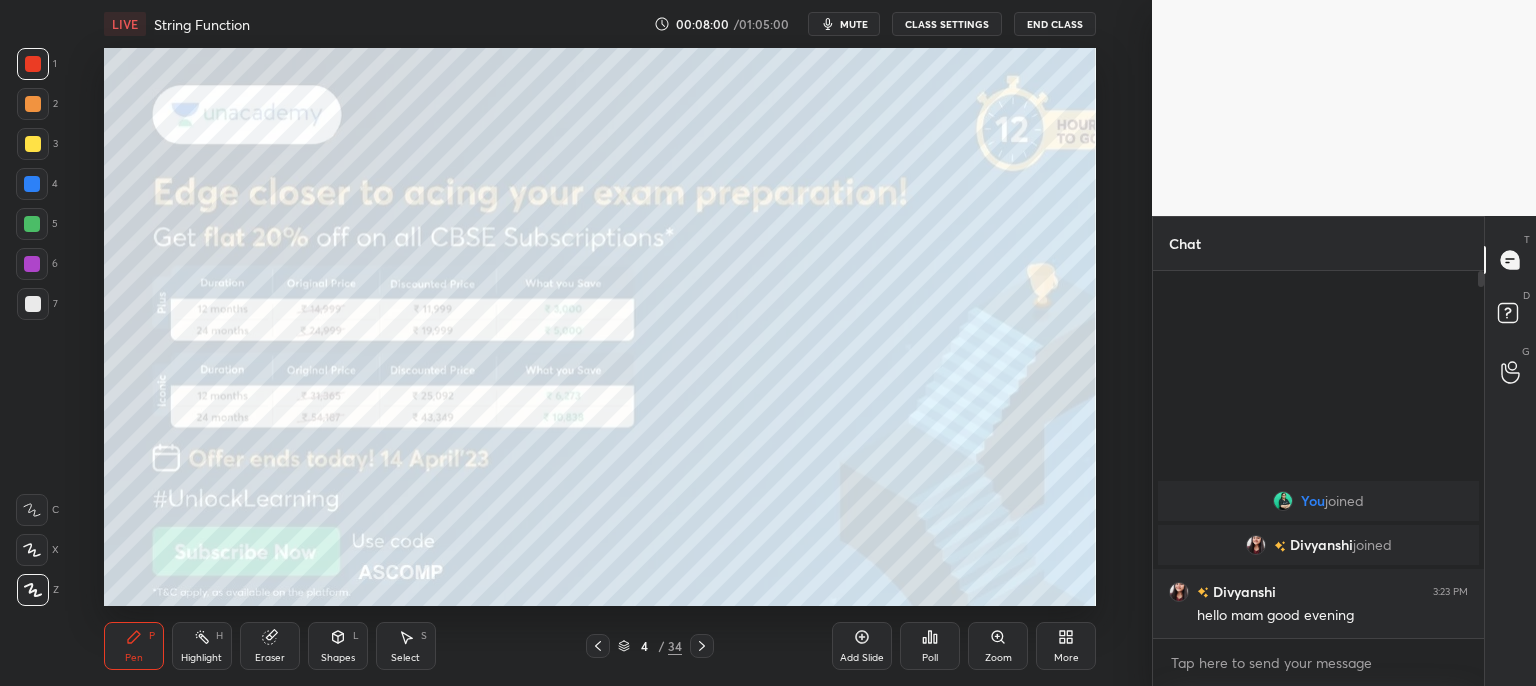click 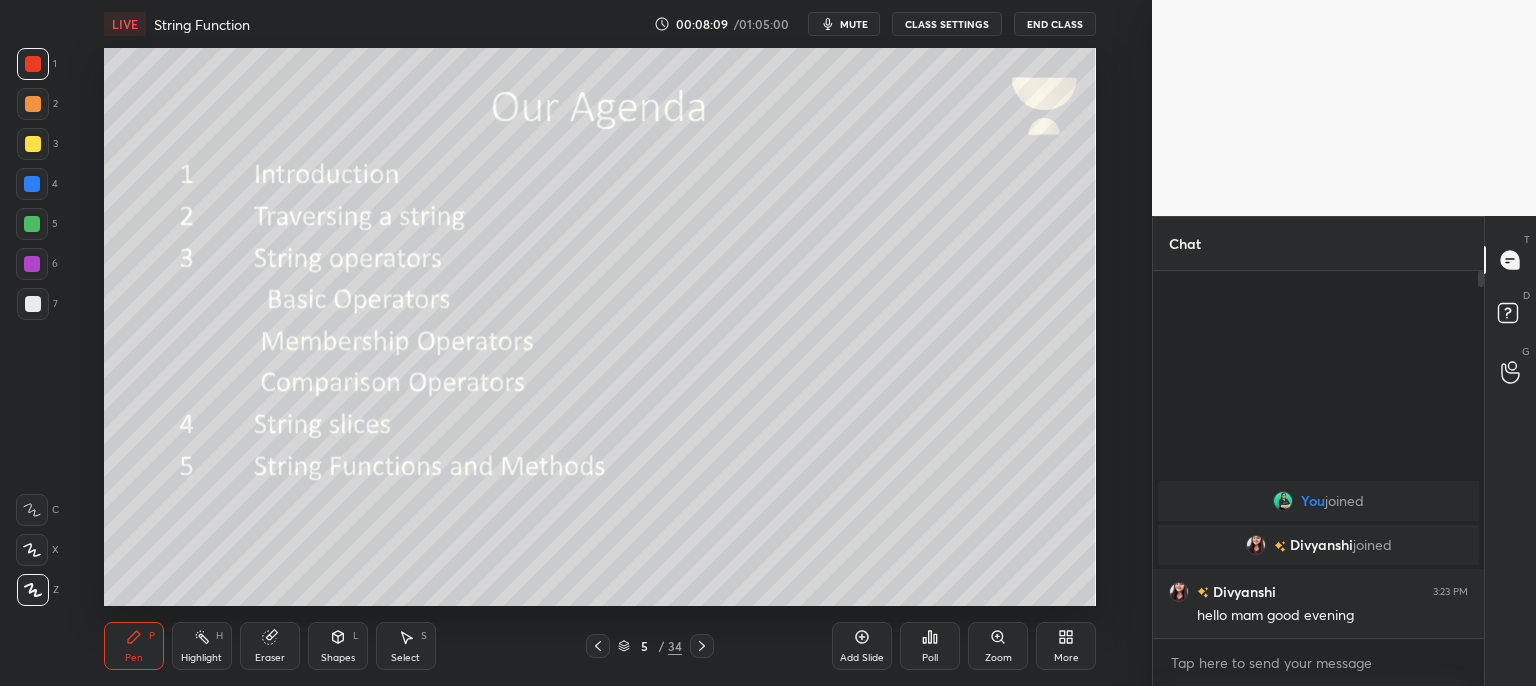 drag, startPoint x: 24, startPoint y: 135, endPoint x: 38, endPoint y: 190, distance: 56.753853 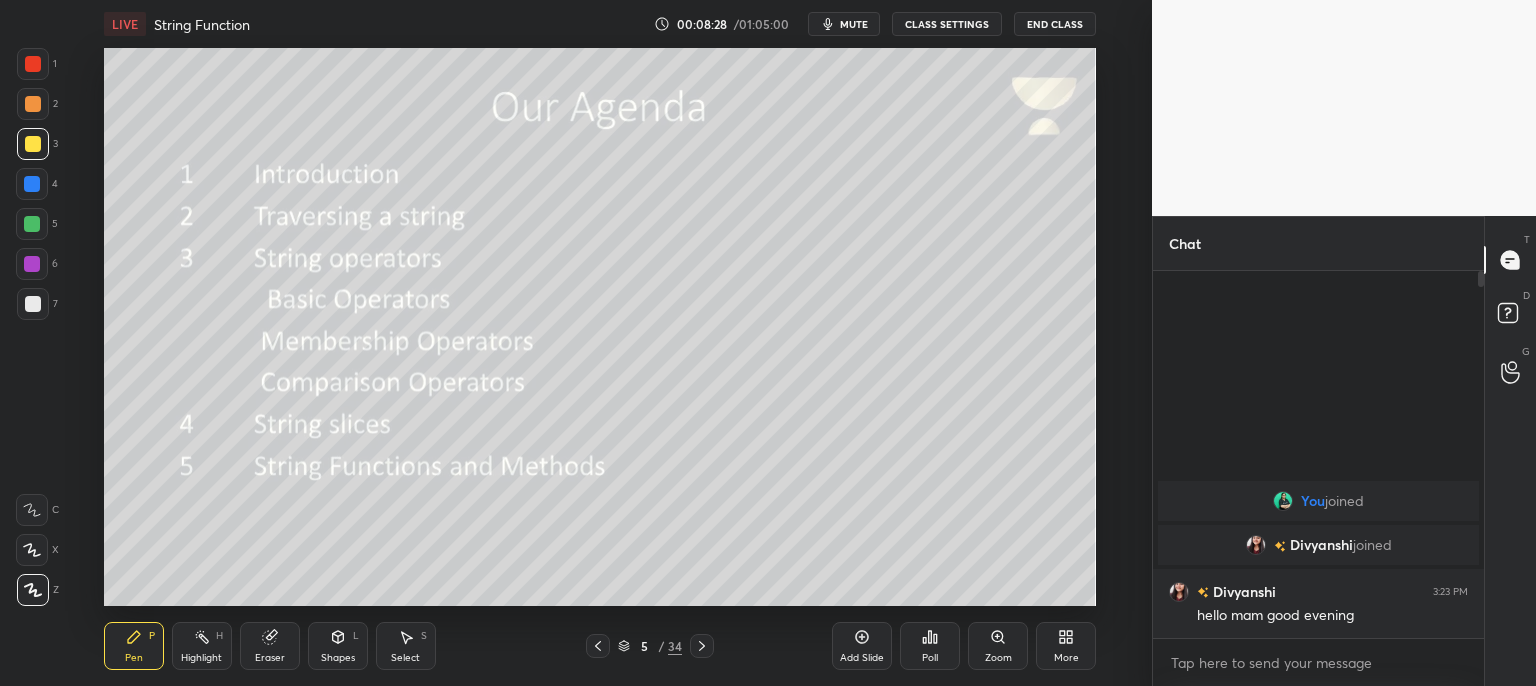 click on "mute" at bounding box center [854, 24] 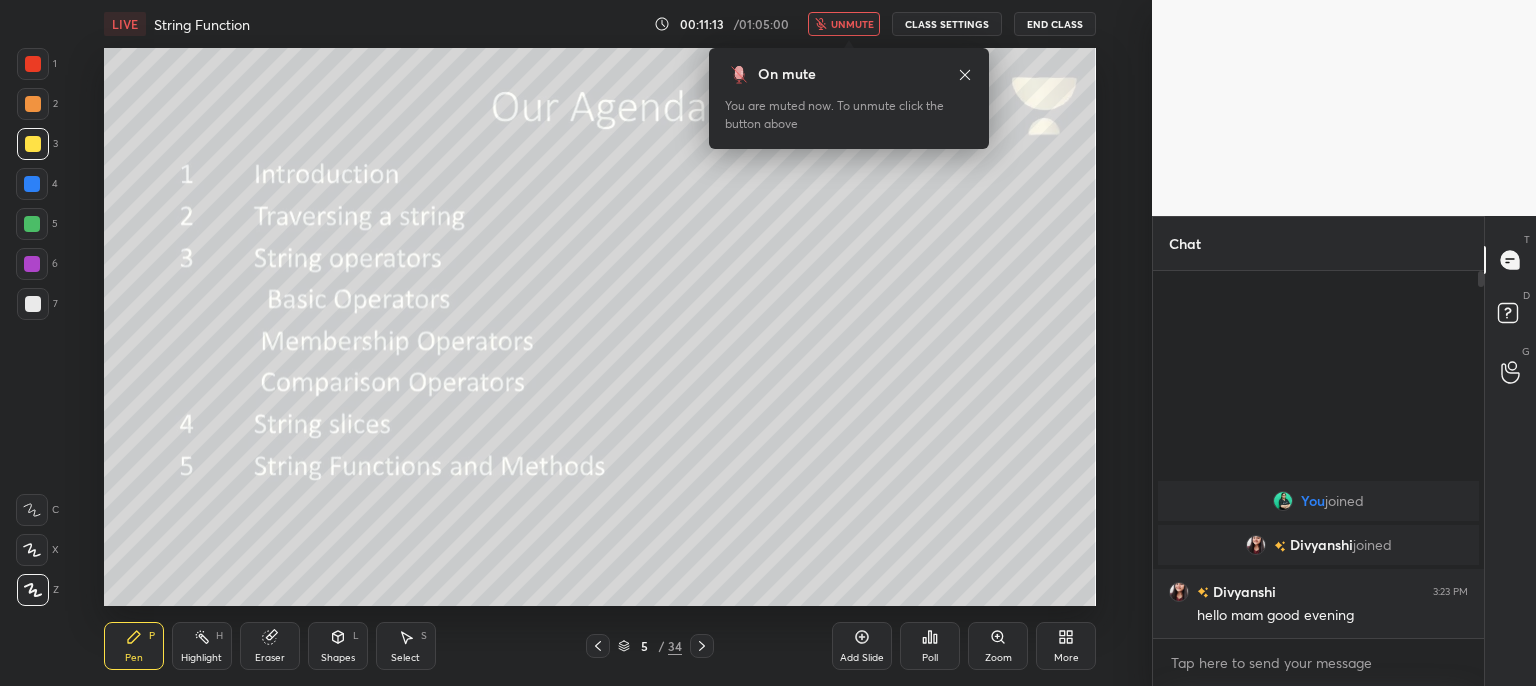 click on "unmute" at bounding box center (852, 24) 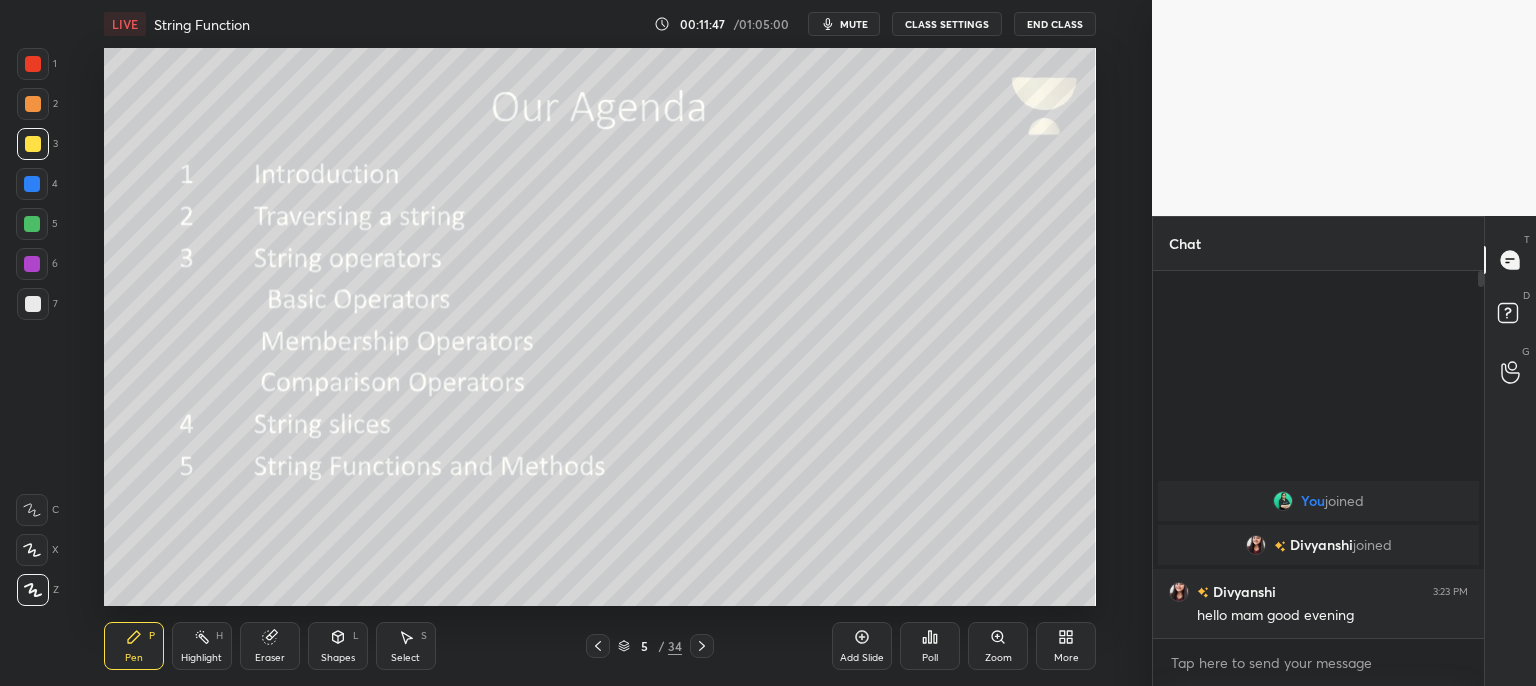 click on "mute" at bounding box center (854, 24) 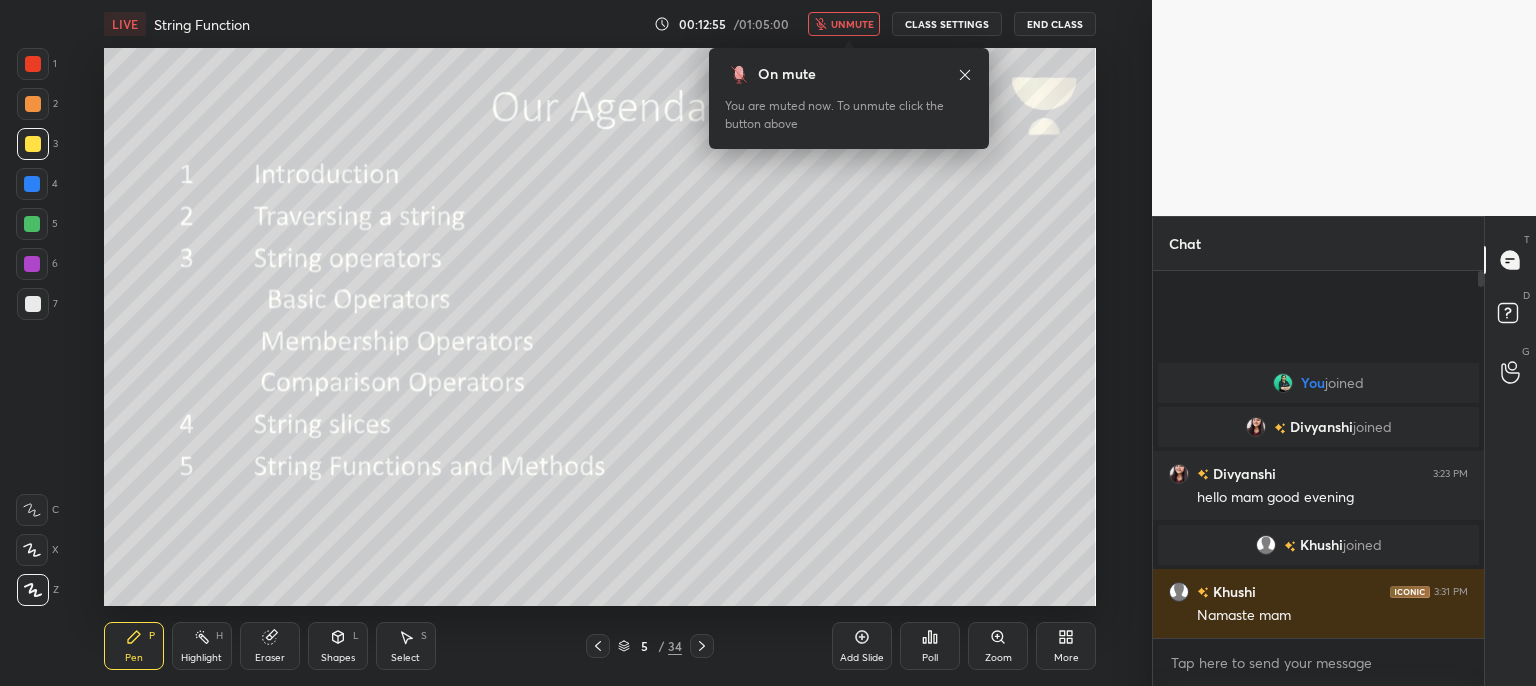 click 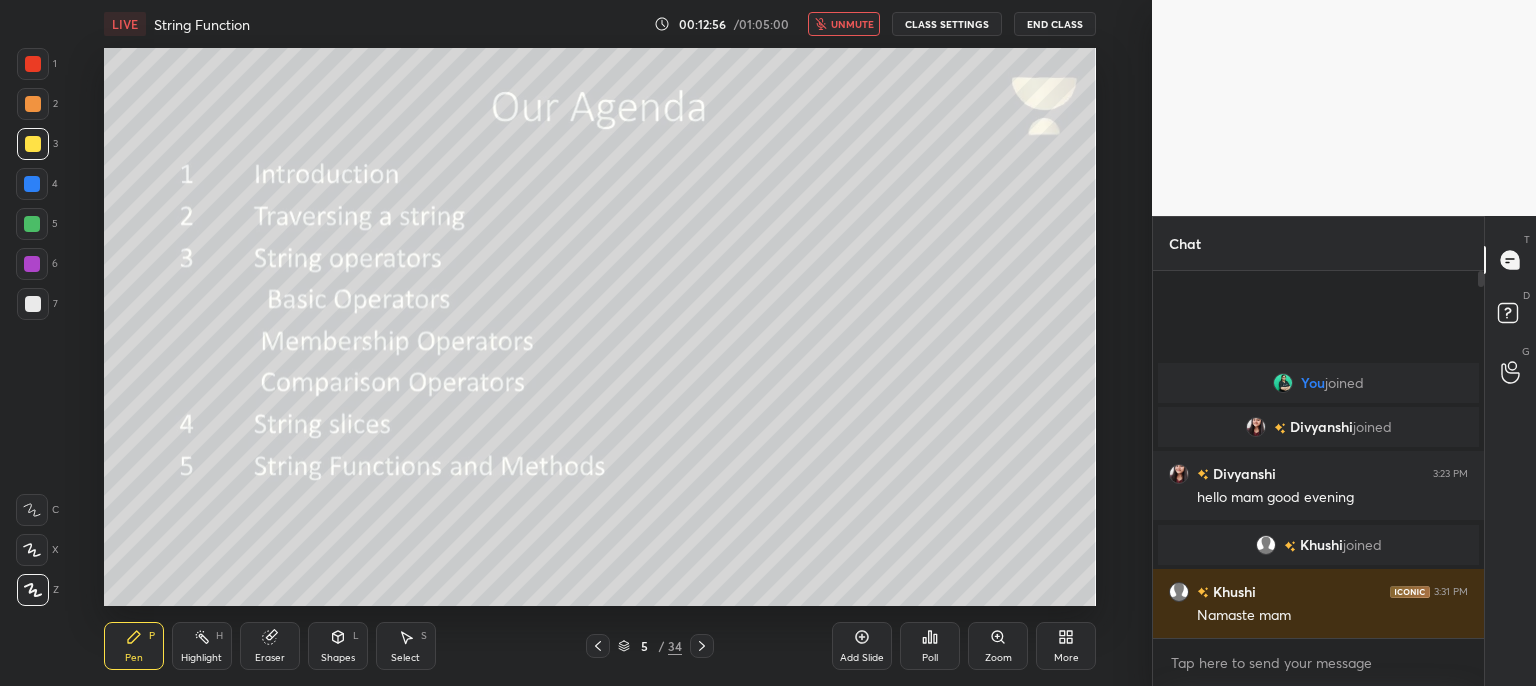 click on "LIVE String Function 00:12:56 /  01:05:00 unmute CLASS SETTINGS End Class" at bounding box center [600, 24] 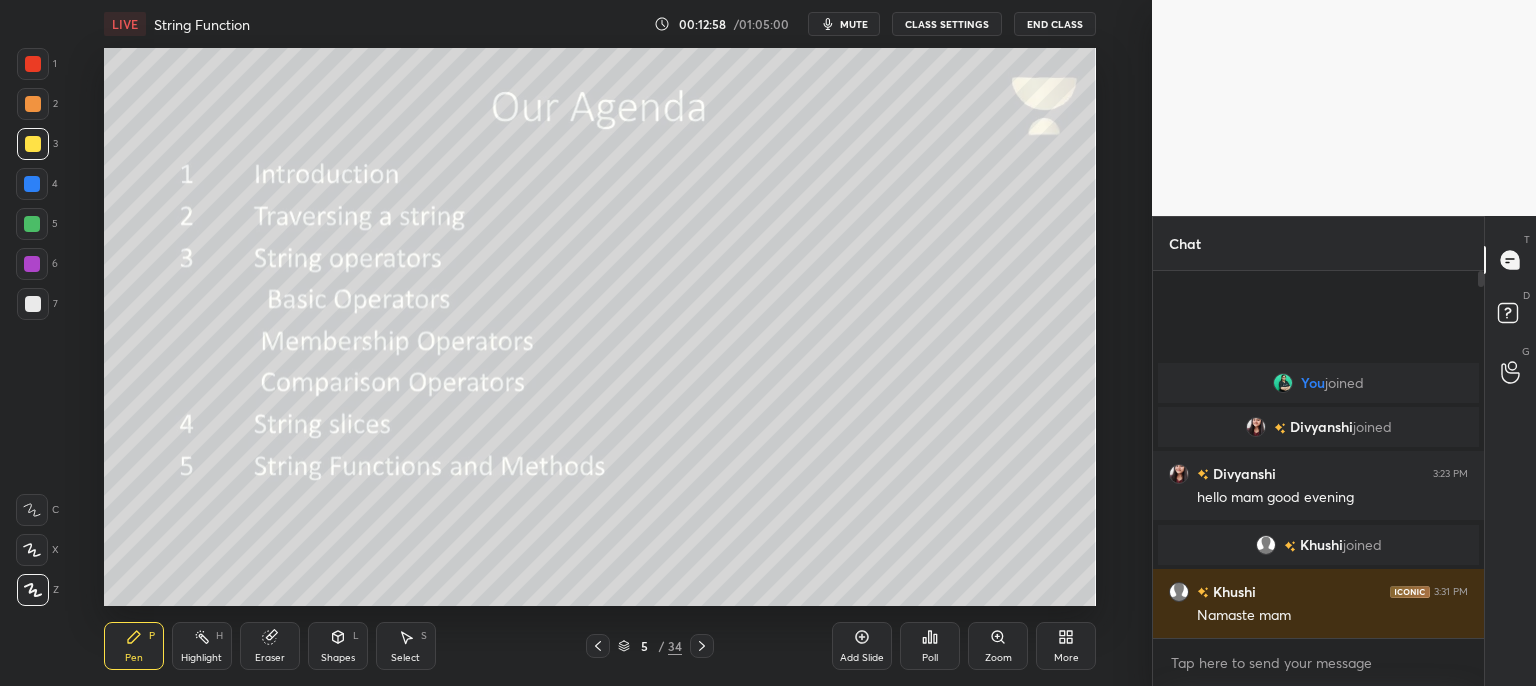 click at bounding box center (702, 646) 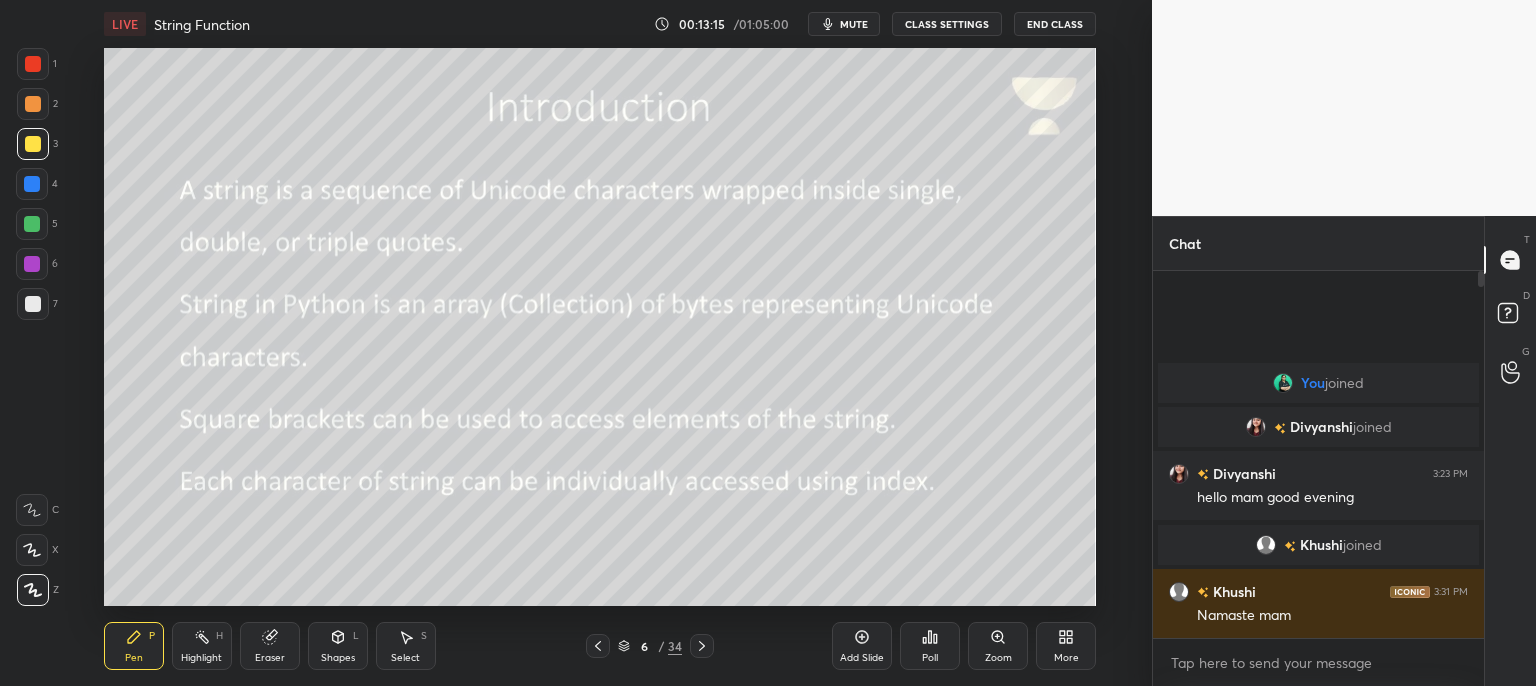 click 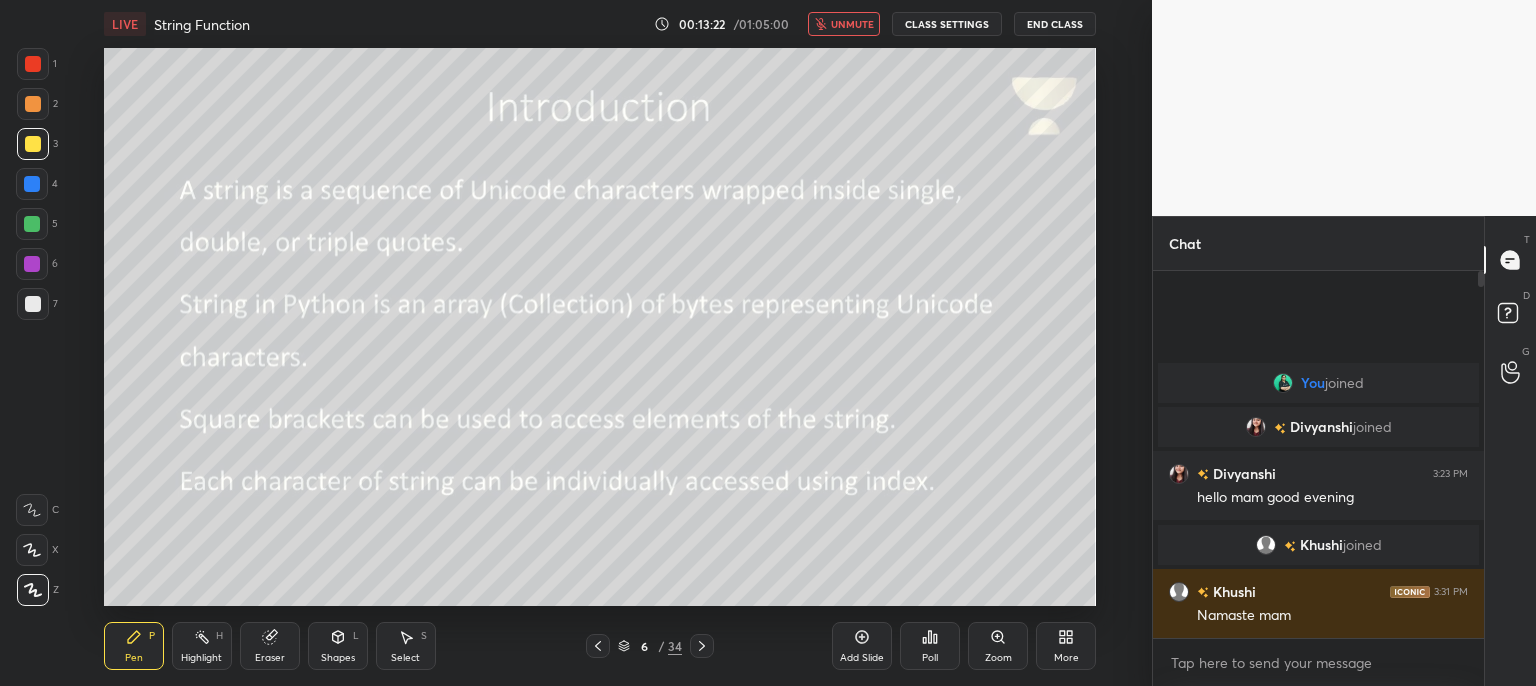 click on "unmute" at bounding box center (852, 24) 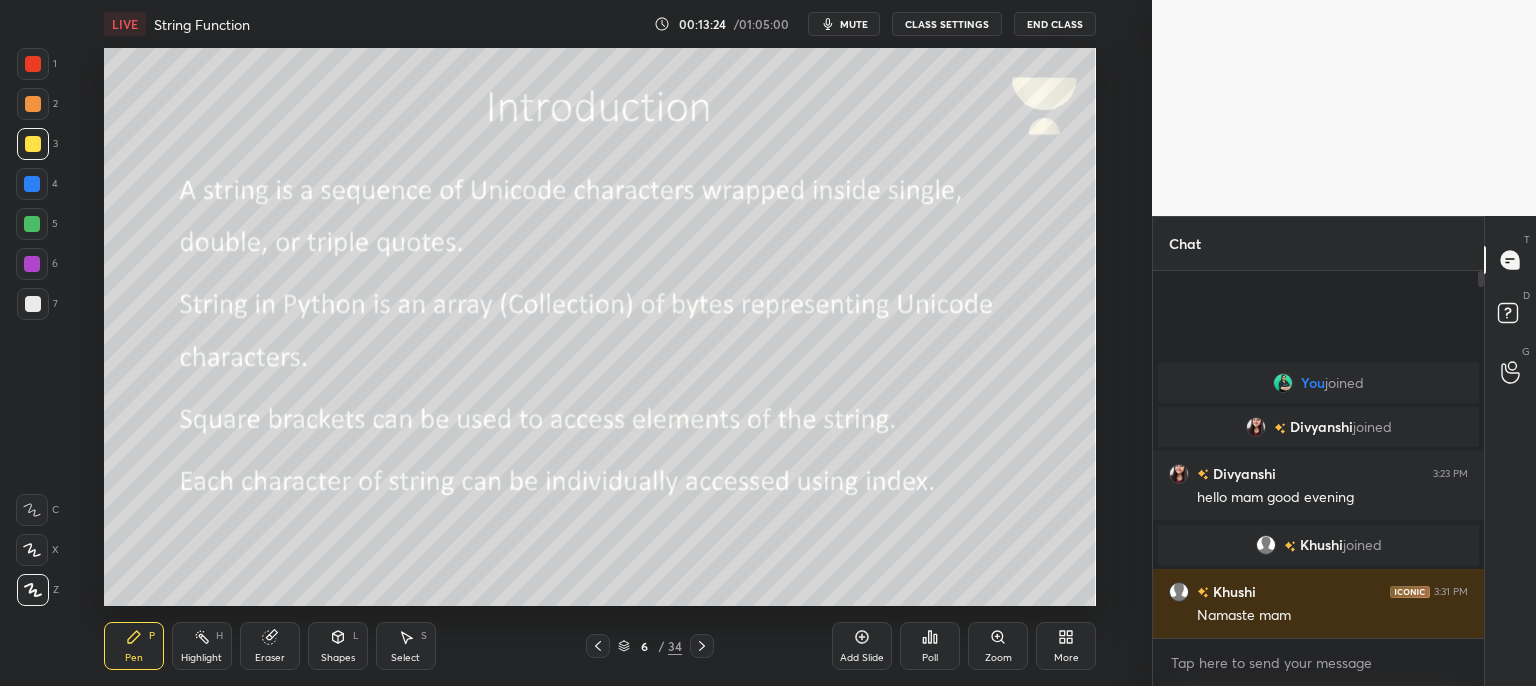 click on "LIVE String Function 00:13:24 /  01:05:00 mute CLASS SETTINGS End Class Setting up your live class Poll for   secs No correct answer Start poll Back String Function • L3 of Course on Python Programming Language: String for CBSE Class 11 Arpita Sharma Pen P Highlight H Eraser Shapes L Select S 6 / 34 Add Slide Poll Zoom More" at bounding box center [600, 343] 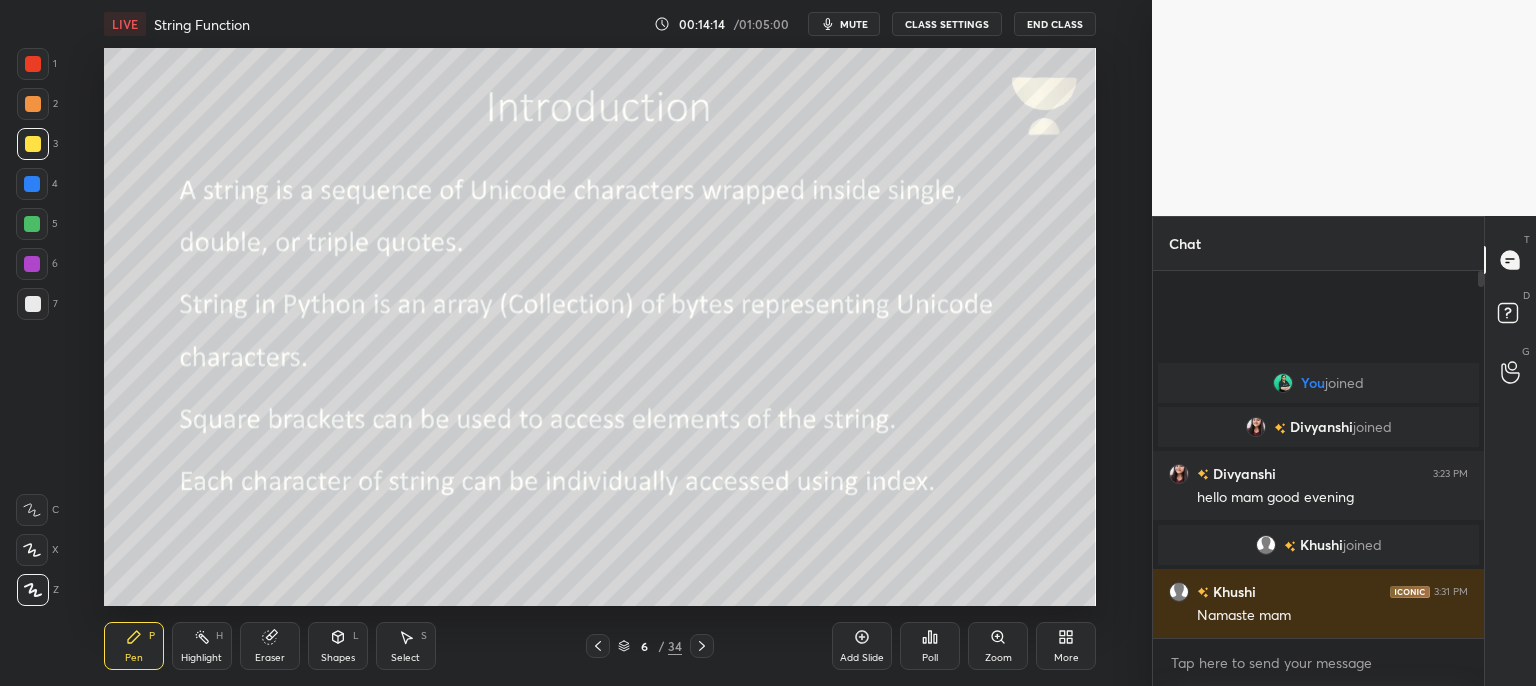 click 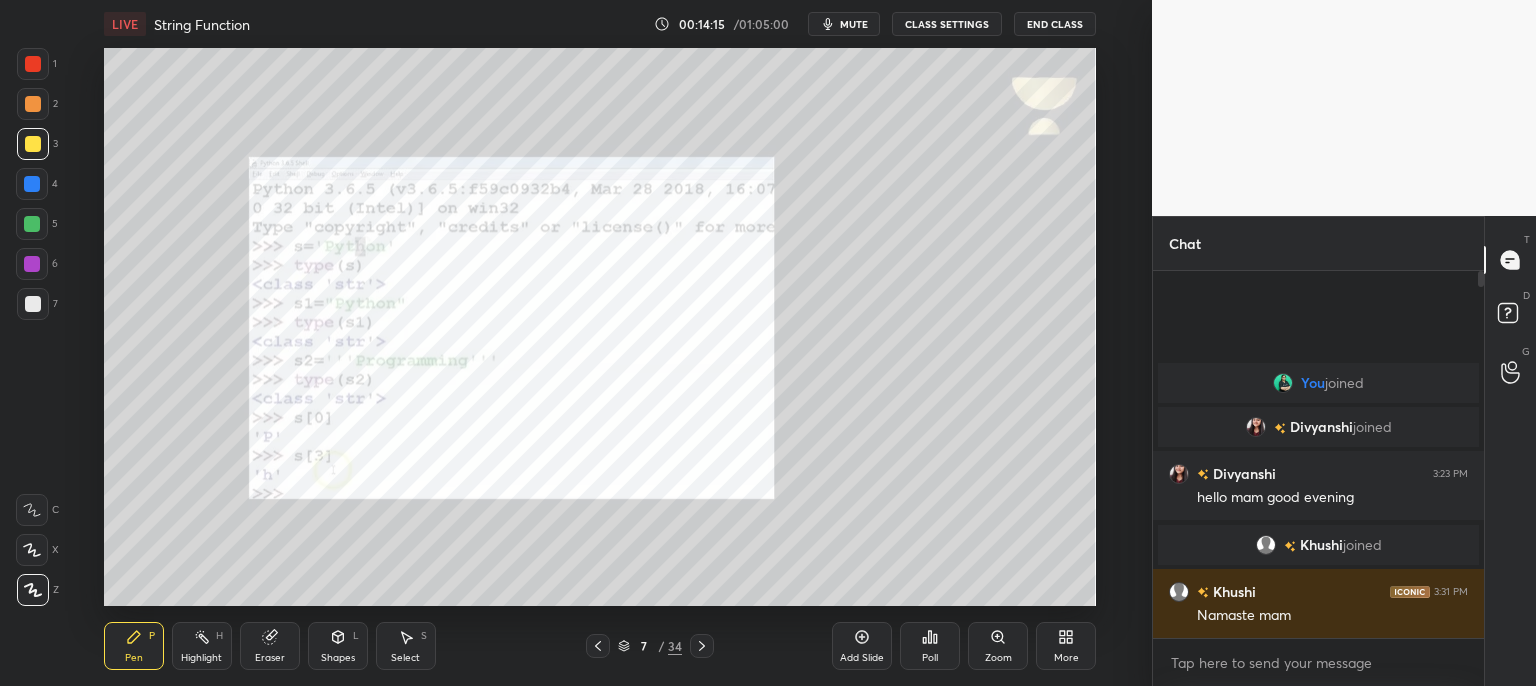 click 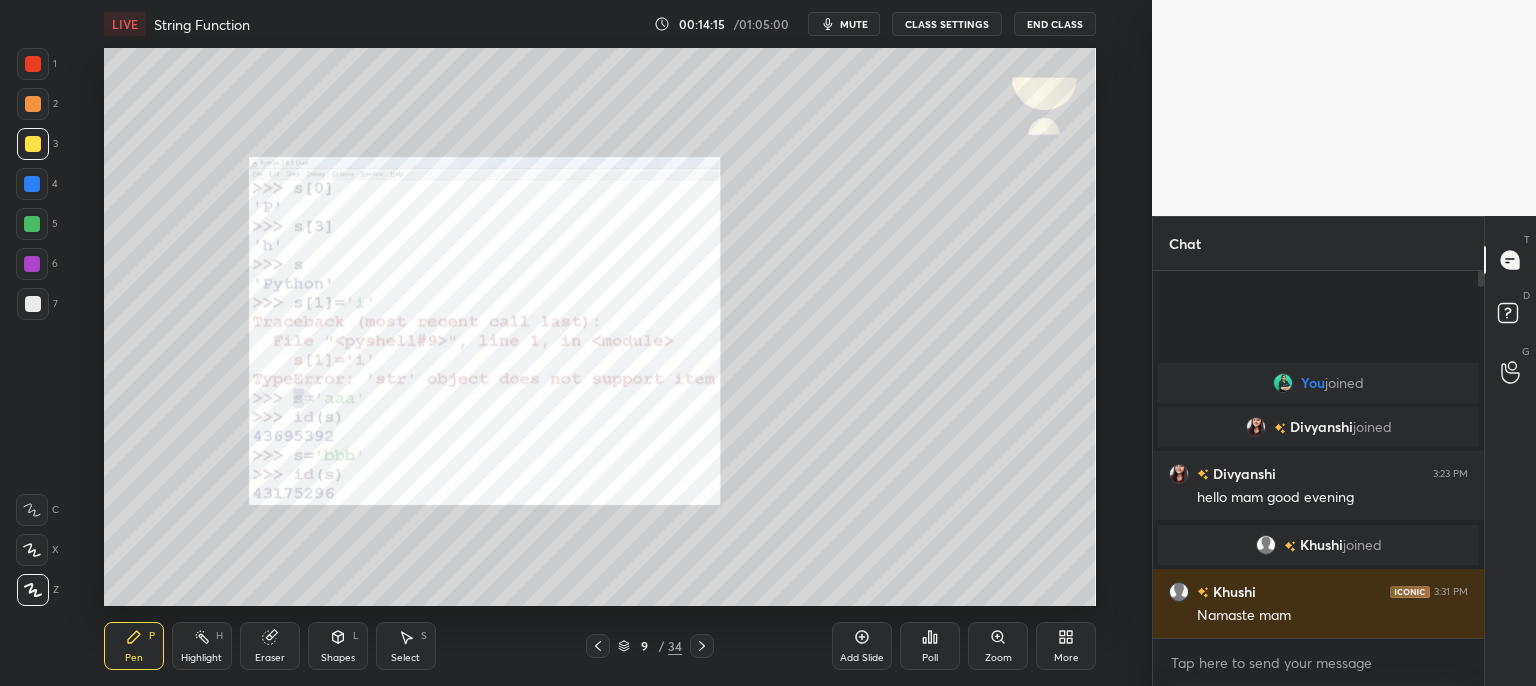 click 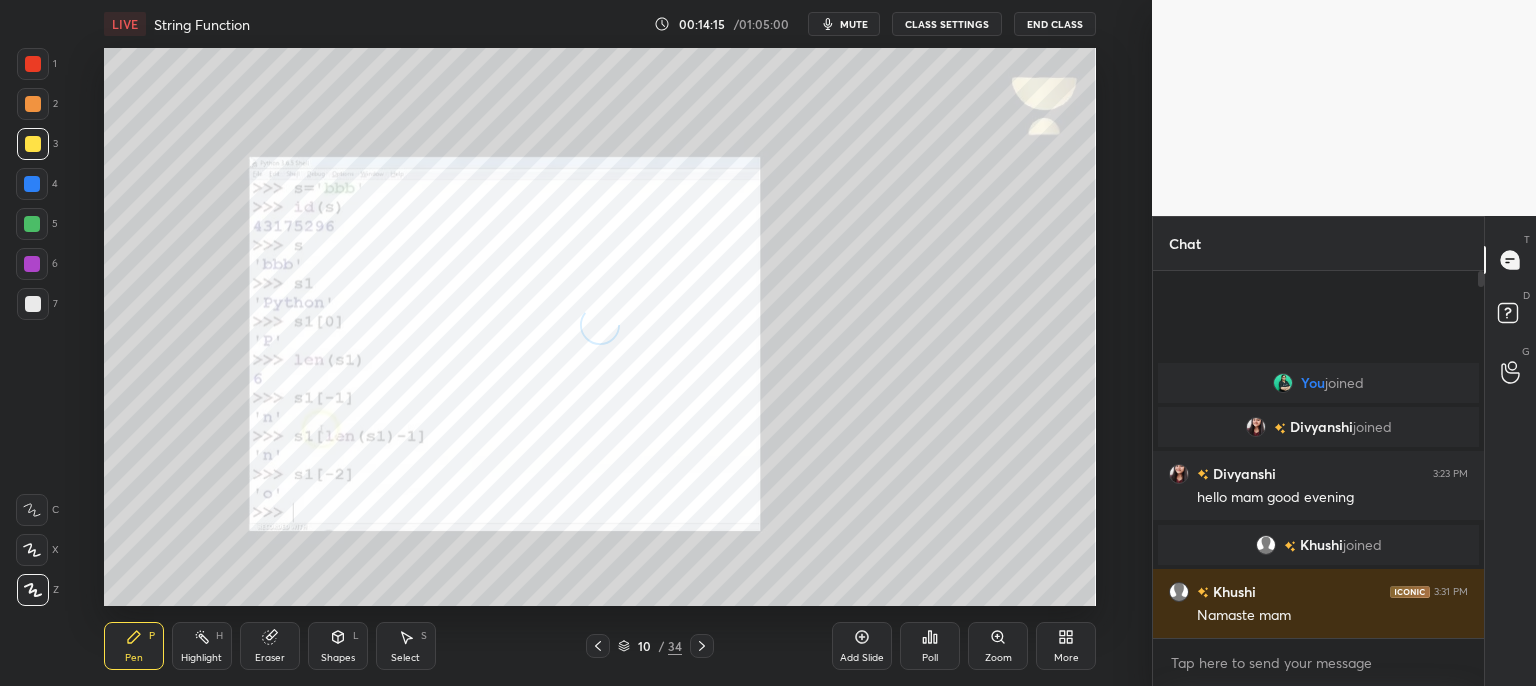 click 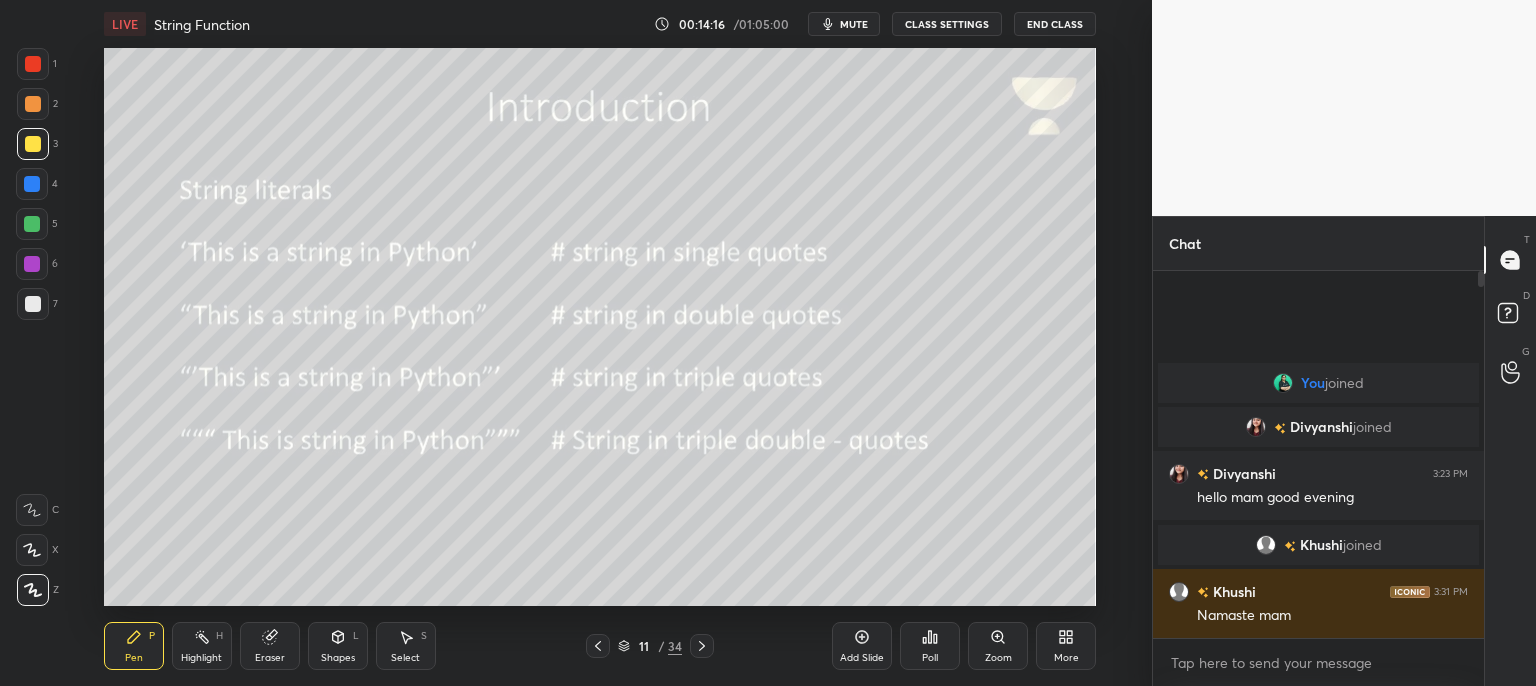 click on "mute" at bounding box center [844, 24] 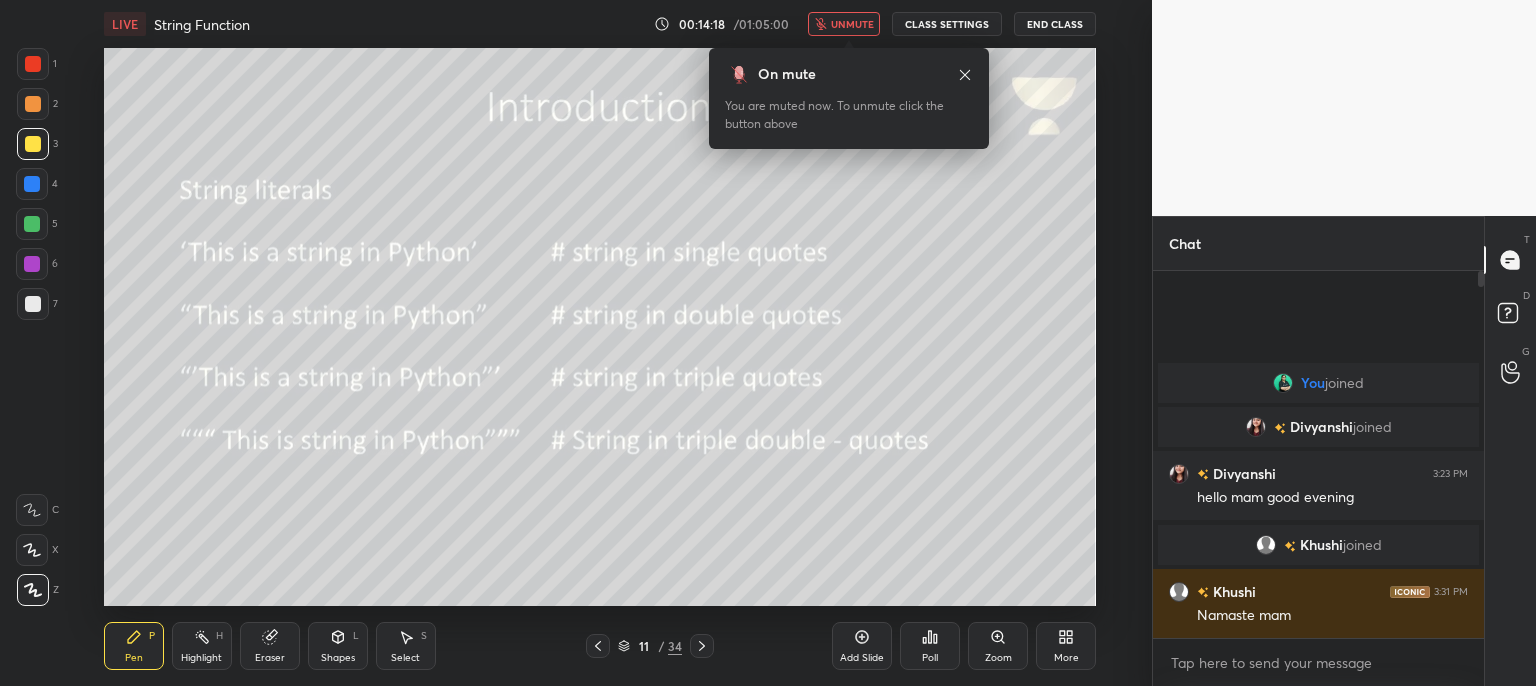 click on "Pen P Highlight H Eraser Shapes L Select S 11 / 34 Add Slide Poll Zoom More" at bounding box center [600, 646] 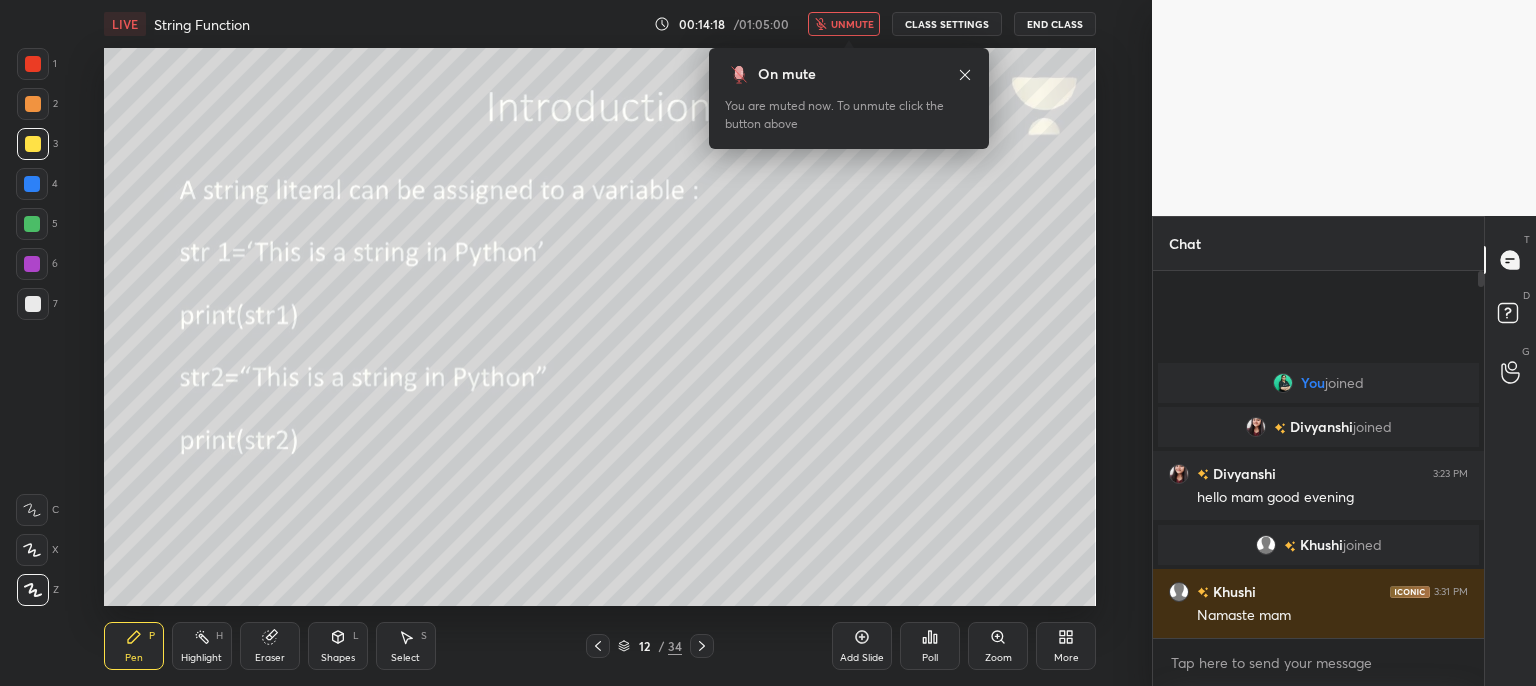 click 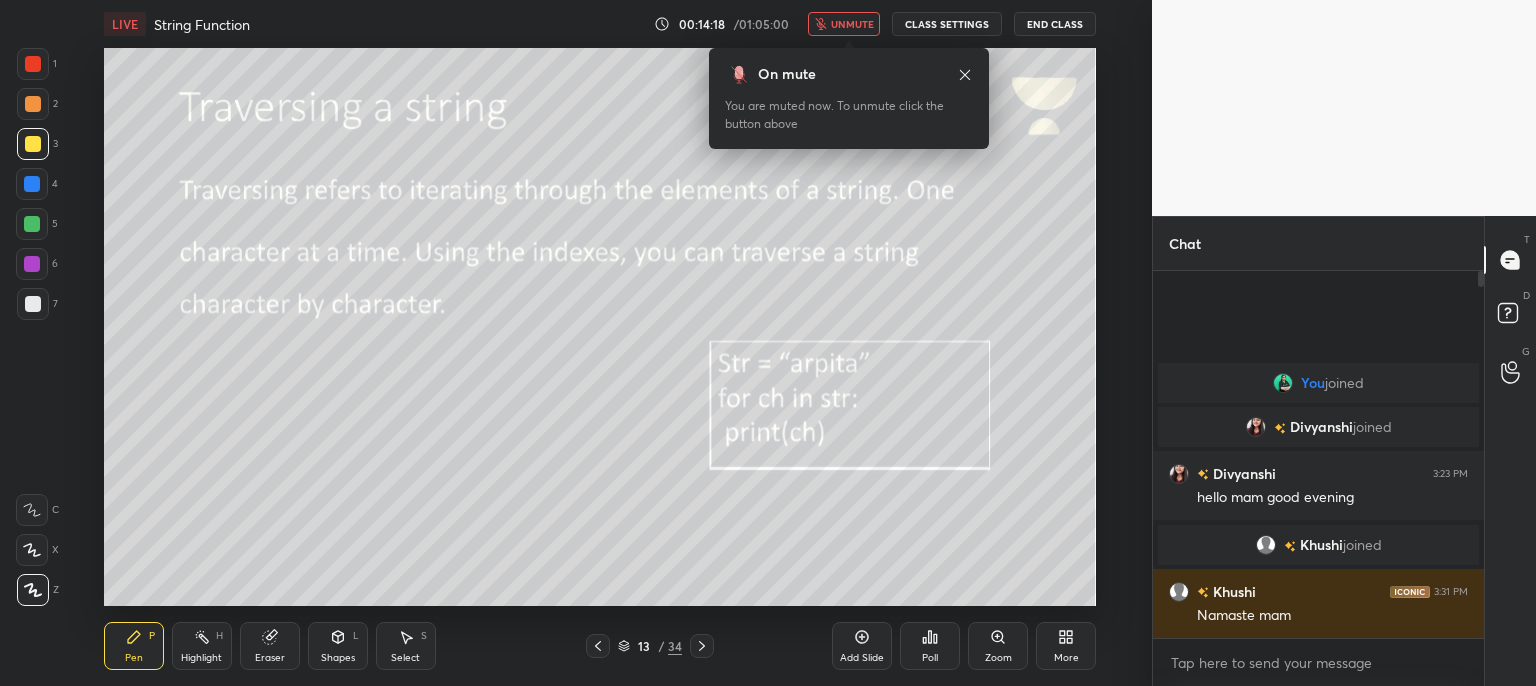 click 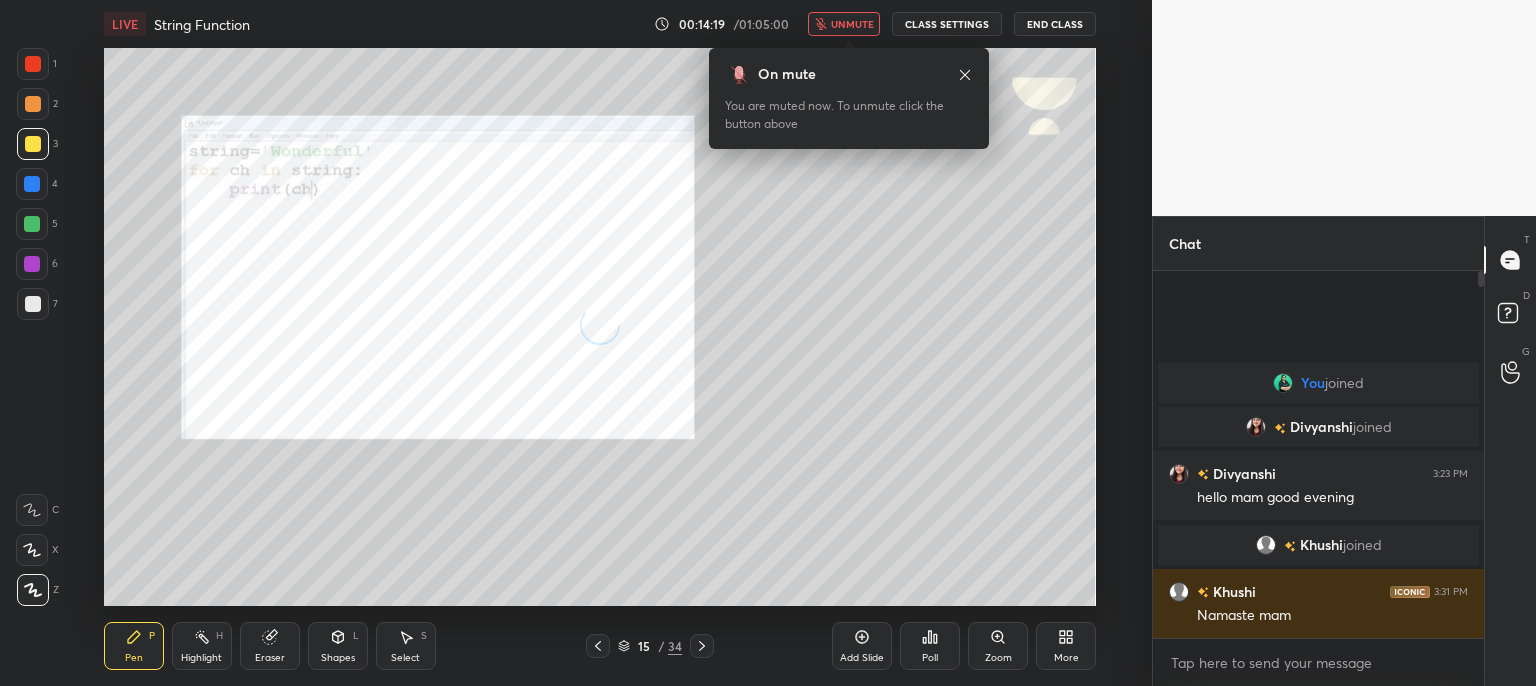click 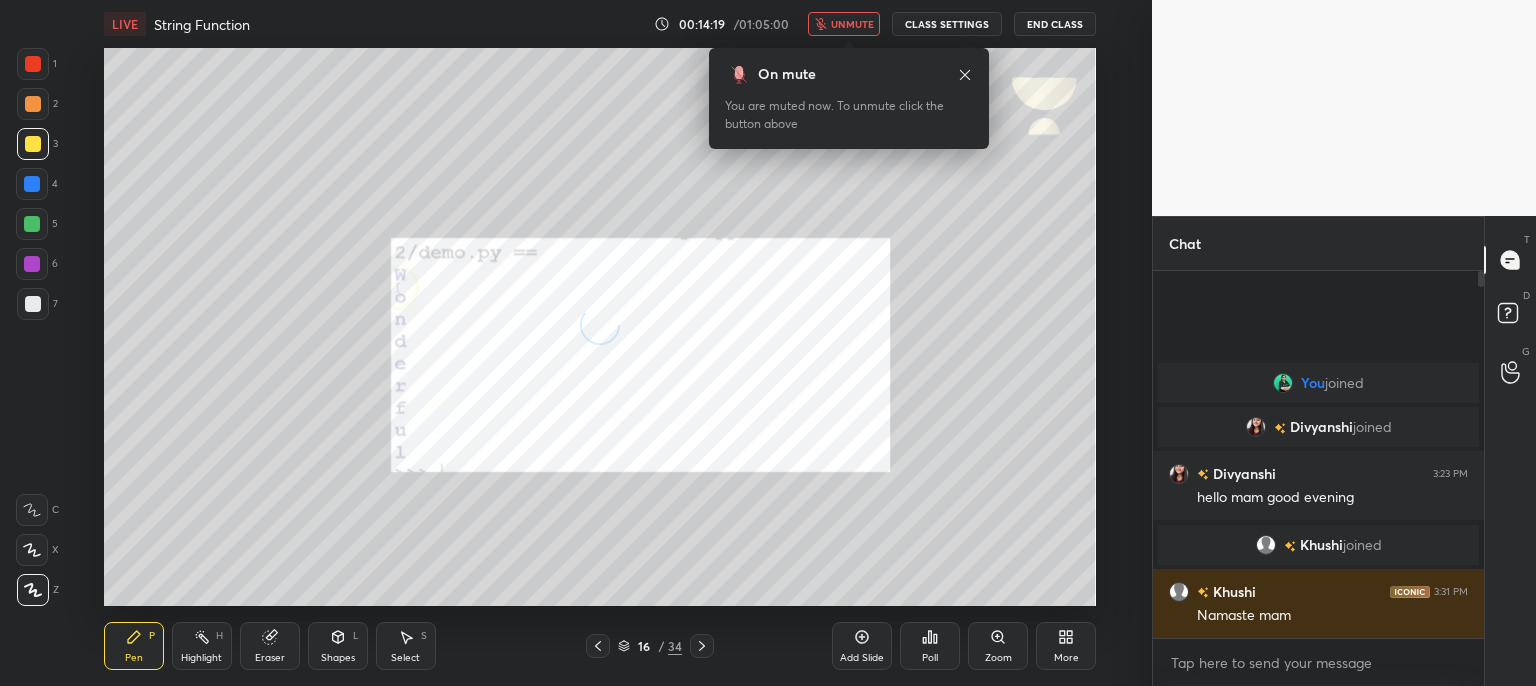 click 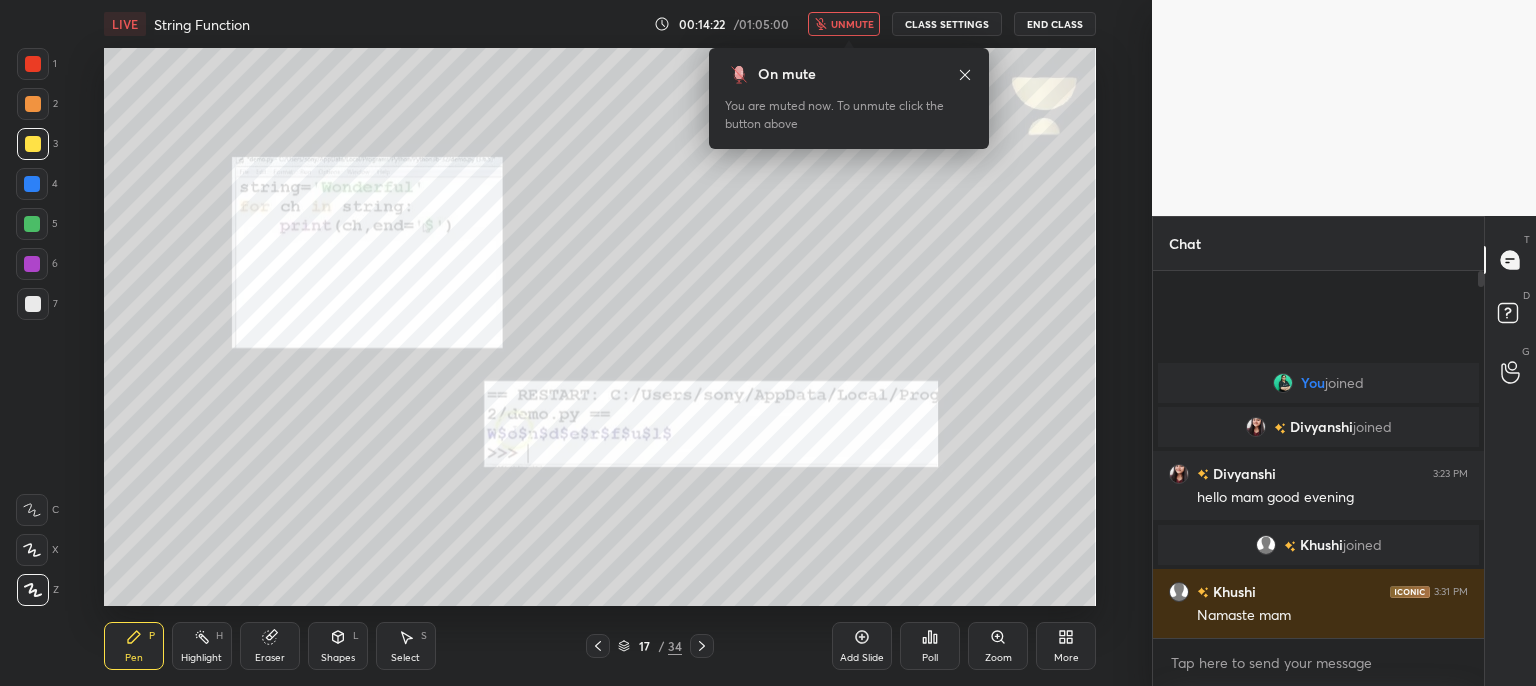 click 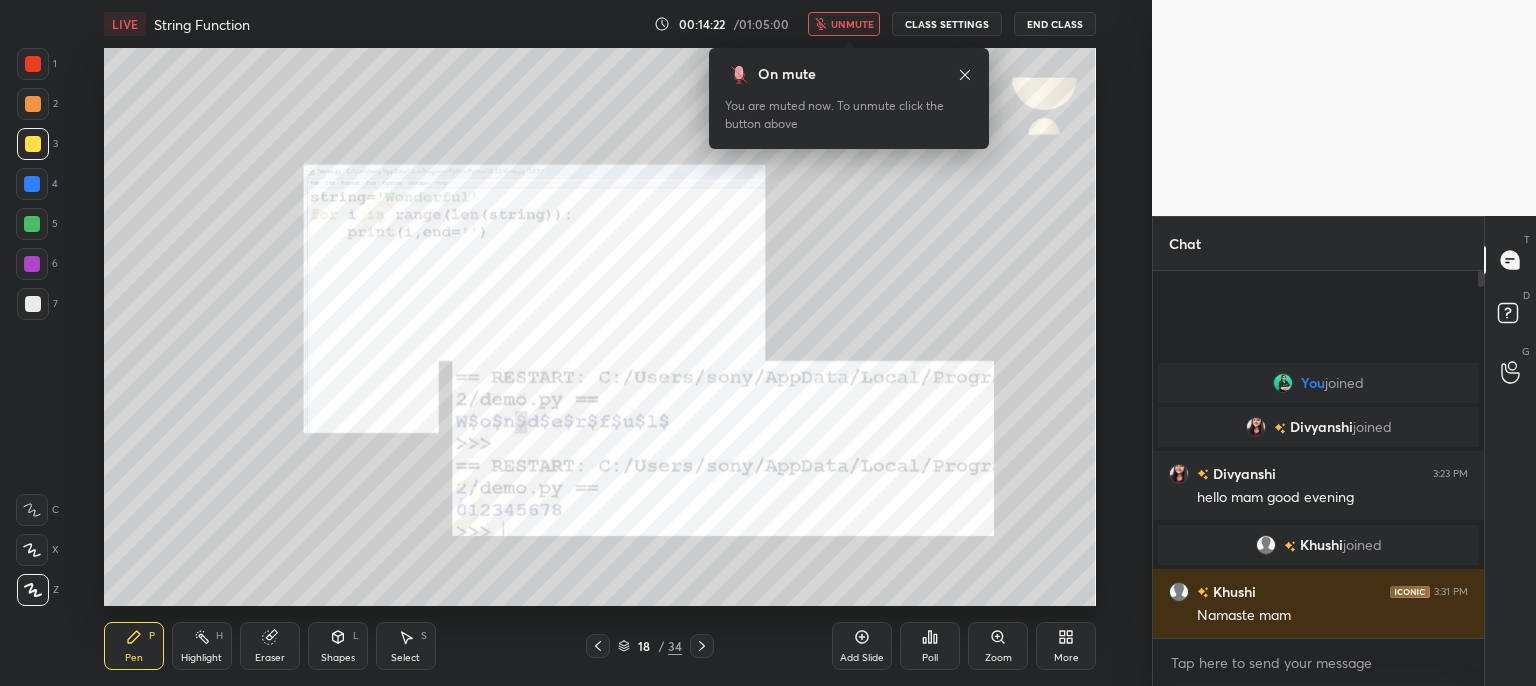 click 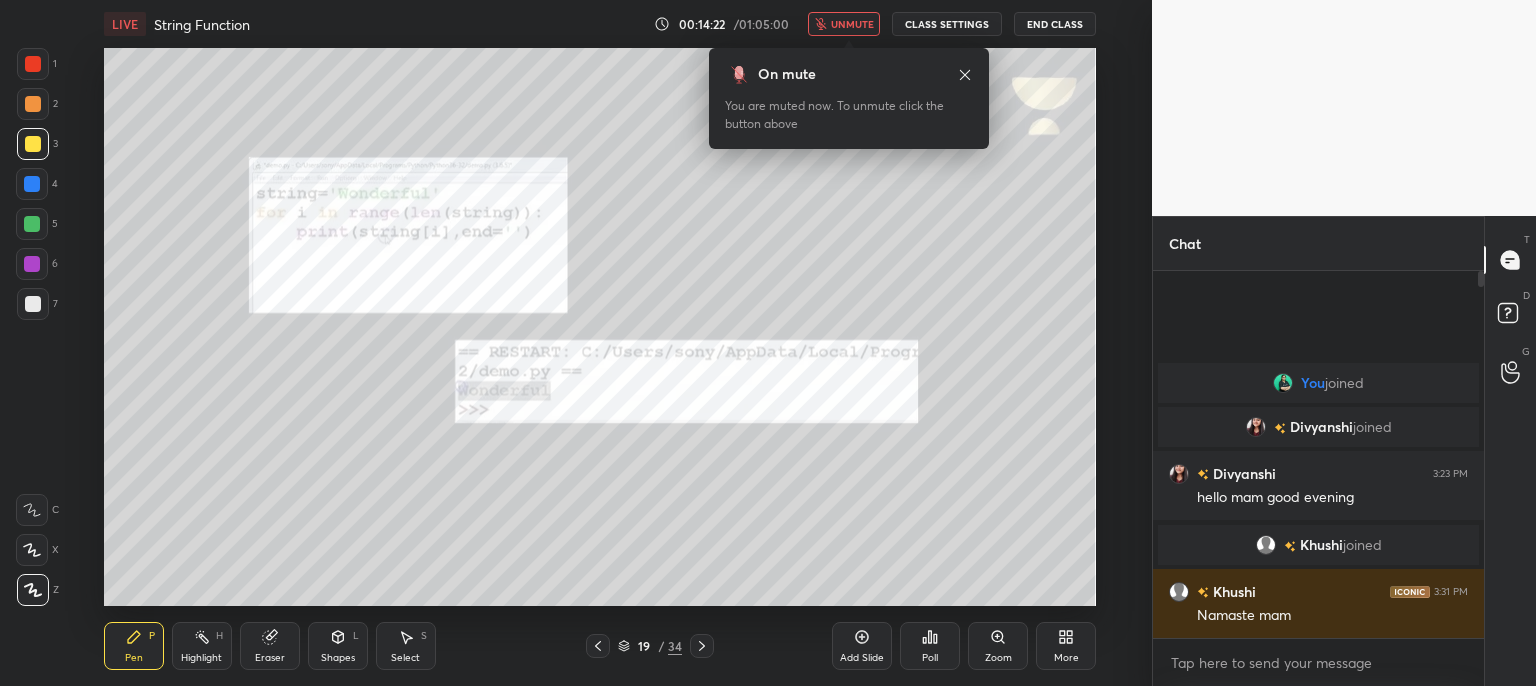 click 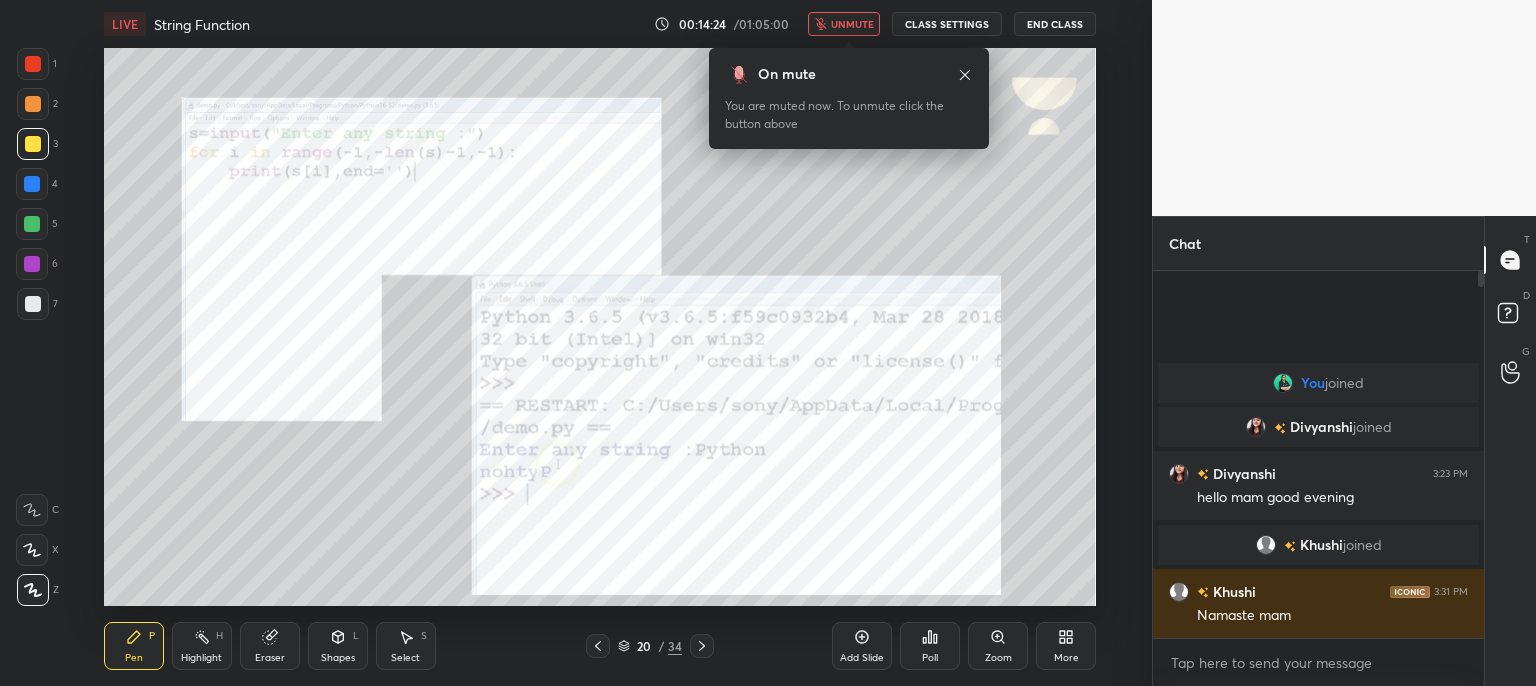 click 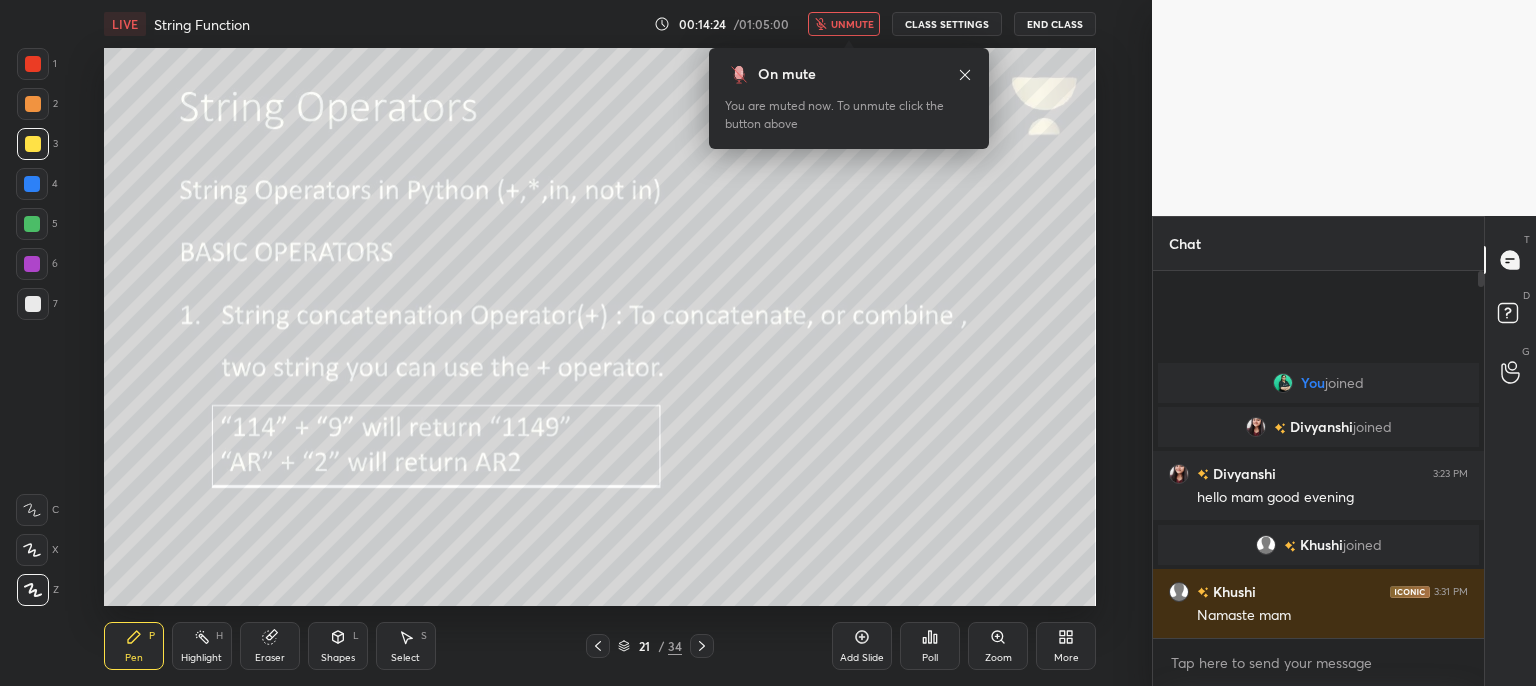 click 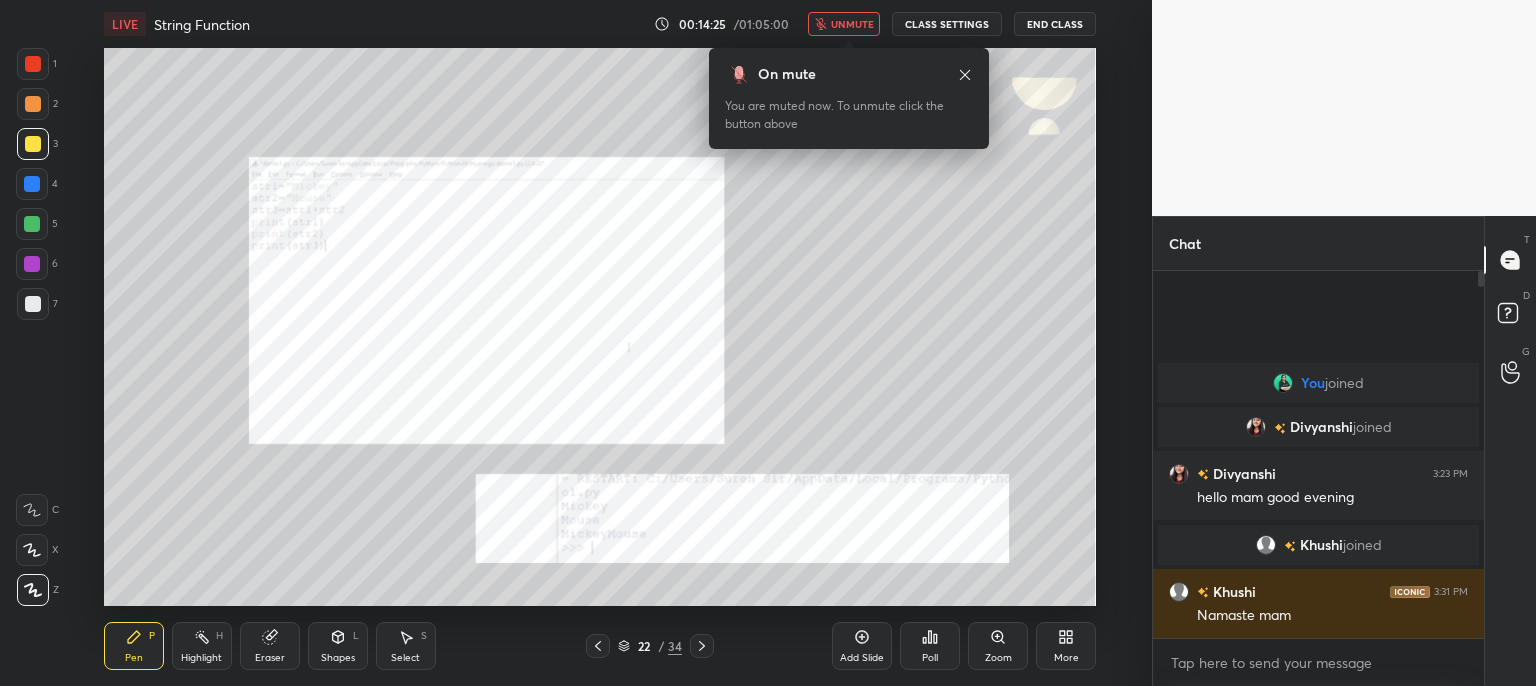 click 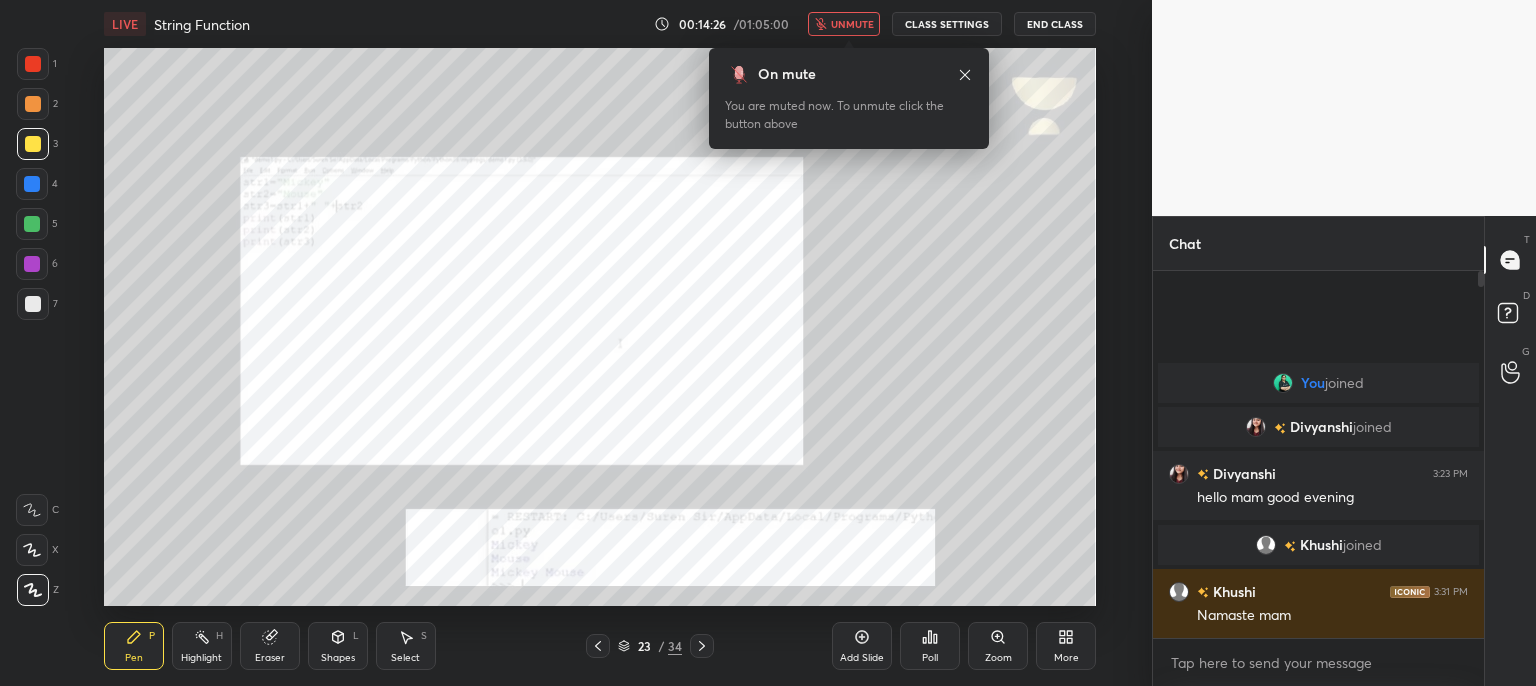 click 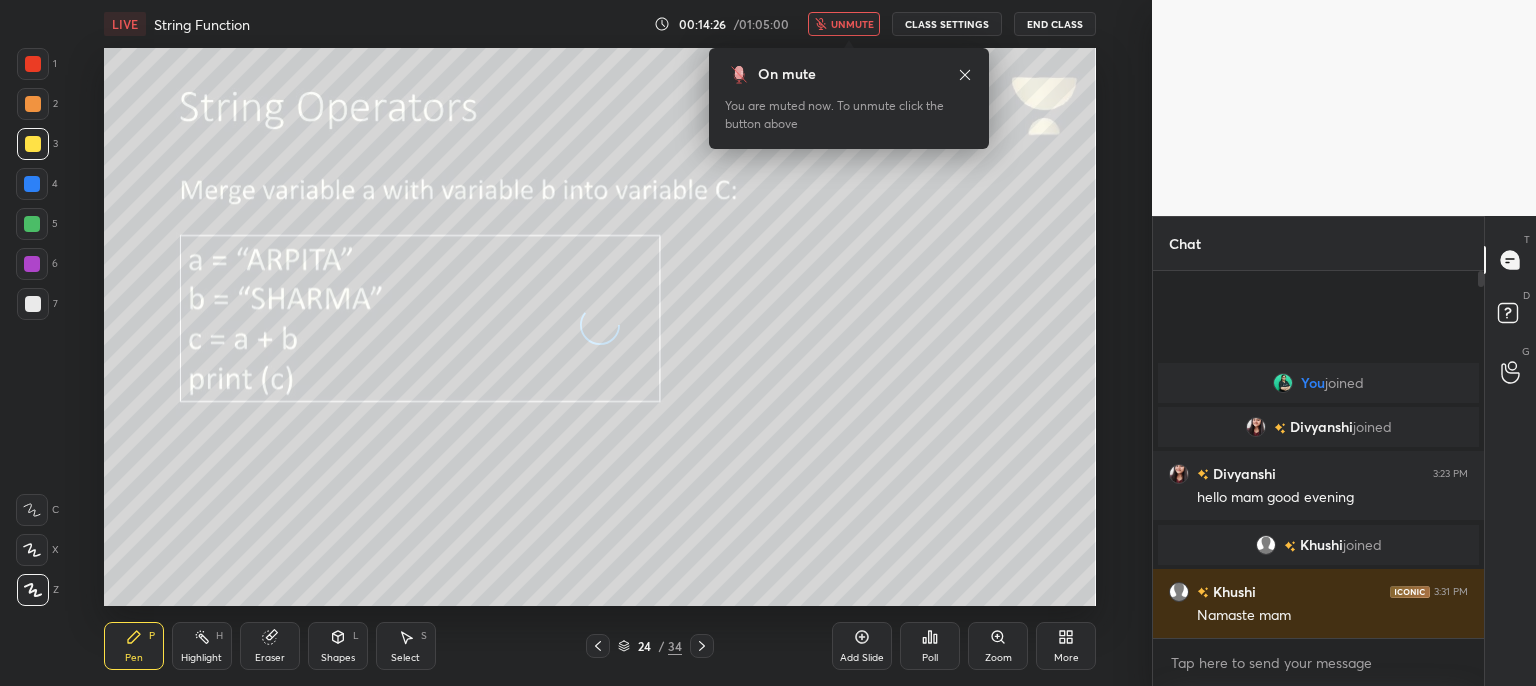 click 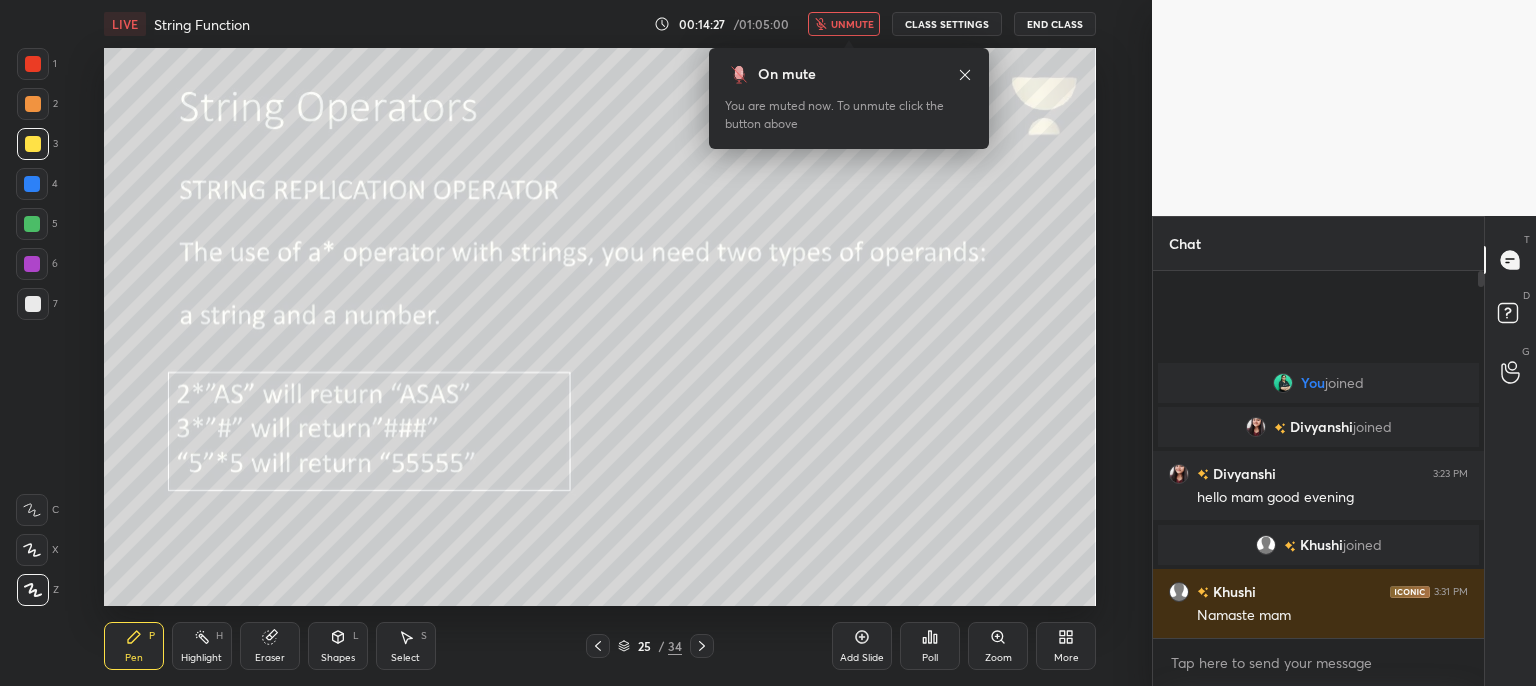 click 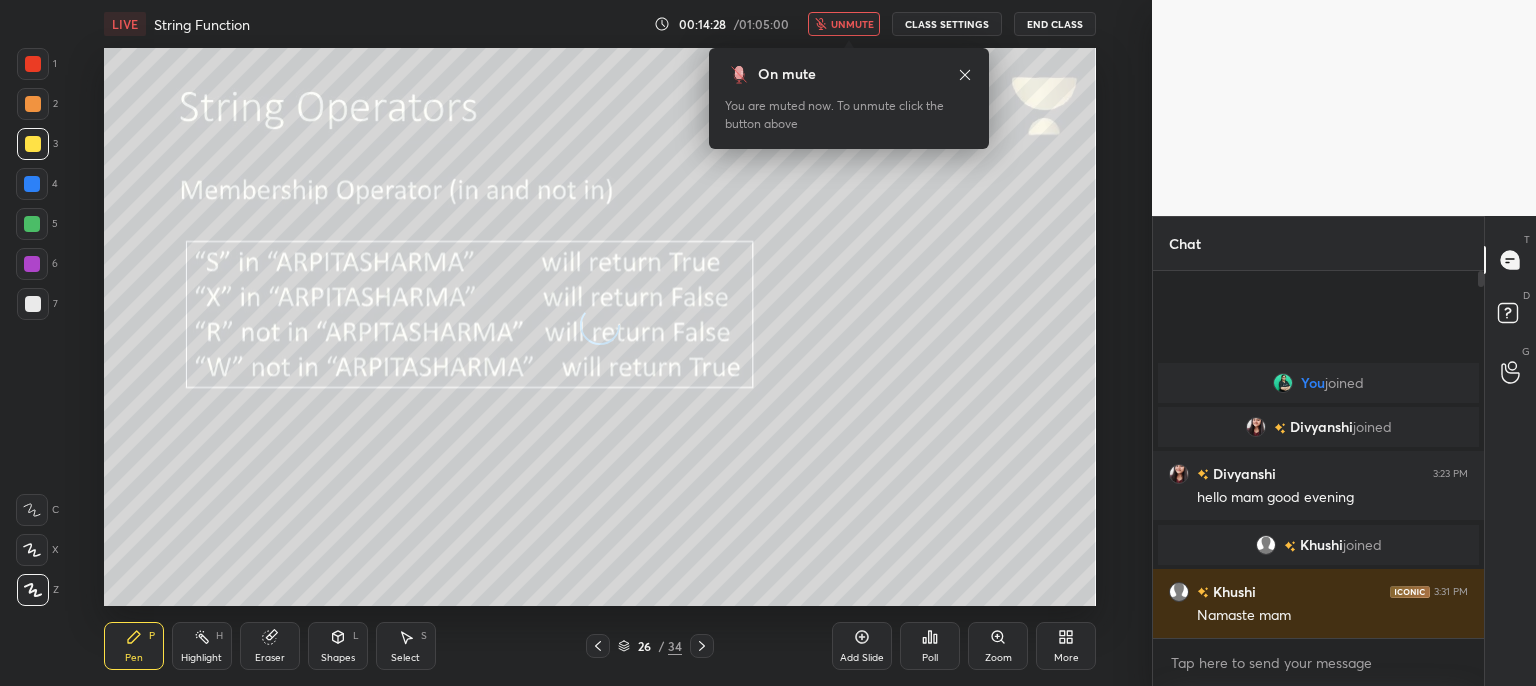 click 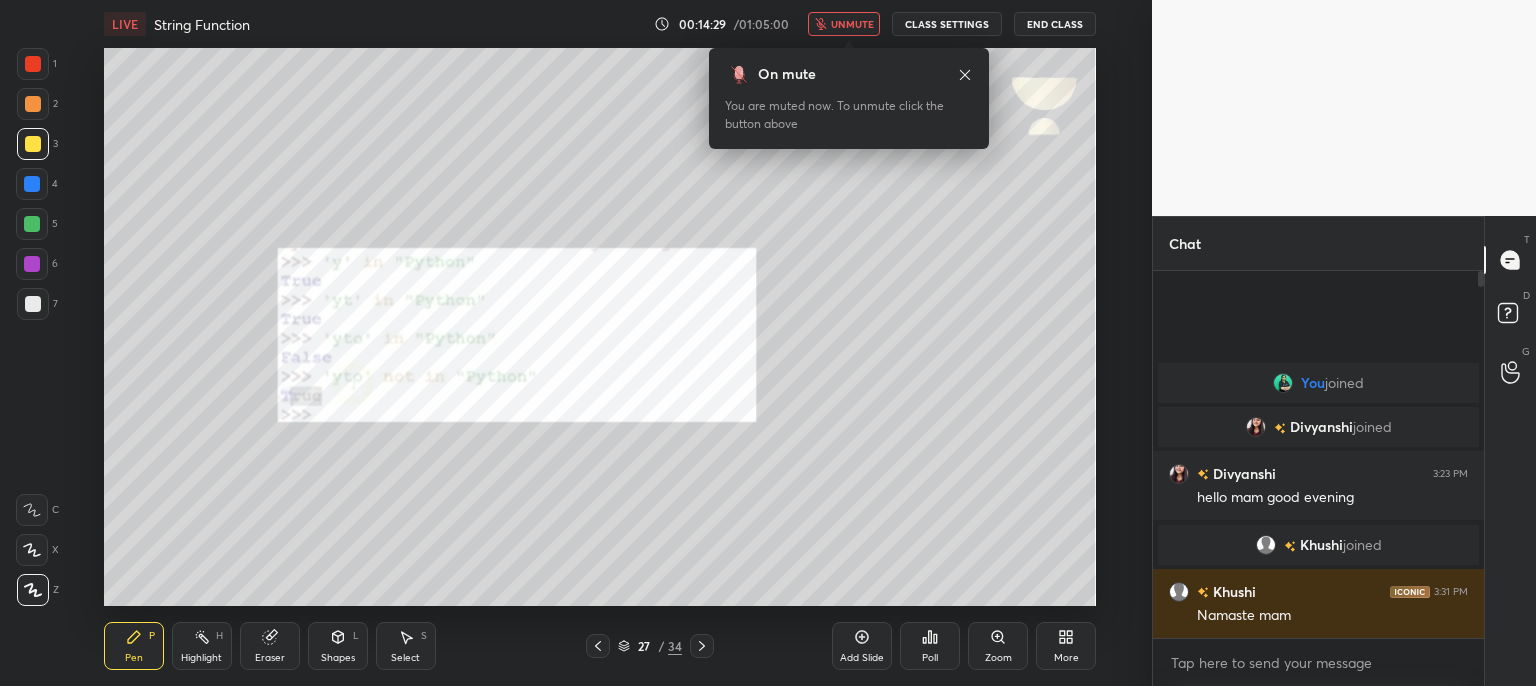 click 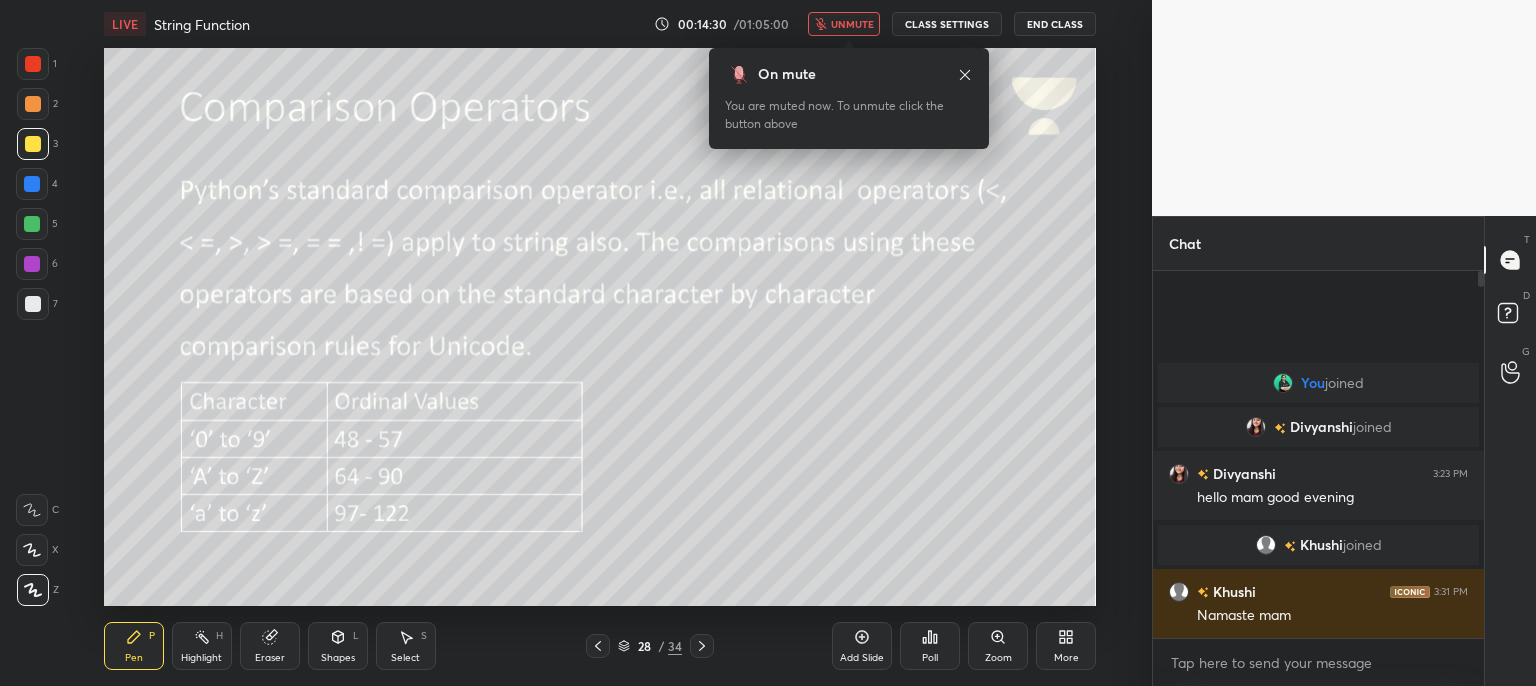 click 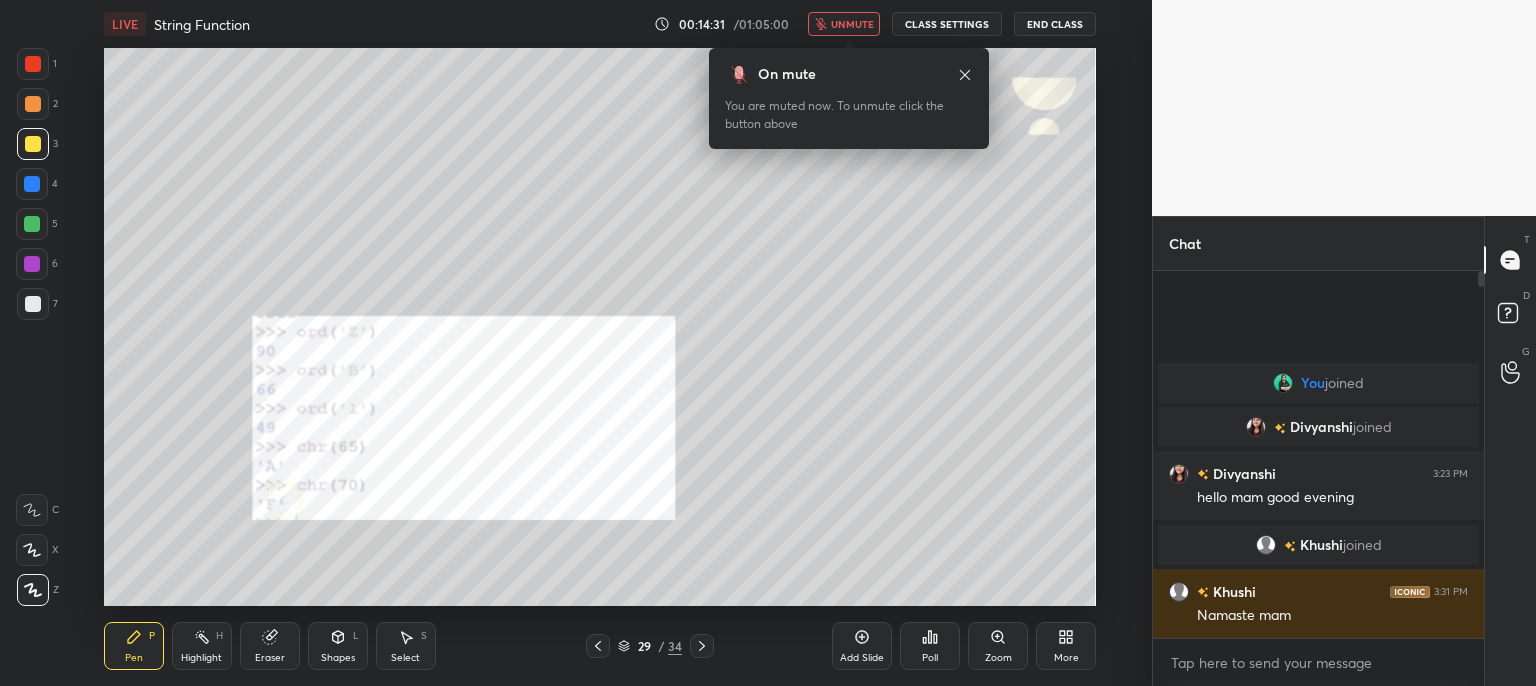 click 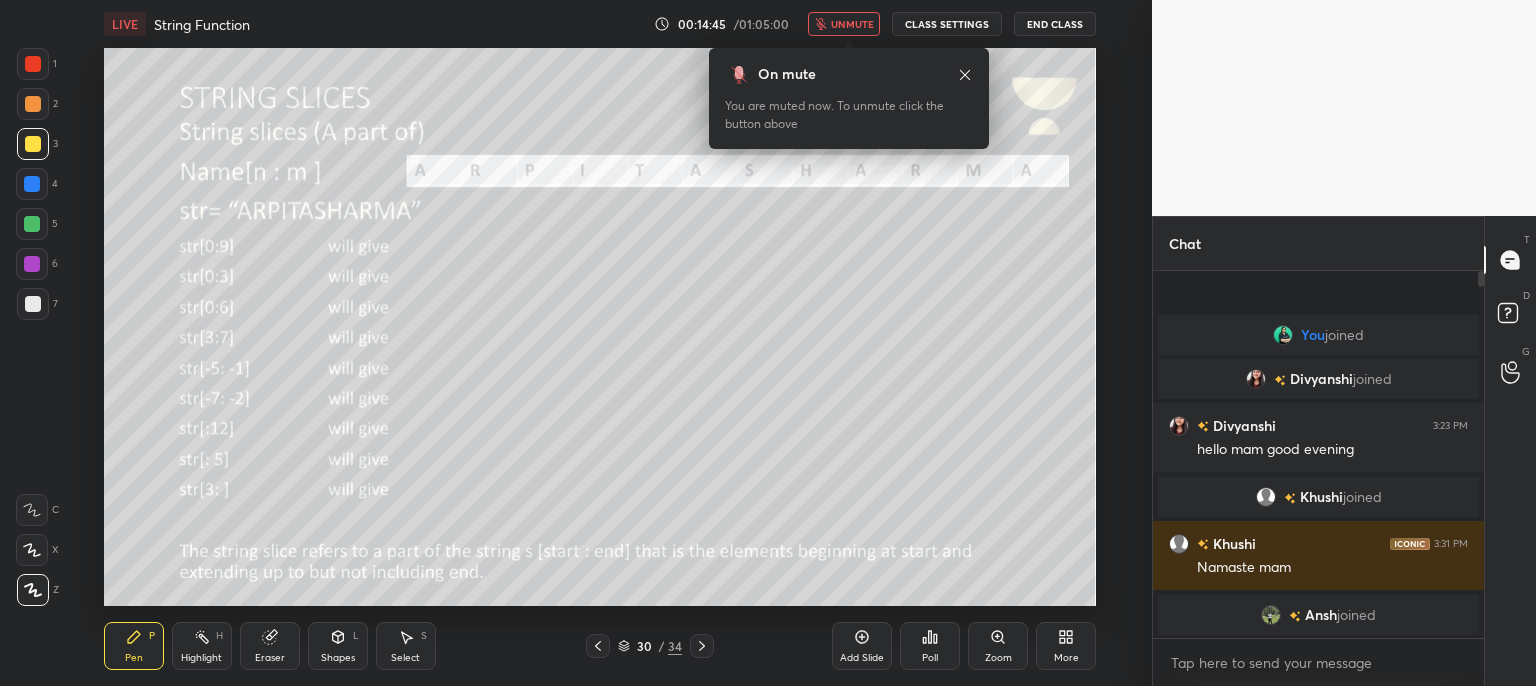 click 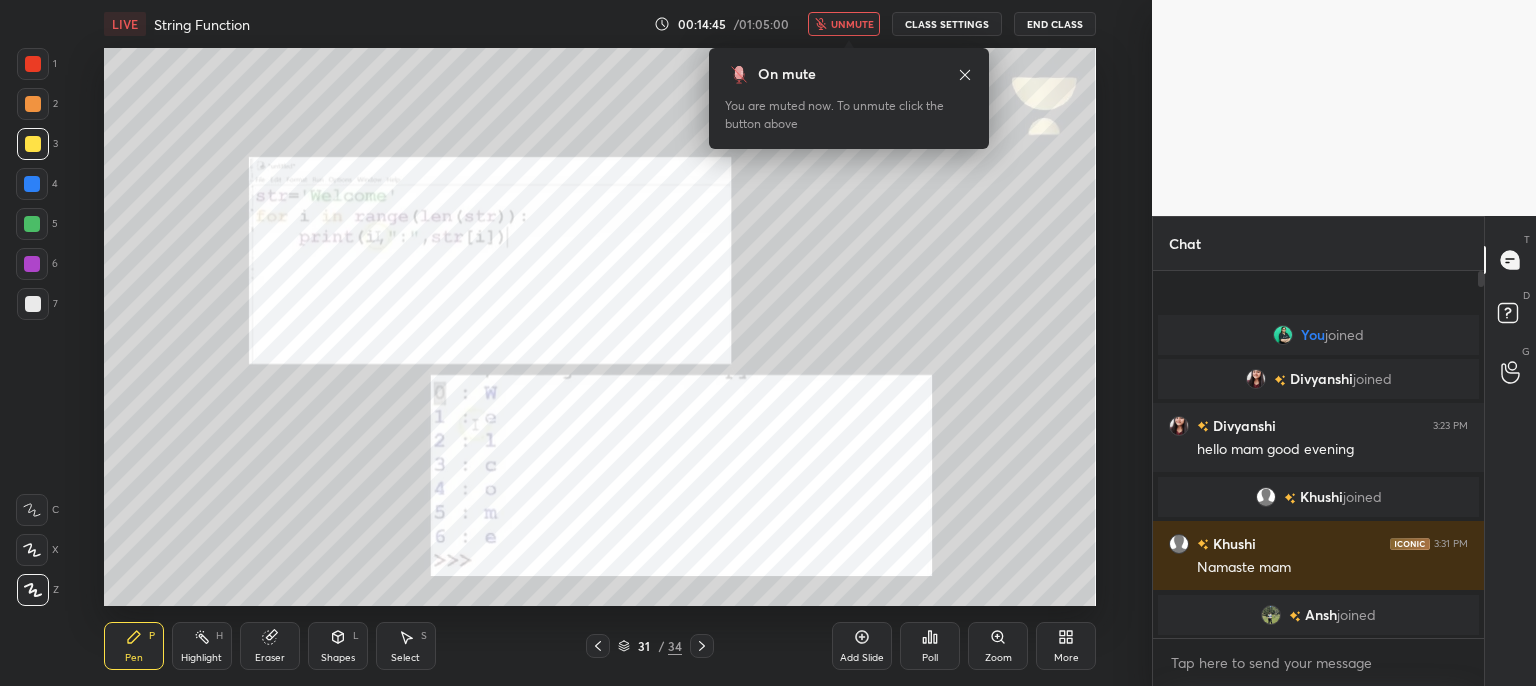 click 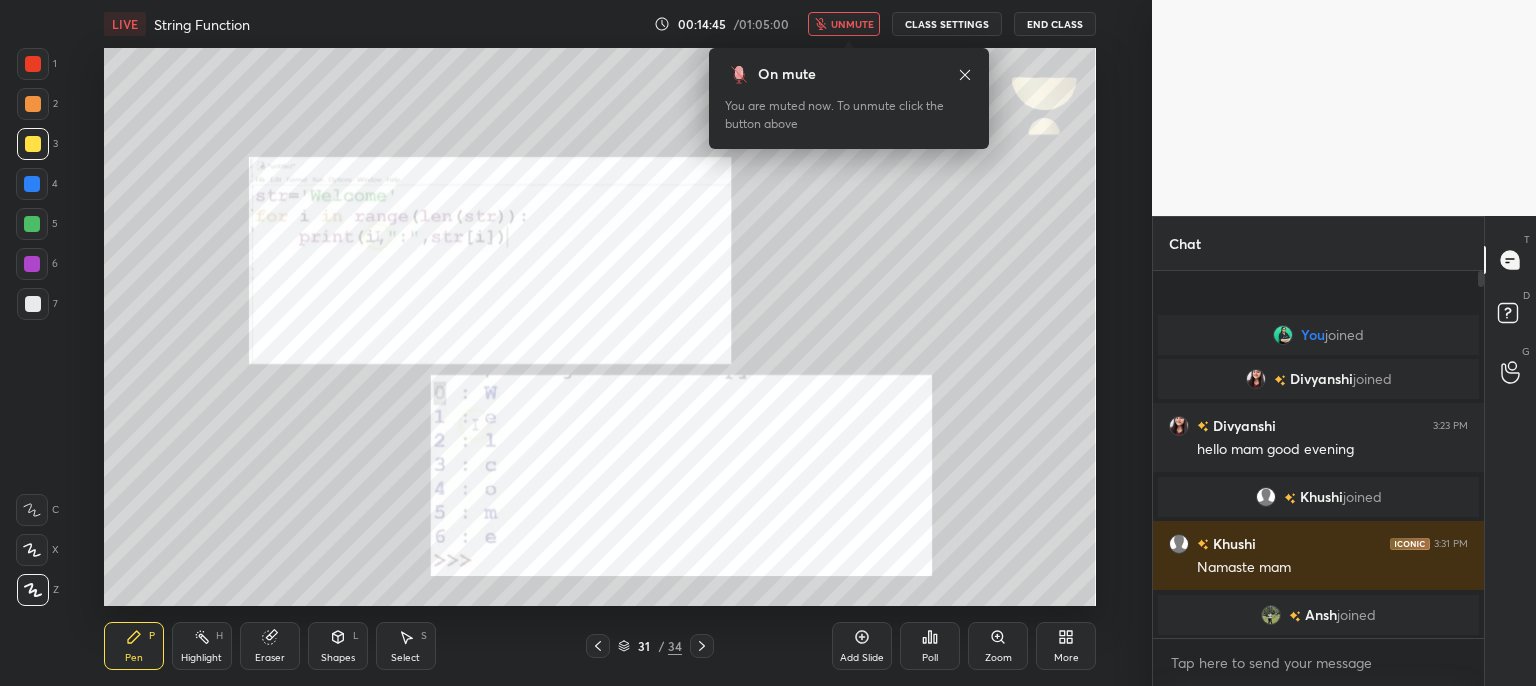 click 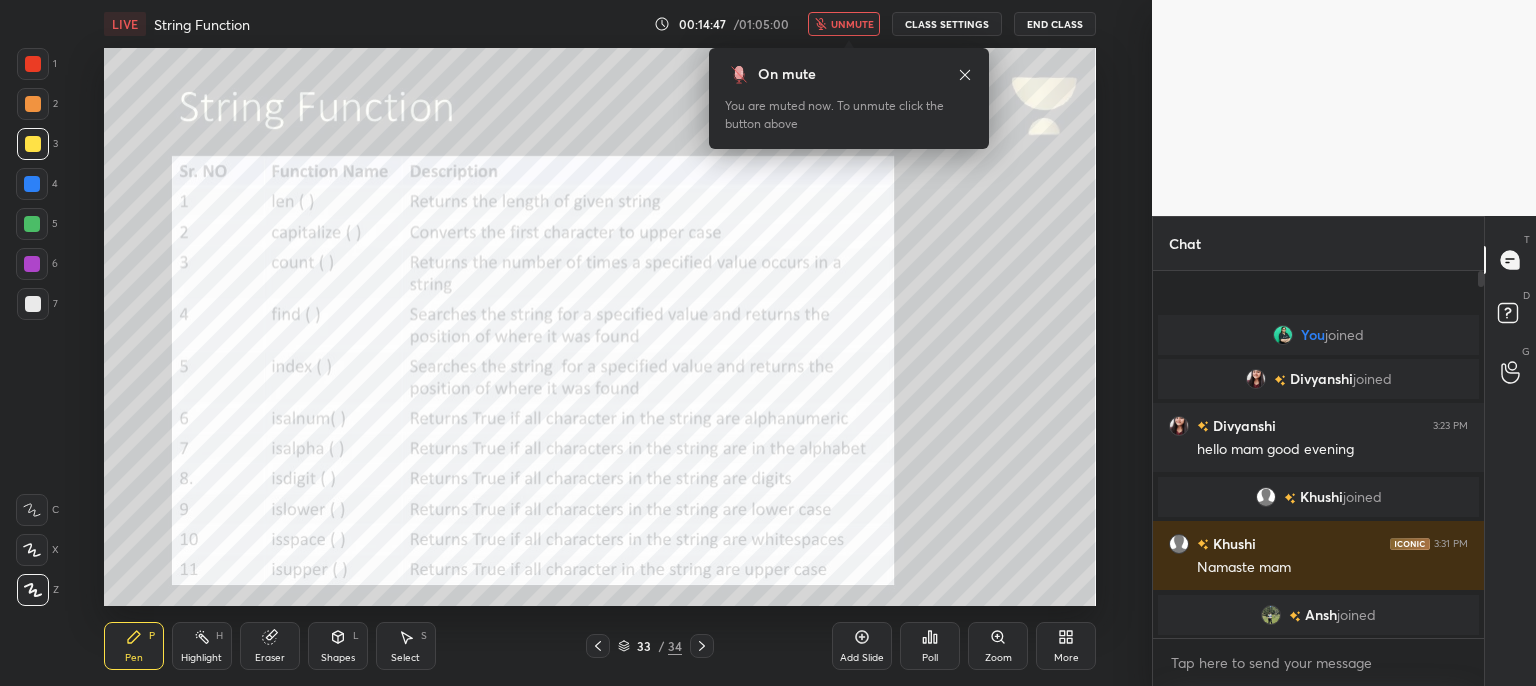 click at bounding box center (598, 646) 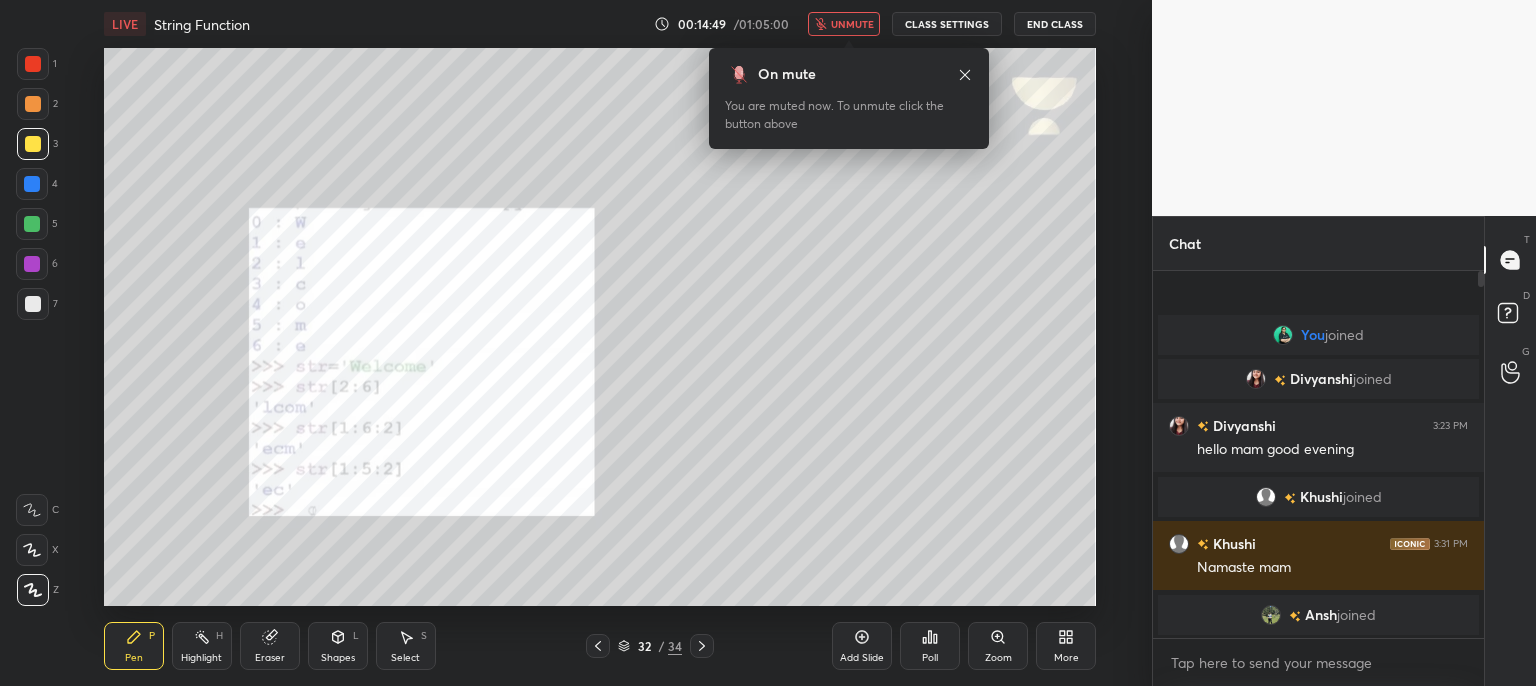 click 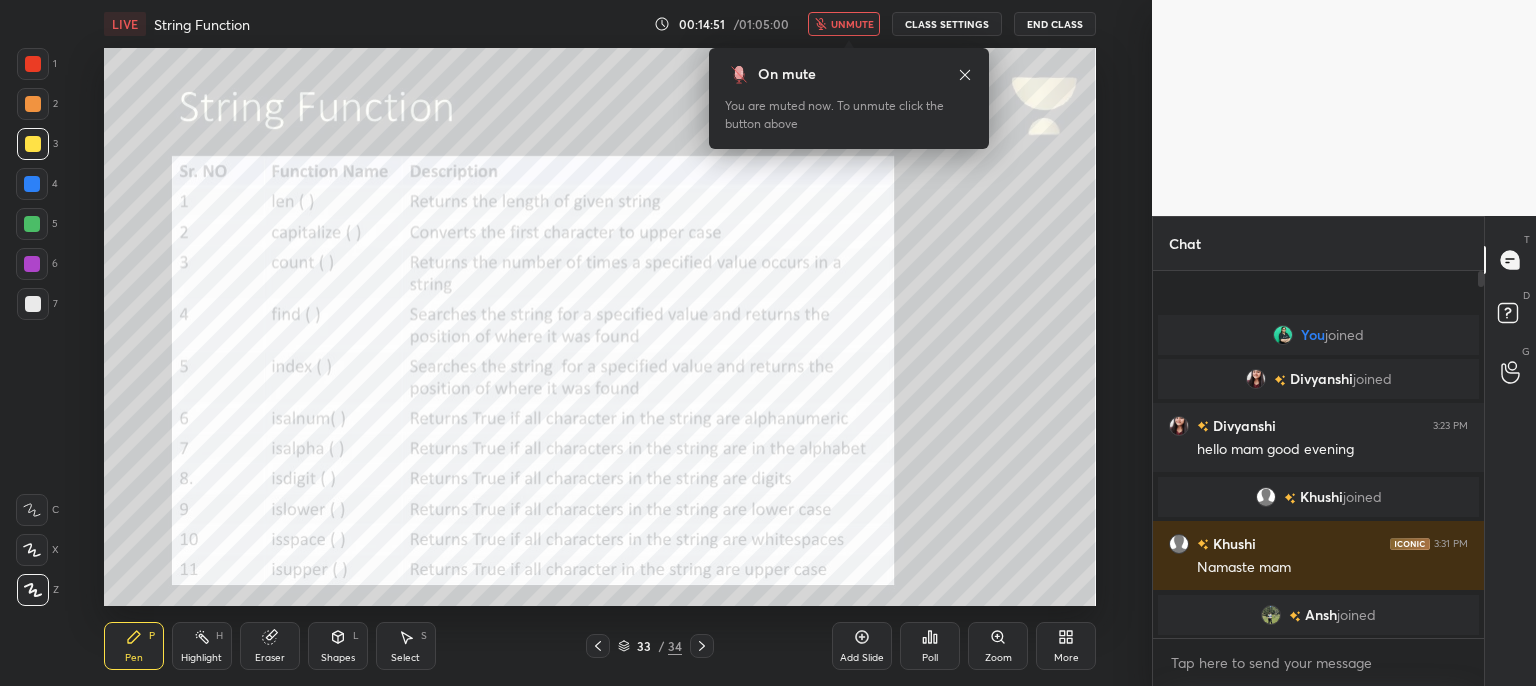 click 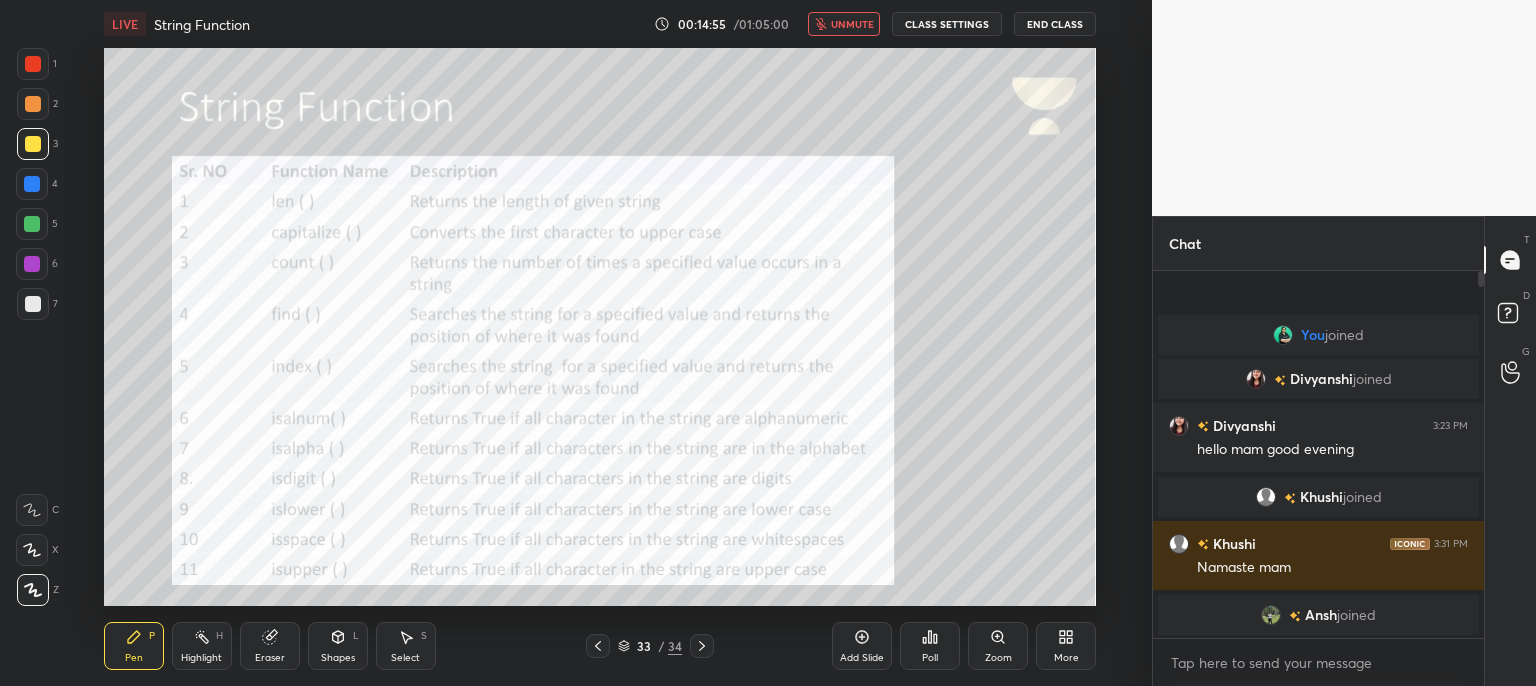click on "unmute" at bounding box center (844, 24) 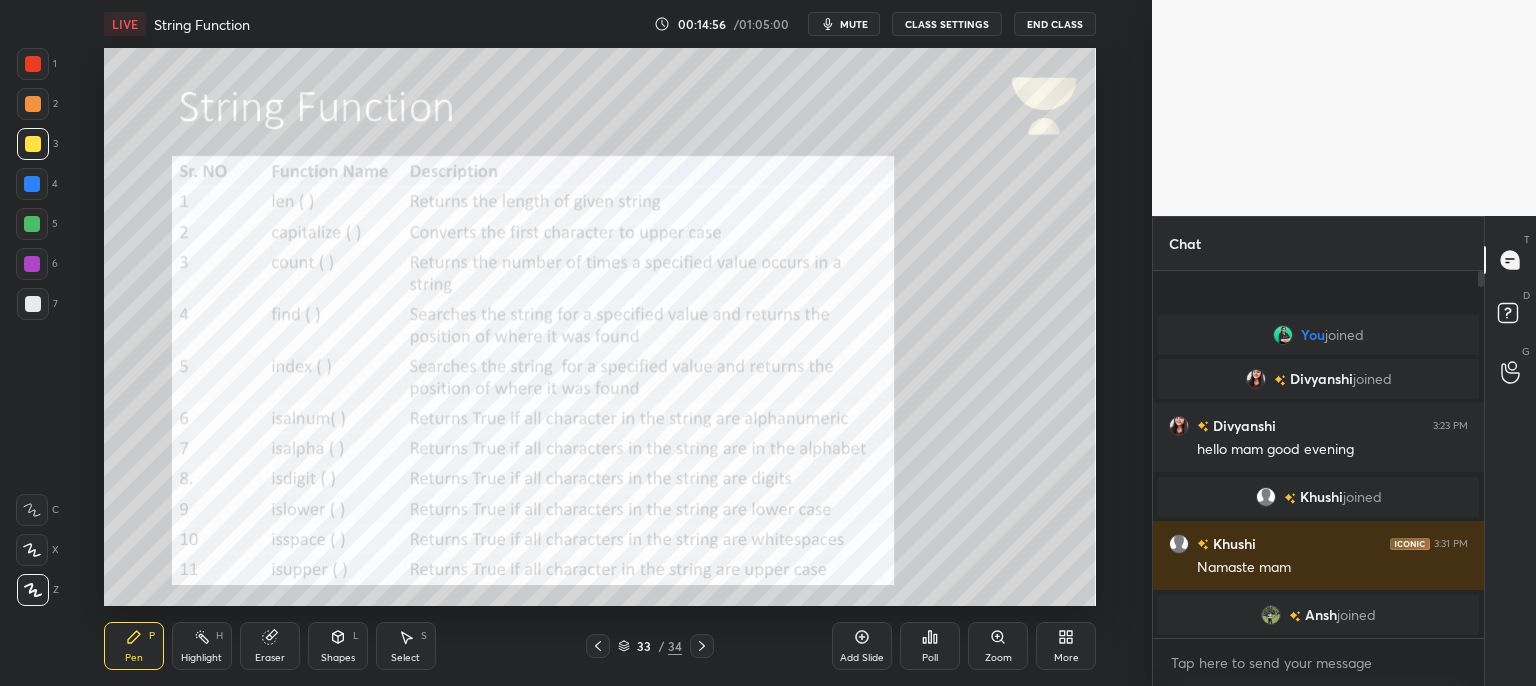 click on "mute" at bounding box center (844, 24) 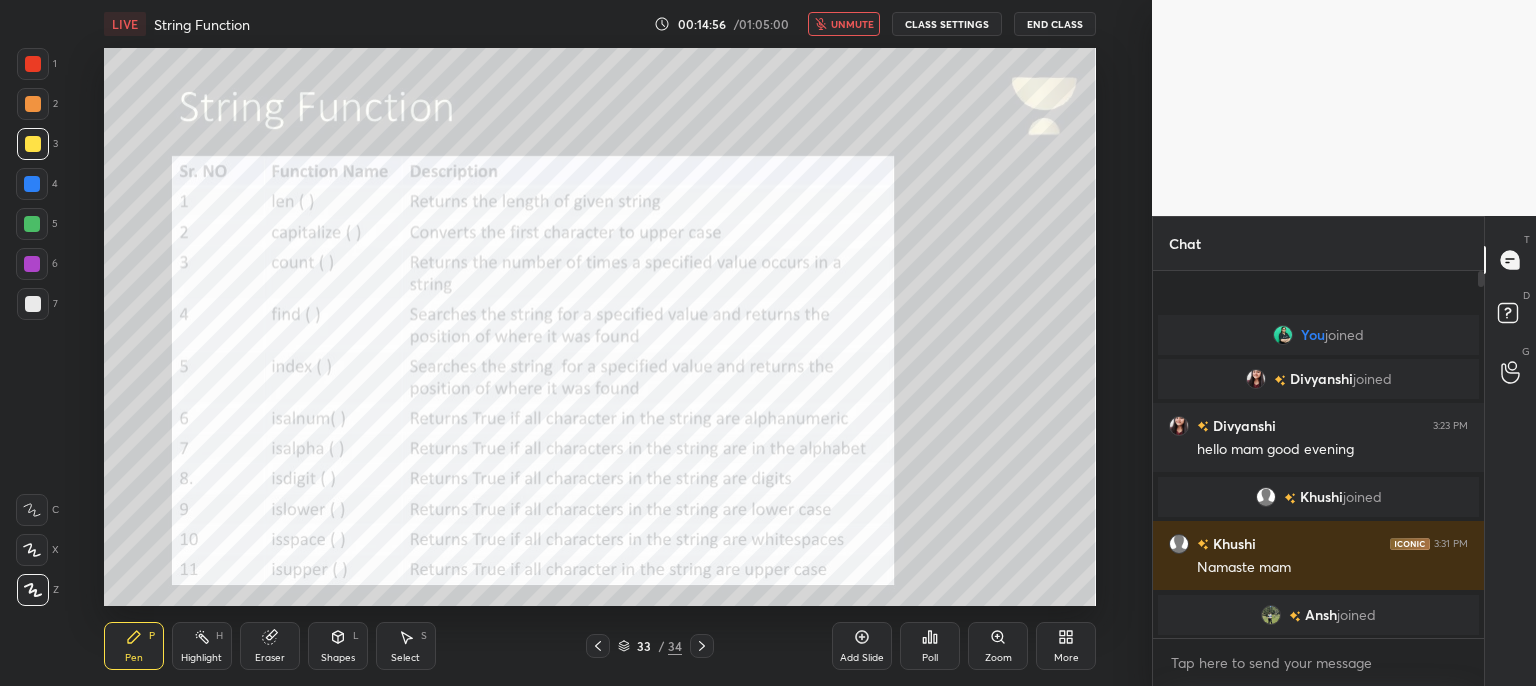 click on "unmute" at bounding box center [844, 24] 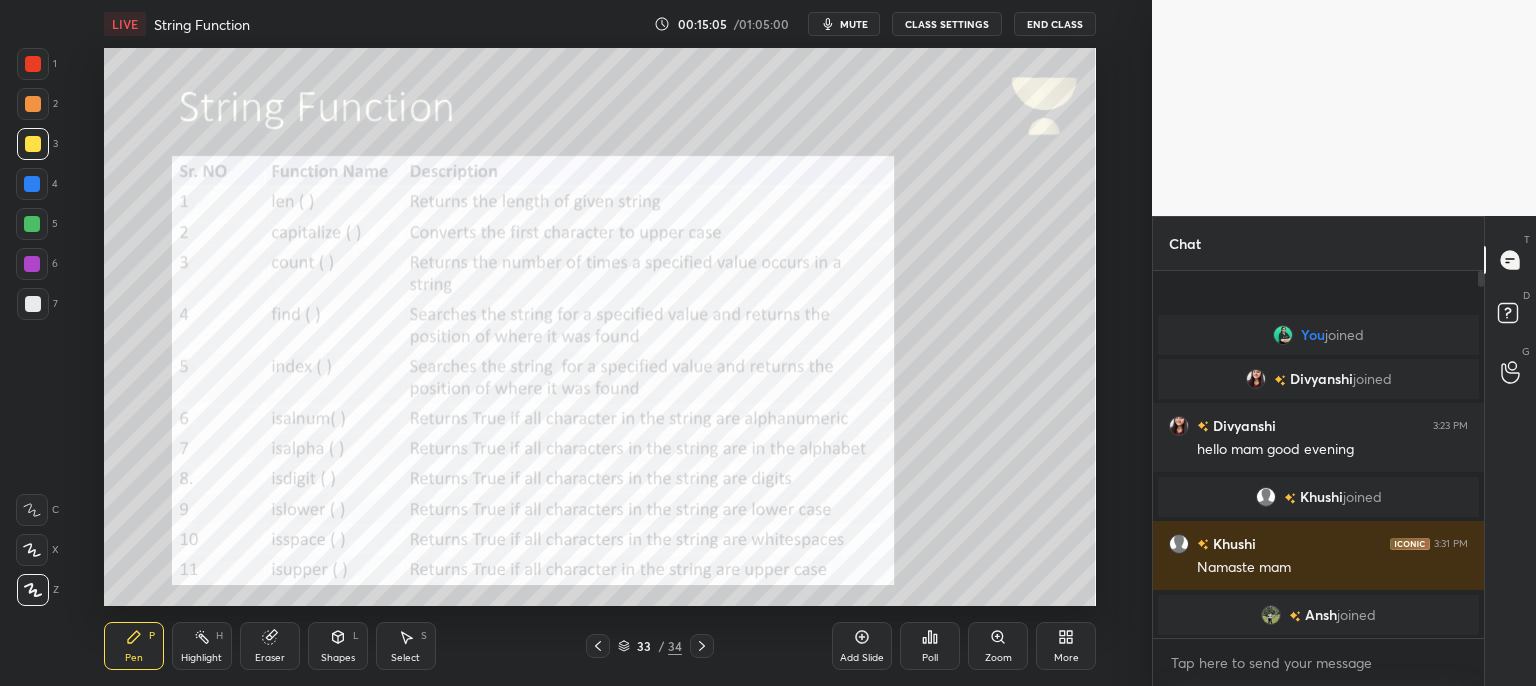 click at bounding box center [33, 64] 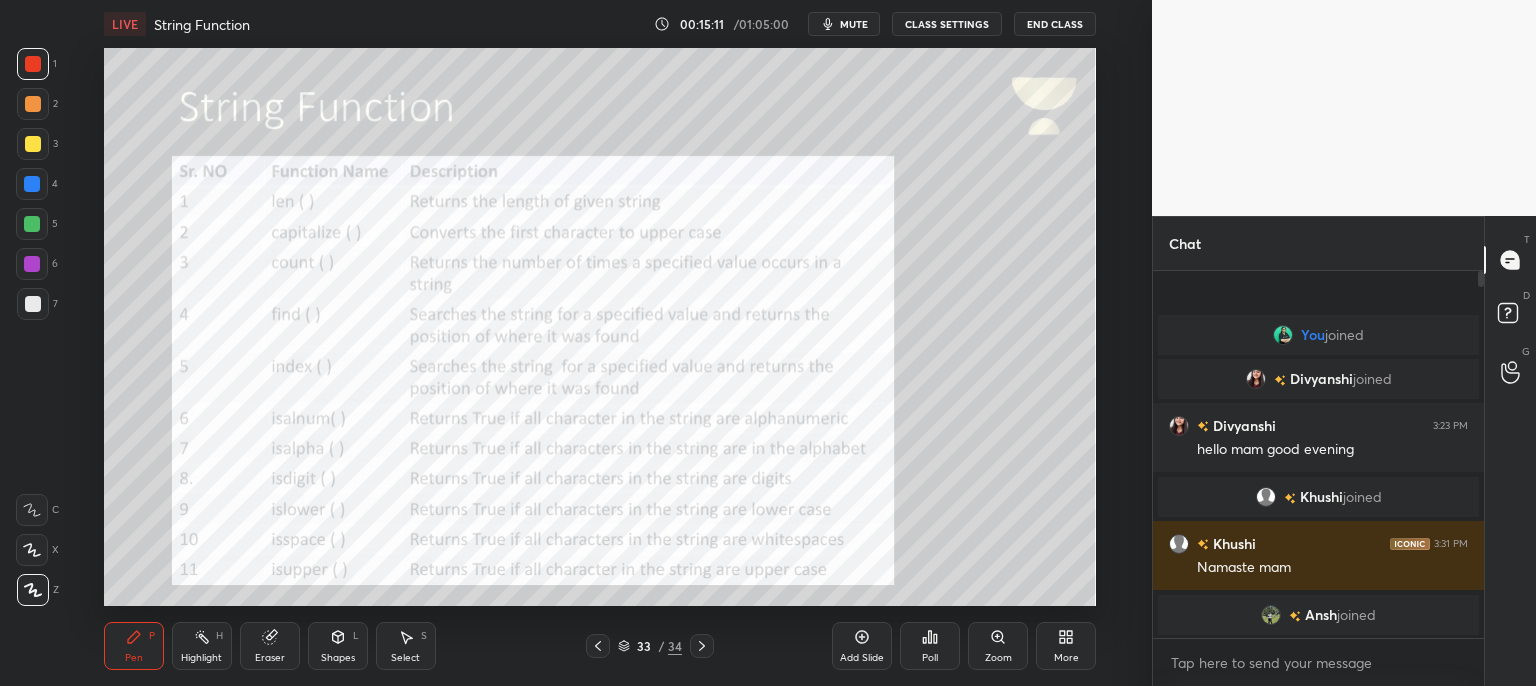 click on "mute" at bounding box center [854, 24] 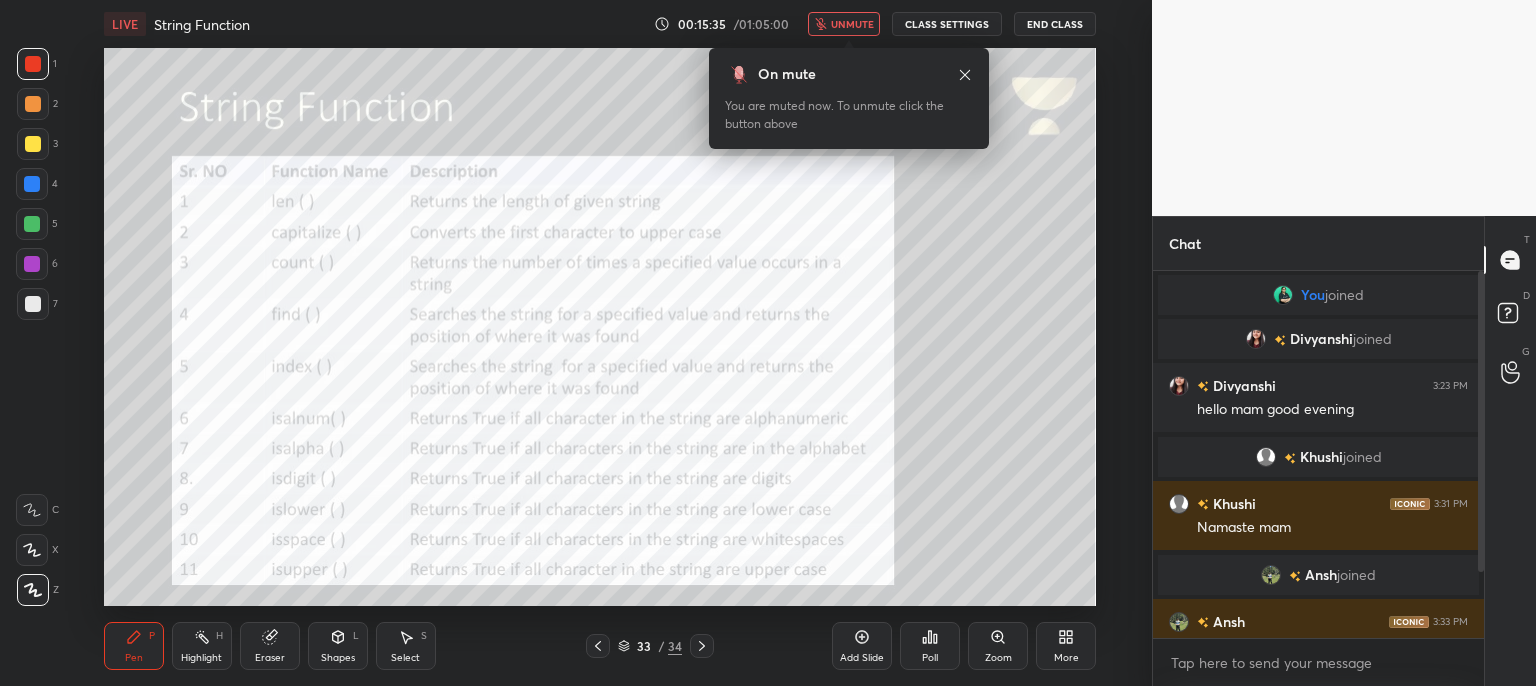 drag, startPoint x: 1476, startPoint y: 535, endPoint x: 1464, endPoint y: 681, distance: 146.49232 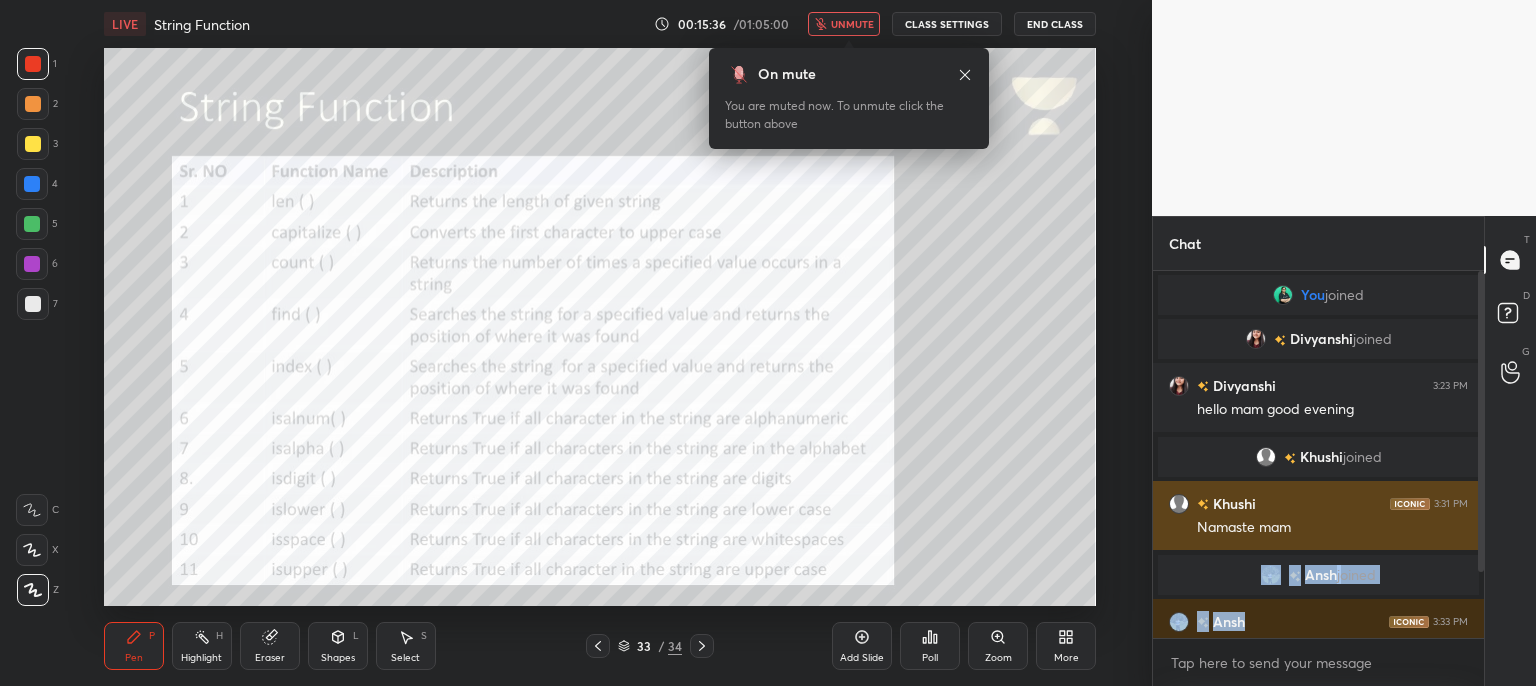 drag, startPoint x: 1288, startPoint y: 586, endPoint x: 1351, endPoint y: 481, distance: 122.44999 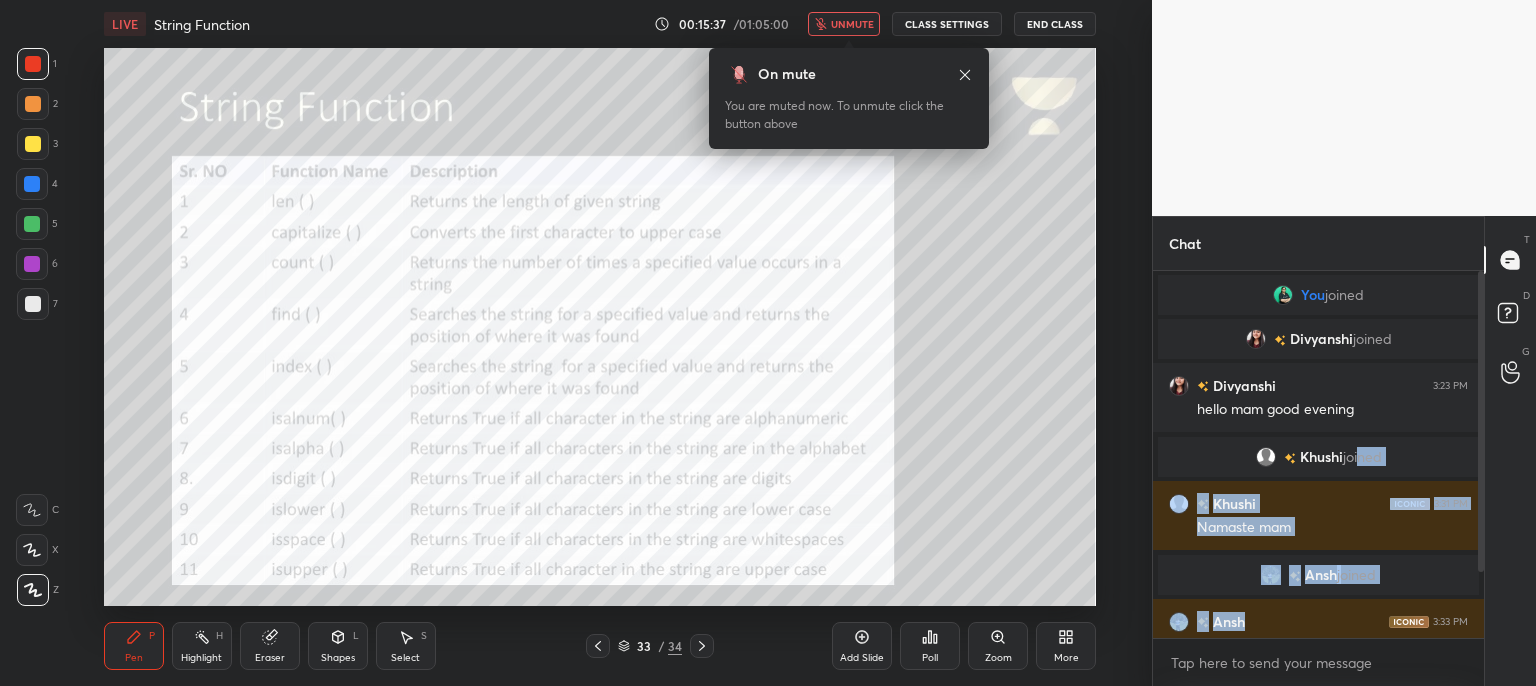 click on "[PERSON]  joined" at bounding box center (1318, 575) 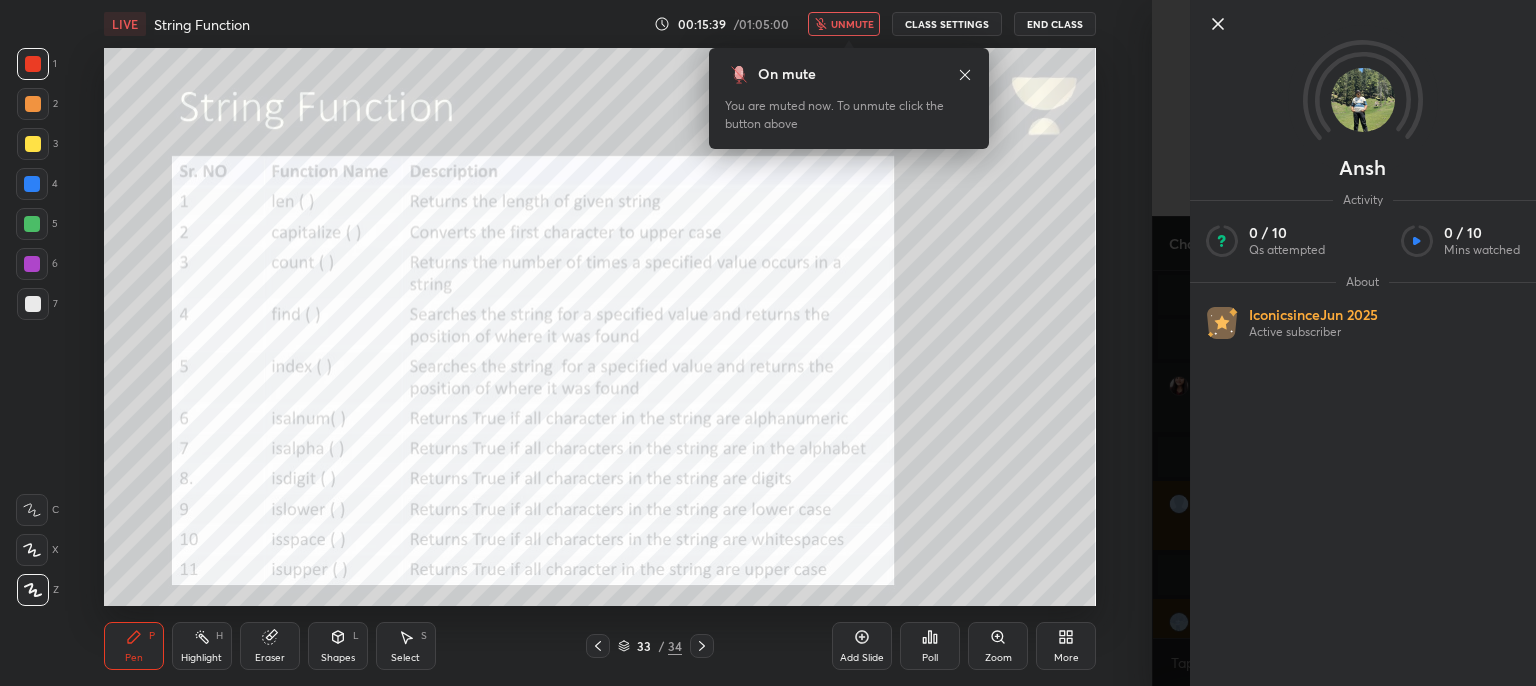click 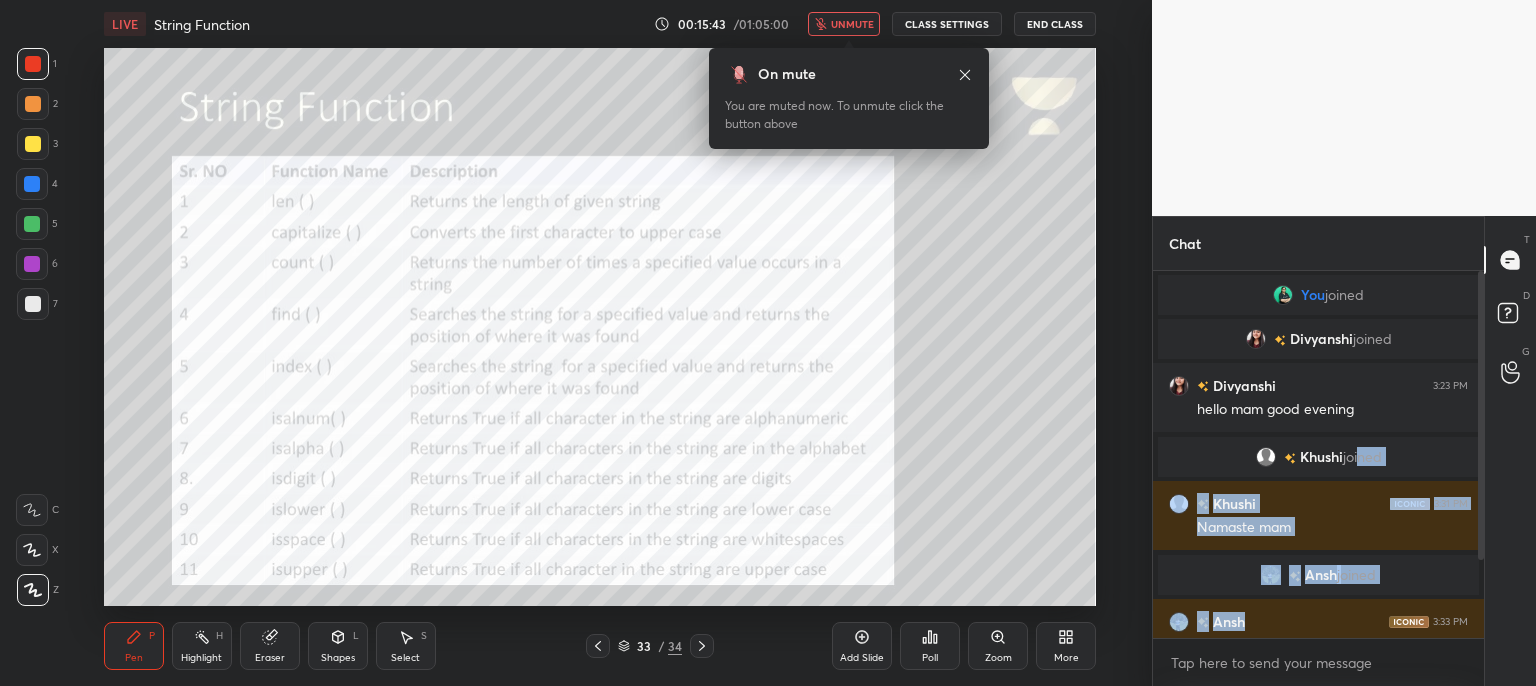 click at bounding box center (1344, 108) 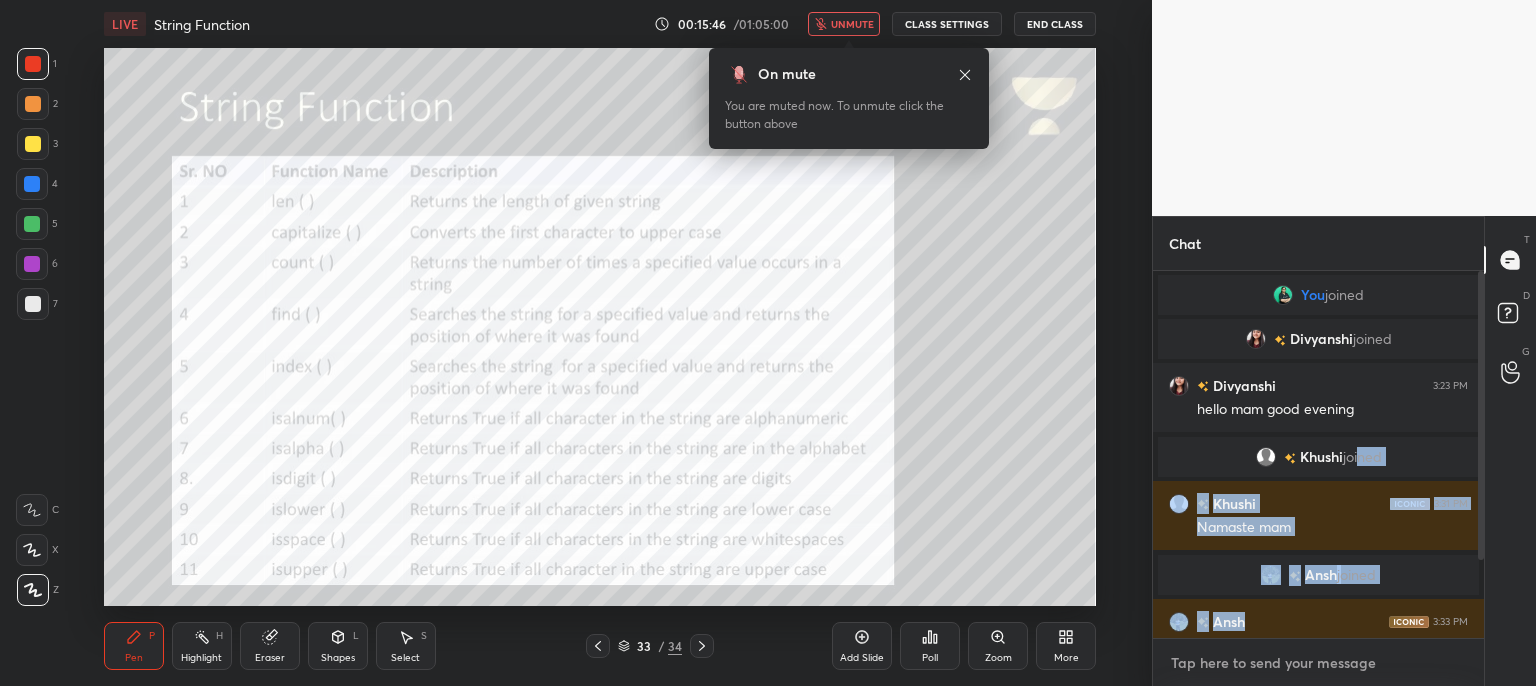 click at bounding box center (1318, 663) 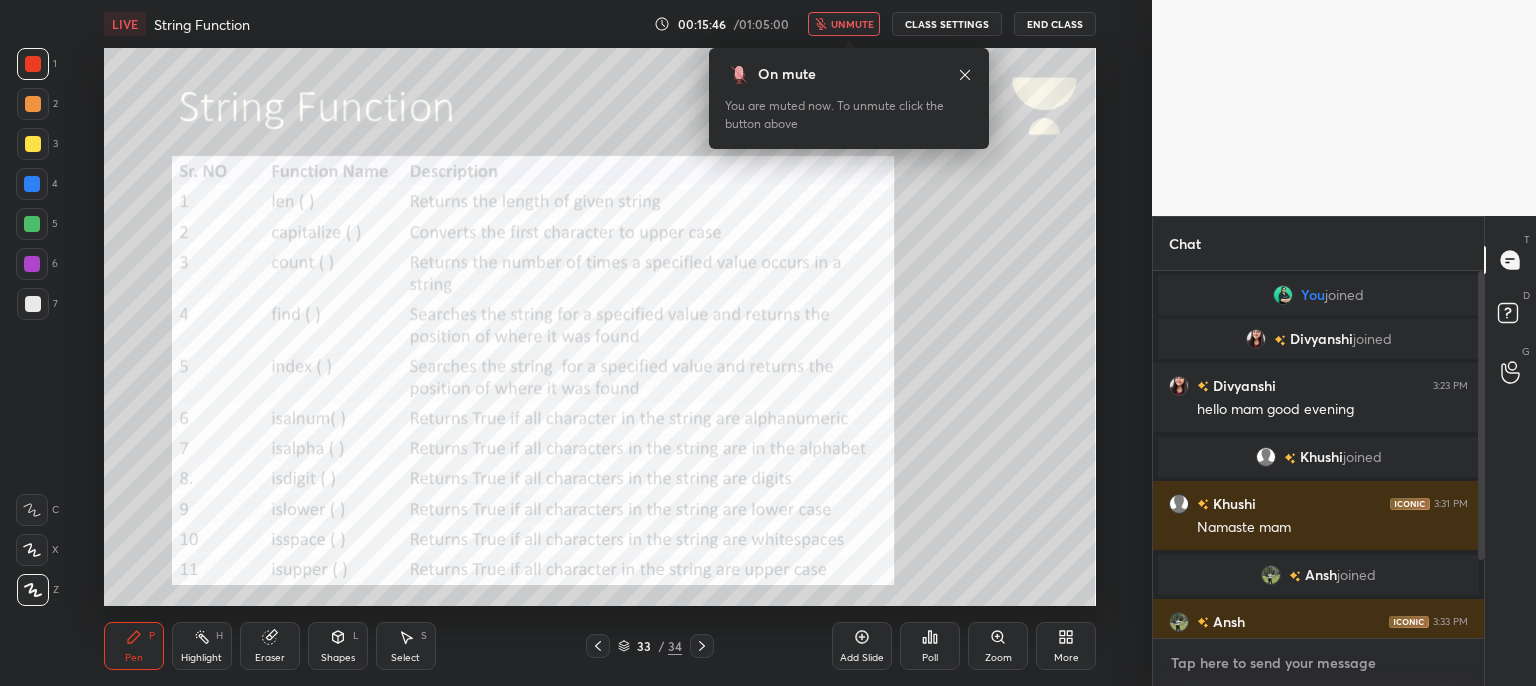 click at bounding box center [1318, 663] 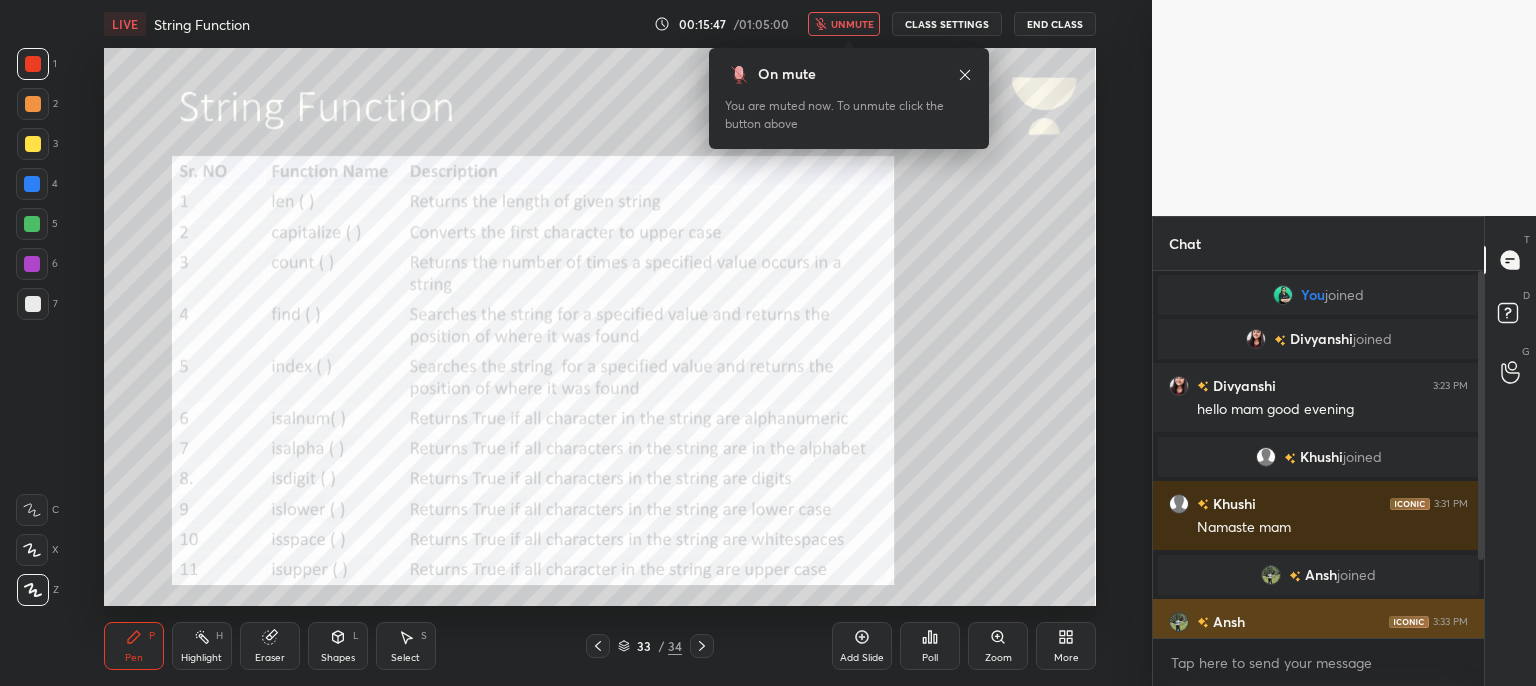type on "x" 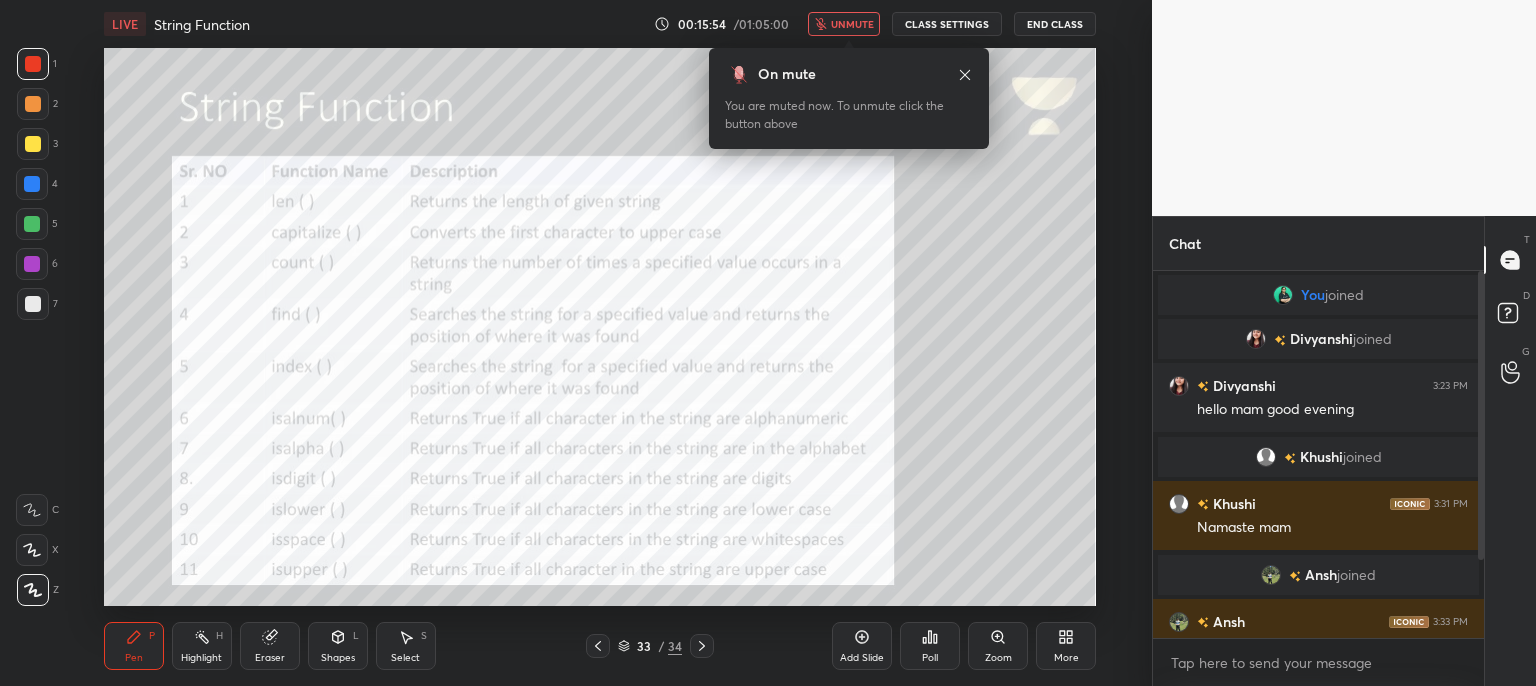 scroll, scrollTop: 100, scrollLeft: 0, axis: vertical 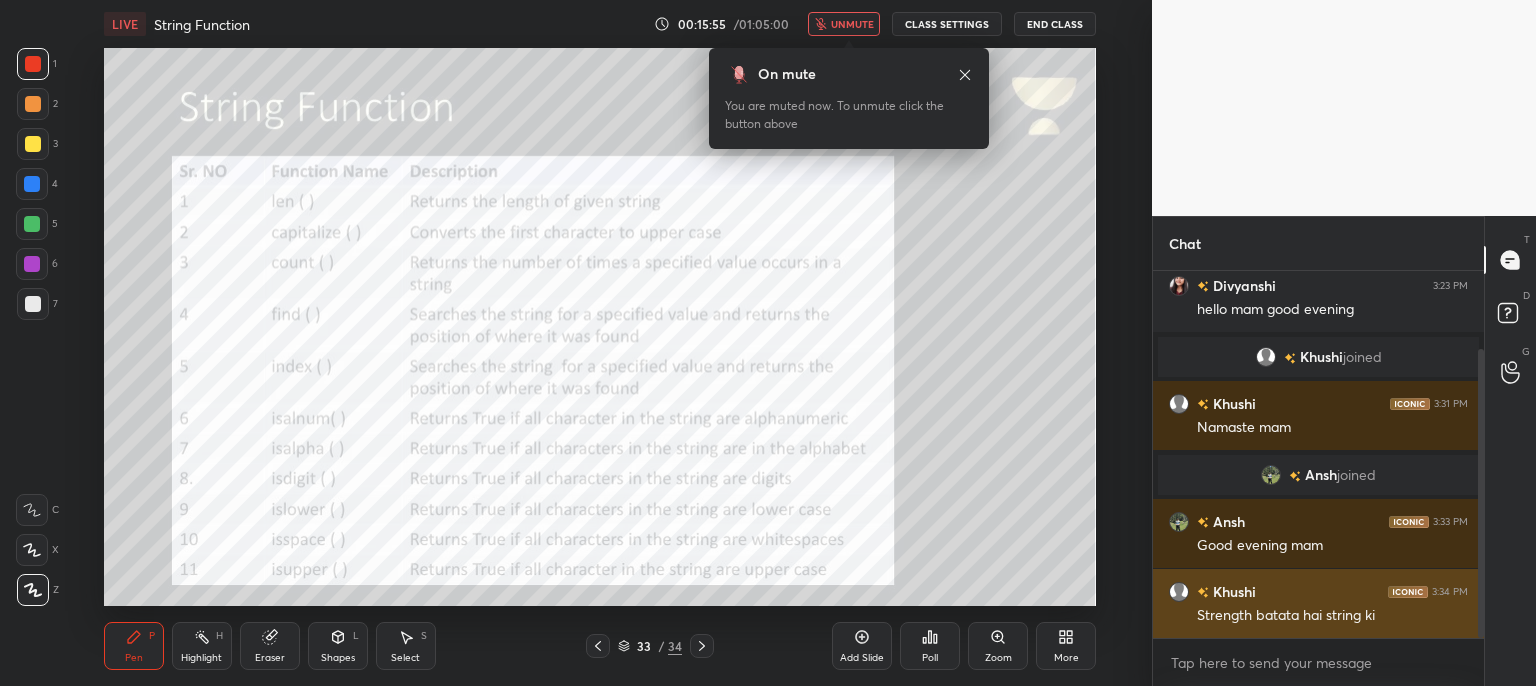 drag, startPoint x: 1482, startPoint y: 545, endPoint x: 1468, endPoint y: 617, distance: 73.34848 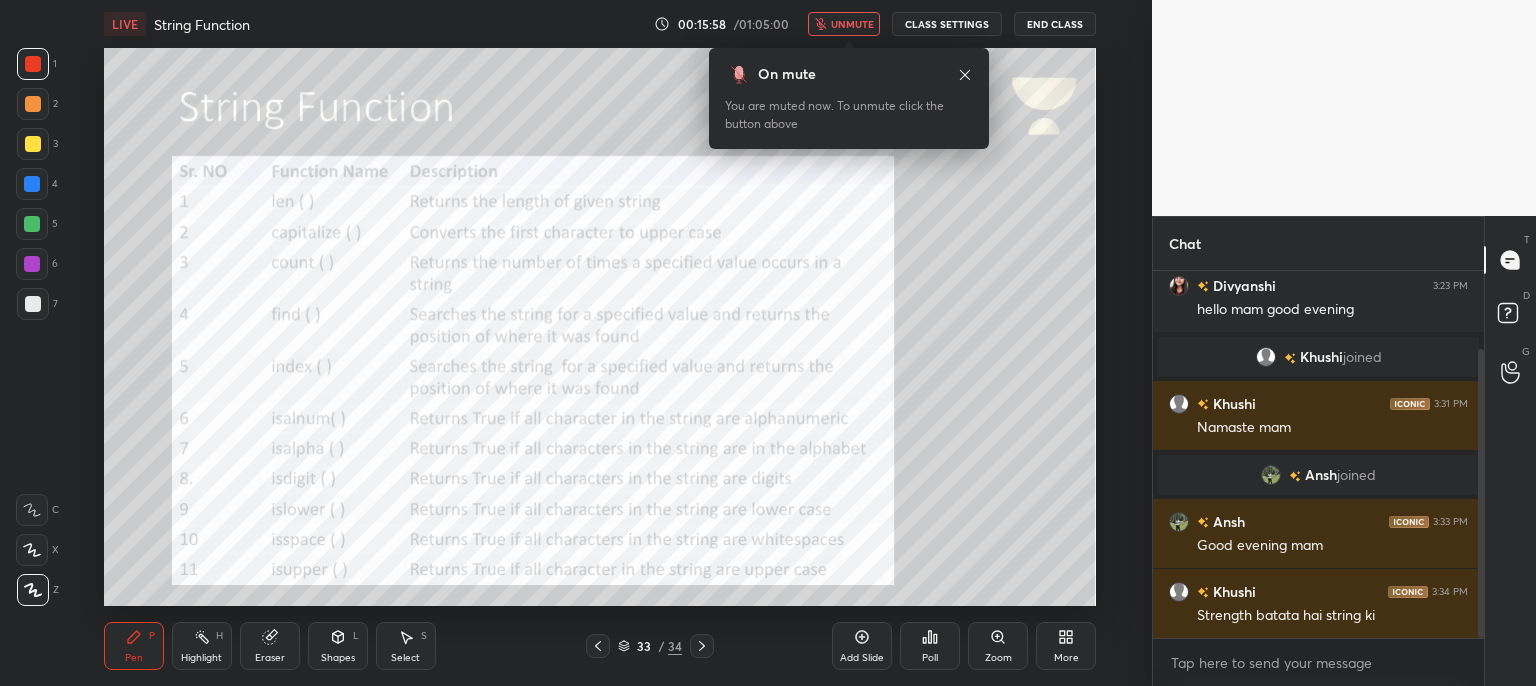 click on "unmute" at bounding box center (852, 24) 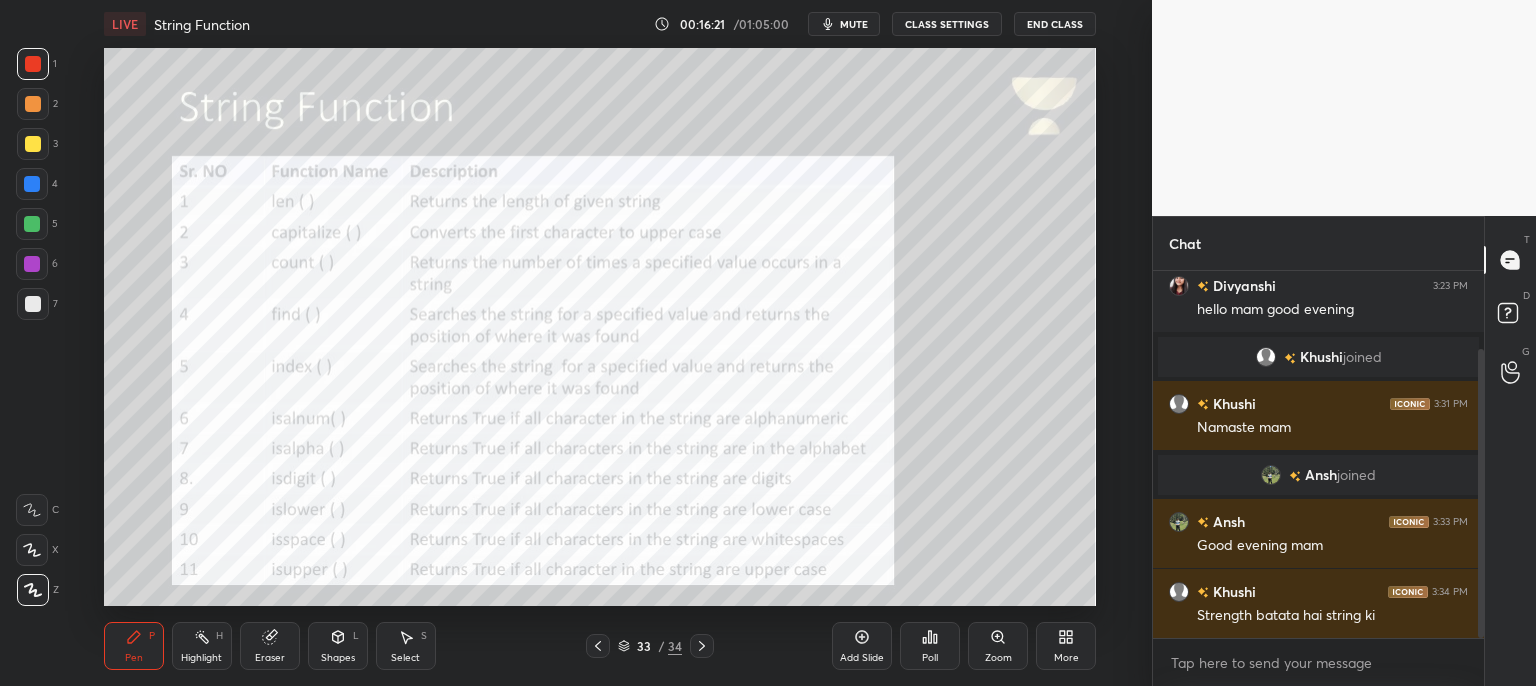 click 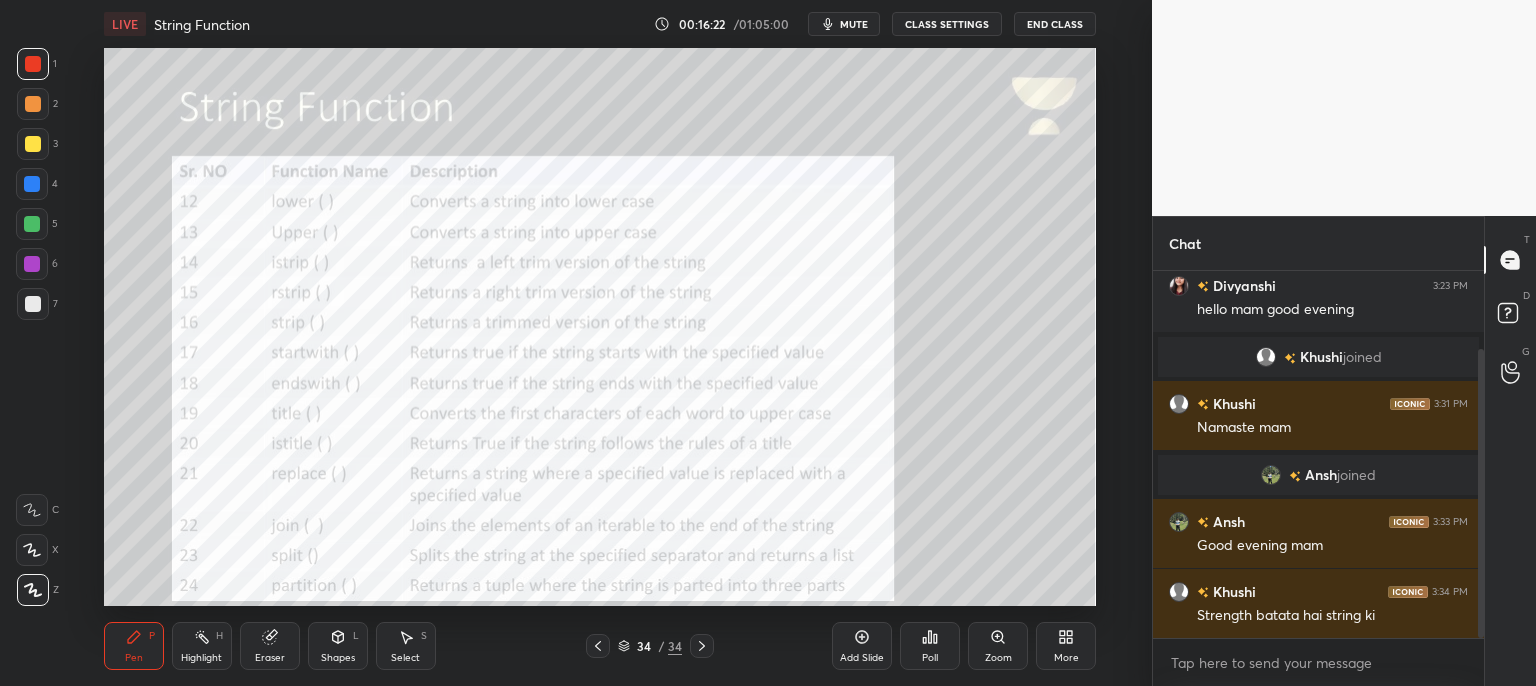 click at bounding box center (598, 646) 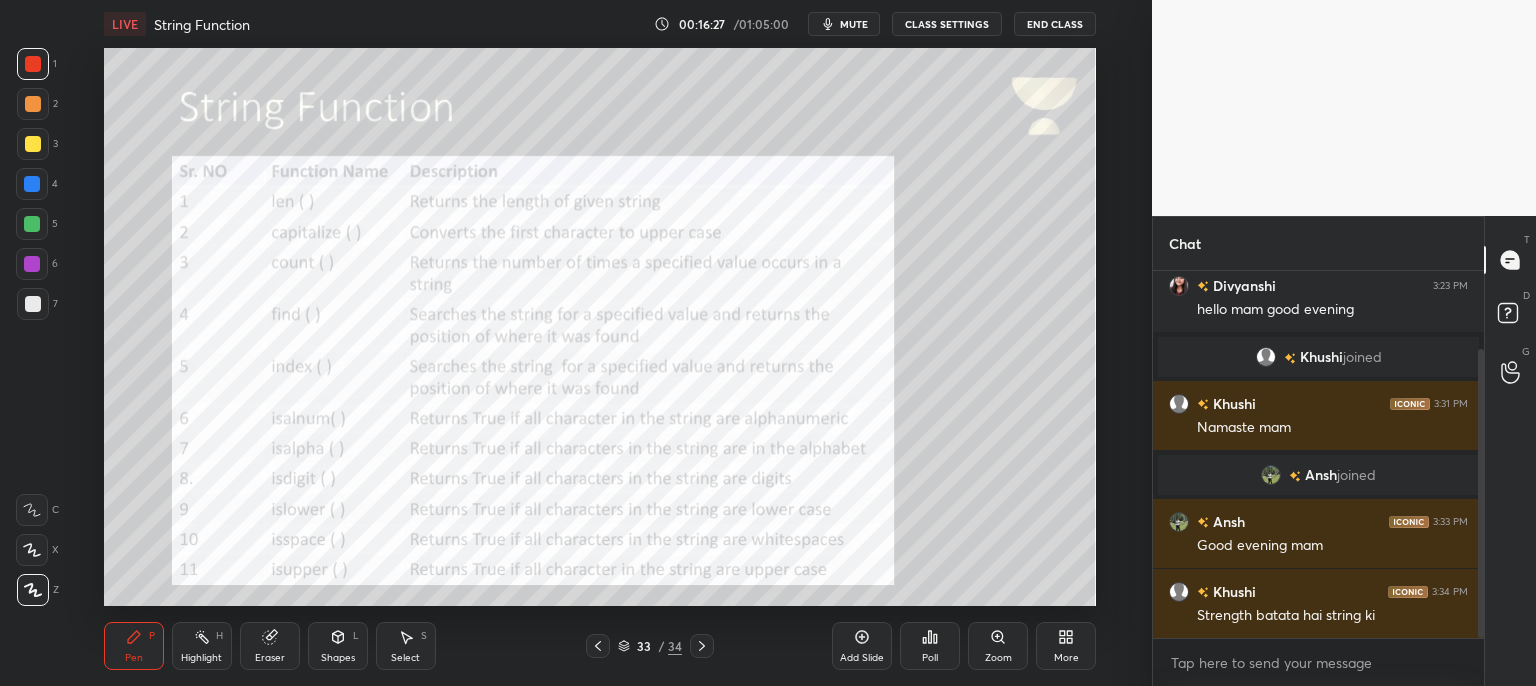 click at bounding box center (33, 144) 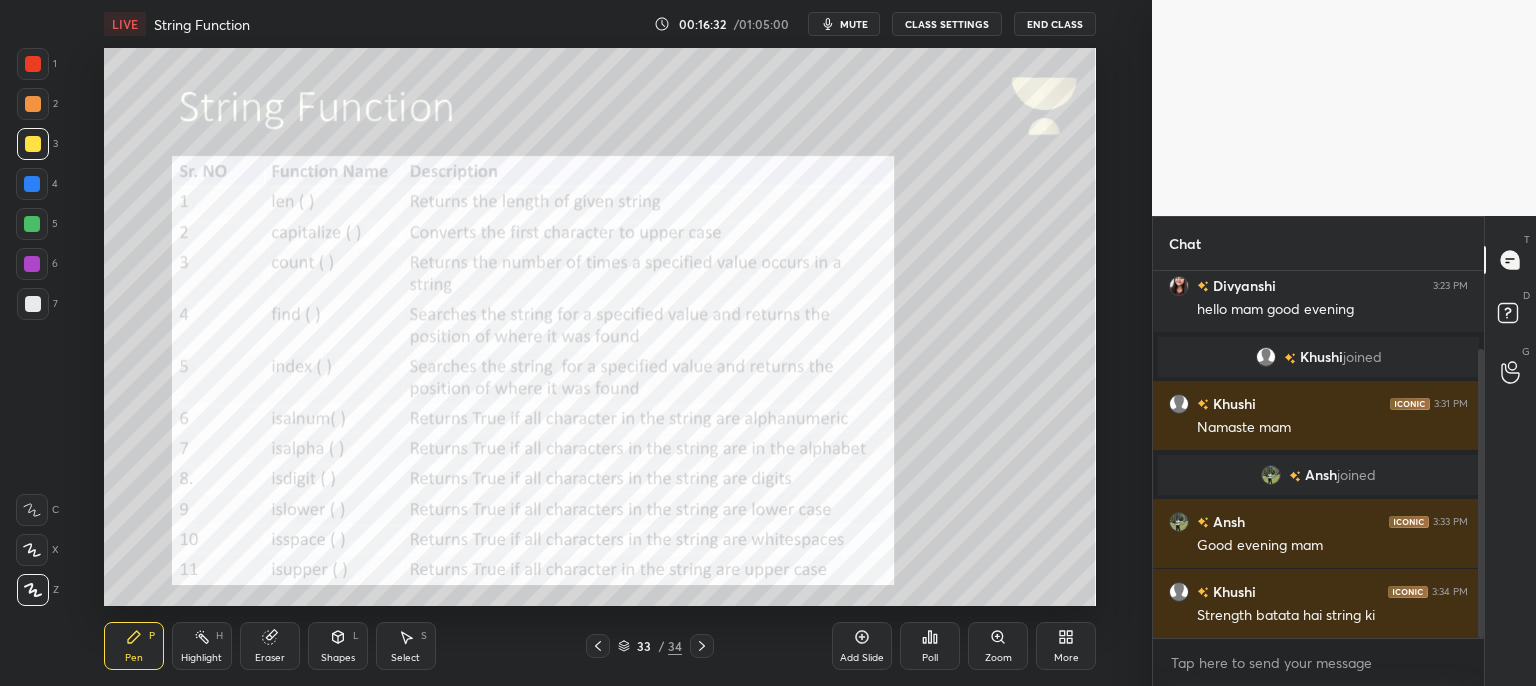click on "LIVE String Function 00:16:32 /  01:05:00 mute CLASS SETTINGS End Class Setting up your live class Poll for   secs No correct answer Start poll Back String Function • L3 of Course on Python Programming Language: String for CBSE Class 11 [PERSON] [LASTNAME] Pen P Highlight H Eraser Shapes L Select S 33 / 34 Add Slide Poll Zoom More" at bounding box center (600, 343) 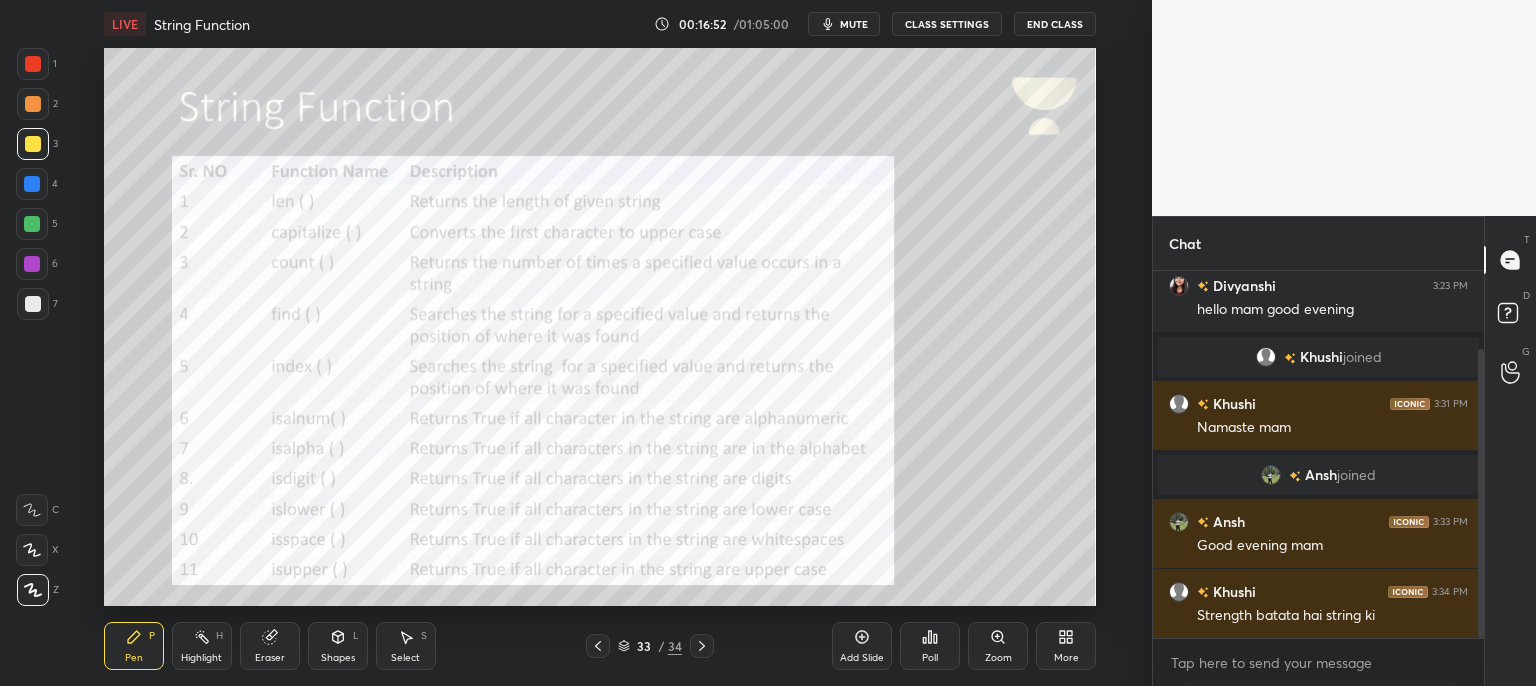 click 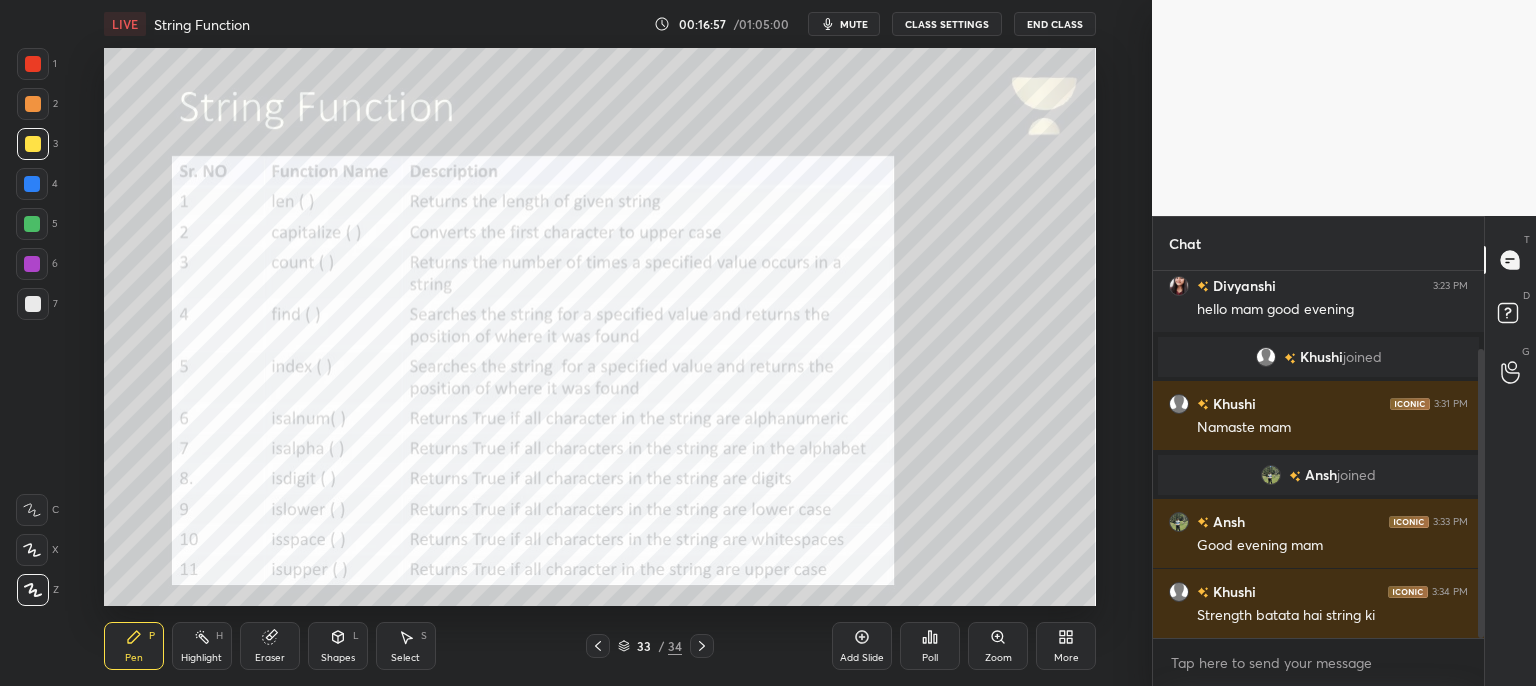 click at bounding box center [32, 510] 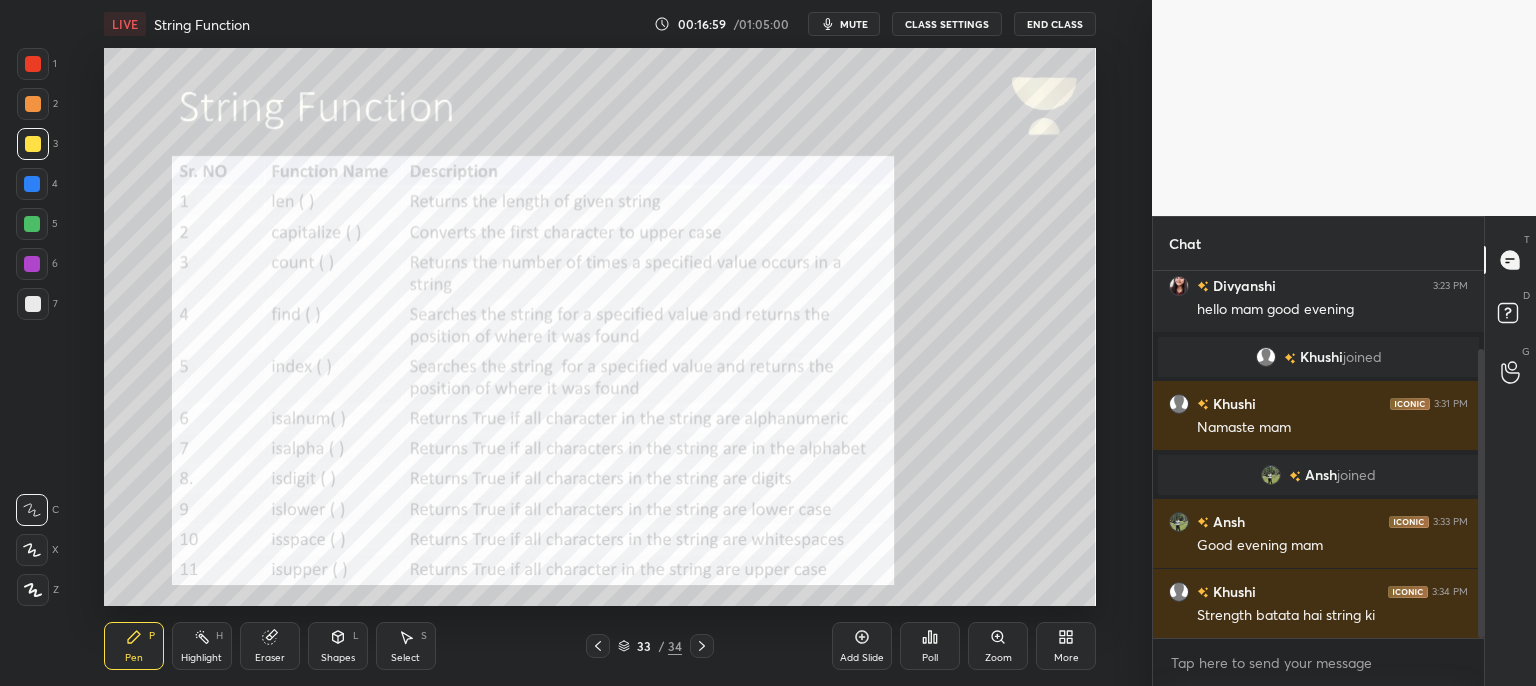 click at bounding box center [32, 550] 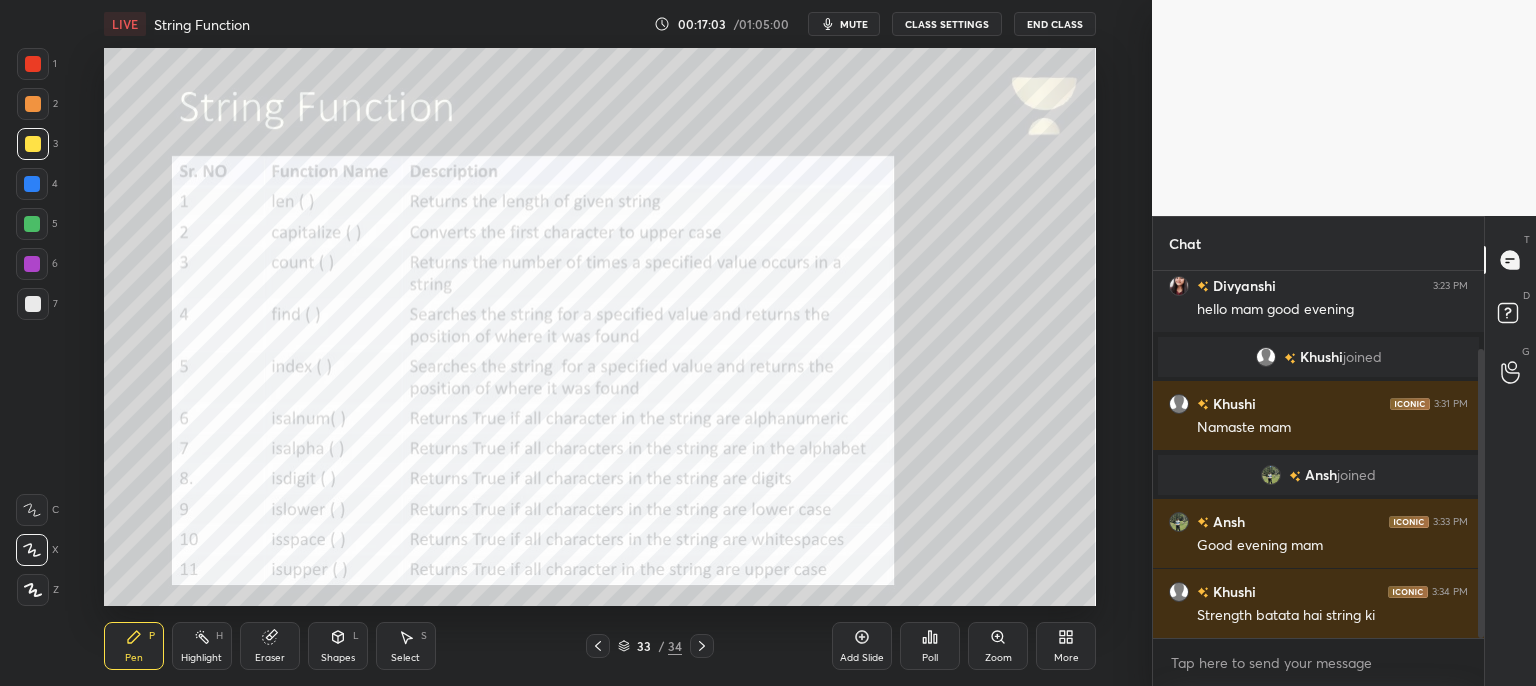 click on "mute" at bounding box center [854, 24] 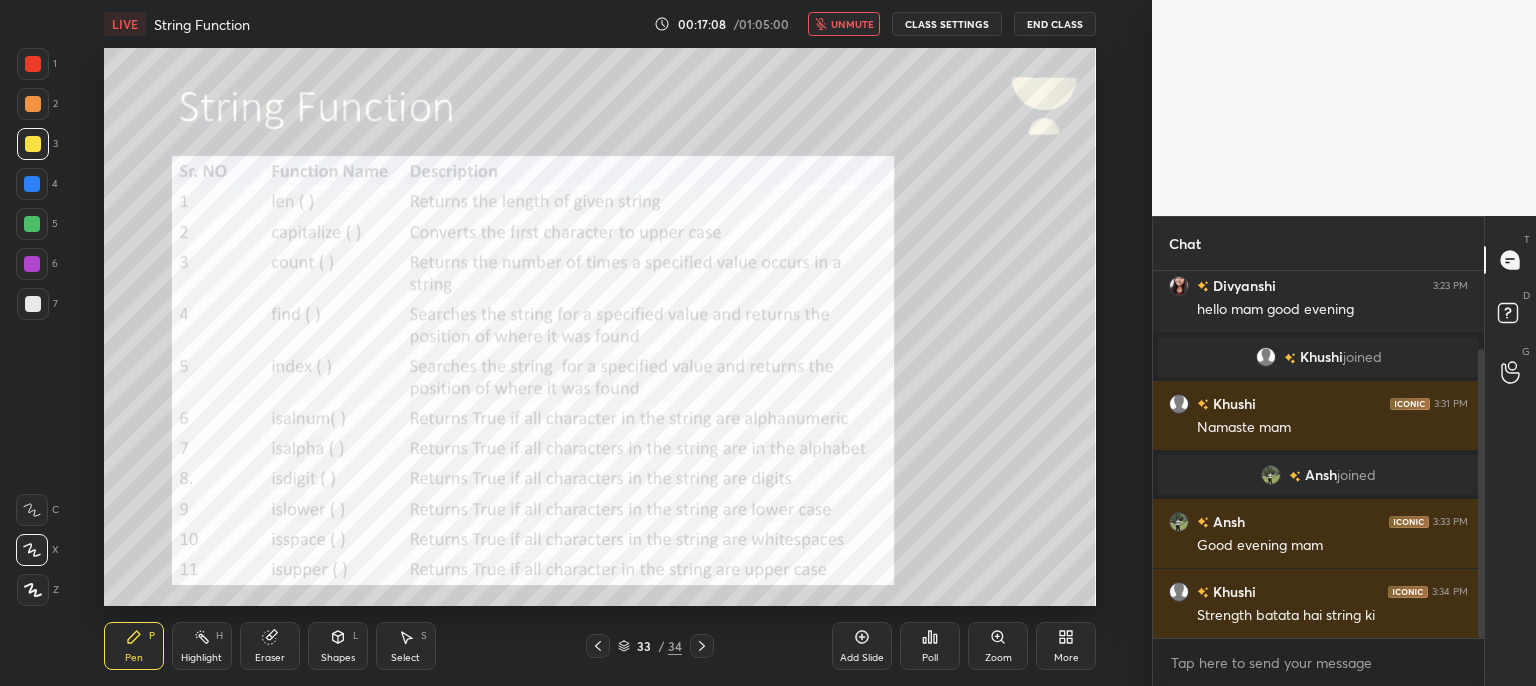 click on "Eraser" at bounding box center [270, 658] 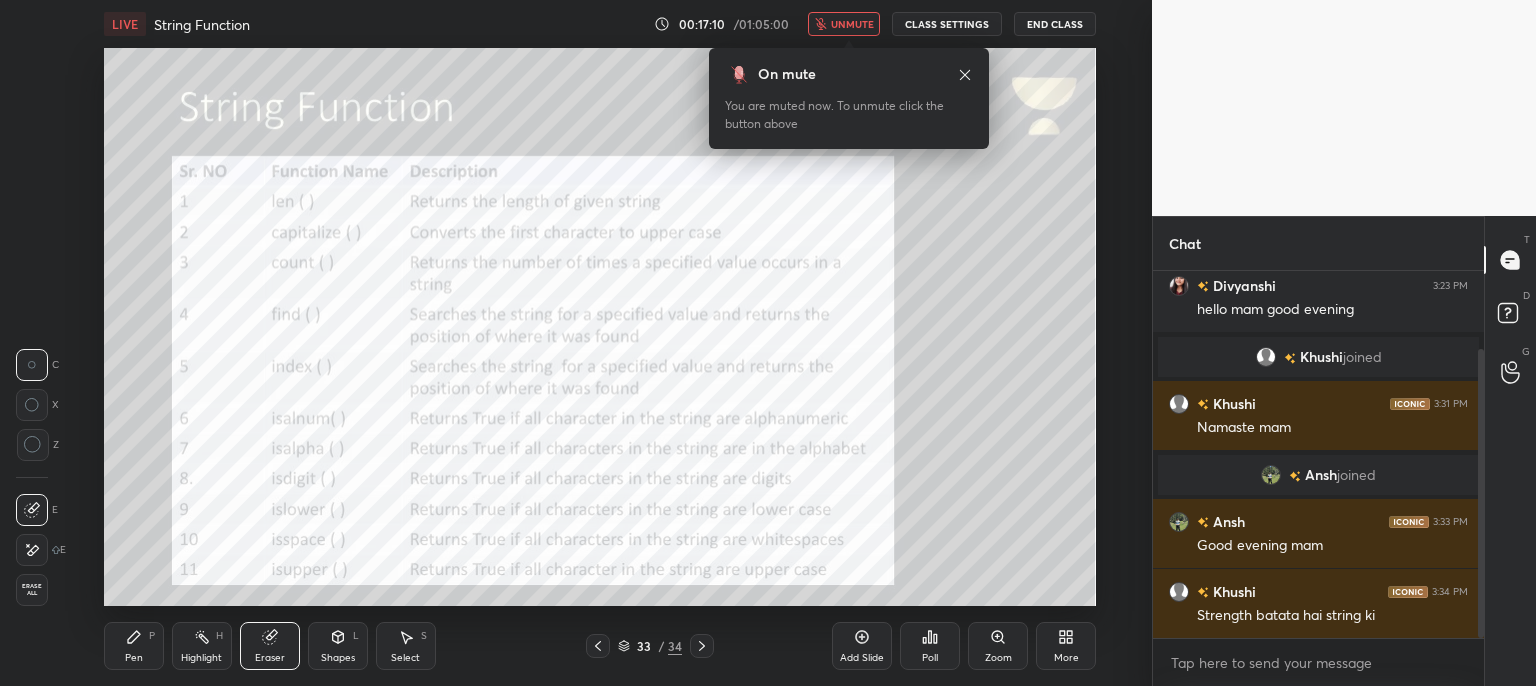 click 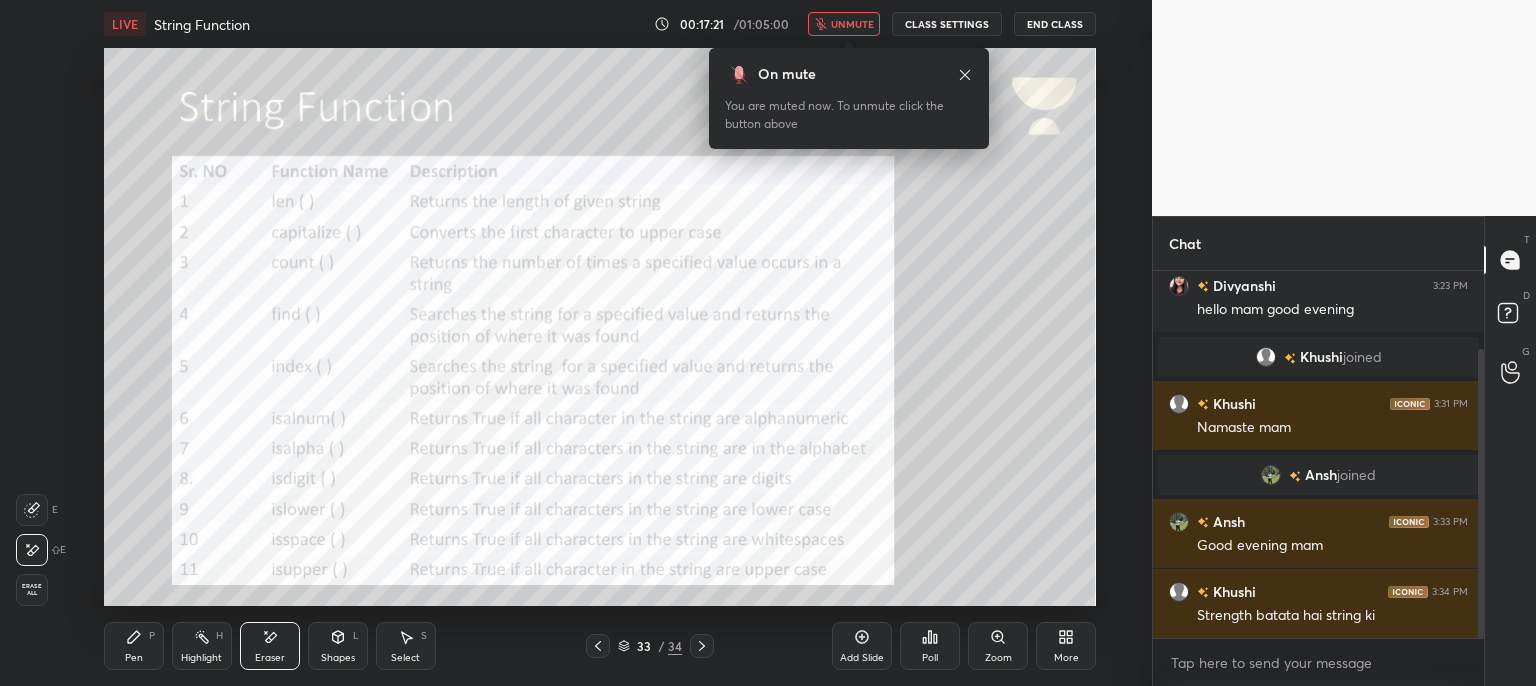 click on "unmute" at bounding box center (852, 24) 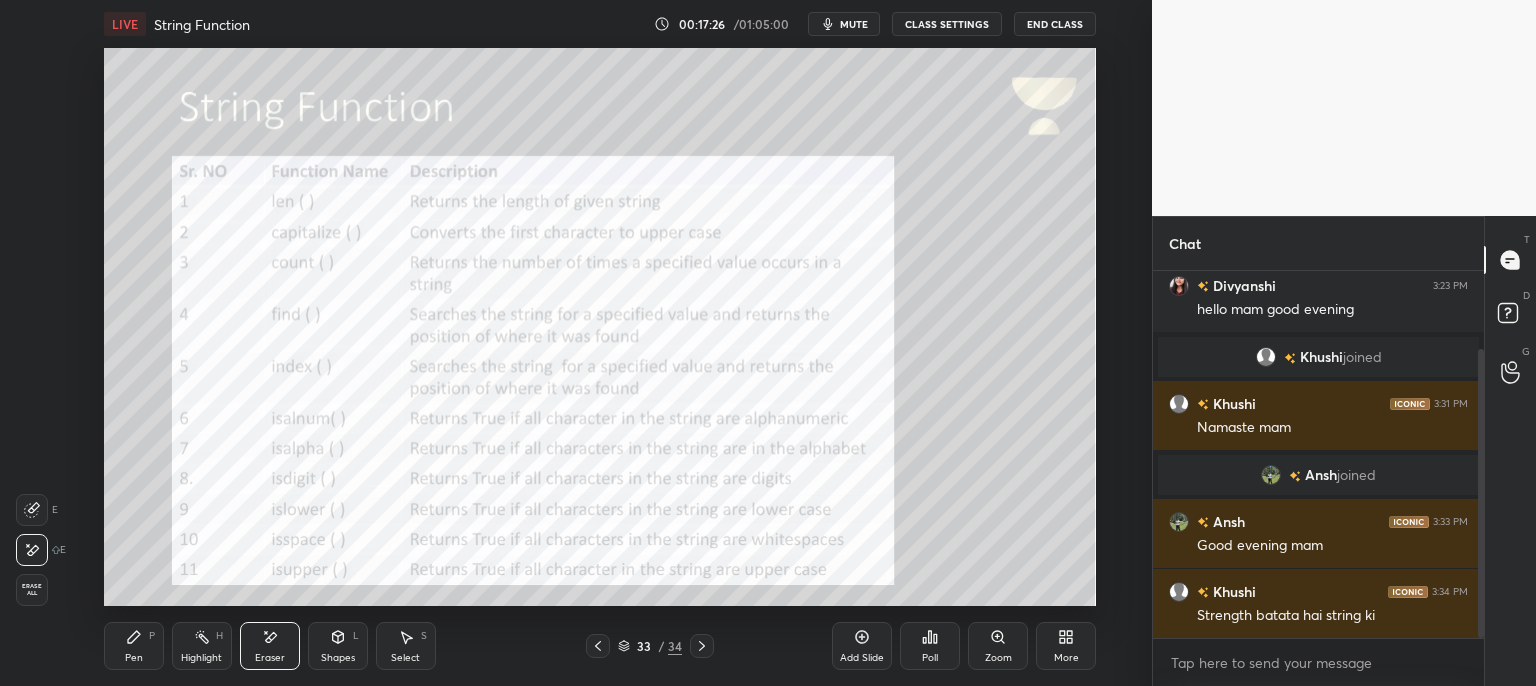 click on "Pen" at bounding box center [134, 658] 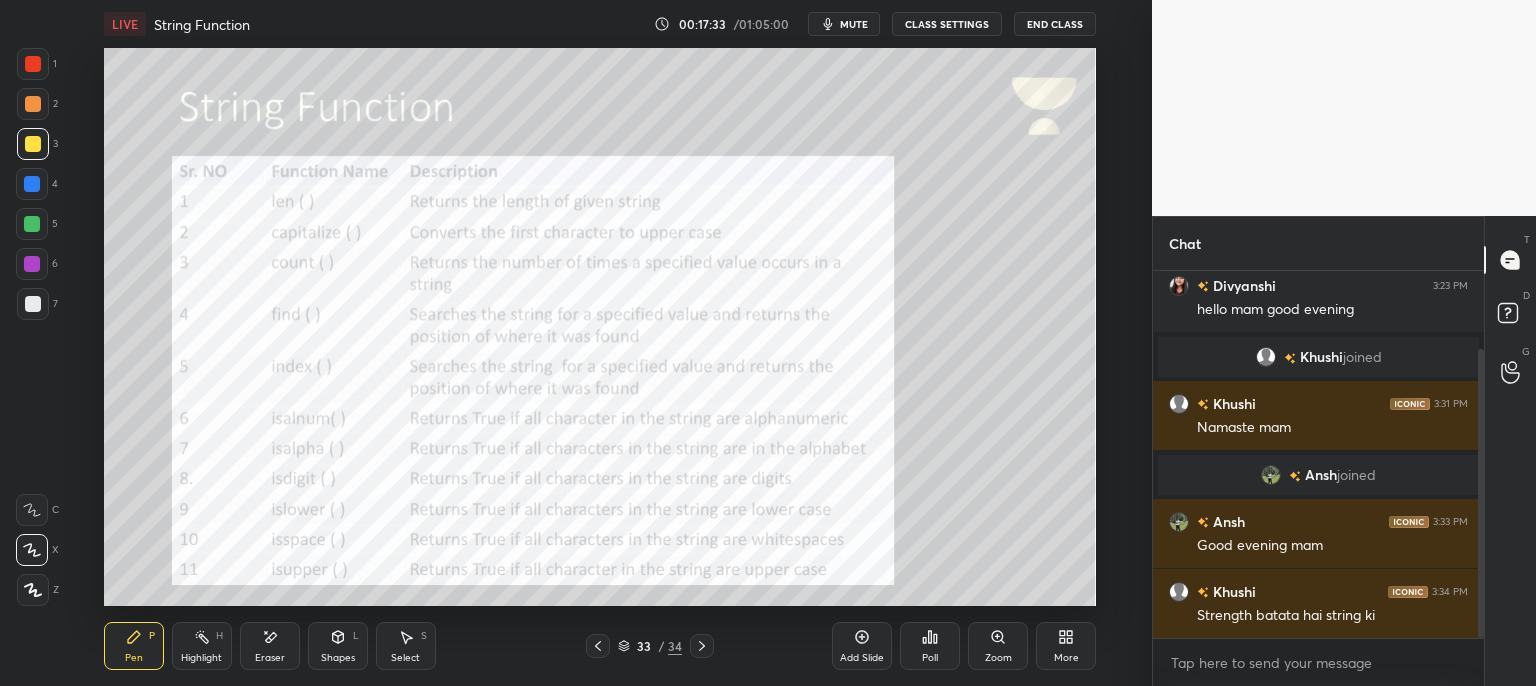 click at bounding box center (33, 590) 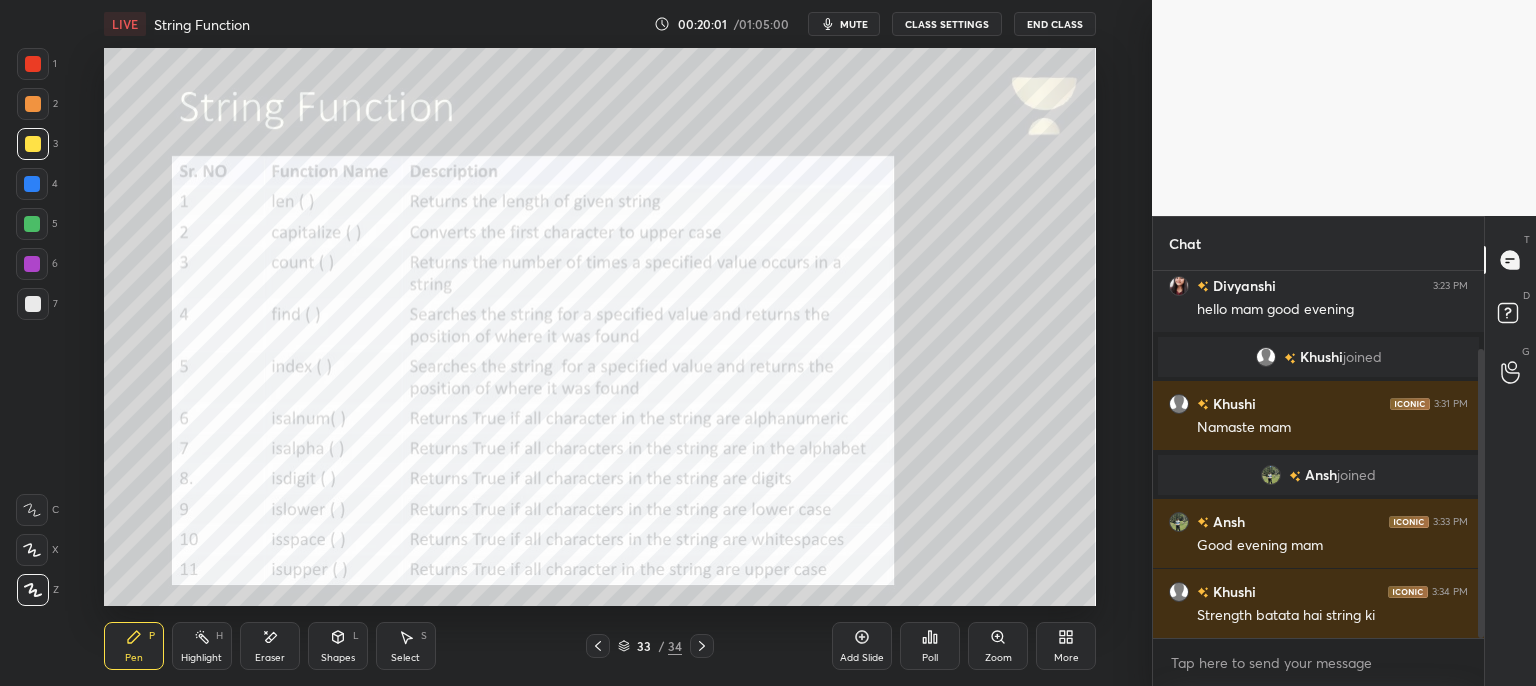 click on "mute" at bounding box center (854, 24) 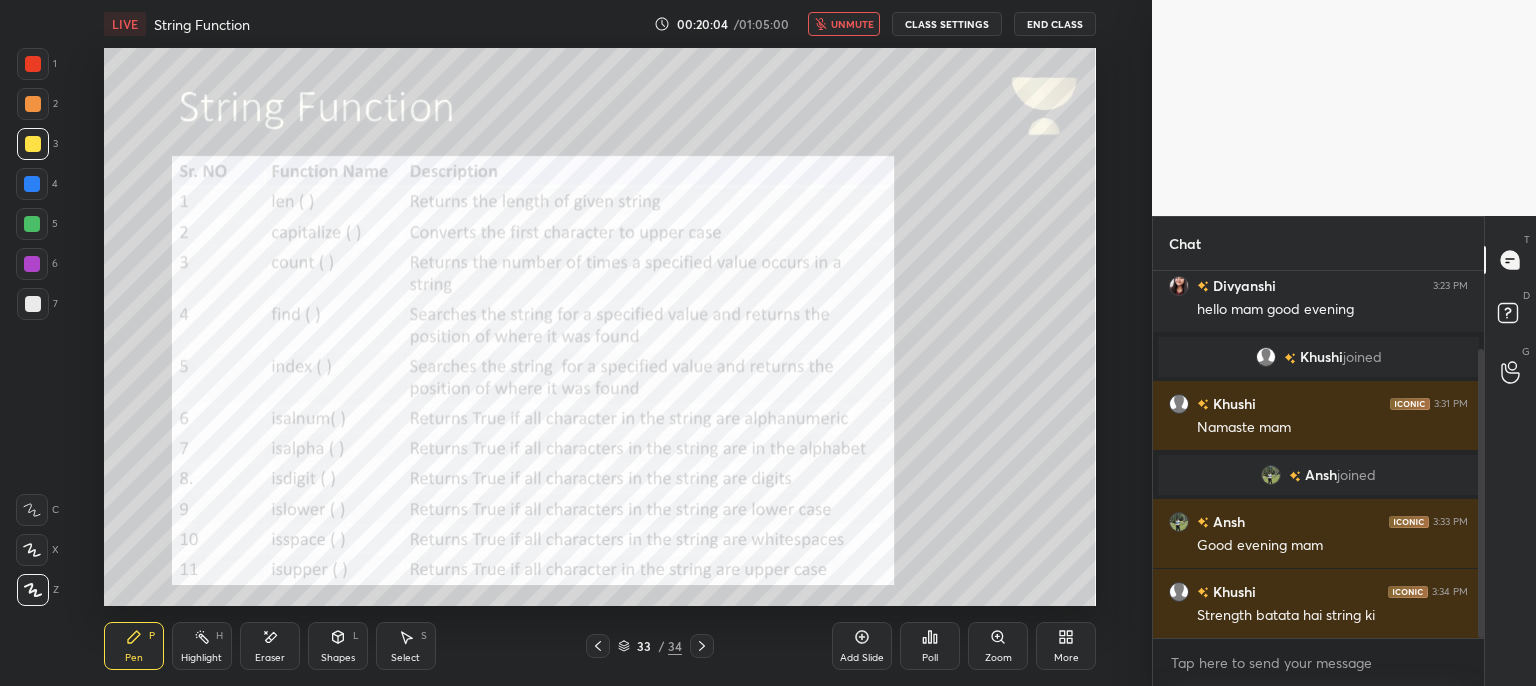type 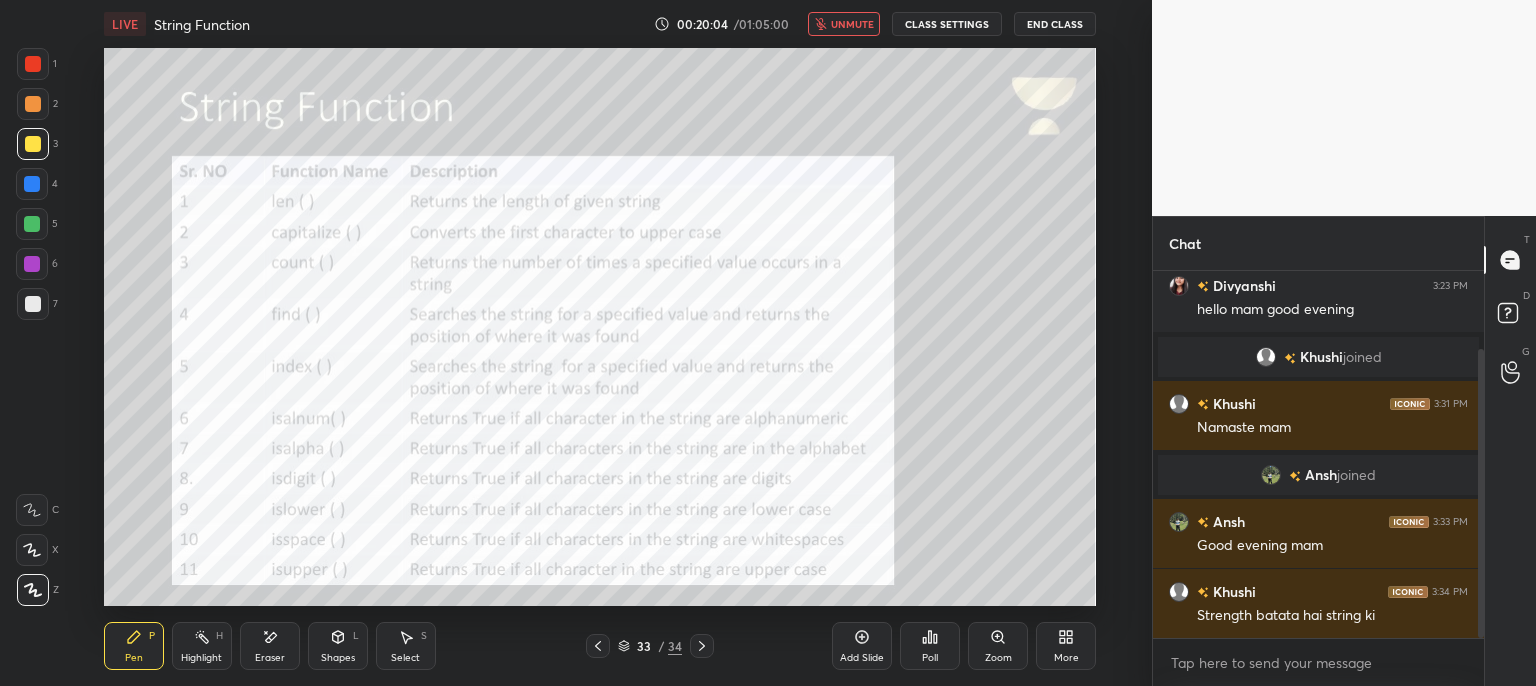 click on "unmute" at bounding box center [844, 24] 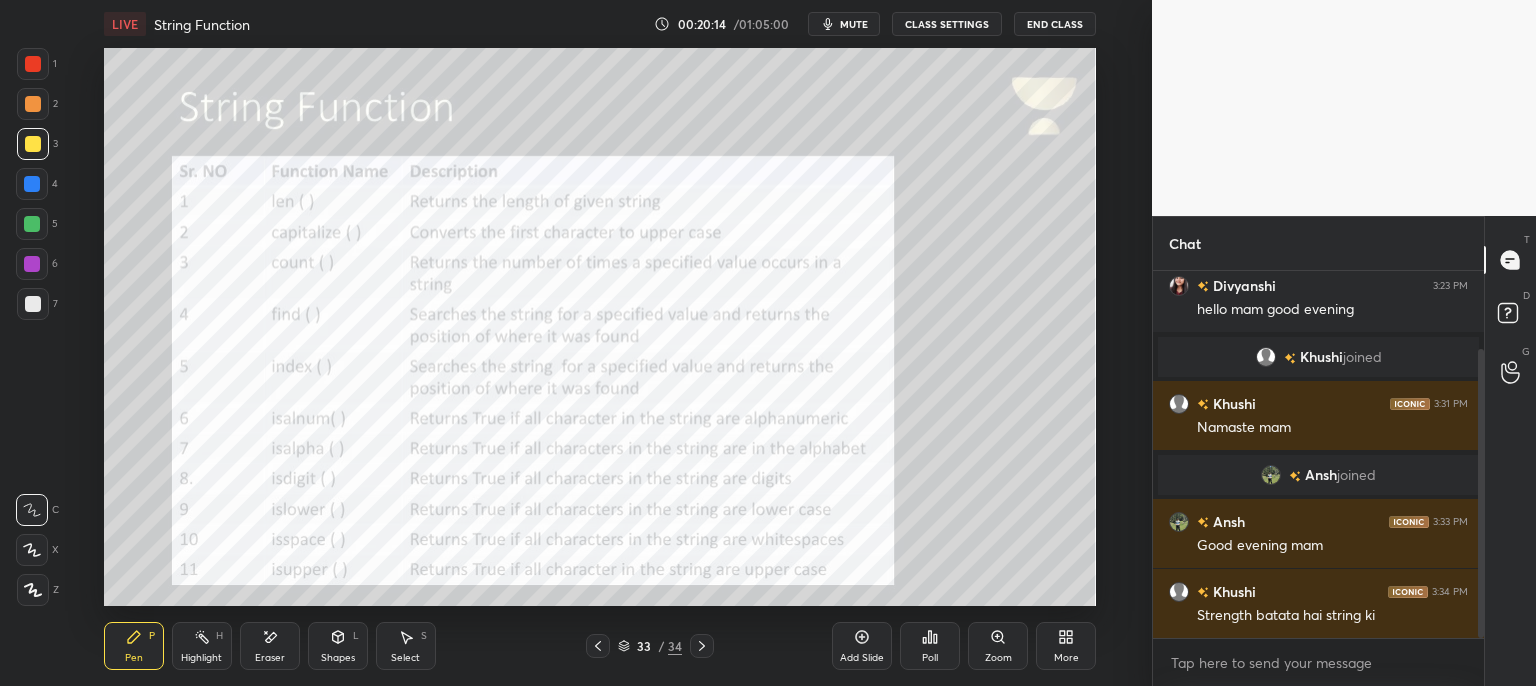 click on "Add Slide" at bounding box center (862, 658) 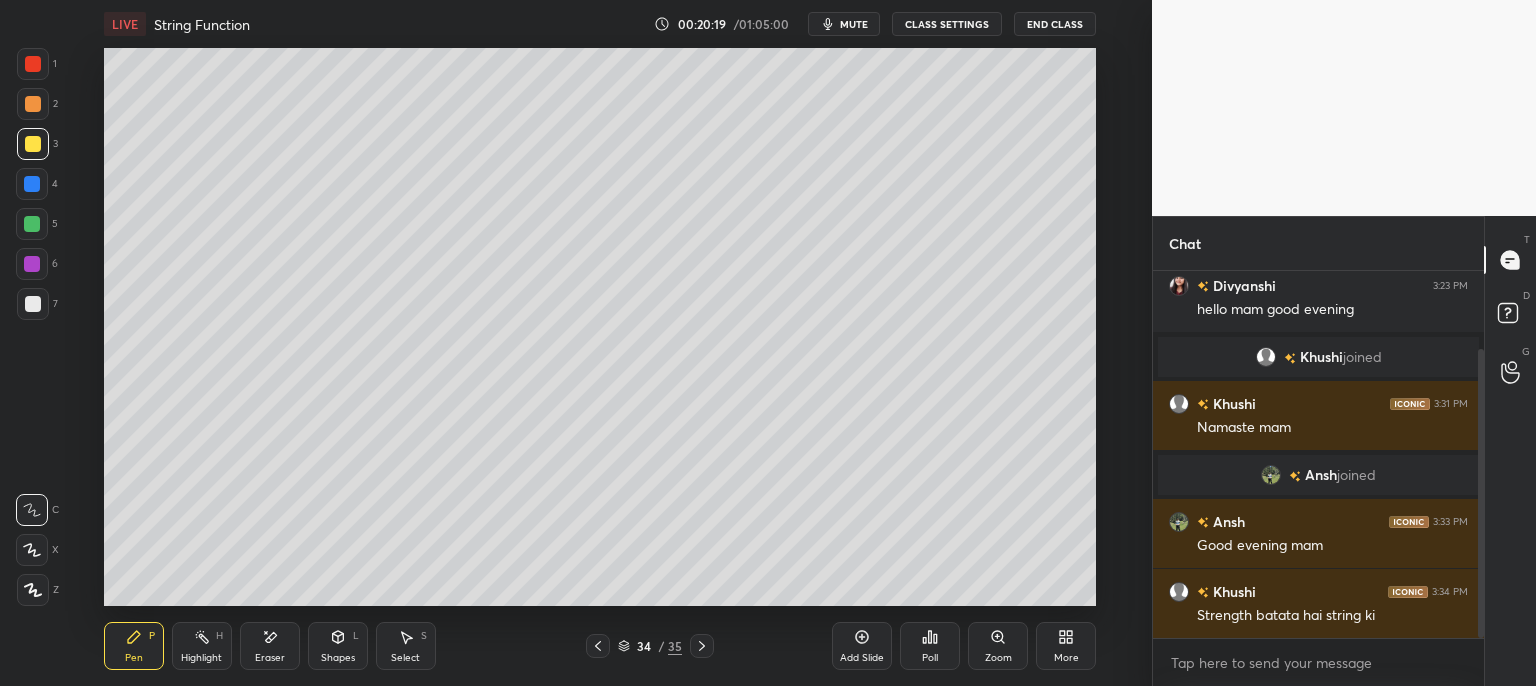click at bounding box center (33, 590) 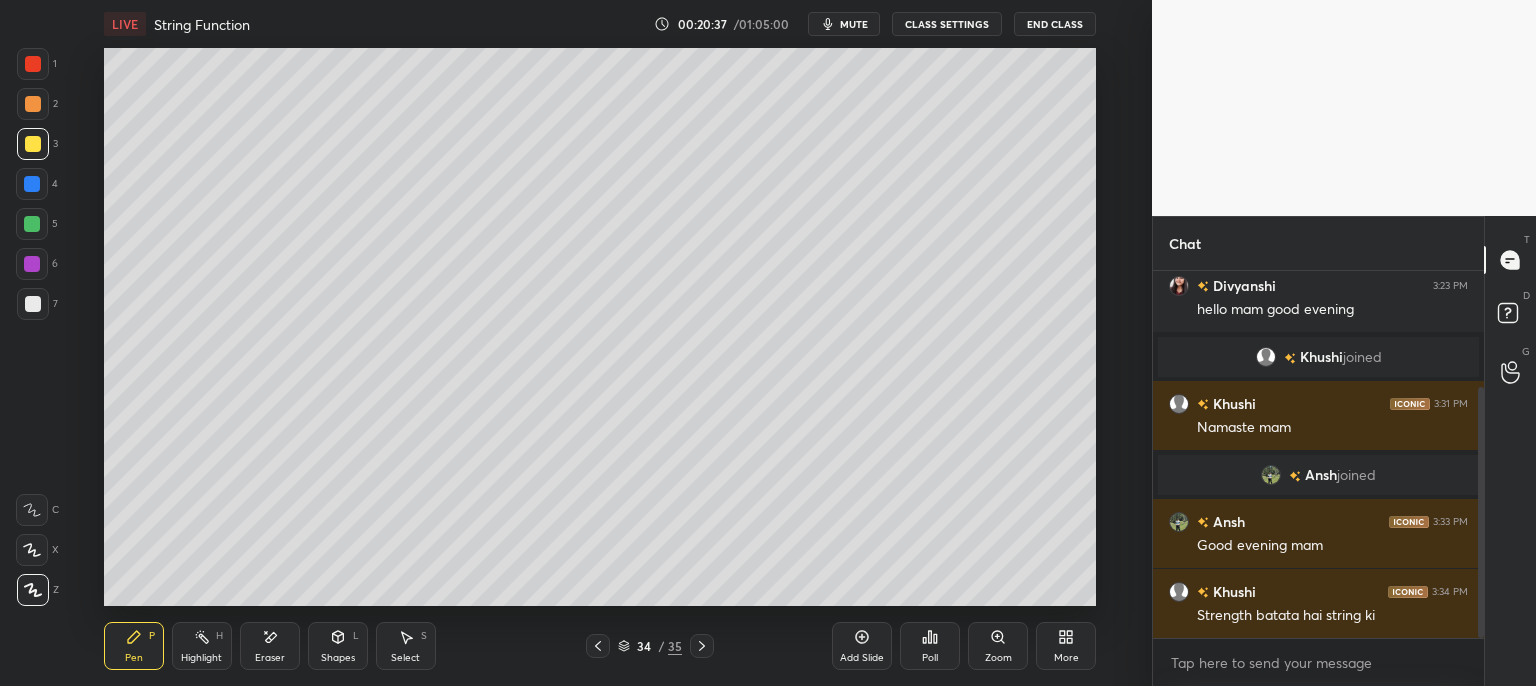 scroll, scrollTop: 170, scrollLeft: 0, axis: vertical 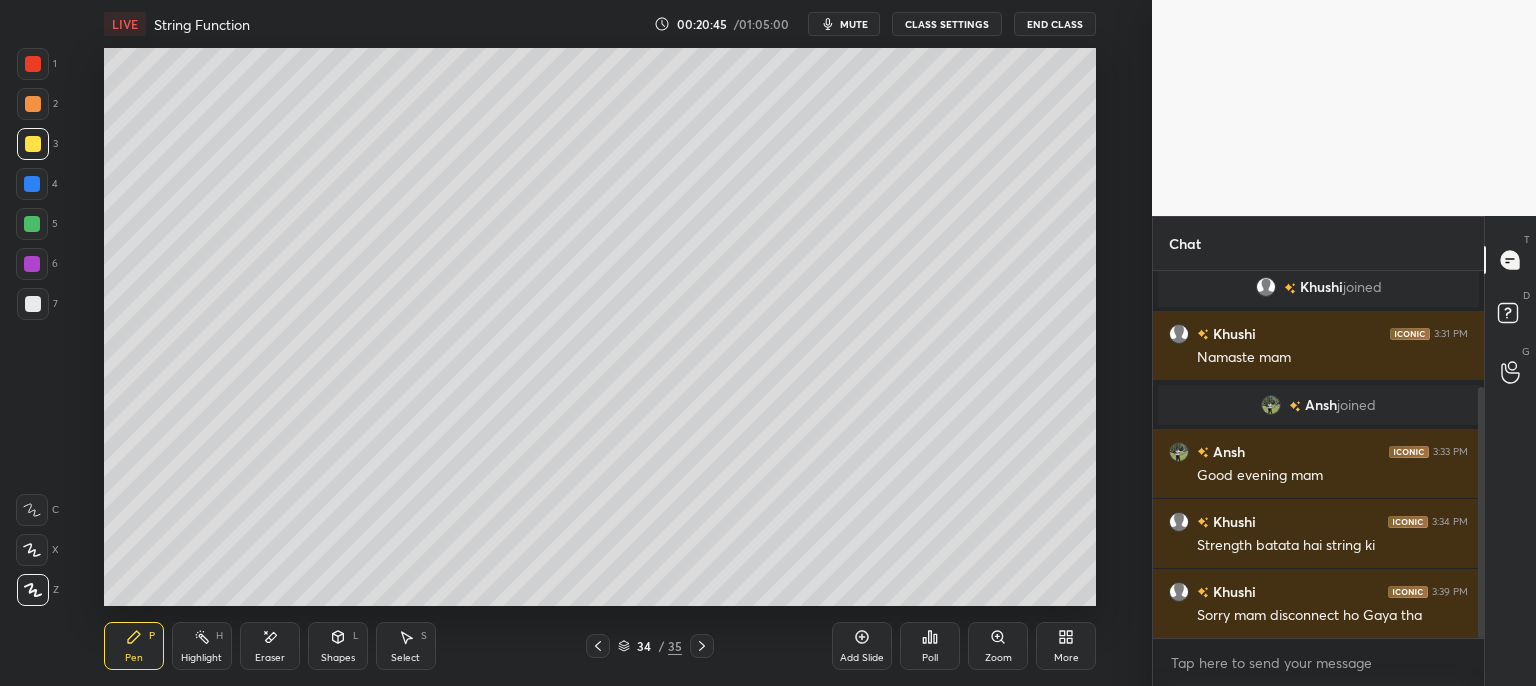 click on "mute" at bounding box center (854, 24) 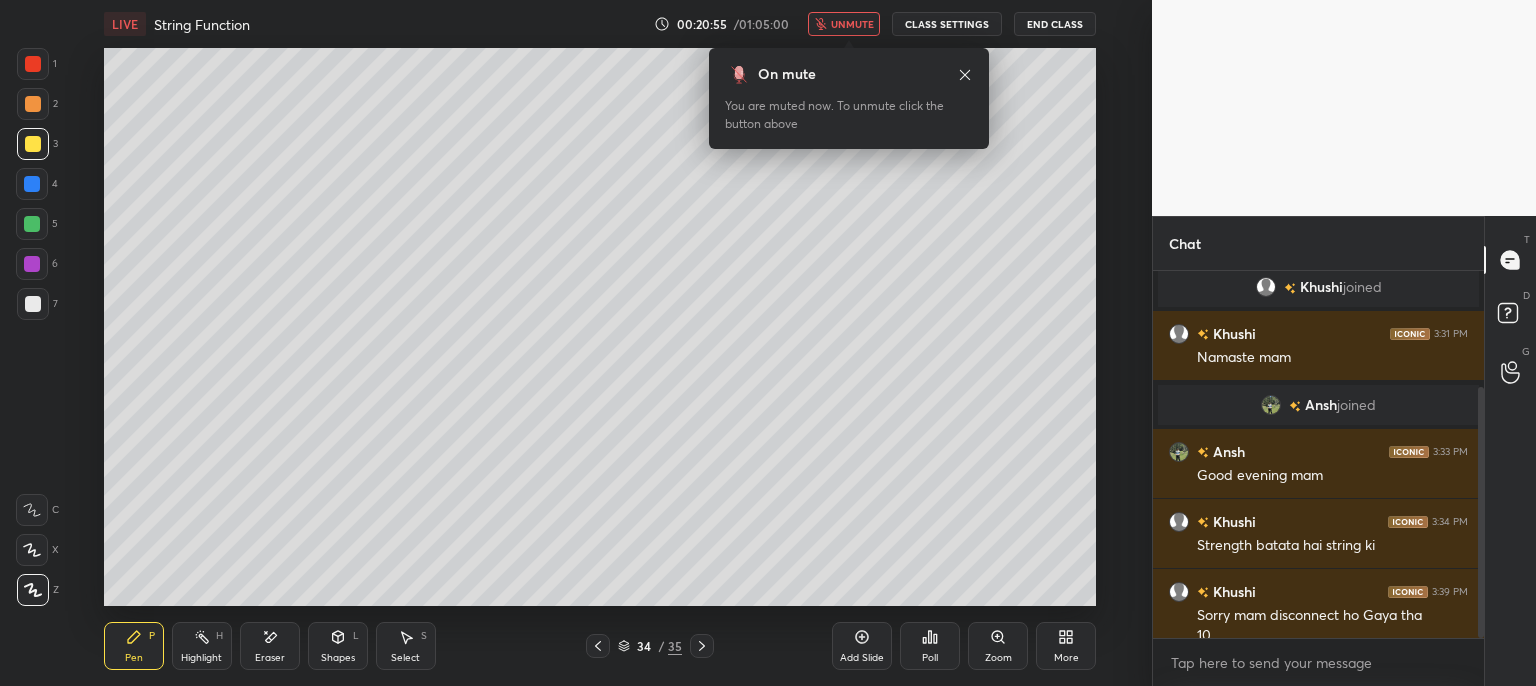 scroll, scrollTop: 190, scrollLeft: 0, axis: vertical 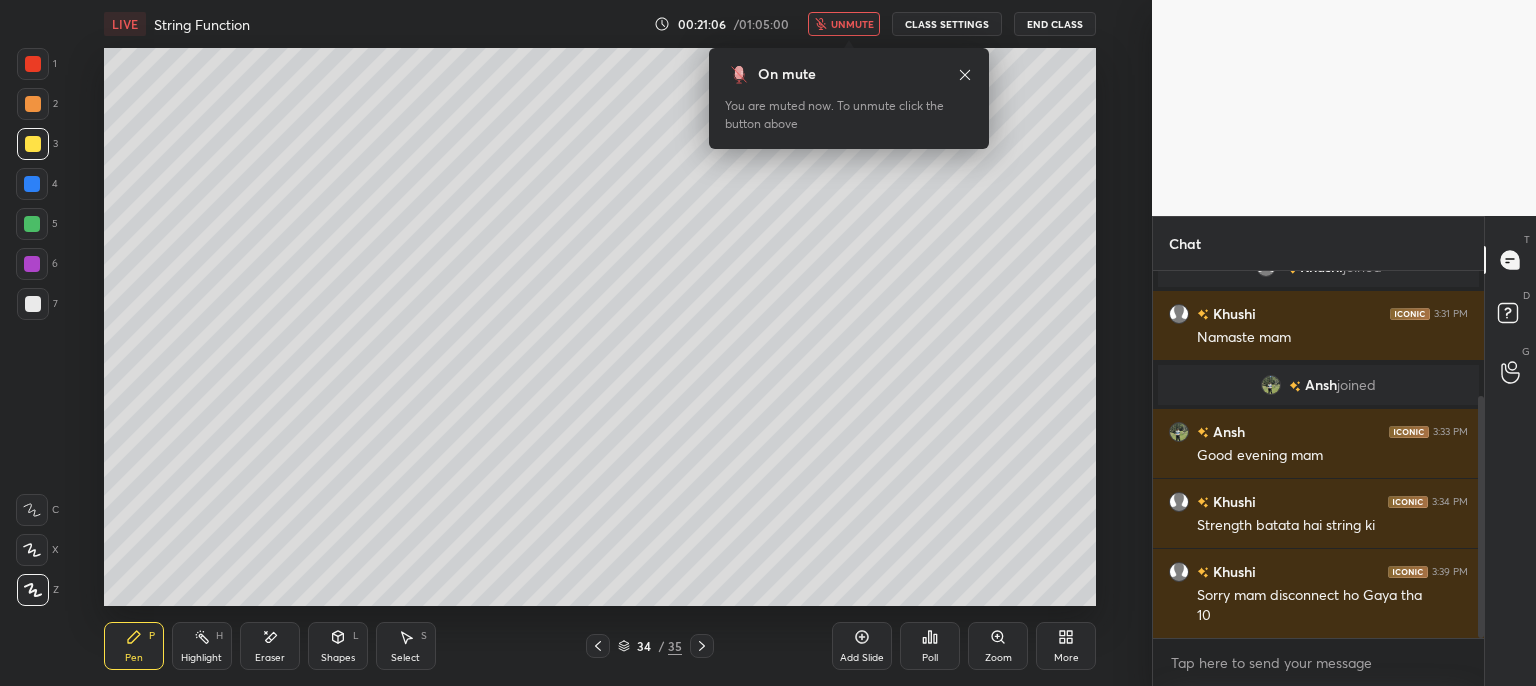 click on "unmute" at bounding box center [844, 24] 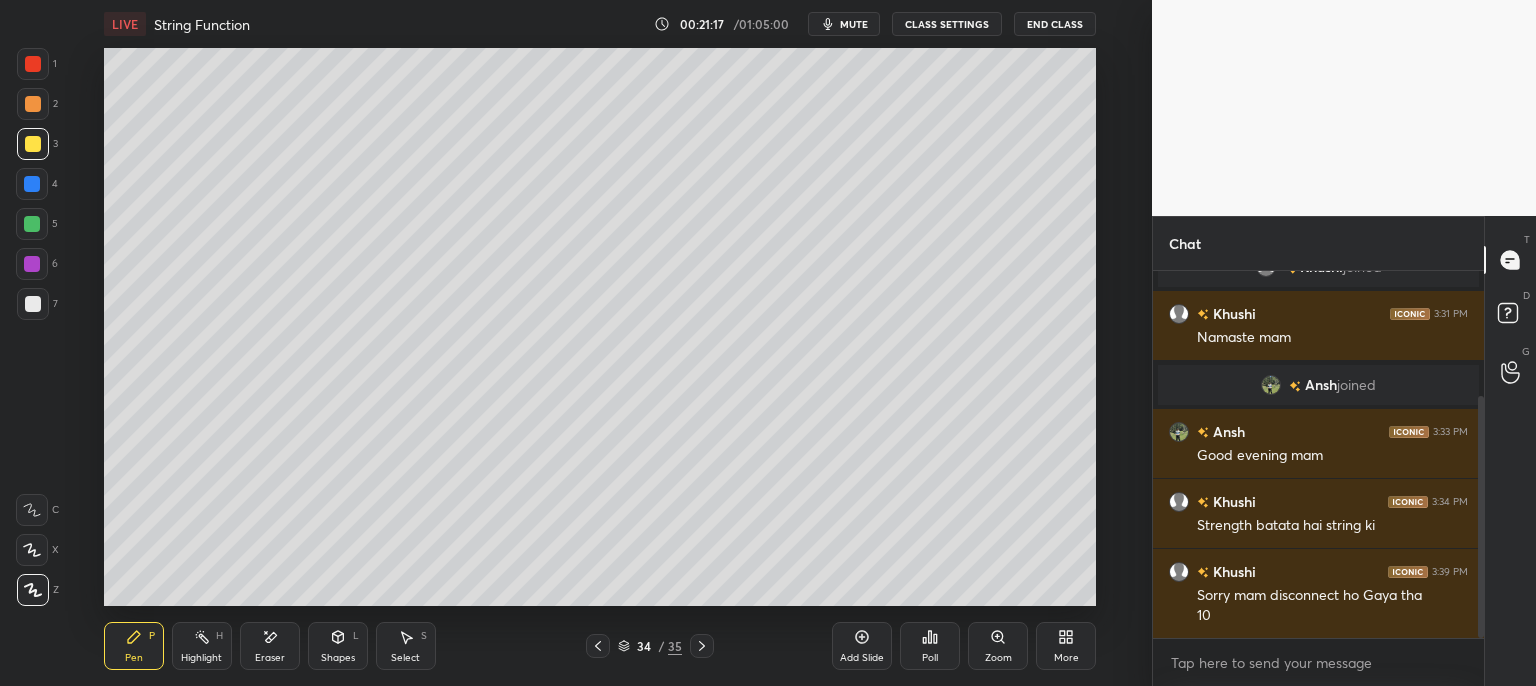 click on "Eraser" at bounding box center (270, 658) 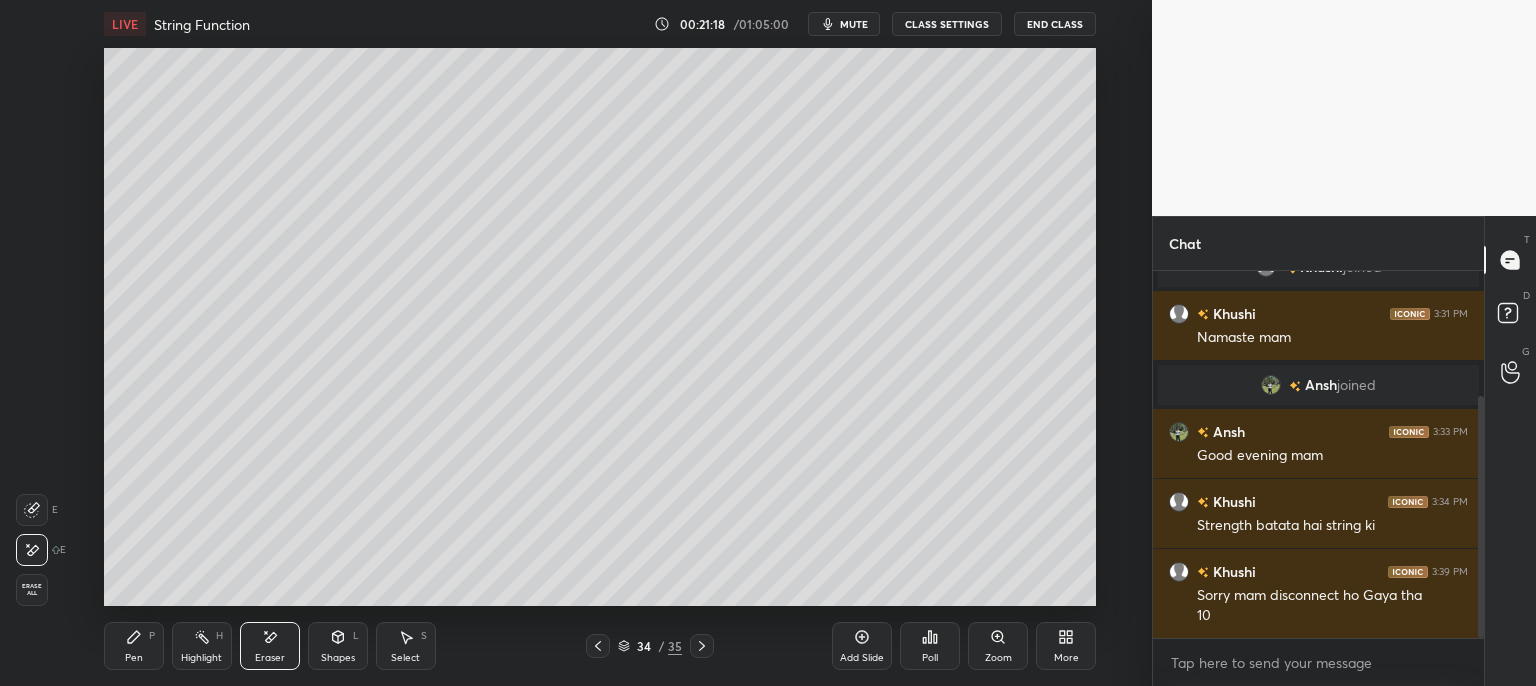 click on "LIVE String Function 00:21:18 /  01:05:00 mute CLASS SETTINGS End Class Setting up your live class Poll for   secs No correct answer Start poll Back String Function • L3 of Course on Python Programming Language: String for CBSE Class 11 Arpita Sharma Pen P Highlight H Eraser Shapes L Select S 34 / 35 Add Slide Poll Zoom More" at bounding box center (600, 343) 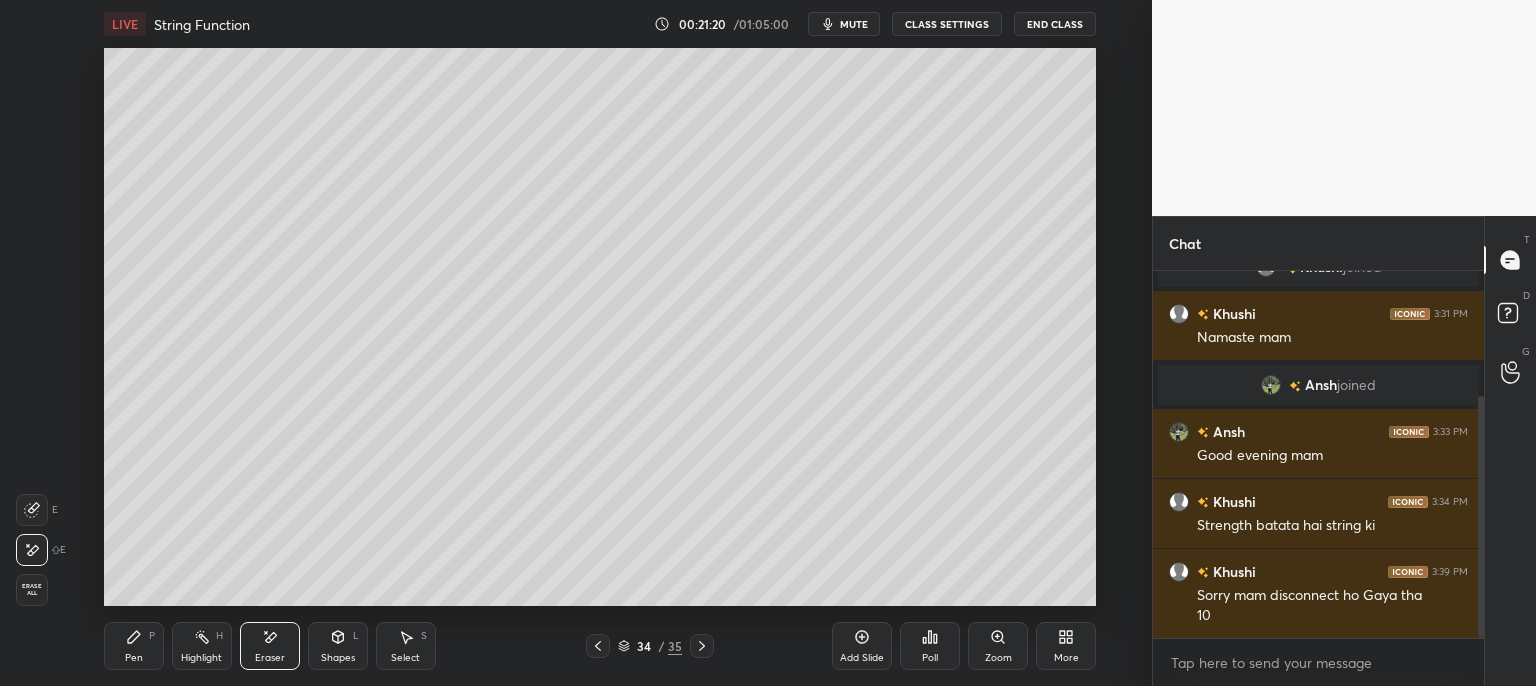 click on "Pen P" at bounding box center (134, 646) 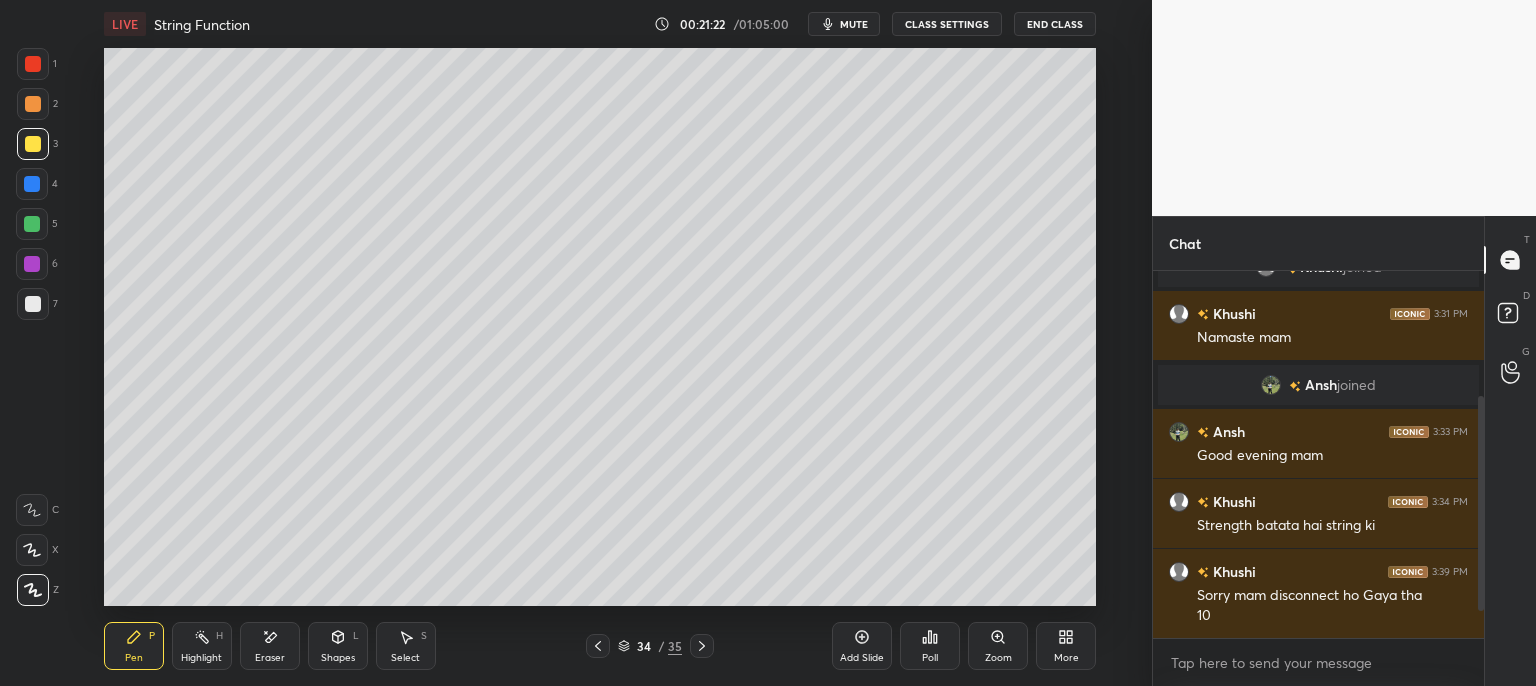 scroll, scrollTop: 260, scrollLeft: 0, axis: vertical 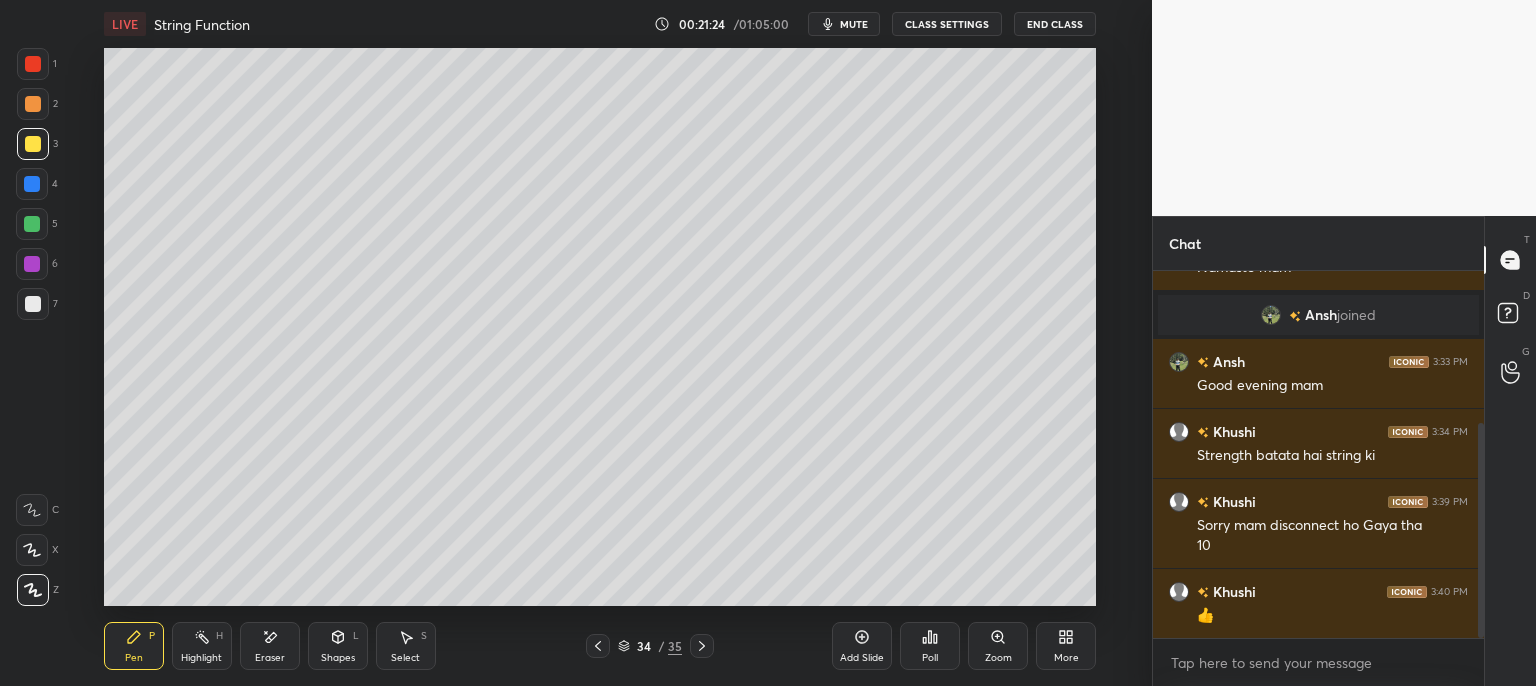 click at bounding box center [598, 646] 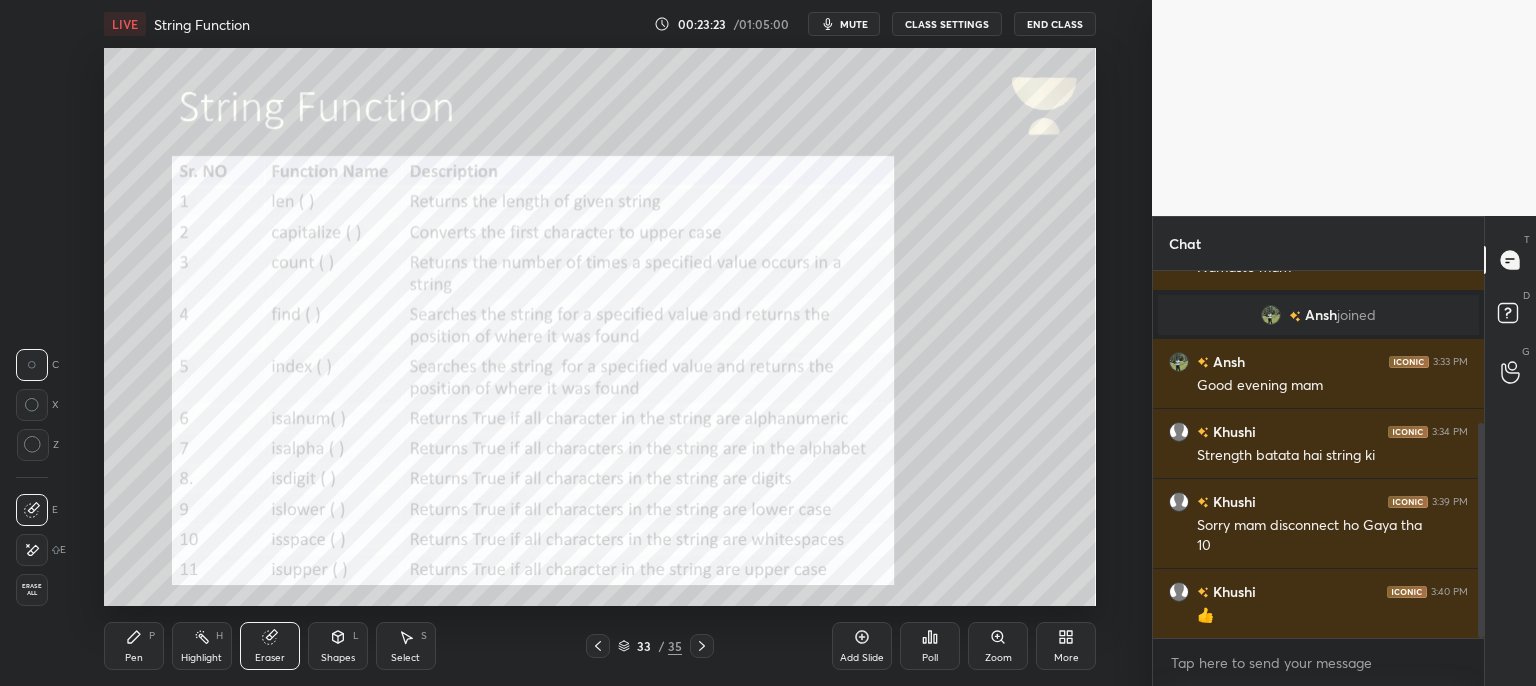 click 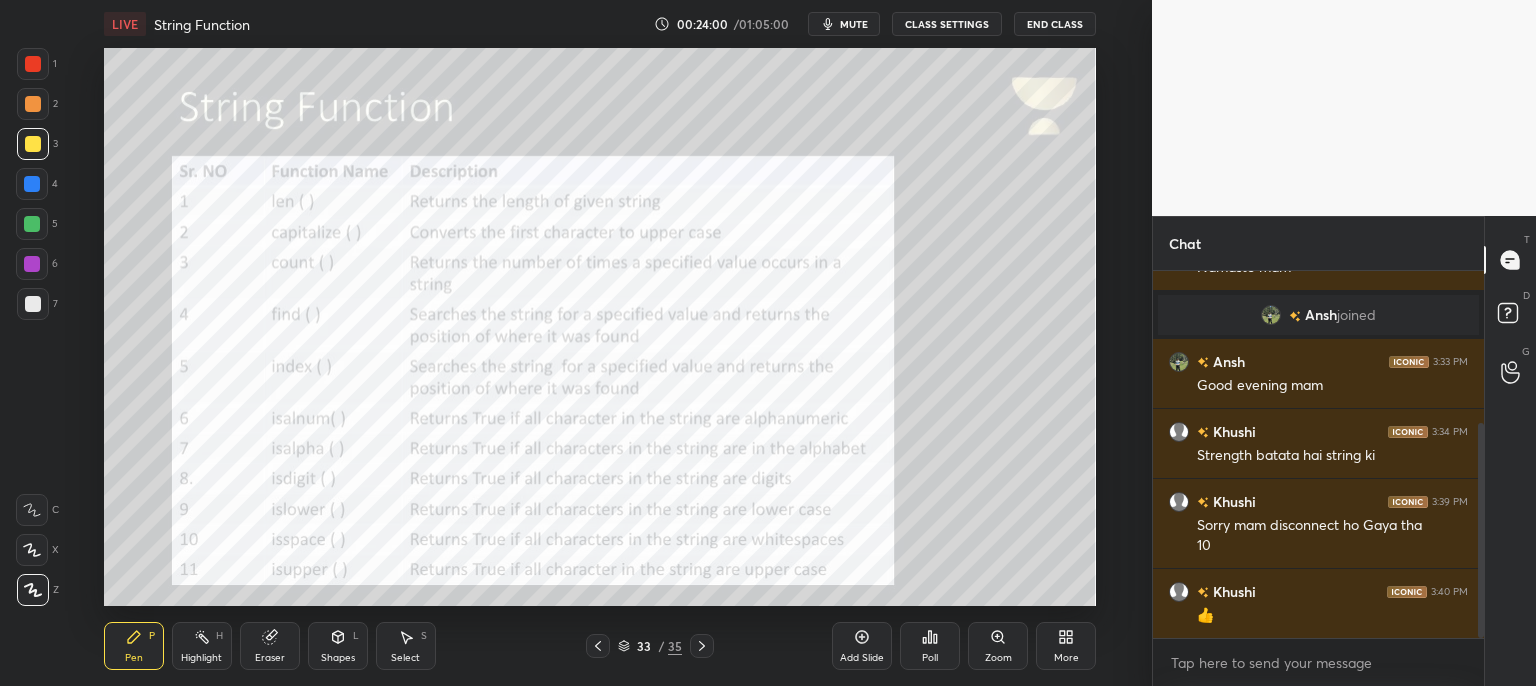 scroll, scrollTop: 321, scrollLeft: 325, axis: both 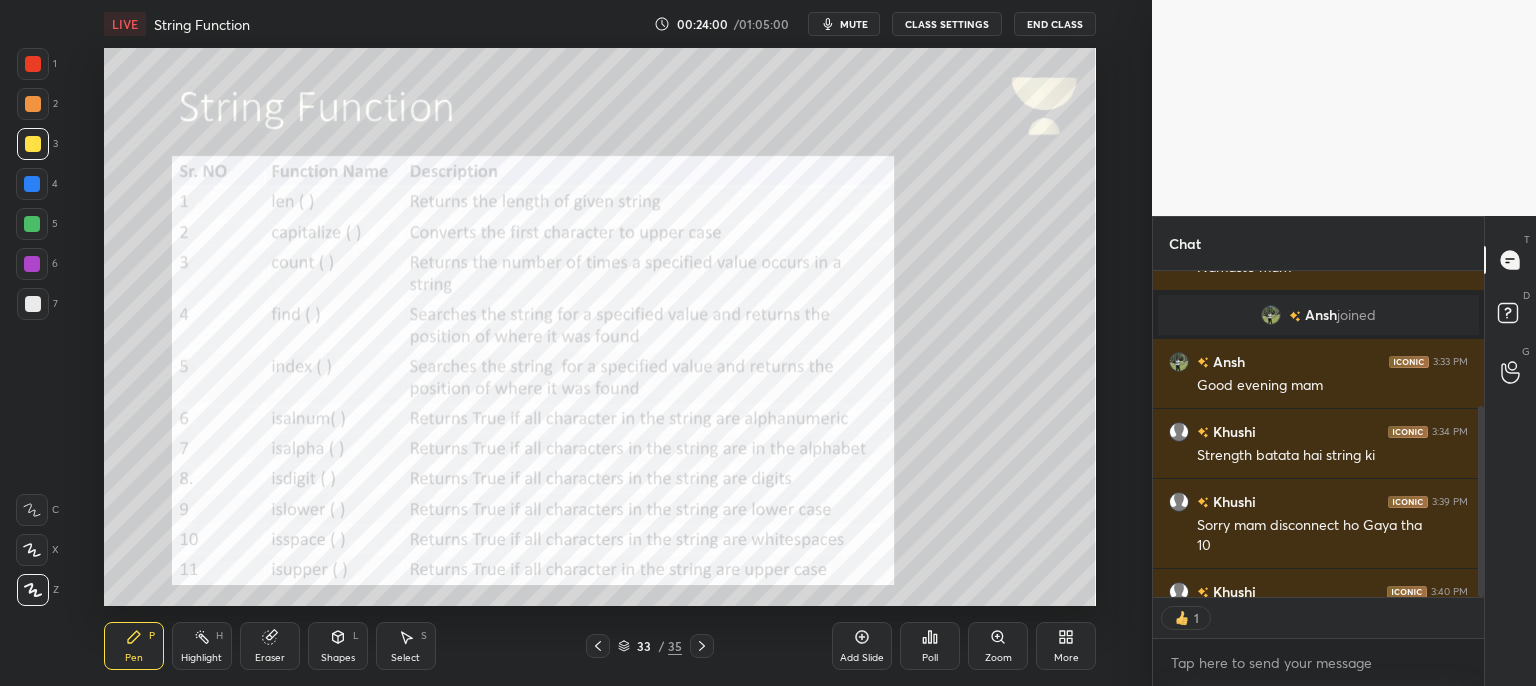 click on "mute" at bounding box center (854, 24) 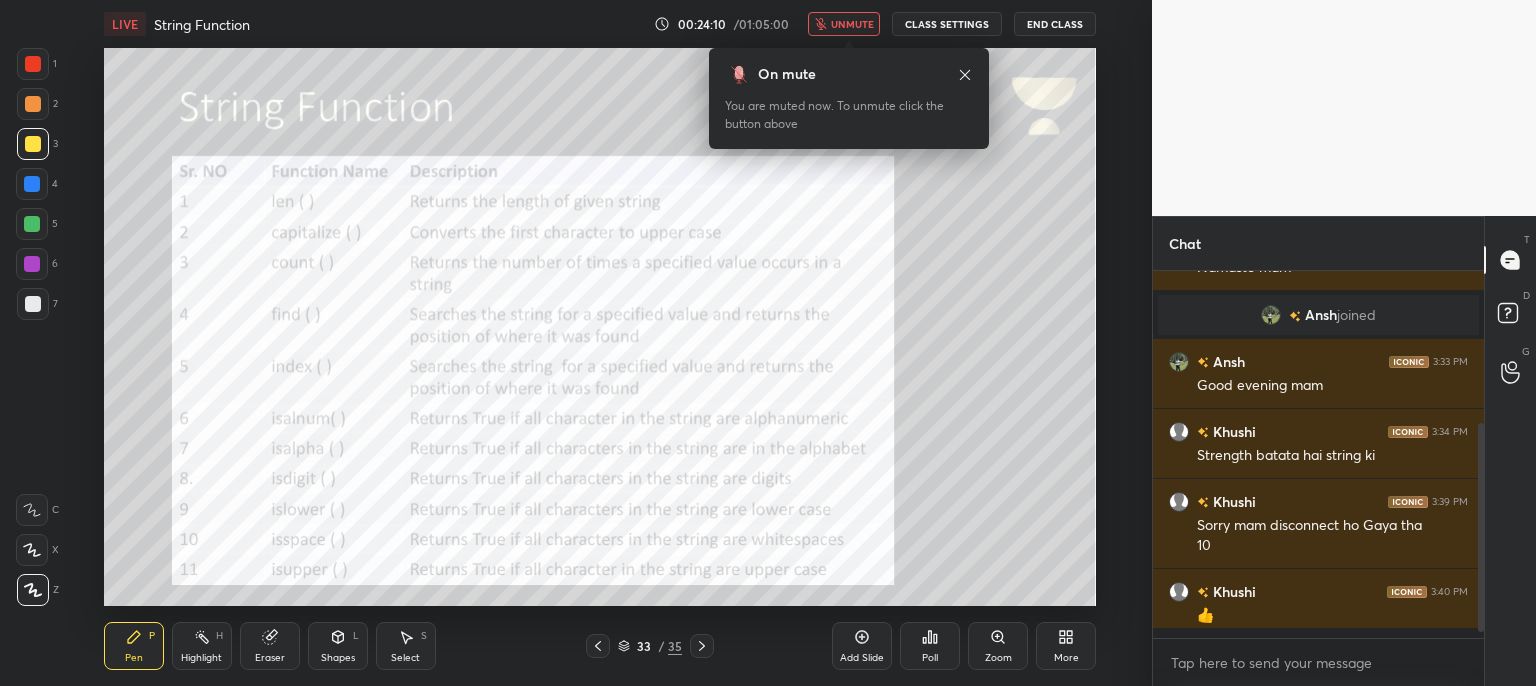 scroll, scrollTop: 6, scrollLeft: 6, axis: both 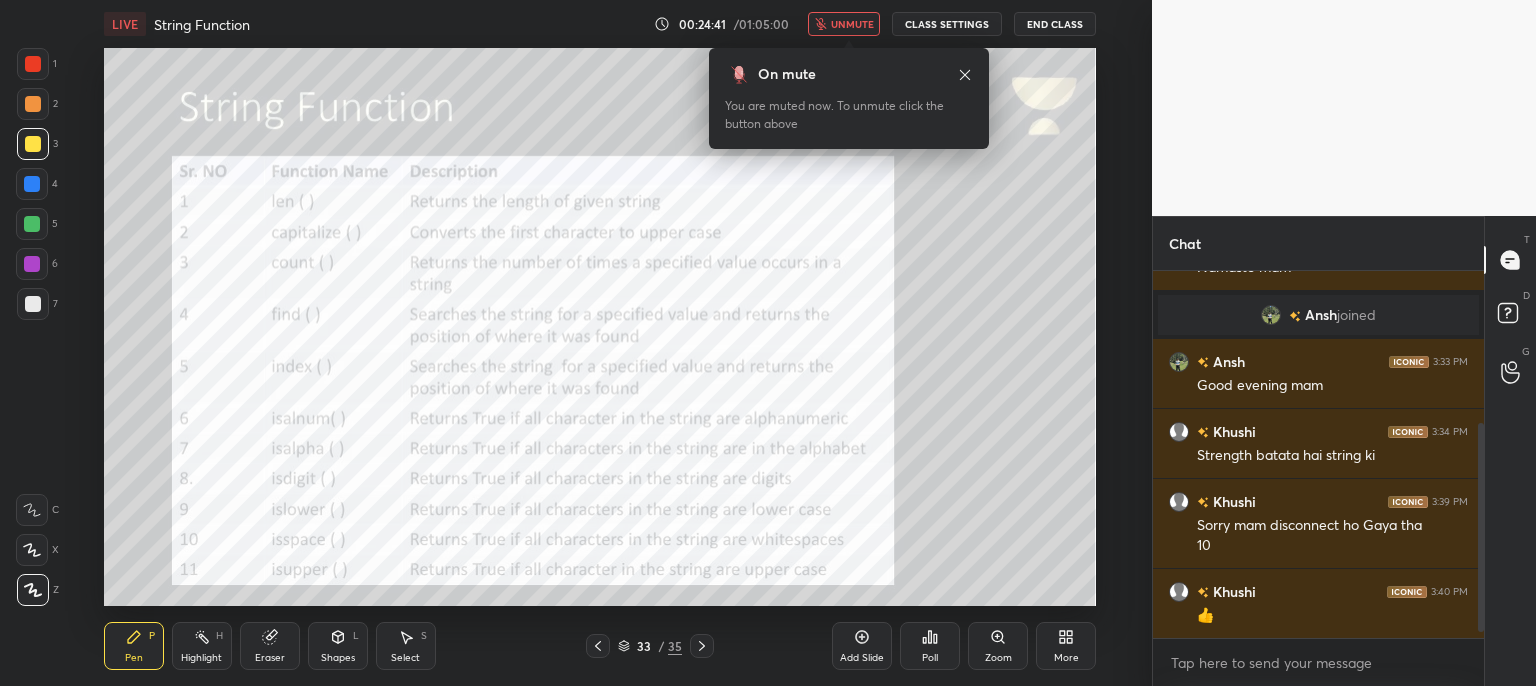 click on "unmute" at bounding box center (852, 24) 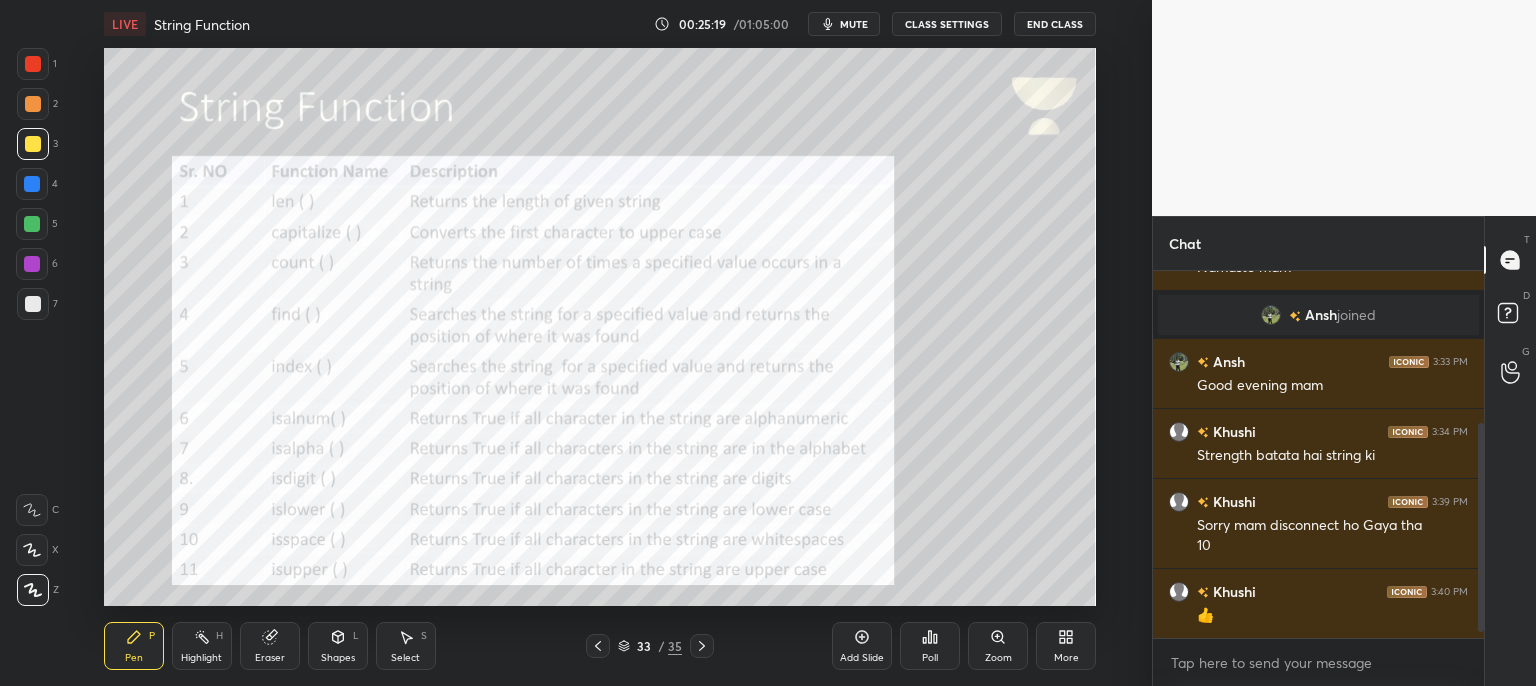scroll, scrollTop: 308, scrollLeft: 0, axis: vertical 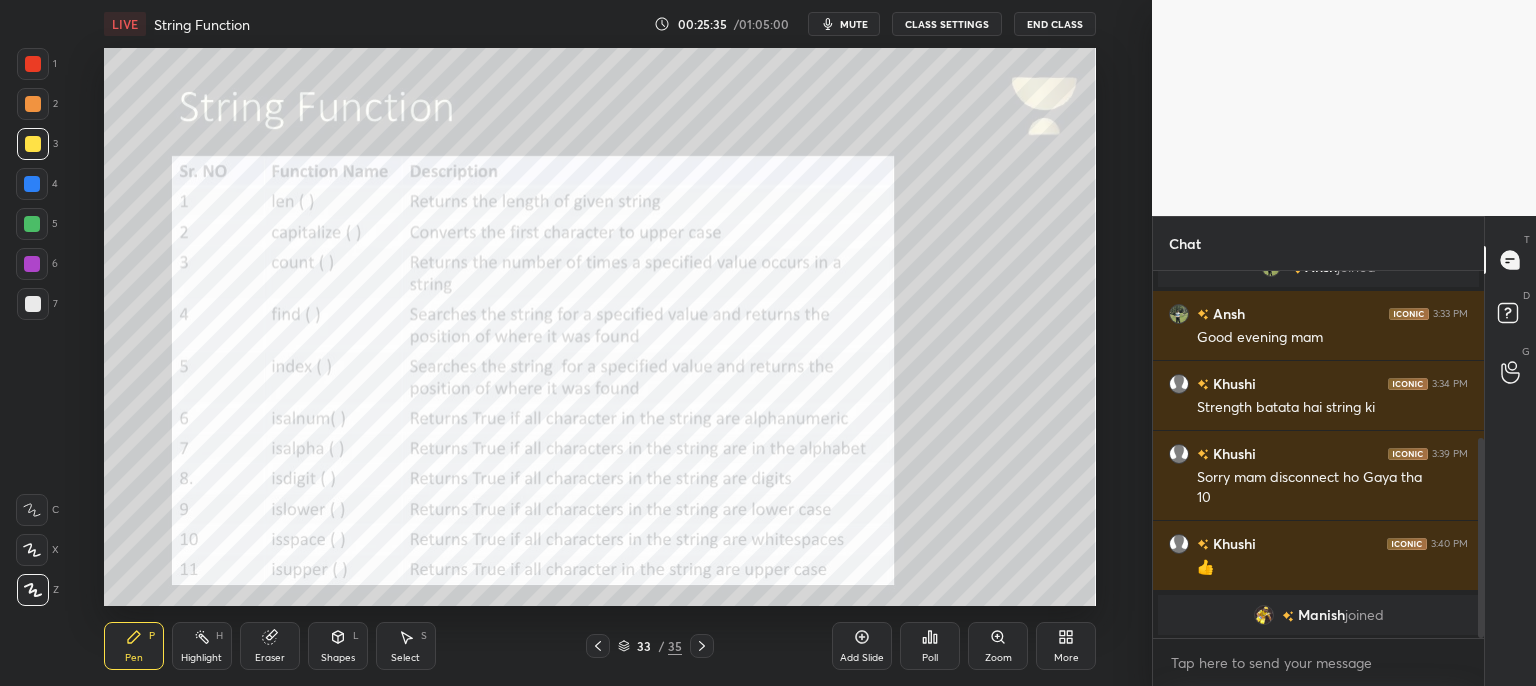 click on "LIVE String Function 00:25:35 /  01:05:00 mute CLASS SETTINGS End Class Setting up your live class Poll for   secs No correct answer Start poll Back String Function • L3 of Course on Python Programming Language: String for CBSE Class 11 Arpita Sharma Pen P Highlight H Eraser Shapes L Select S 33 / 35 Add Slide Poll Zoom More" at bounding box center (600, 343) 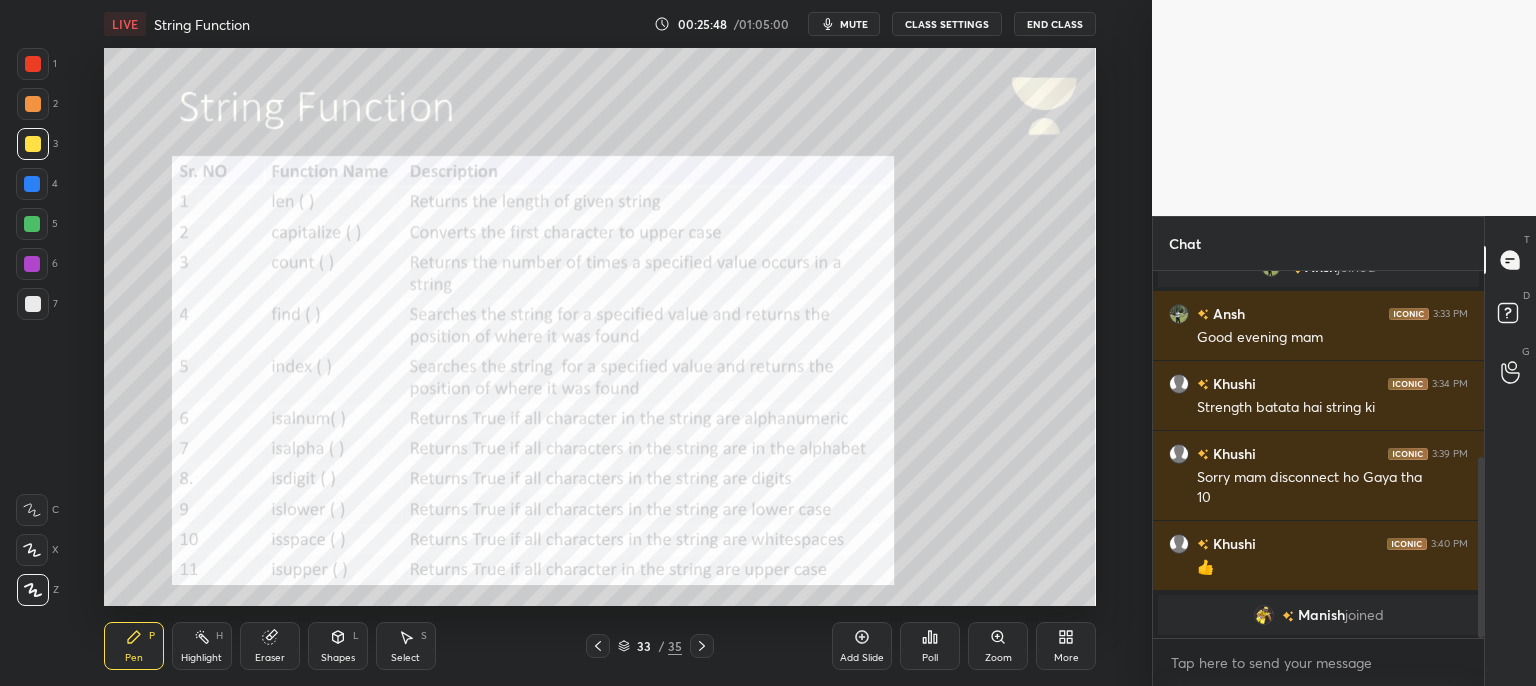 scroll, scrollTop: 378, scrollLeft: 0, axis: vertical 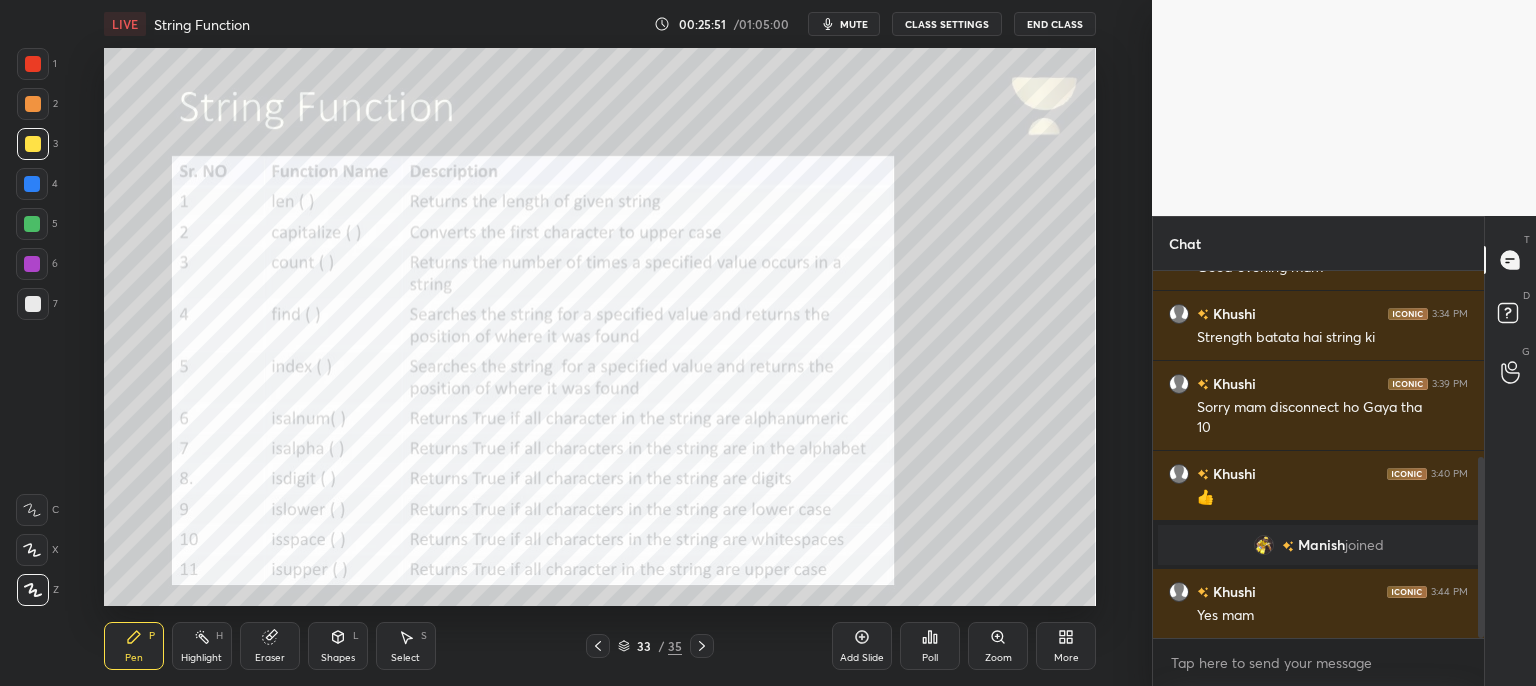 click on "mute" at bounding box center (854, 24) 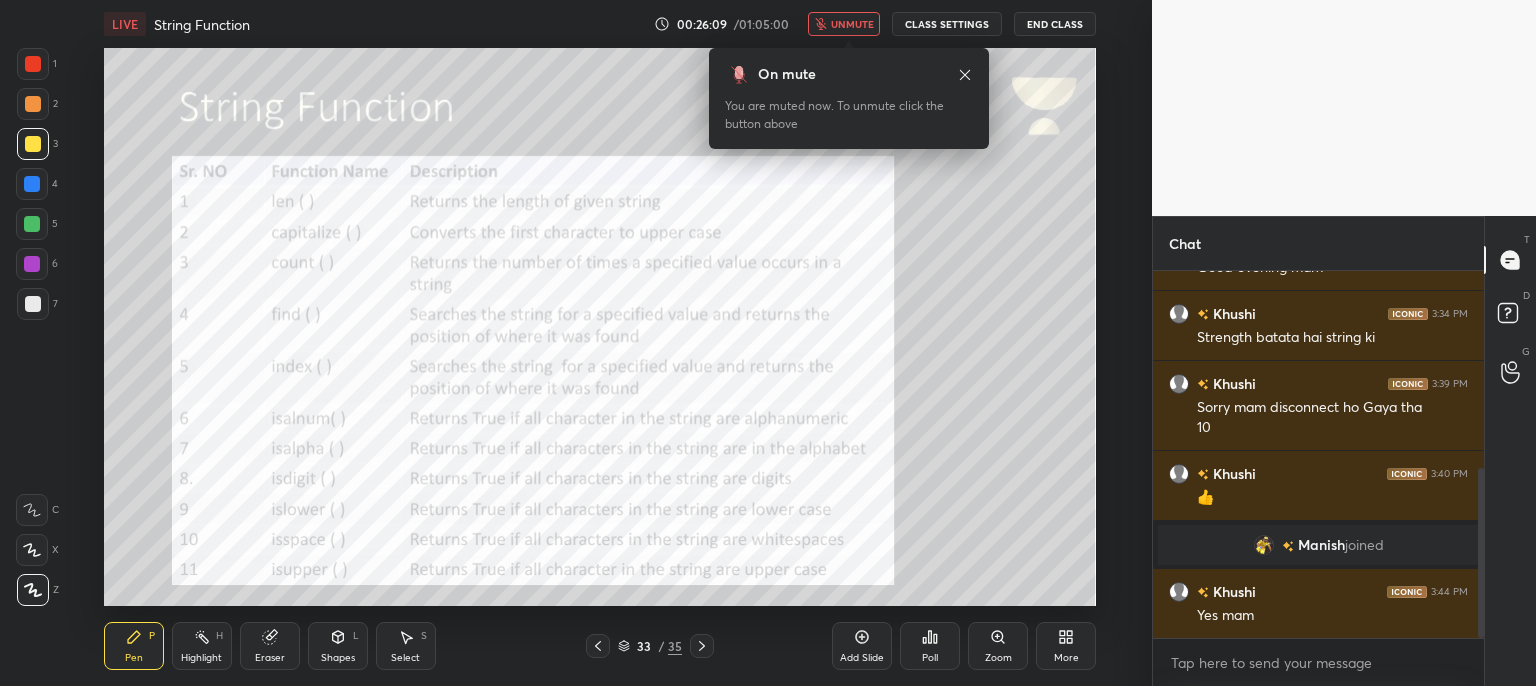 scroll, scrollTop: 426, scrollLeft: 0, axis: vertical 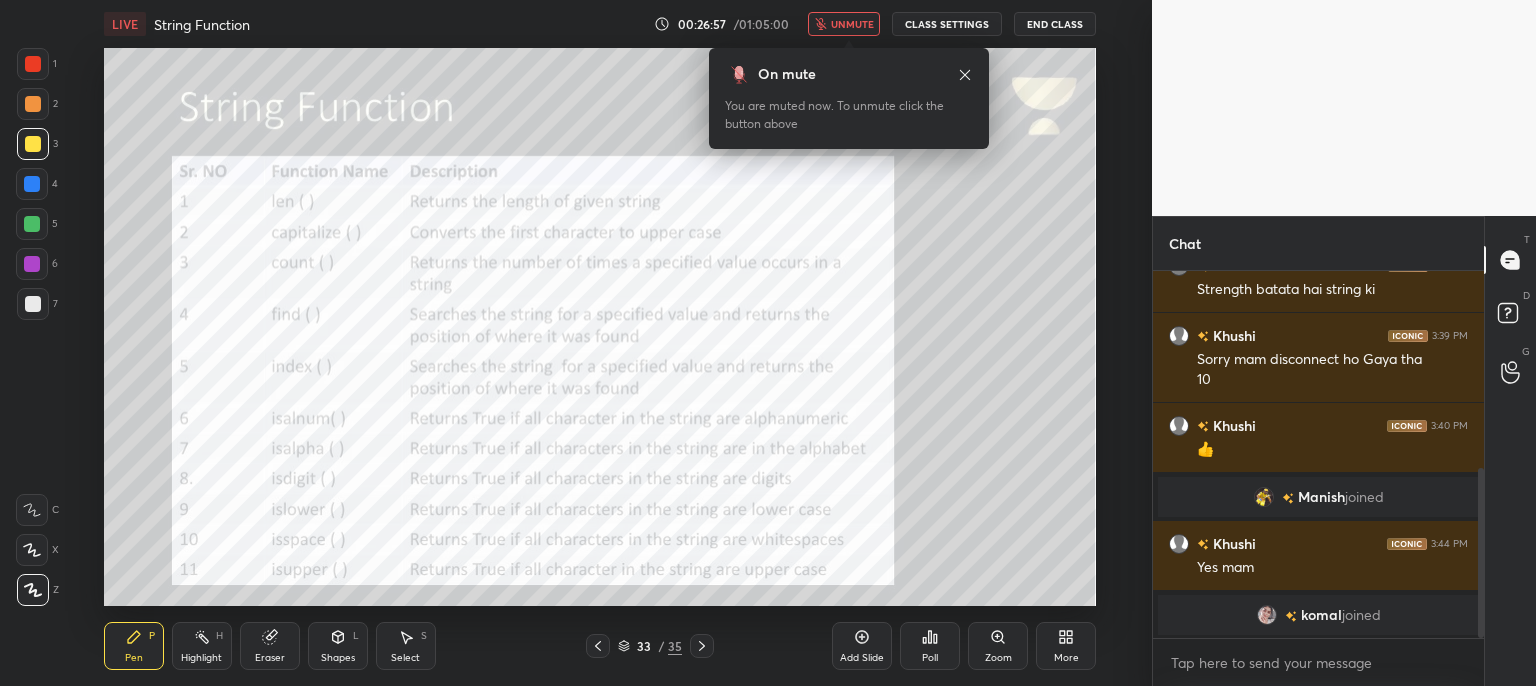 click on "1 2 3 4 5 6 7 C X Z C X Z E E Erase all   H H LIVE String Function 00:26:57 /  01:05:00 unmute CLASS SETTINGS End Class Setting up your live class Poll for   secs No correct answer Start poll Back String Function • L3 of Course on Python Programming Language: String for CBSE Class 11 [PERSON] [PERSON] Pen P Highlight H Eraser Shapes L Select S 33 / 35 Add Slide Poll Zoom More Chat [PERSON] 3:33 PM Good evening mam [PERSON] 3:34 PM Strength batata hai string ki [PERSON] 3:39 PM Sorry mam disconnect ho Gaya tha 10 [PERSON] 3:40 PM 👍 [PERSON]  joined [PERSON] 3:44 PM Yes mam [PERSON]  joined JUMP TO LATEST Enable hand raising Enable raise hand to speak to learners. Once enabled, chat will be turned off temporarily. Enable x   introducing Raise a hand with a doubt Now learners can raise their hand along with a doubt  How it works? Doubts asked by learners will show up here NEW DOUBTS ASKED No one has raised a hand yet Can't raise hand Got it T Messages (T) D Doubts (D) G Raise Hand (G) Report an issue Reason for reporting ​" at bounding box center [768, 343] 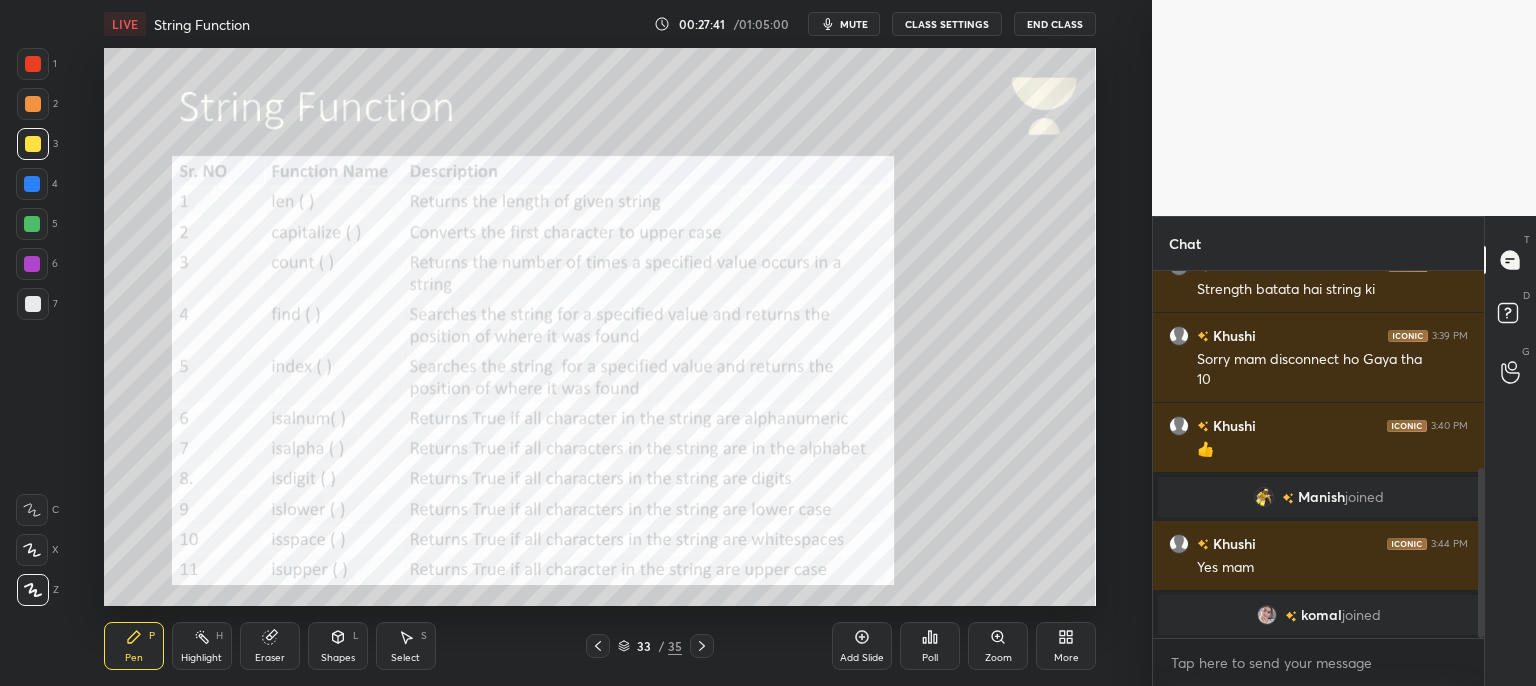 scroll, scrollTop: 466, scrollLeft: 0, axis: vertical 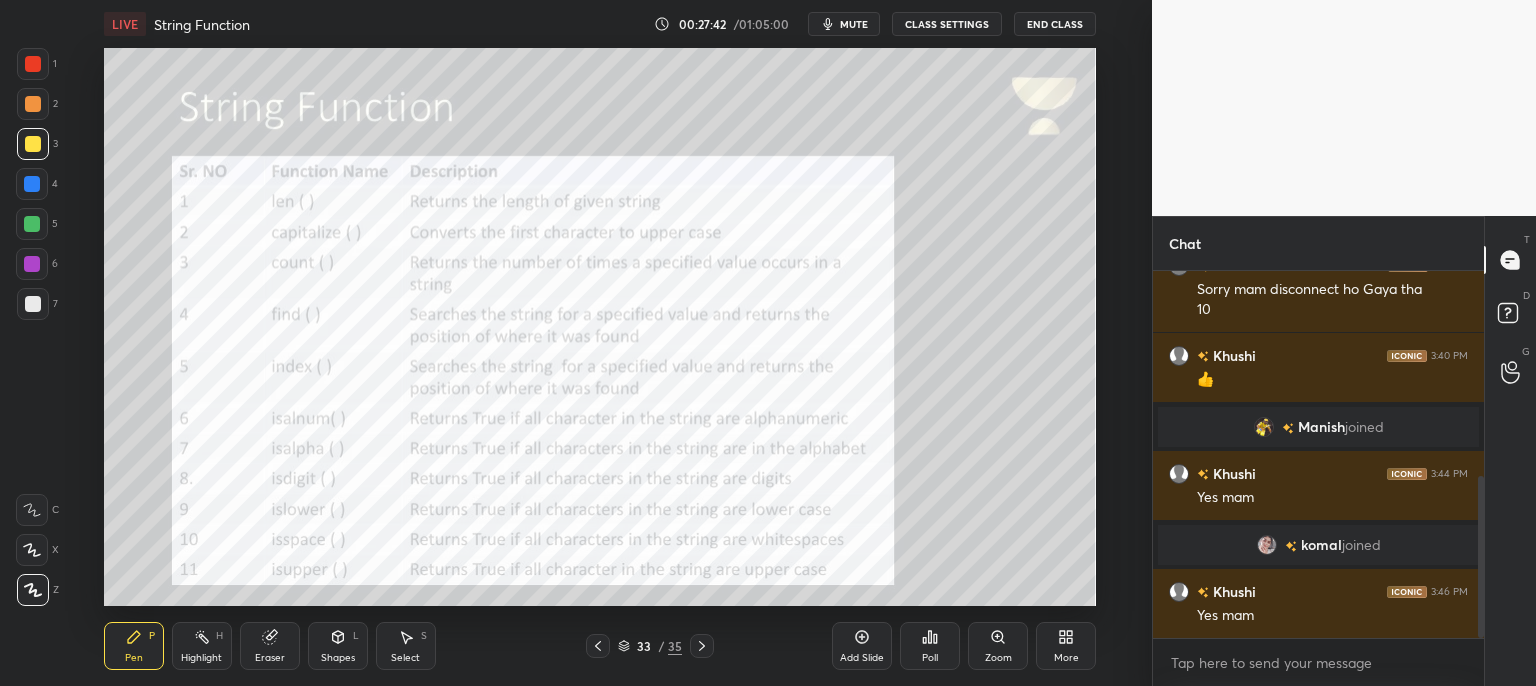 click on "mute" at bounding box center (854, 24) 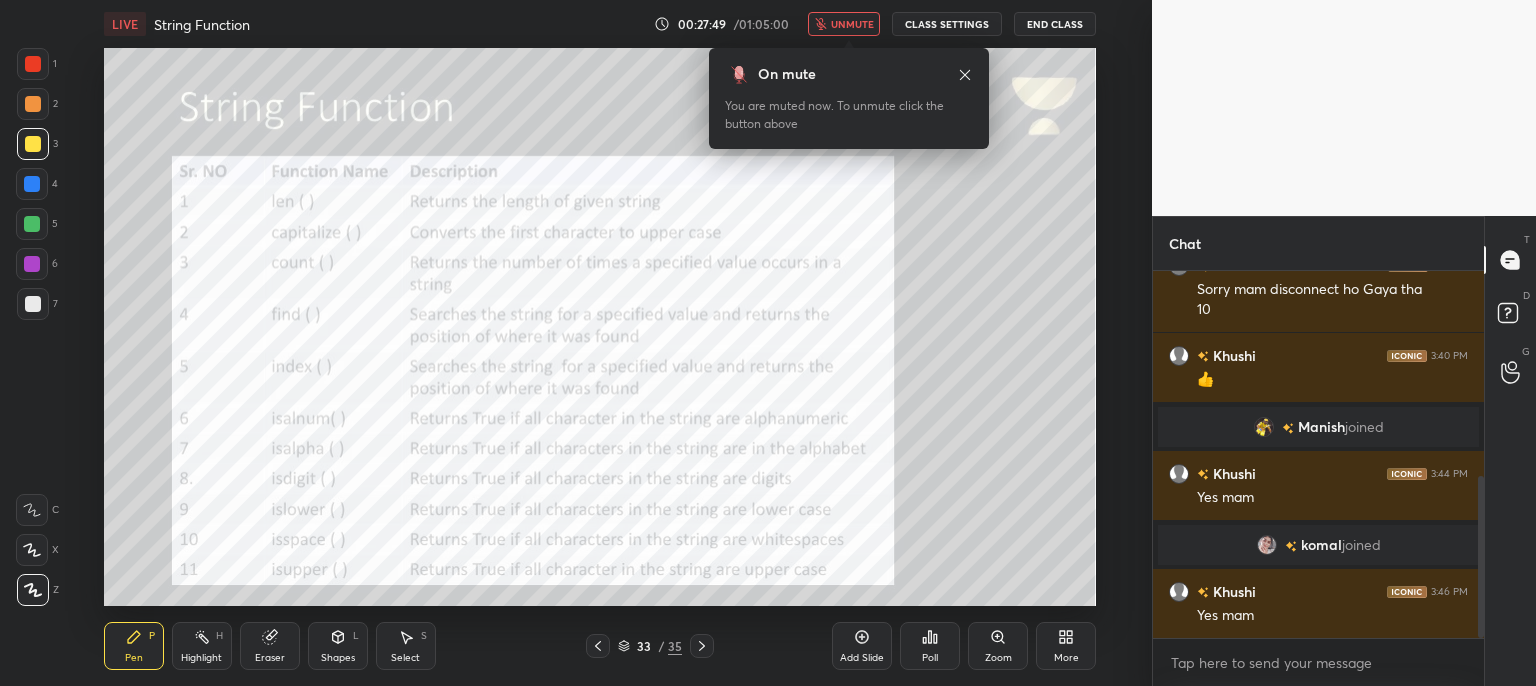 click on "unmute" at bounding box center [852, 24] 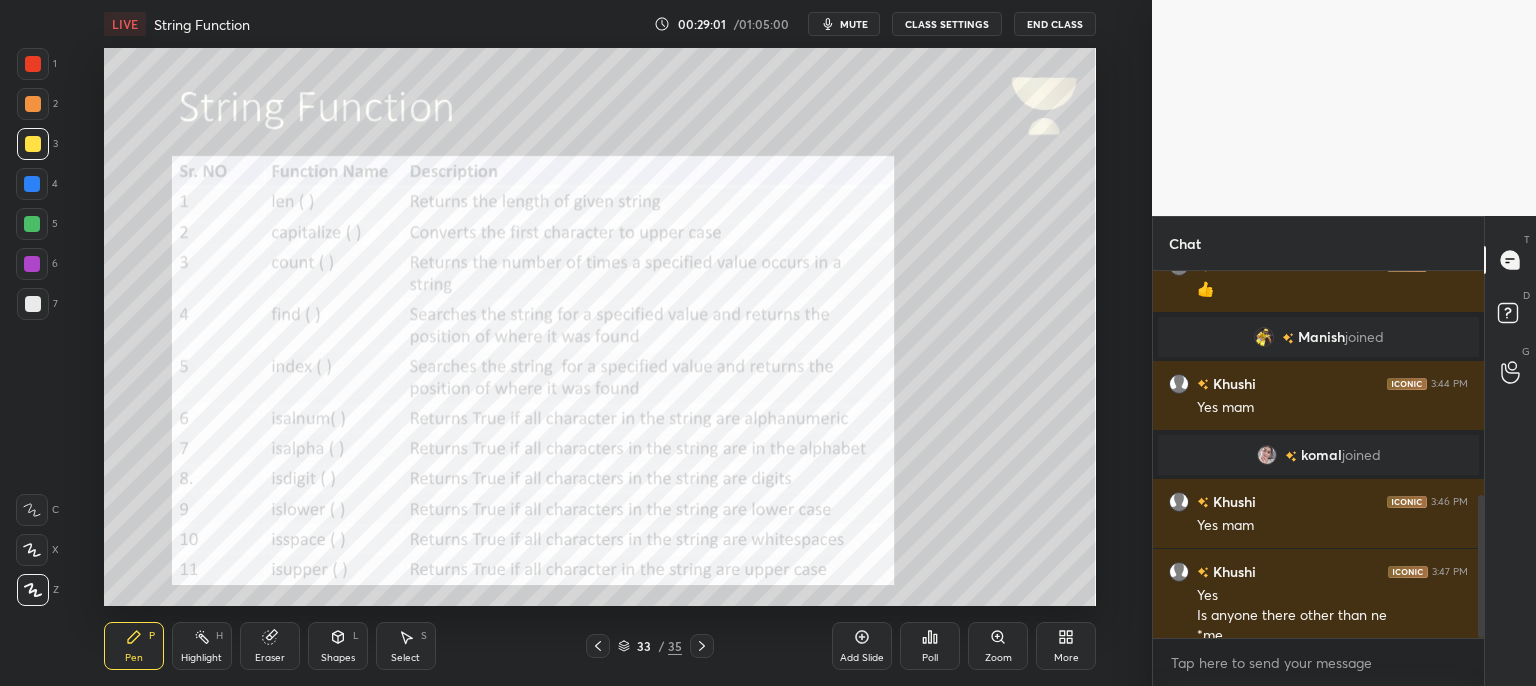 scroll, scrollTop: 576, scrollLeft: 0, axis: vertical 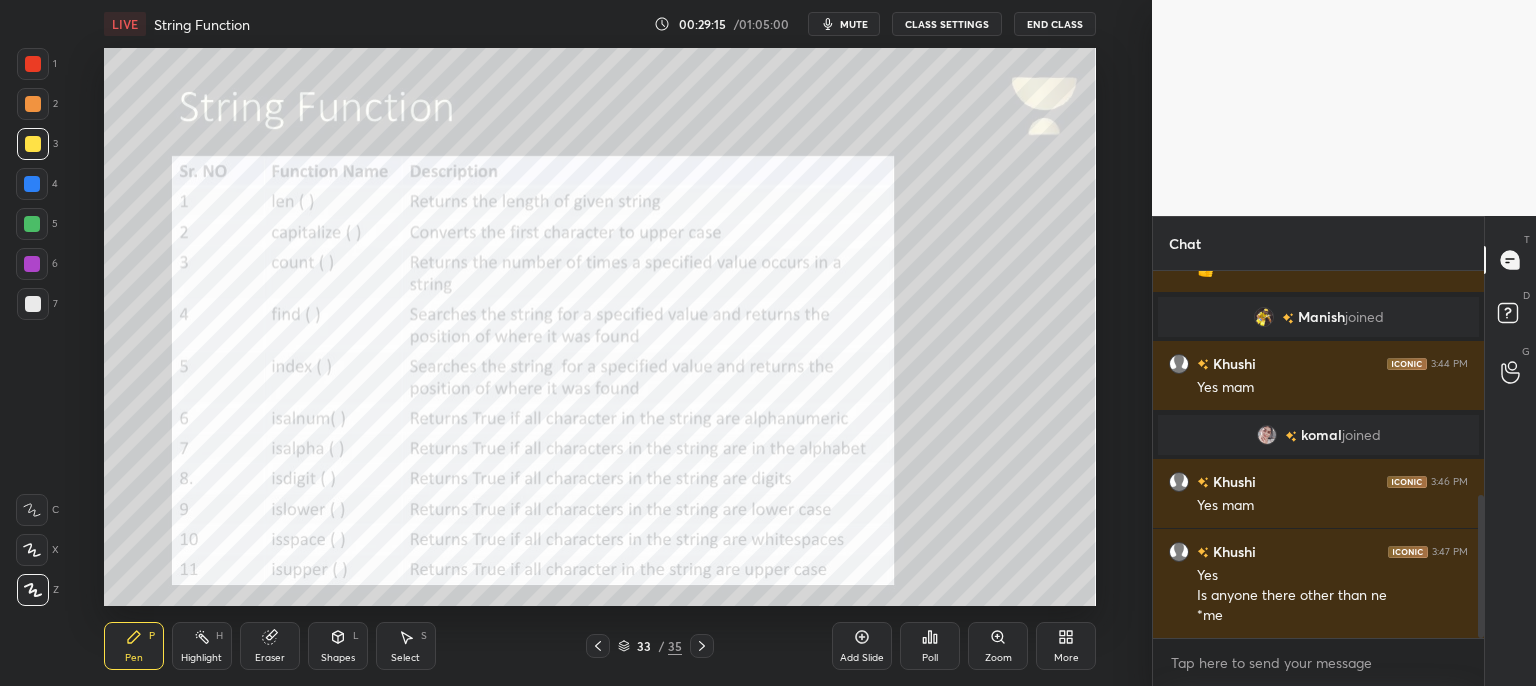 drag, startPoint x: 849, startPoint y: 12, endPoint x: 848, endPoint y: 22, distance: 10.049875 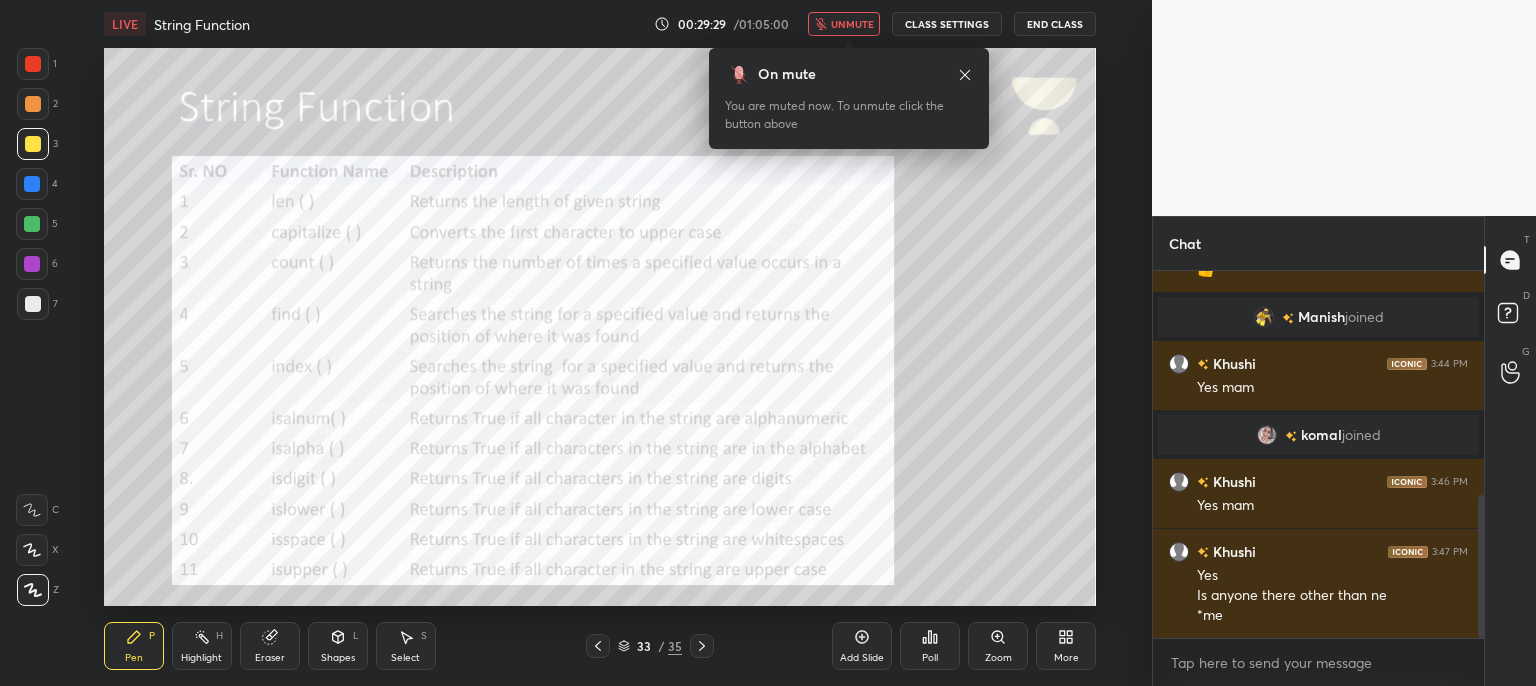 click on "unmute" at bounding box center (852, 24) 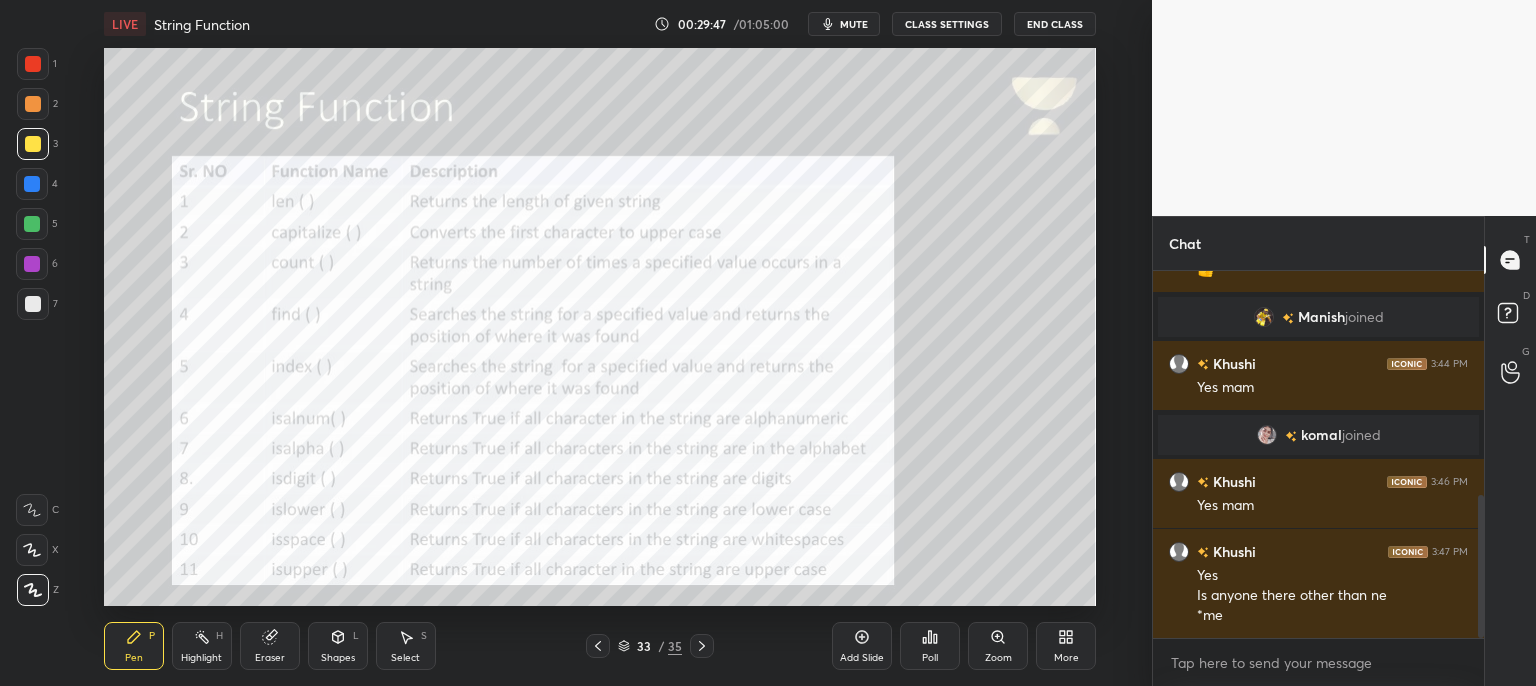 click on "mute" at bounding box center (854, 24) 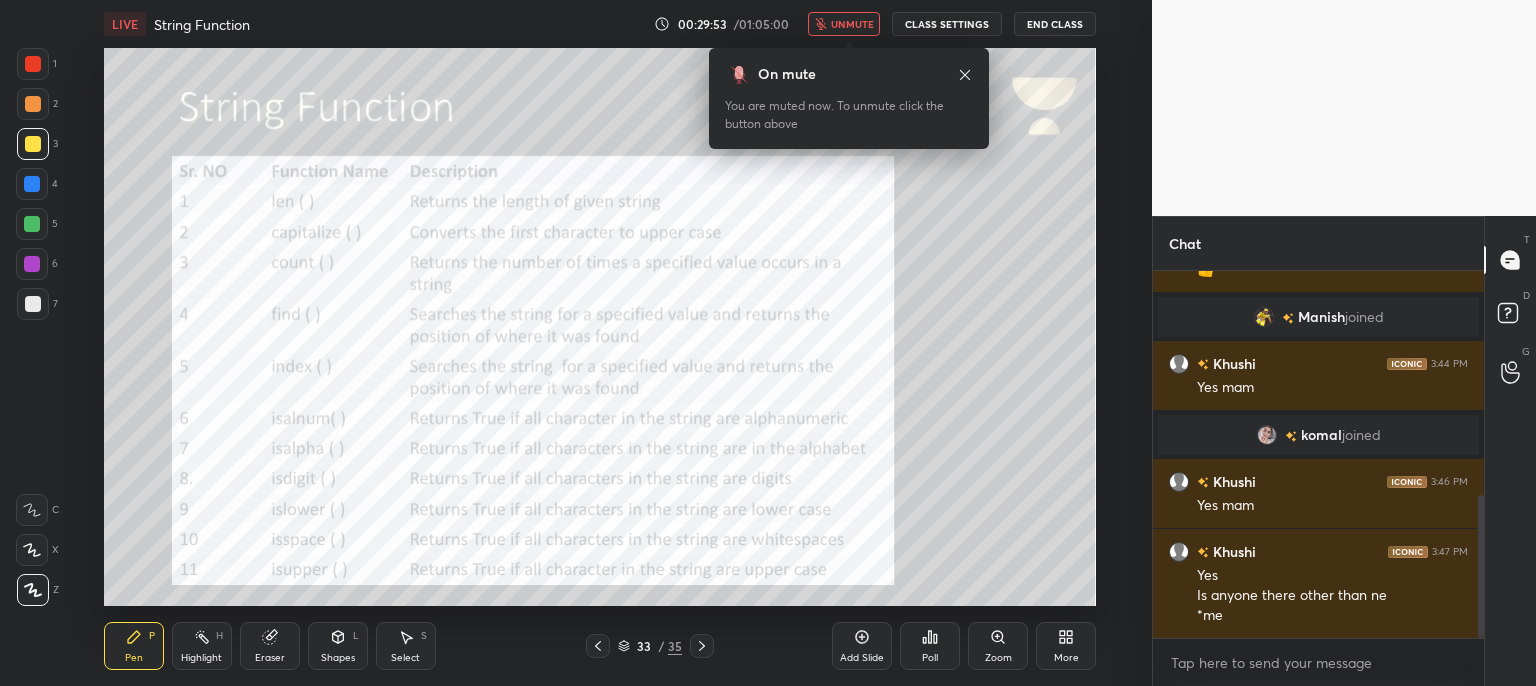scroll, scrollTop: 646, scrollLeft: 0, axis: vertical 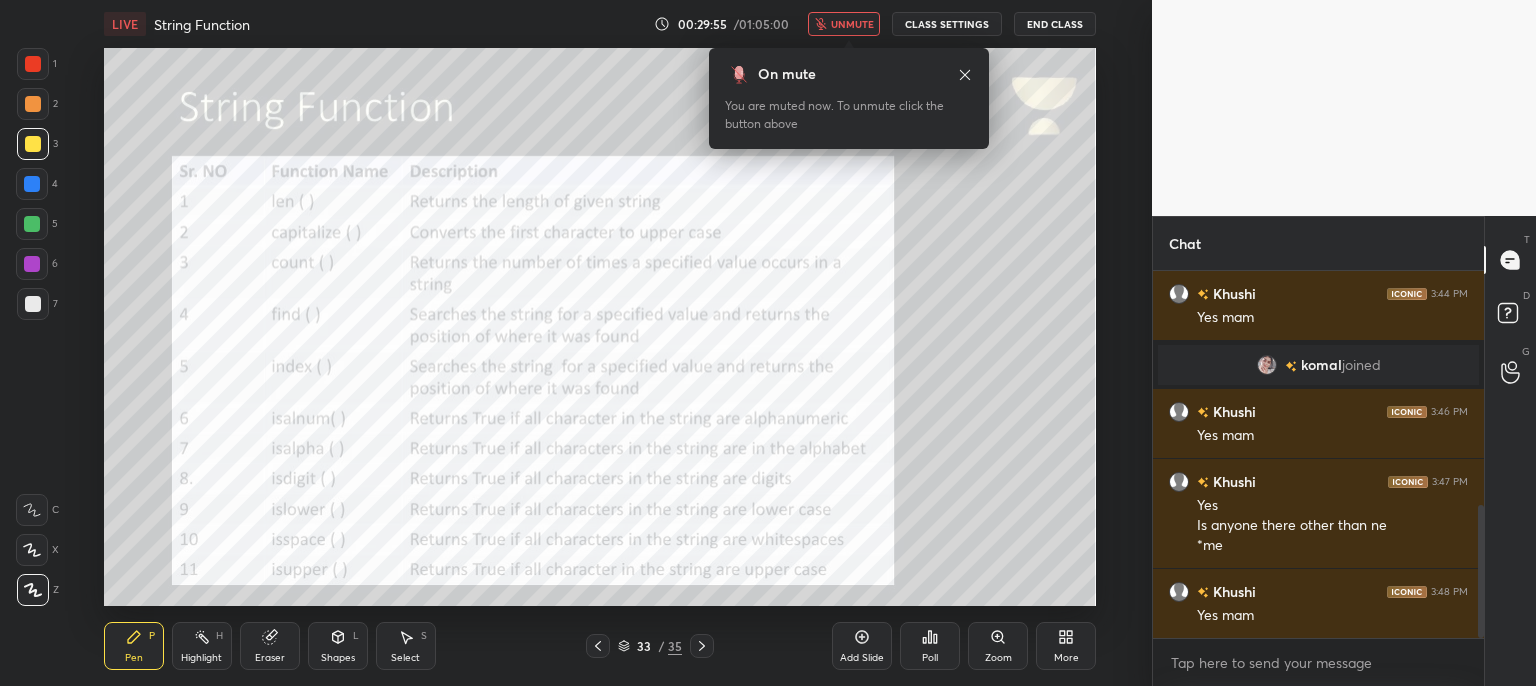 click on "unmute" at bounding box center [852, 24] 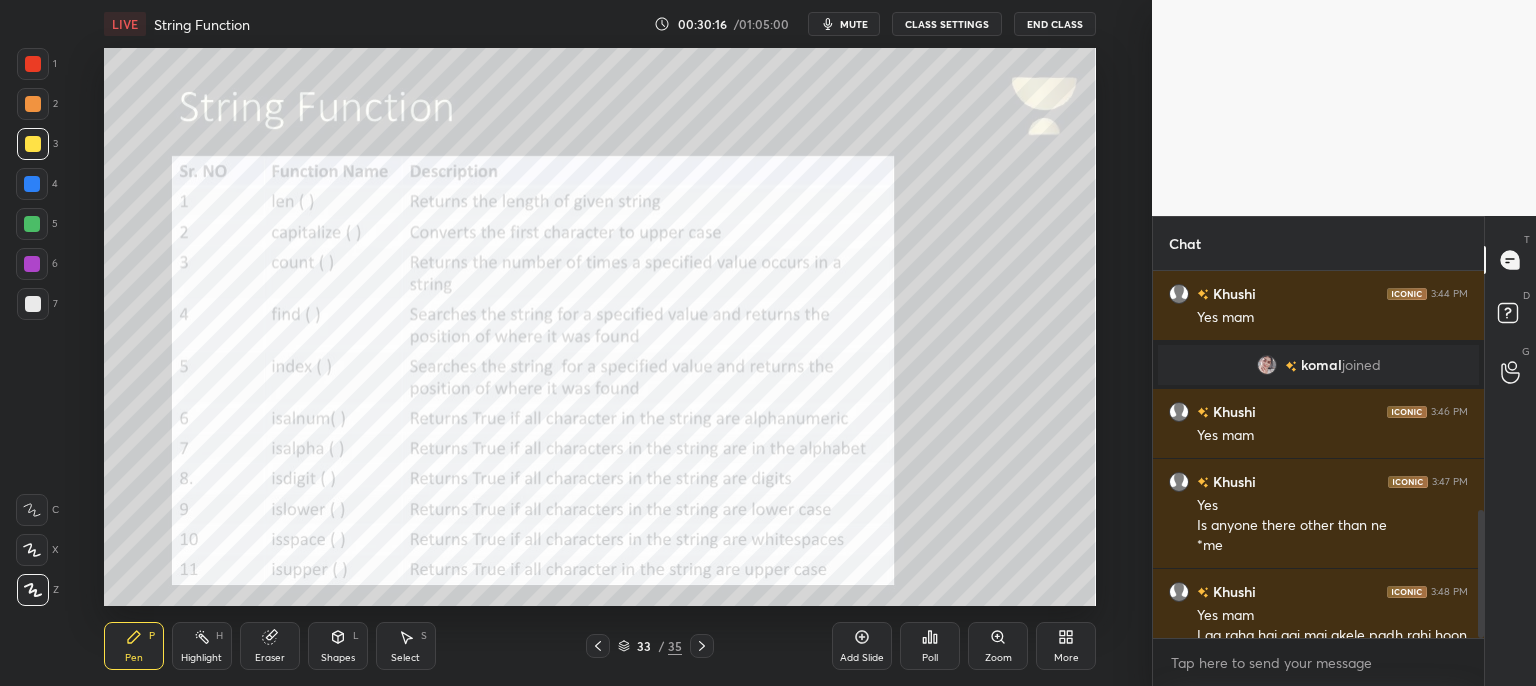 scroll, scrollTop: 684, scrollLeft: 0, axis: vertical 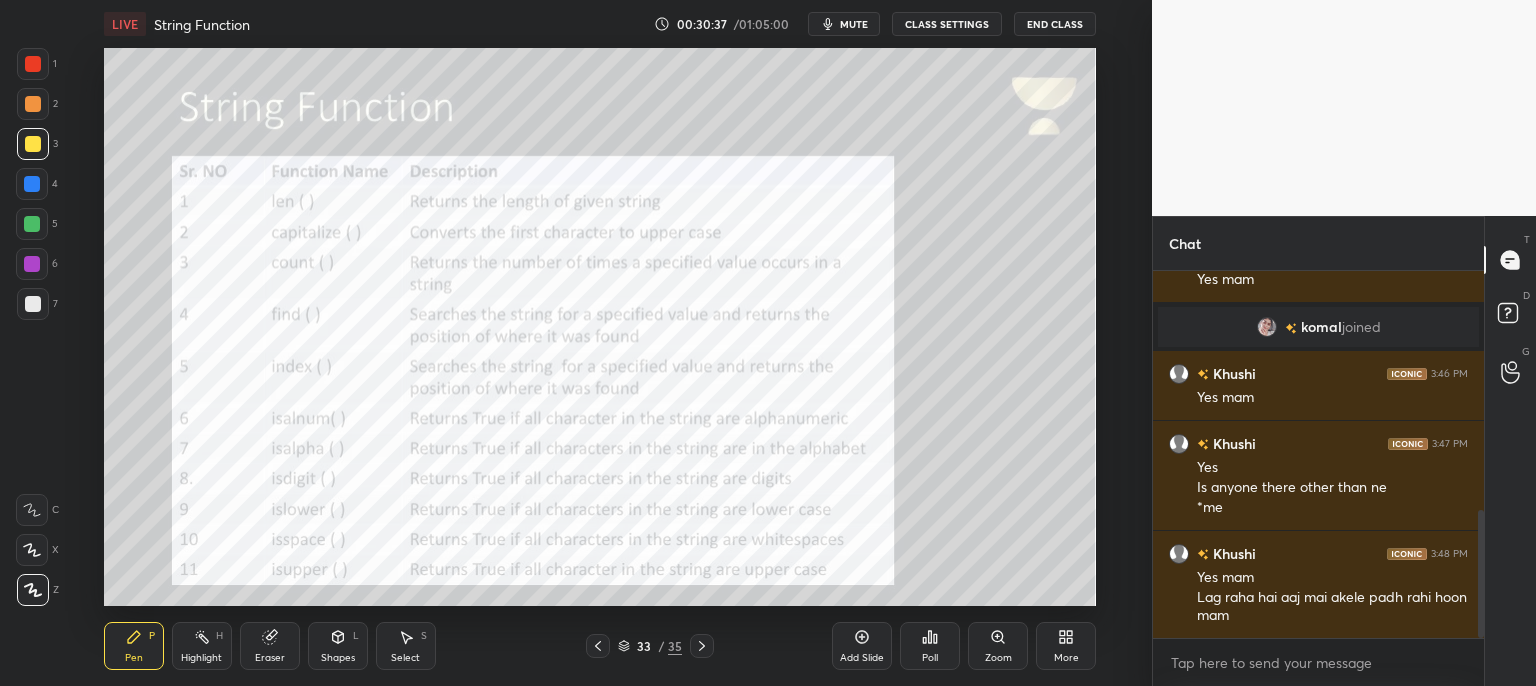 click on "mute" at bounding box center (844, 24) 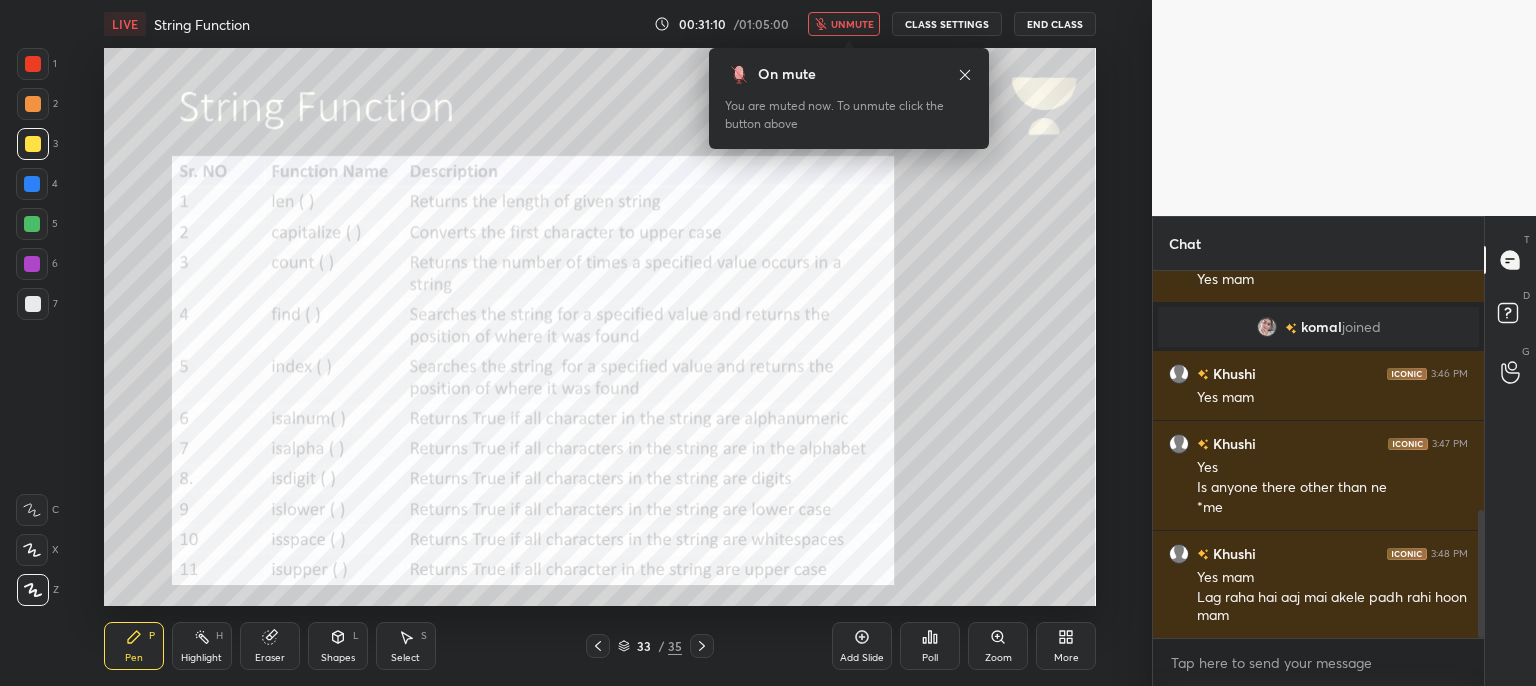 click 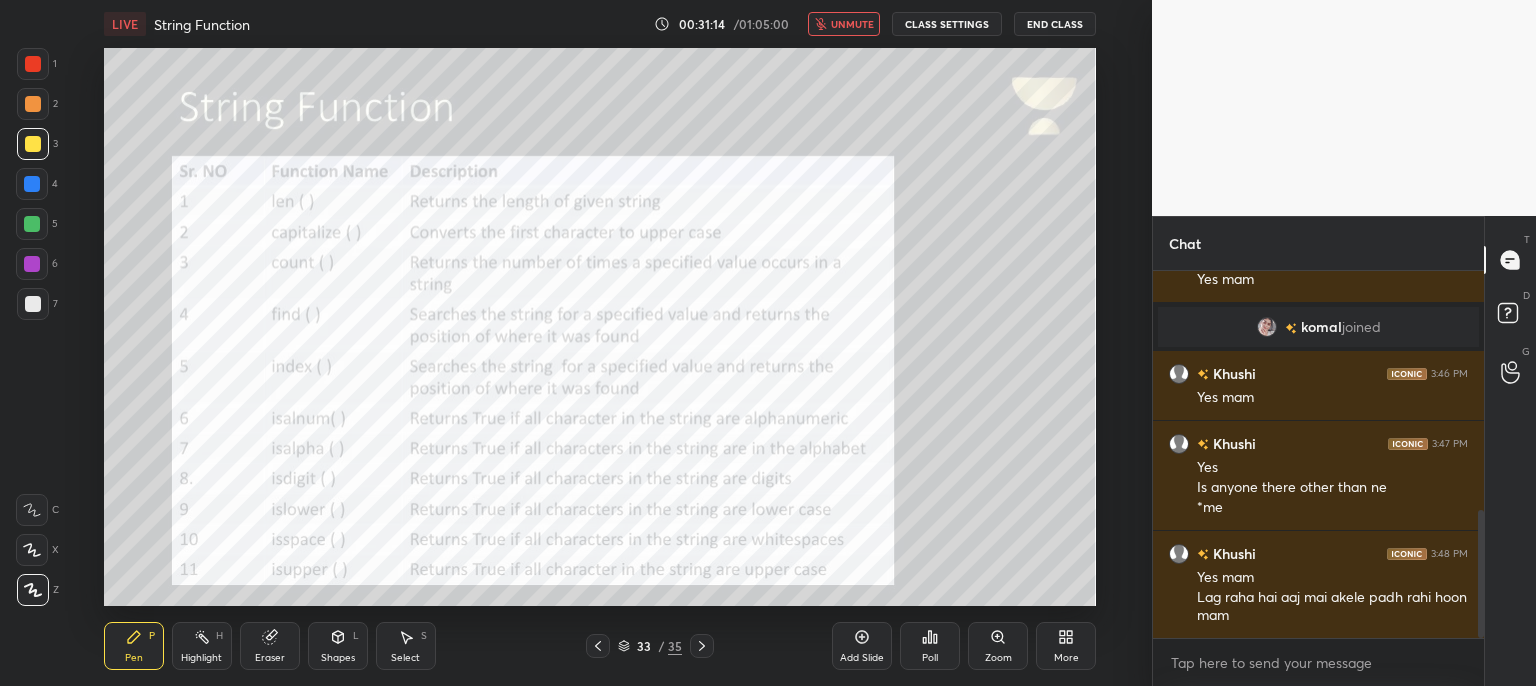 scroll, scrollTop: 754, scrollLeft: 0, axis: vertical 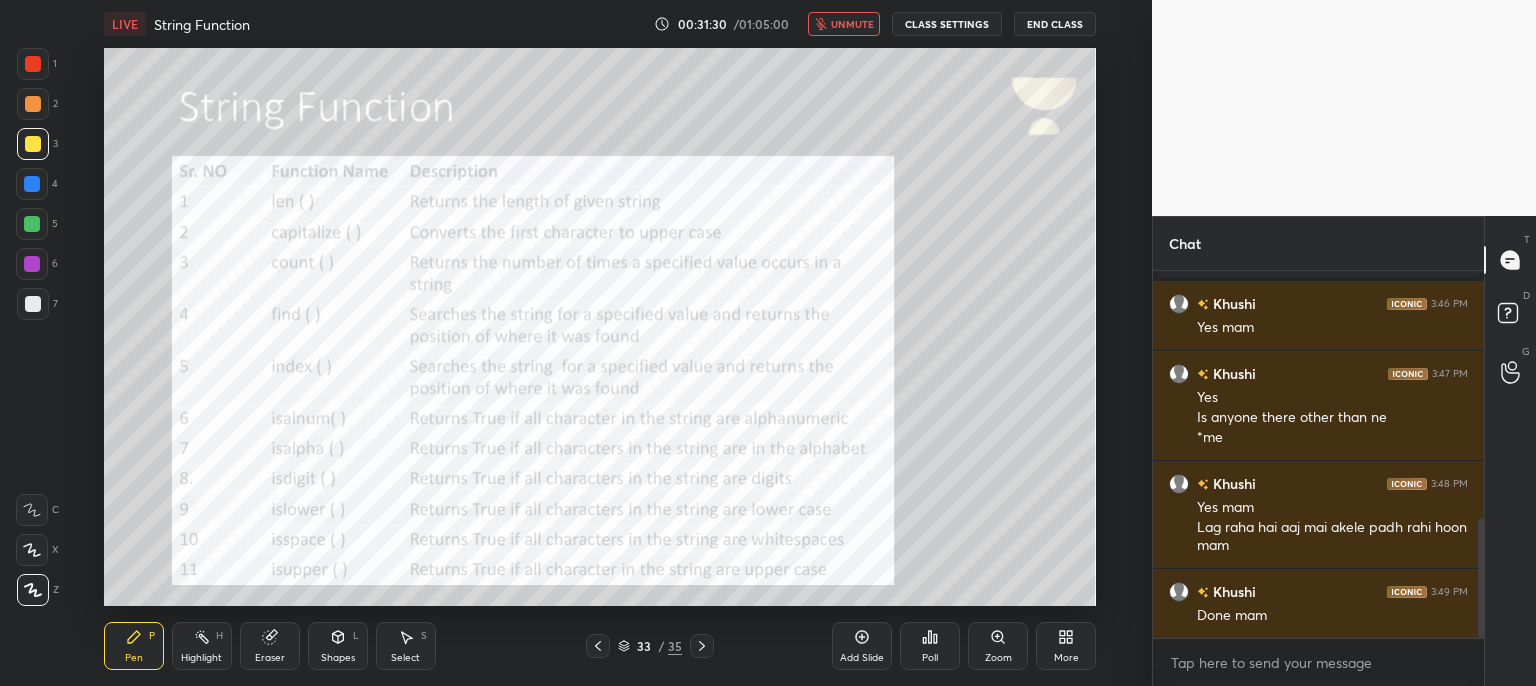 click on "unmute" at bounding box center (852, 24) 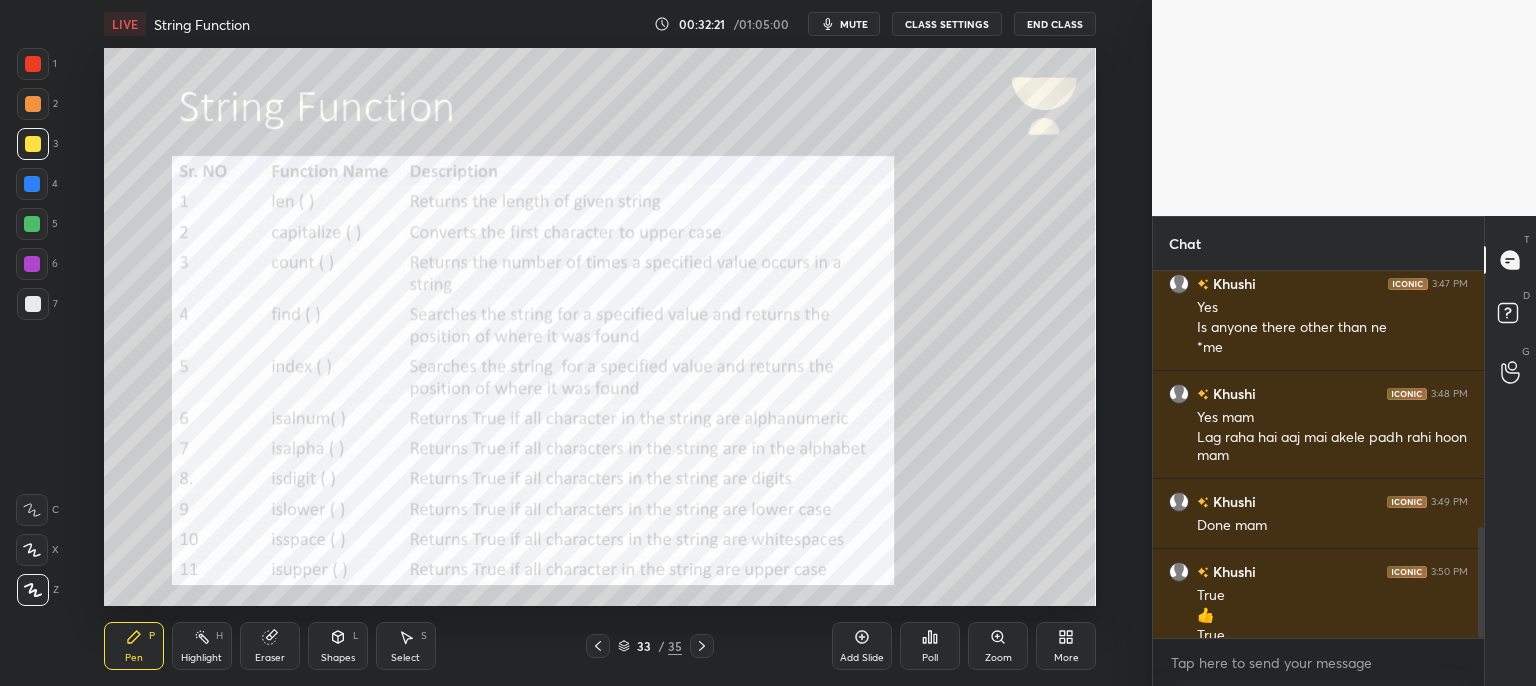 scroll, scrollTop: 864, scrollLeft: 0, axis: vertical 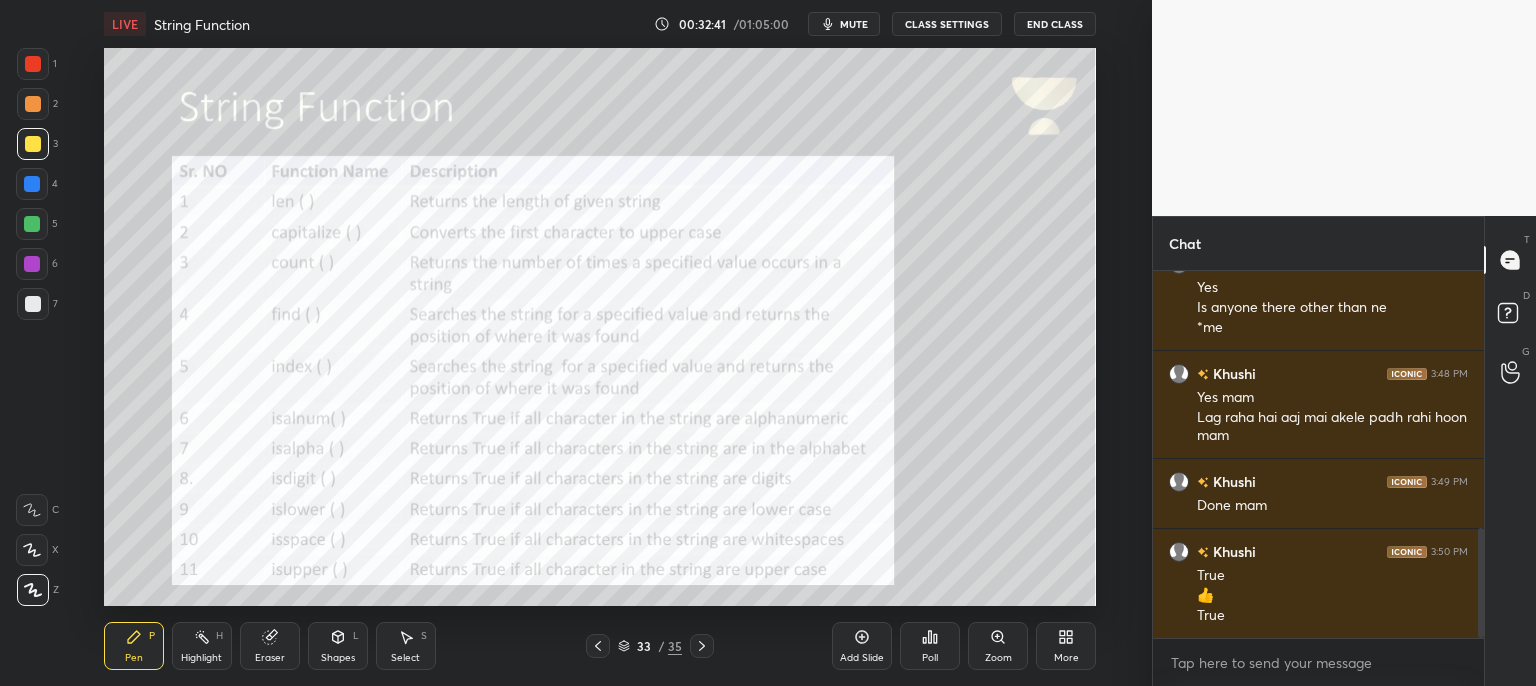 click on "mute" at bounding box center (854, 24) 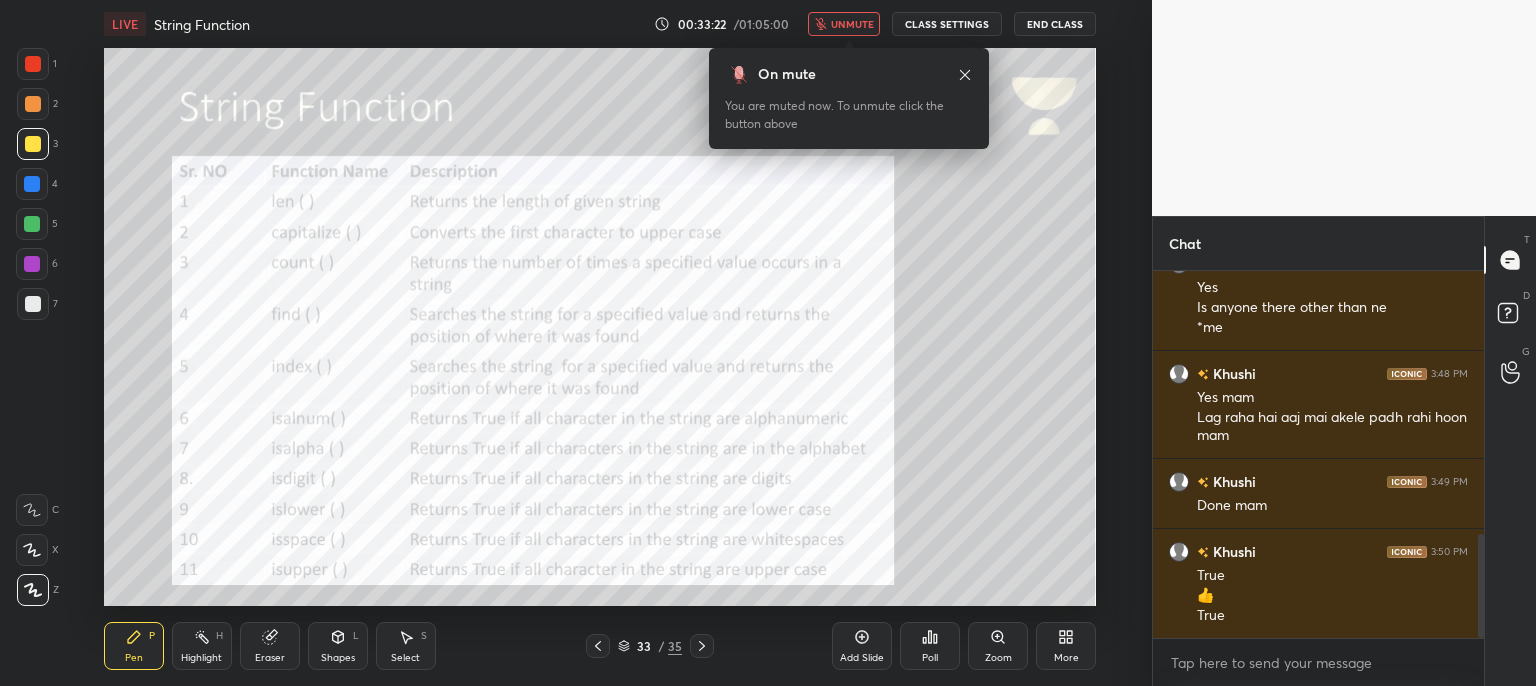 scroll, scrollTop: 934, scrollLeft: 0, axis: vertical 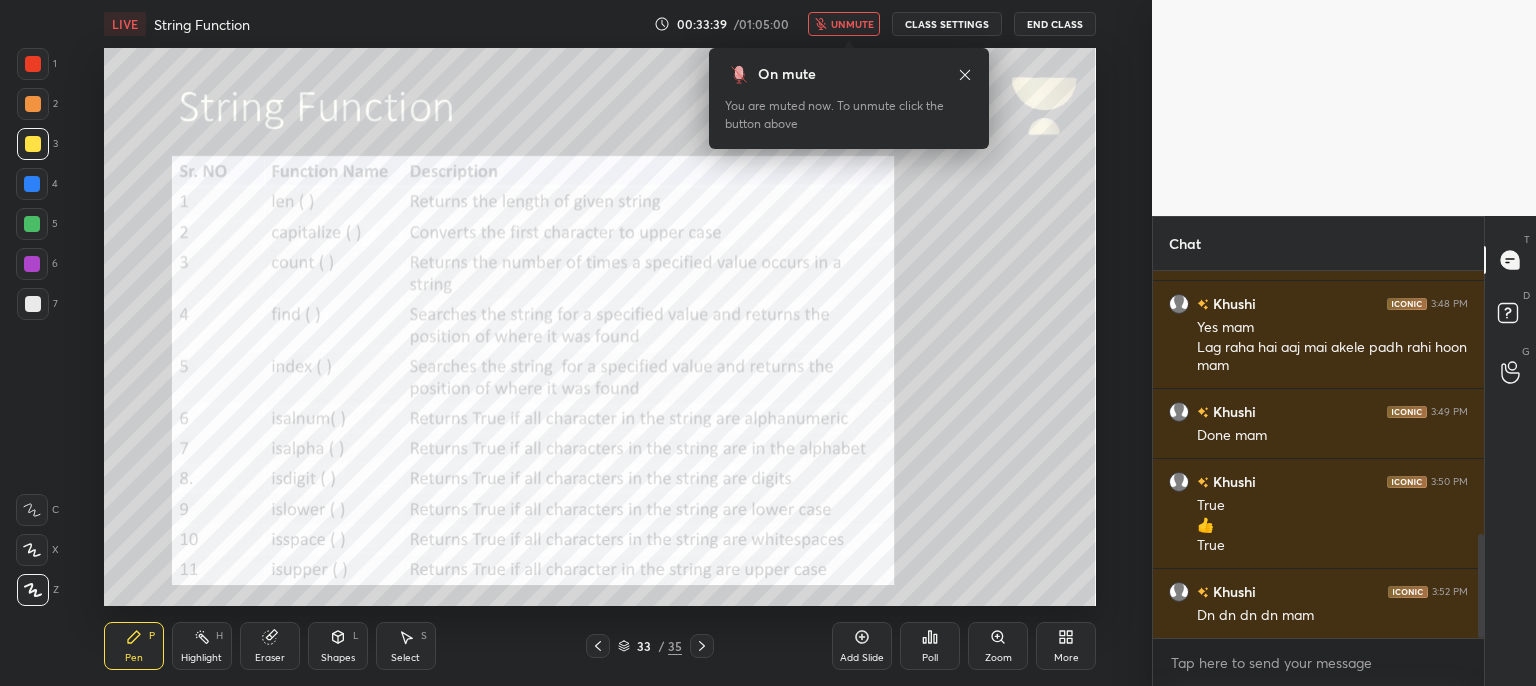 click on "unmute" at bounding box center [852, 24] 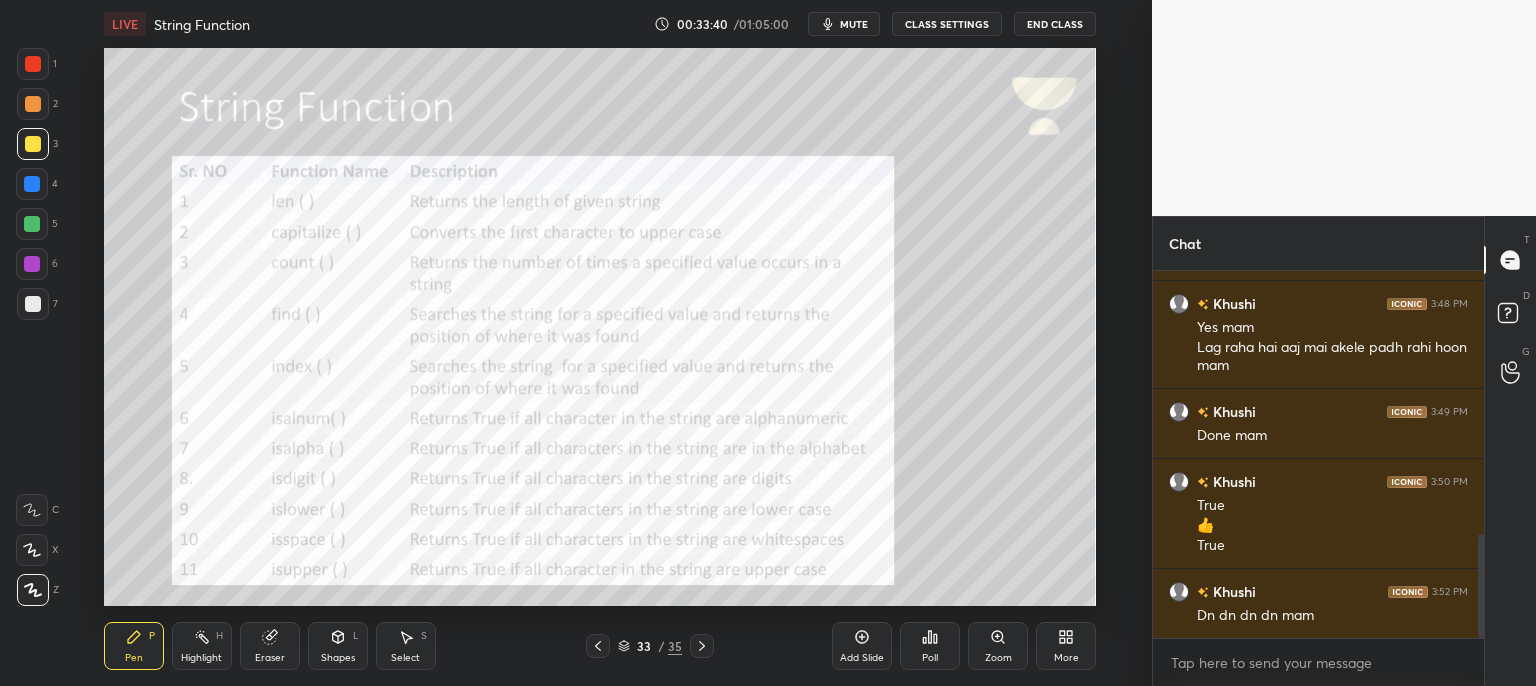 click 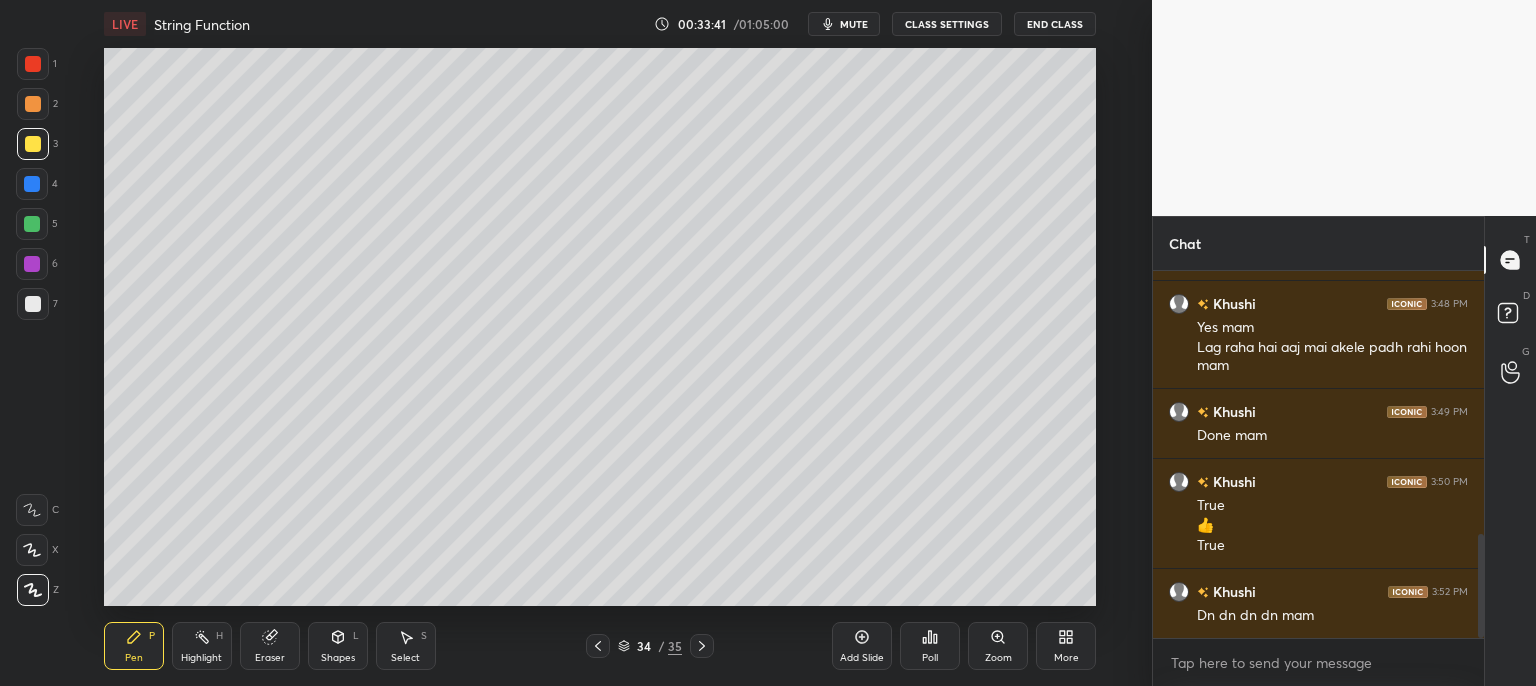 click 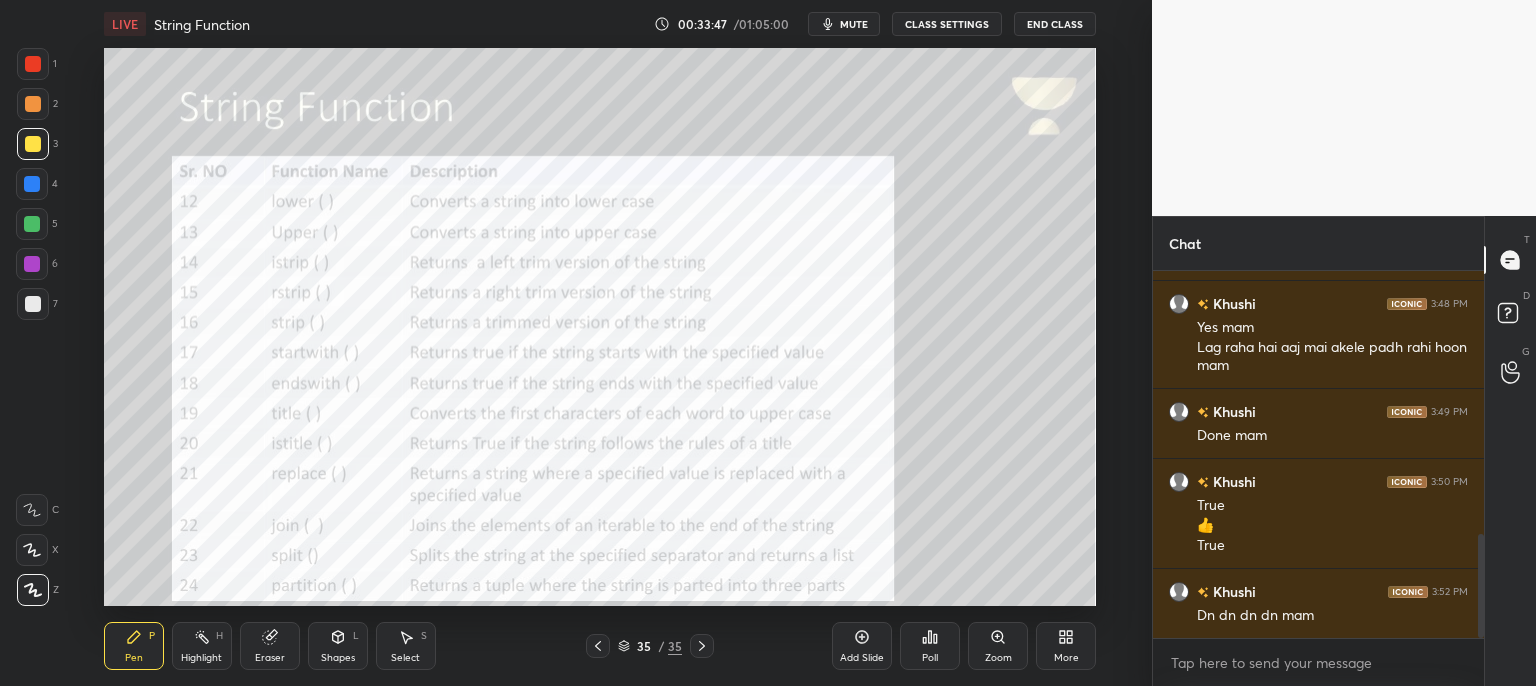 click on "mute" at bounding box center (854, 24) 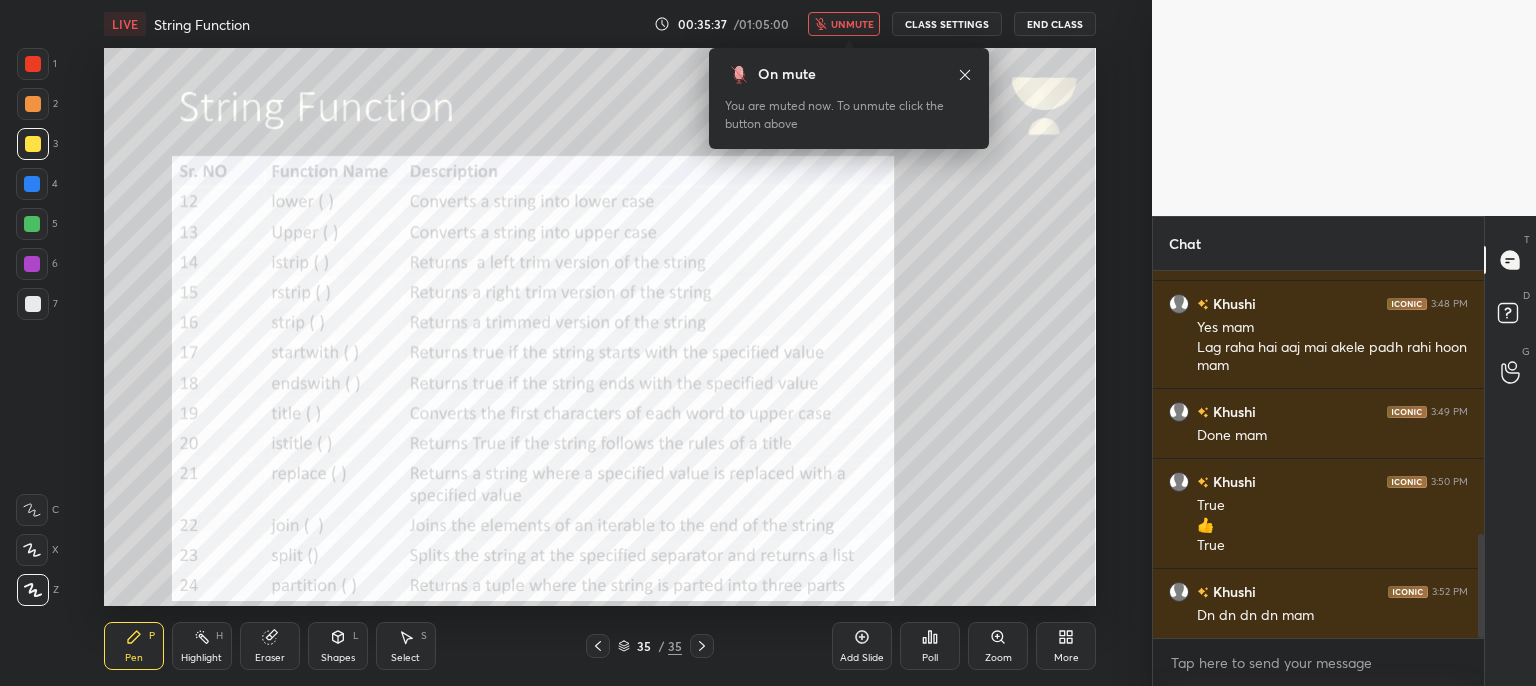 click on "Eraser" at bounding box center [270, 658] 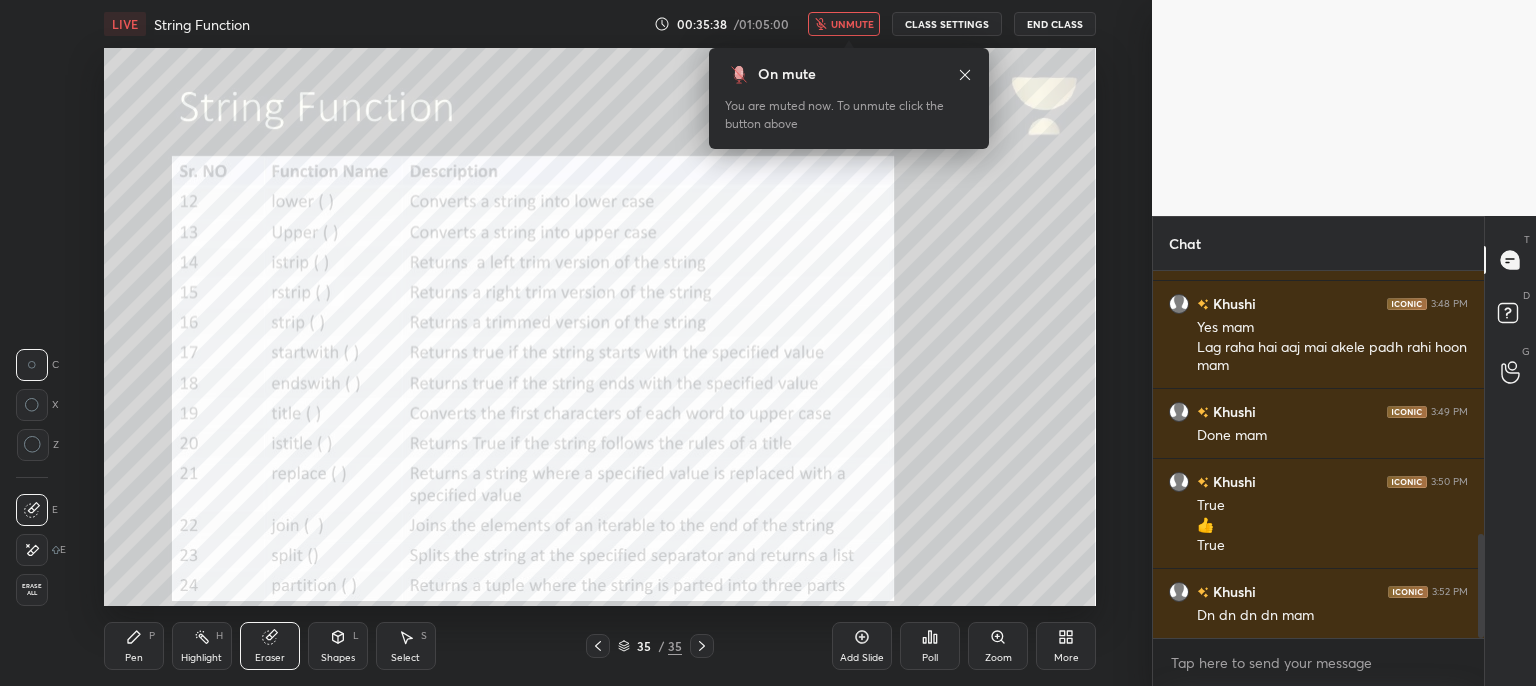 click on "Erase all" at bounding box center [32, 590] 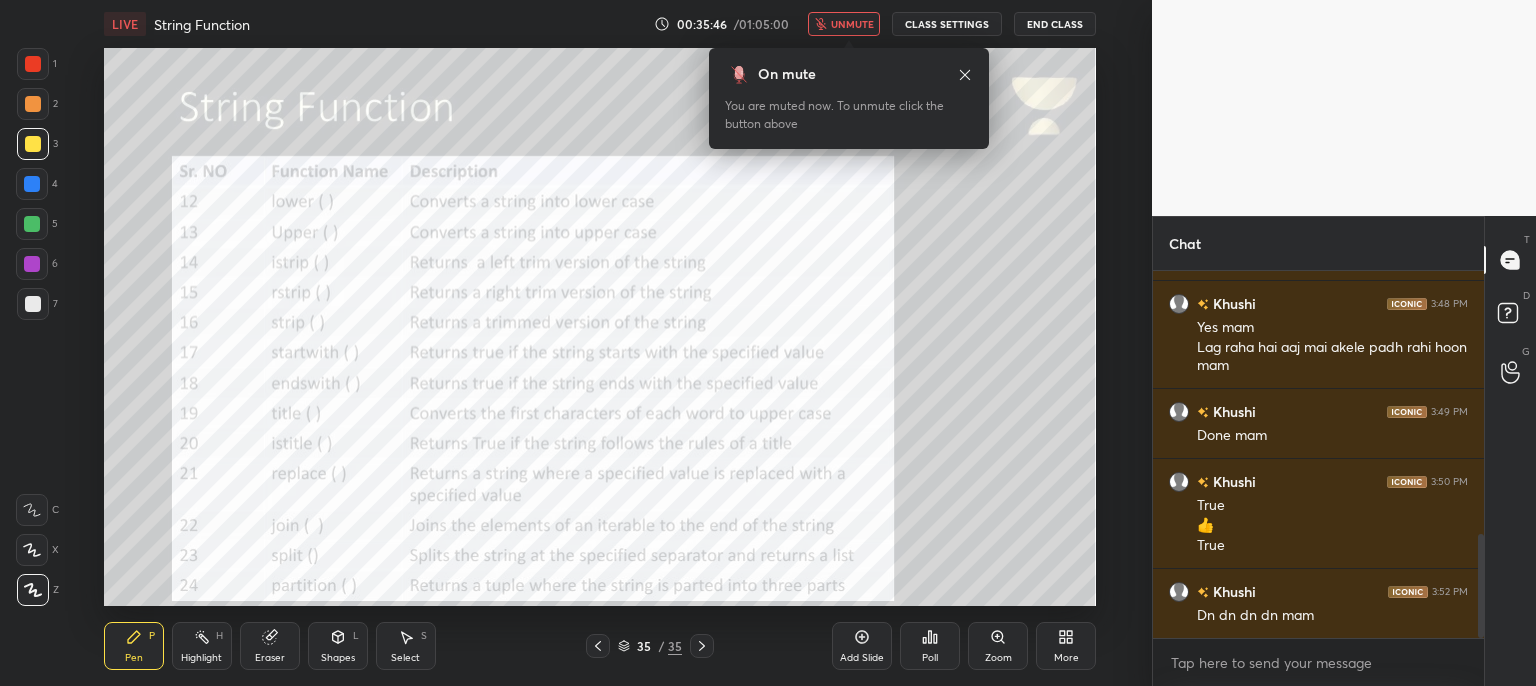 click on "unmute" at bounding box center (852, 24) 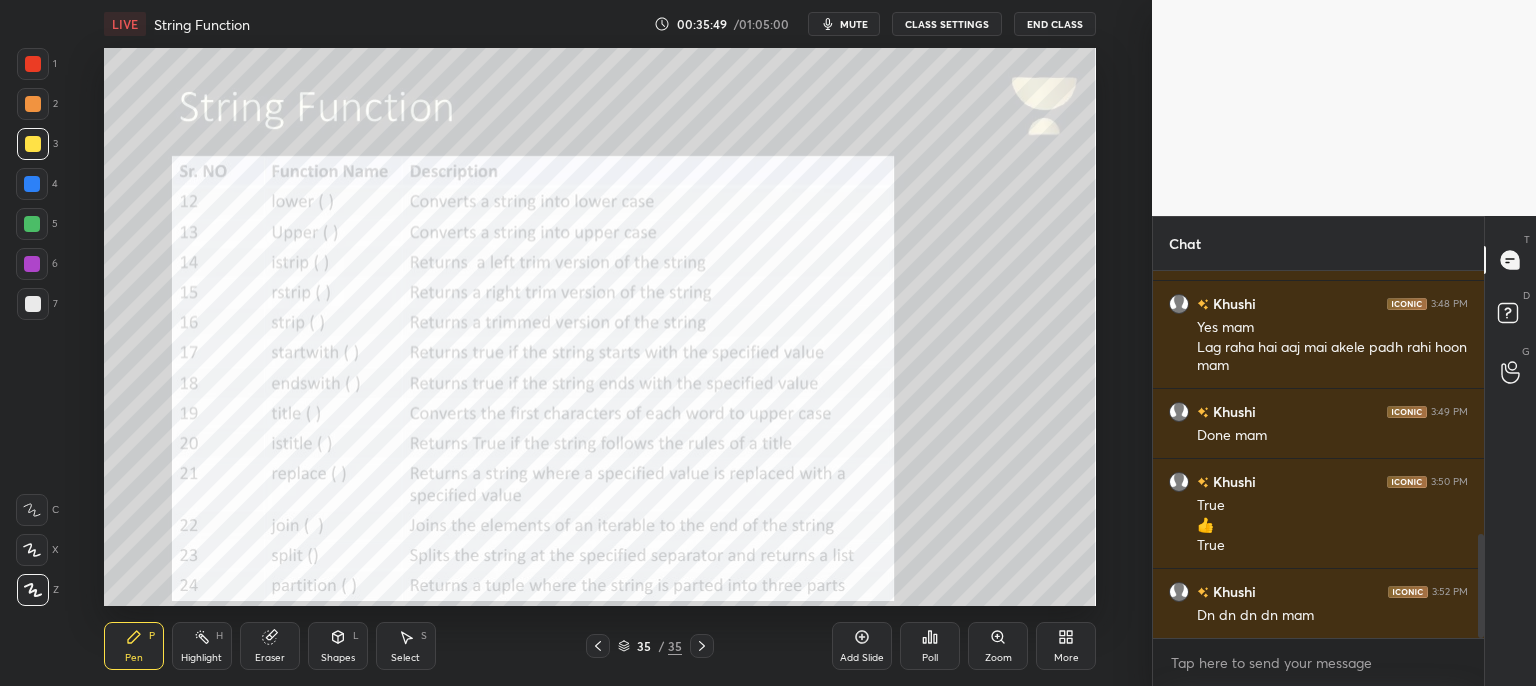 click at bounding box center (33, 64) 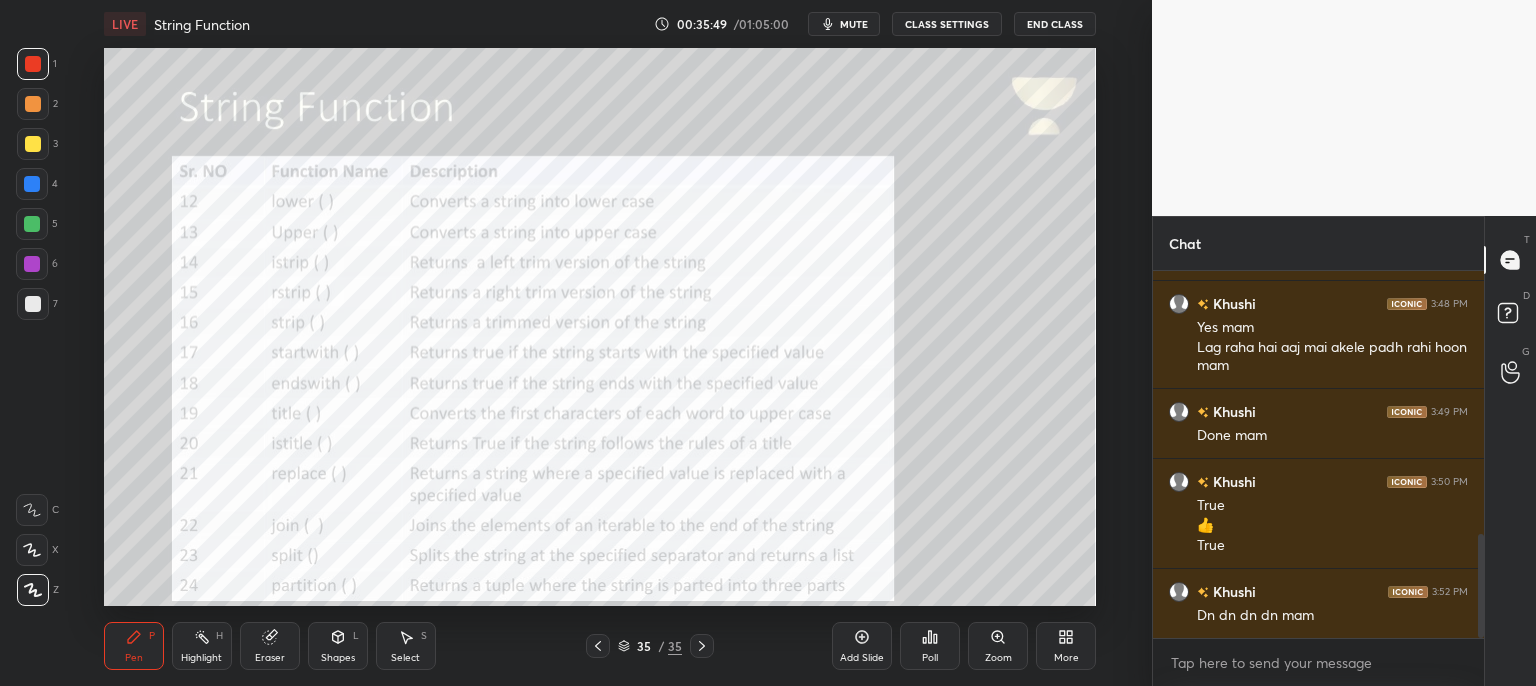 click at bounding box center (33, 64) 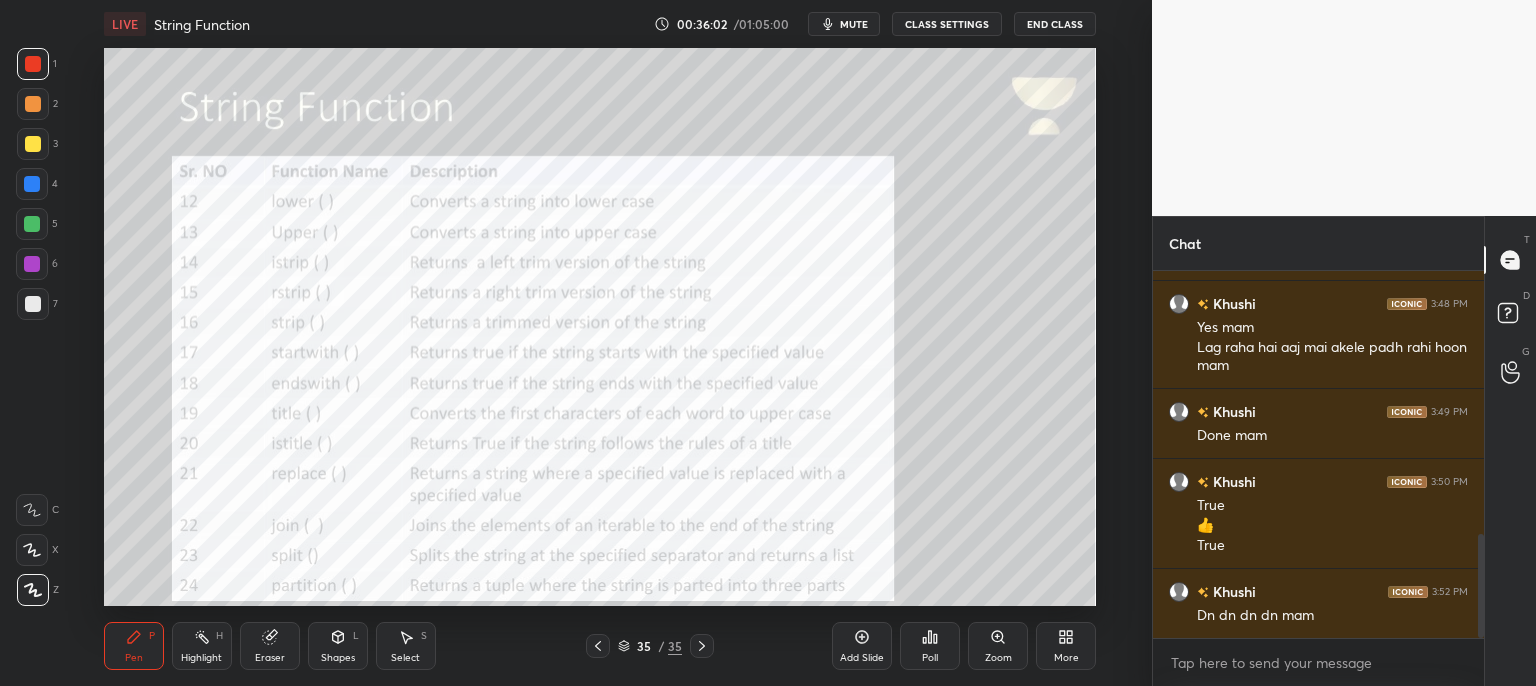 click on "mute" at bounding box center (854, 24) 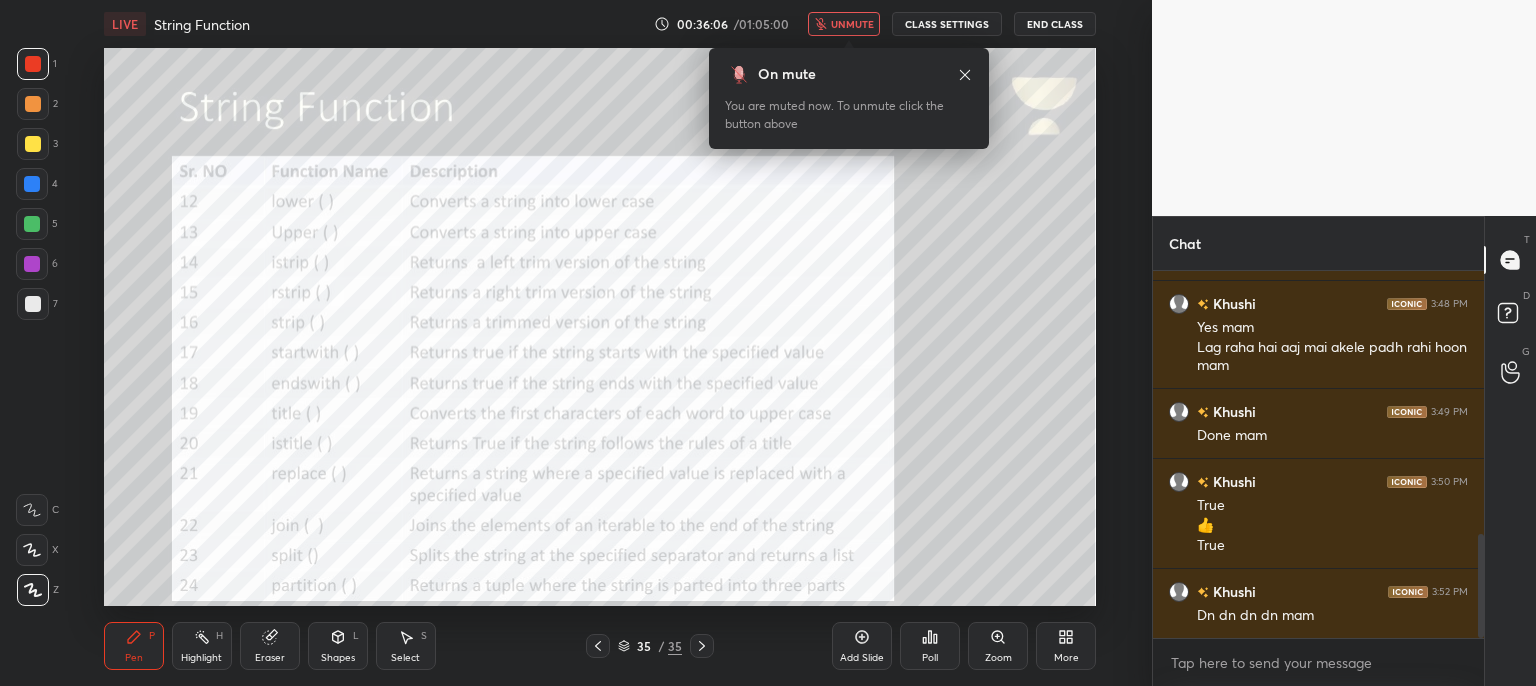 click on "unmute" at bounding box center [852, 24] 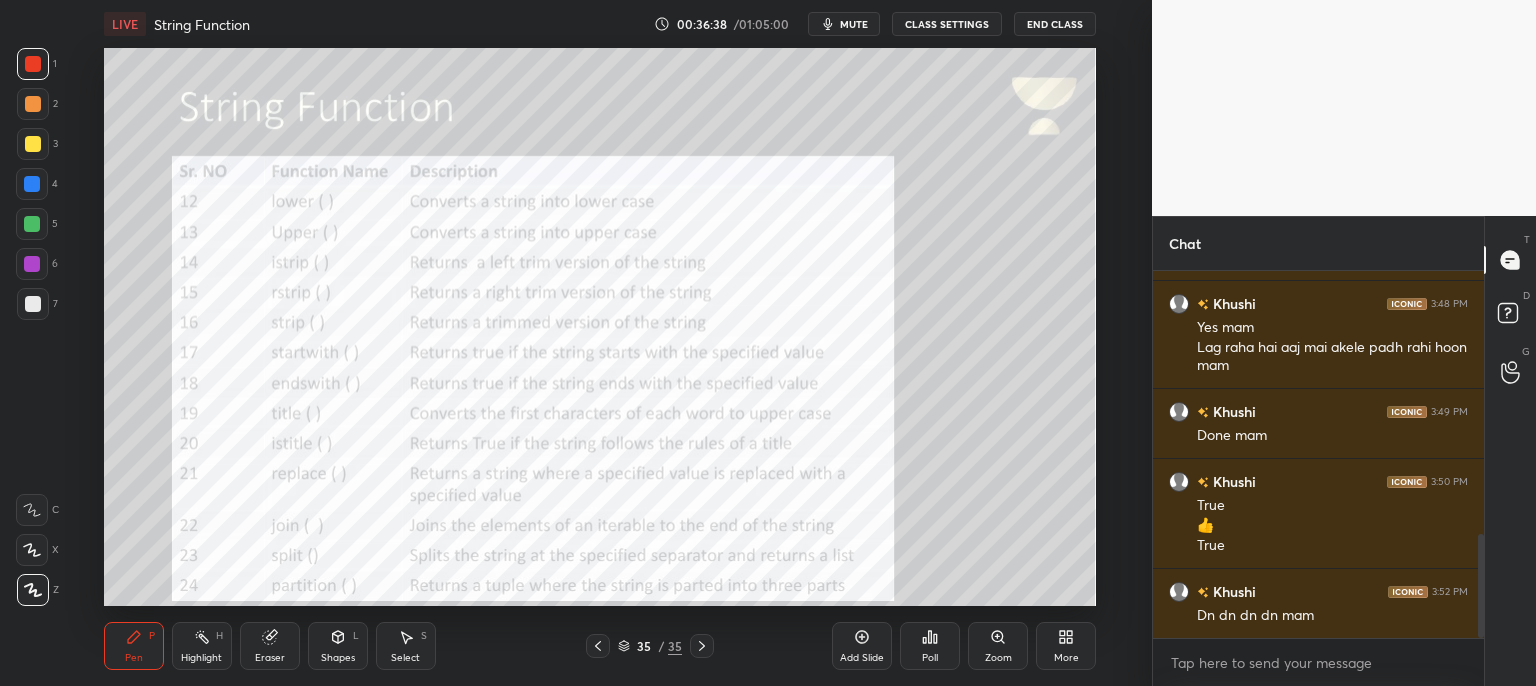 scroll, scrollTop: 321, scrollLeft: 325, axis: both 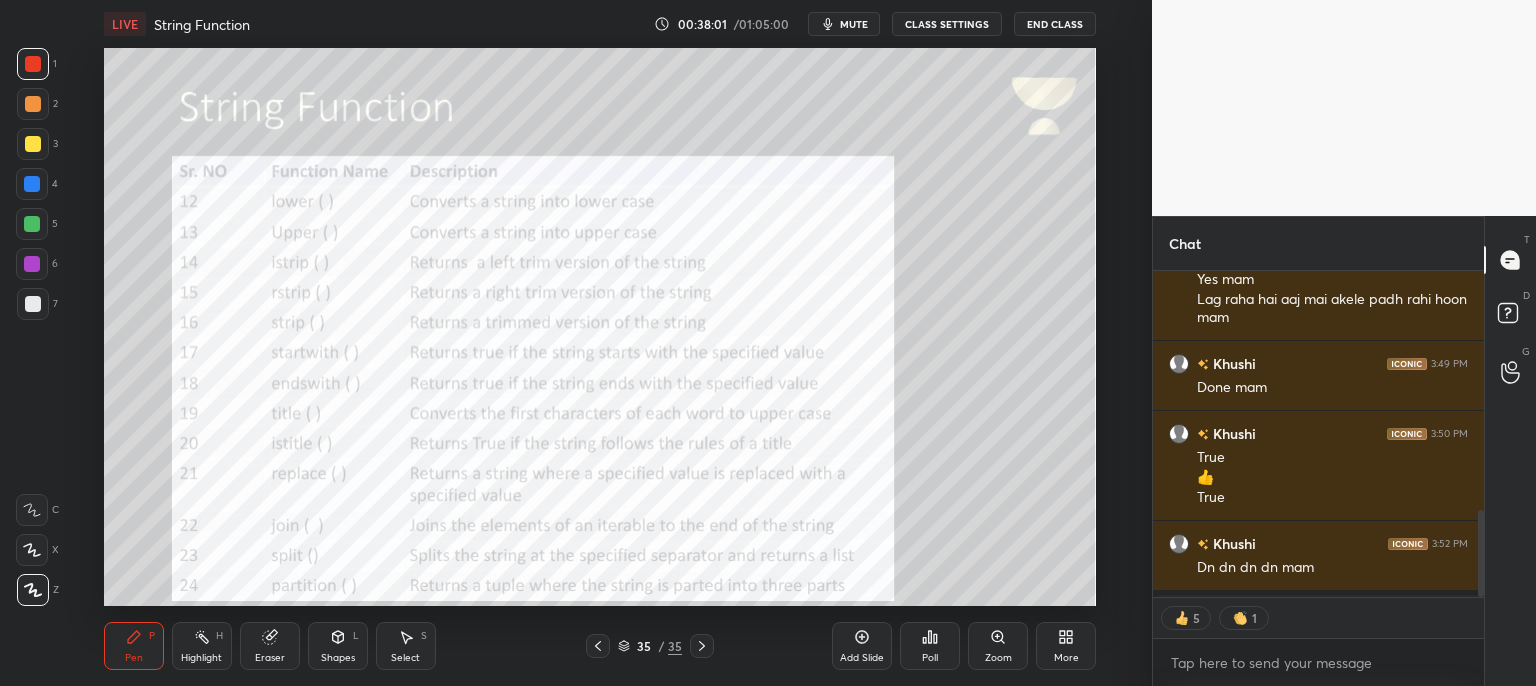 click on "mute" at bounding box center [854, 24] 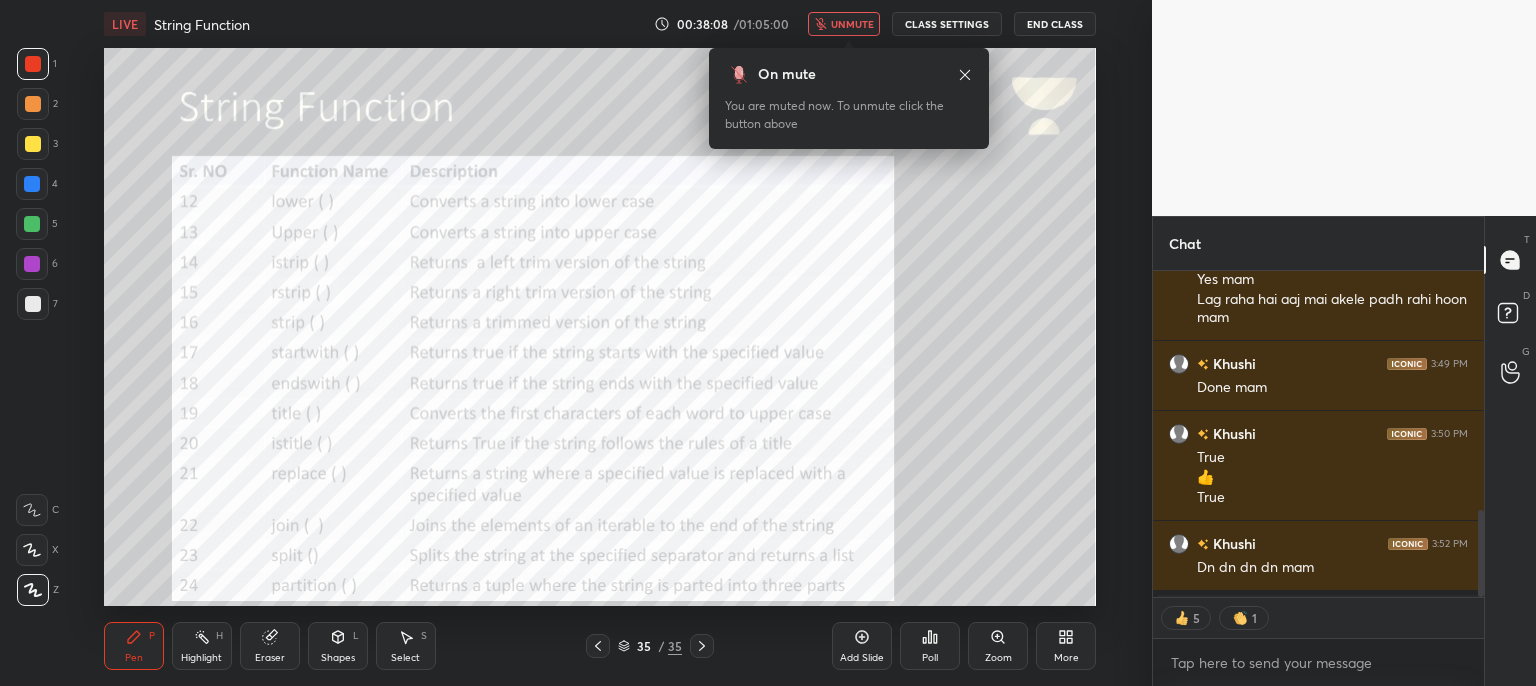 type on "x" 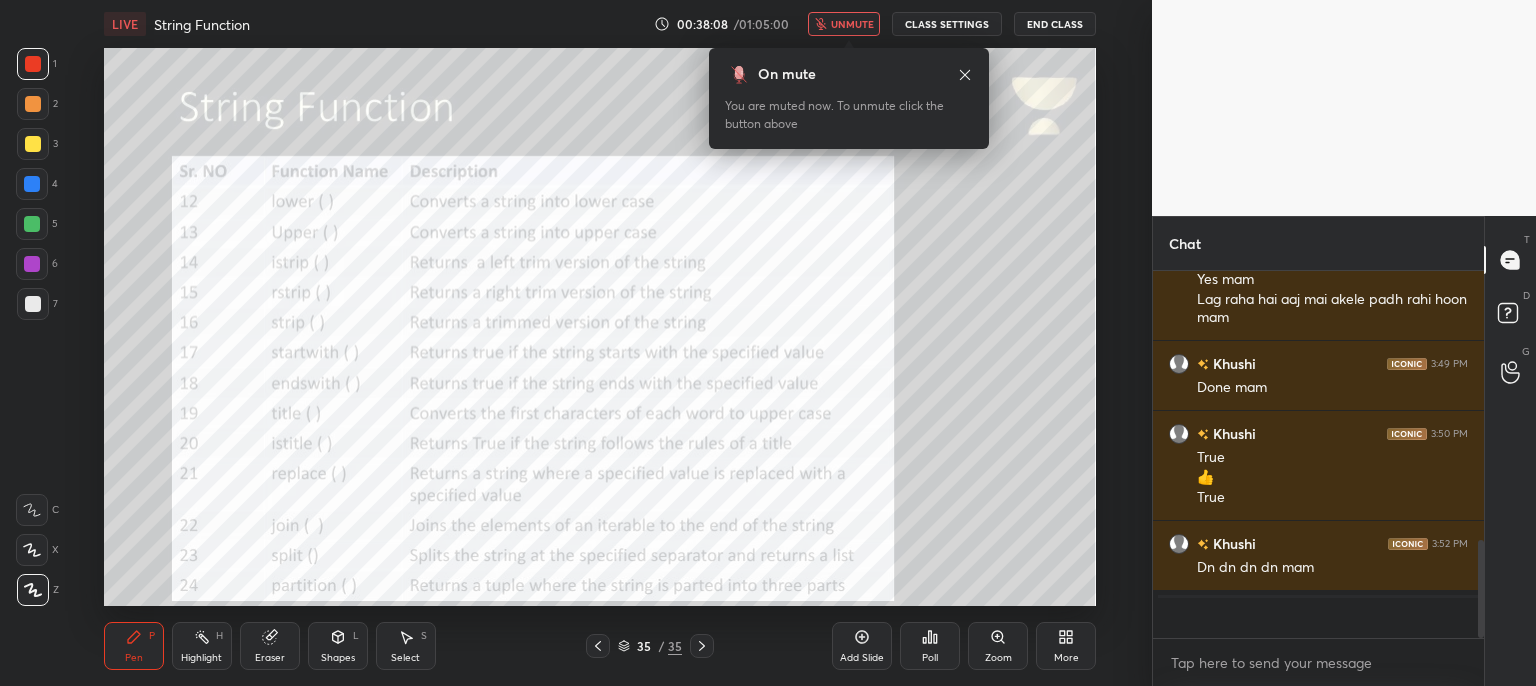 scroll, scrollTop: 6, scrollLeft: 6, axis: both 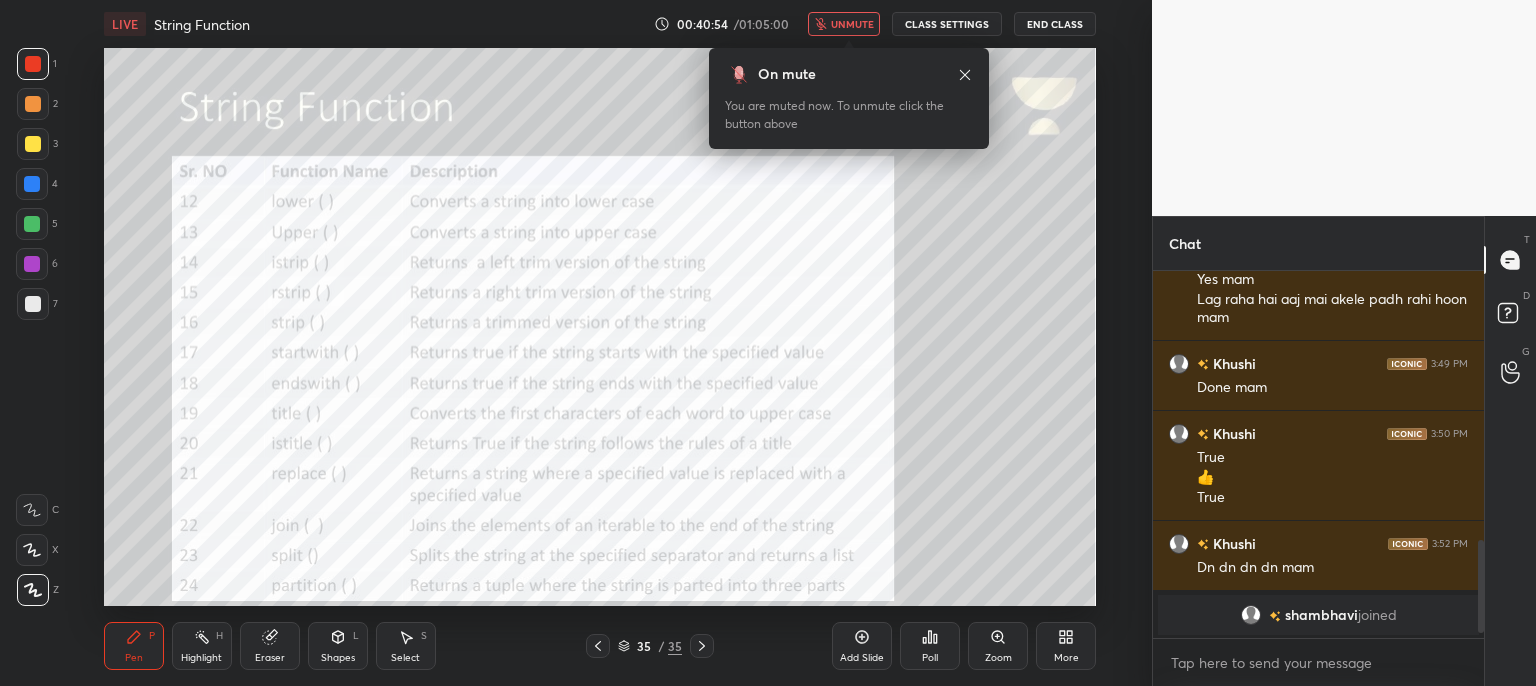 click on "unmute" at bounding box center [852, 24] 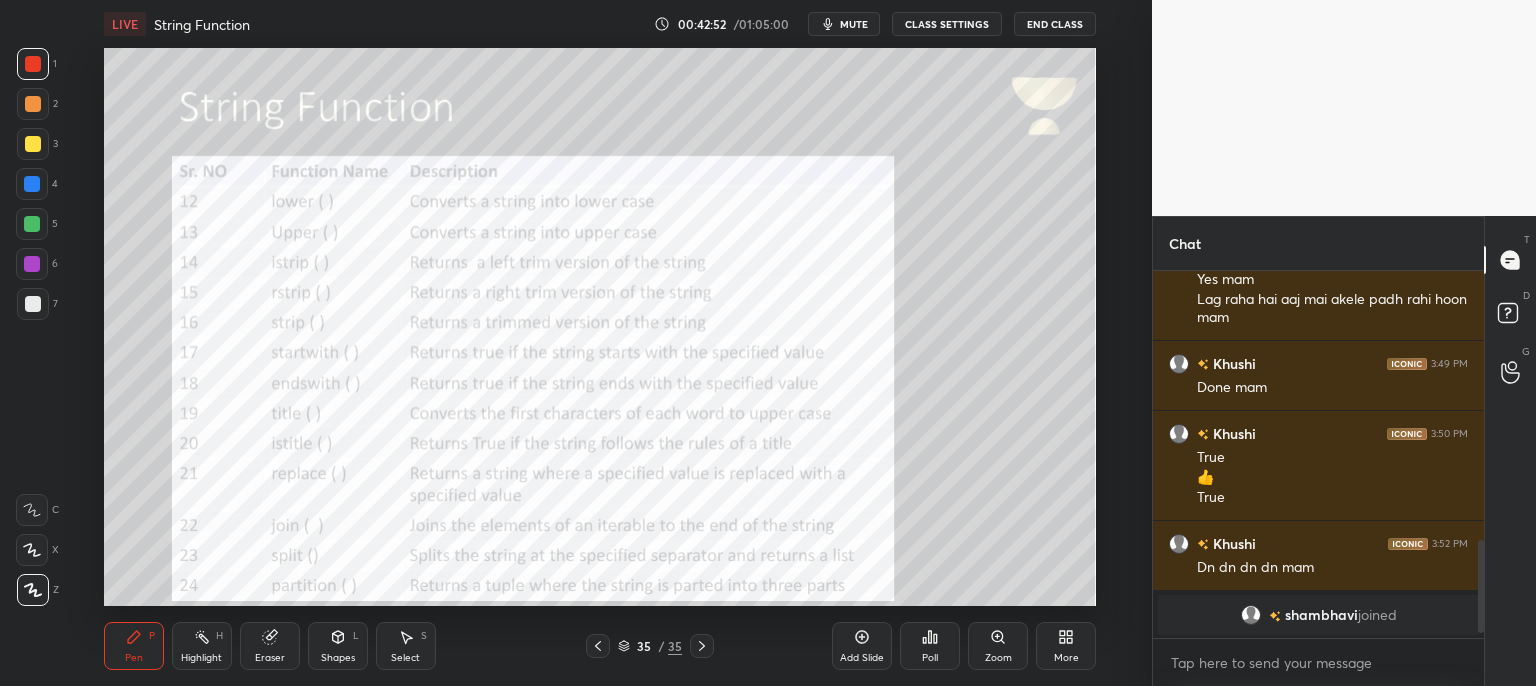 click on "mute" at bounding box center (854, 24) 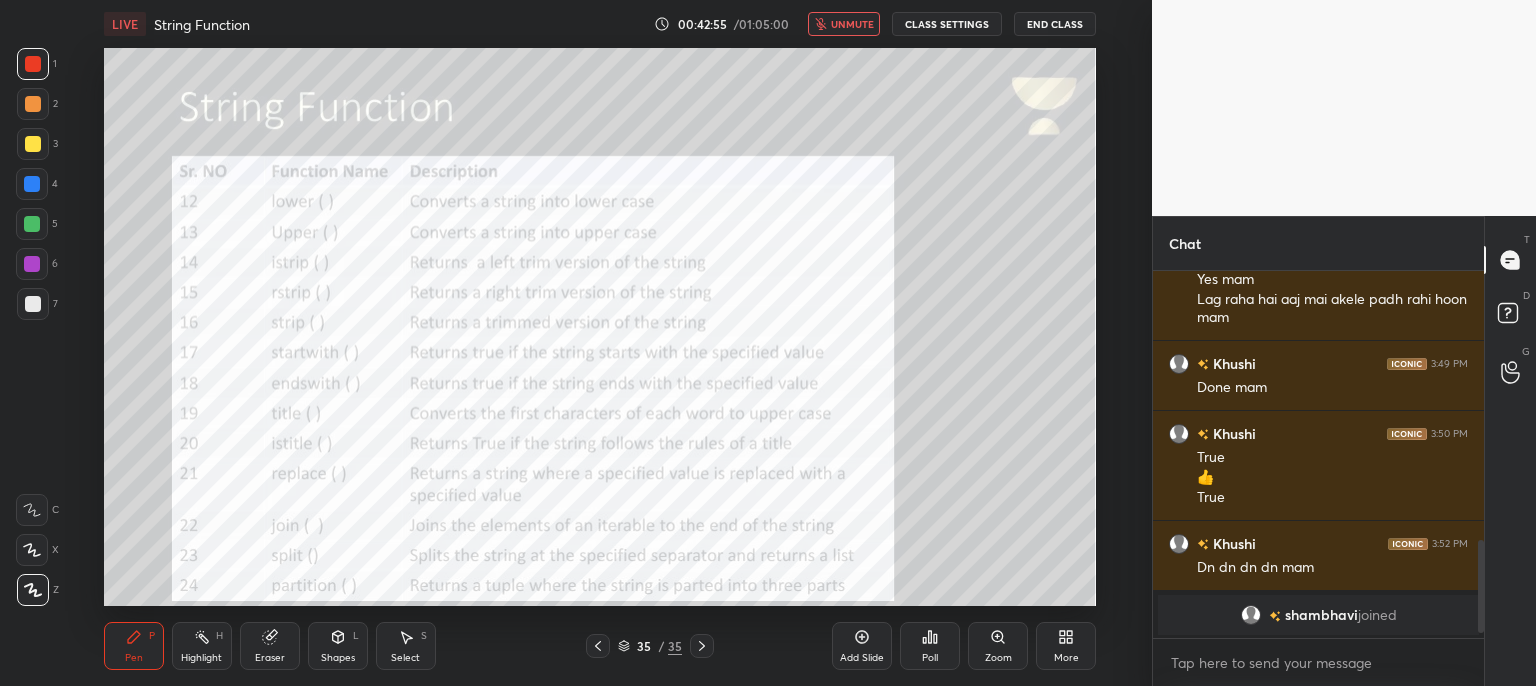 click on "unmute" at bounding box center [852, 24] 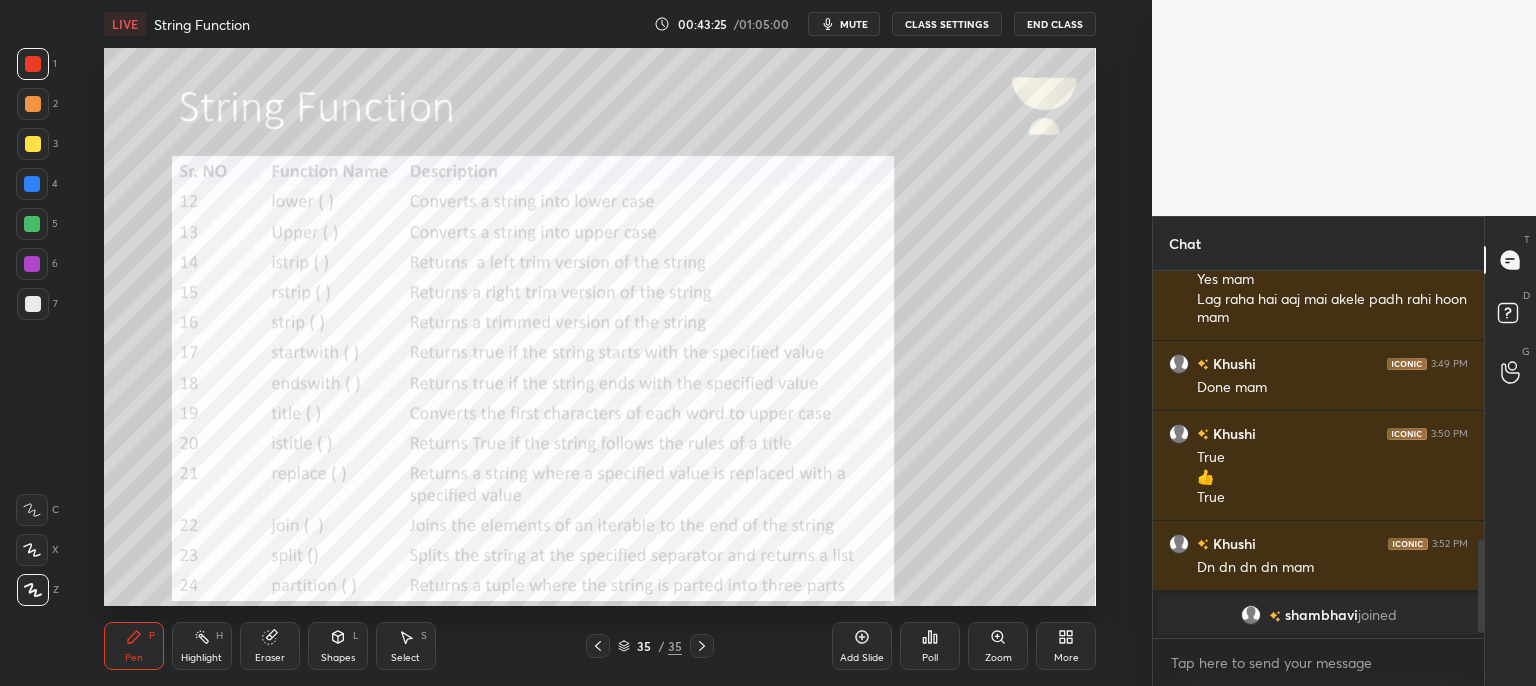 click at bounding box center [33, 144] 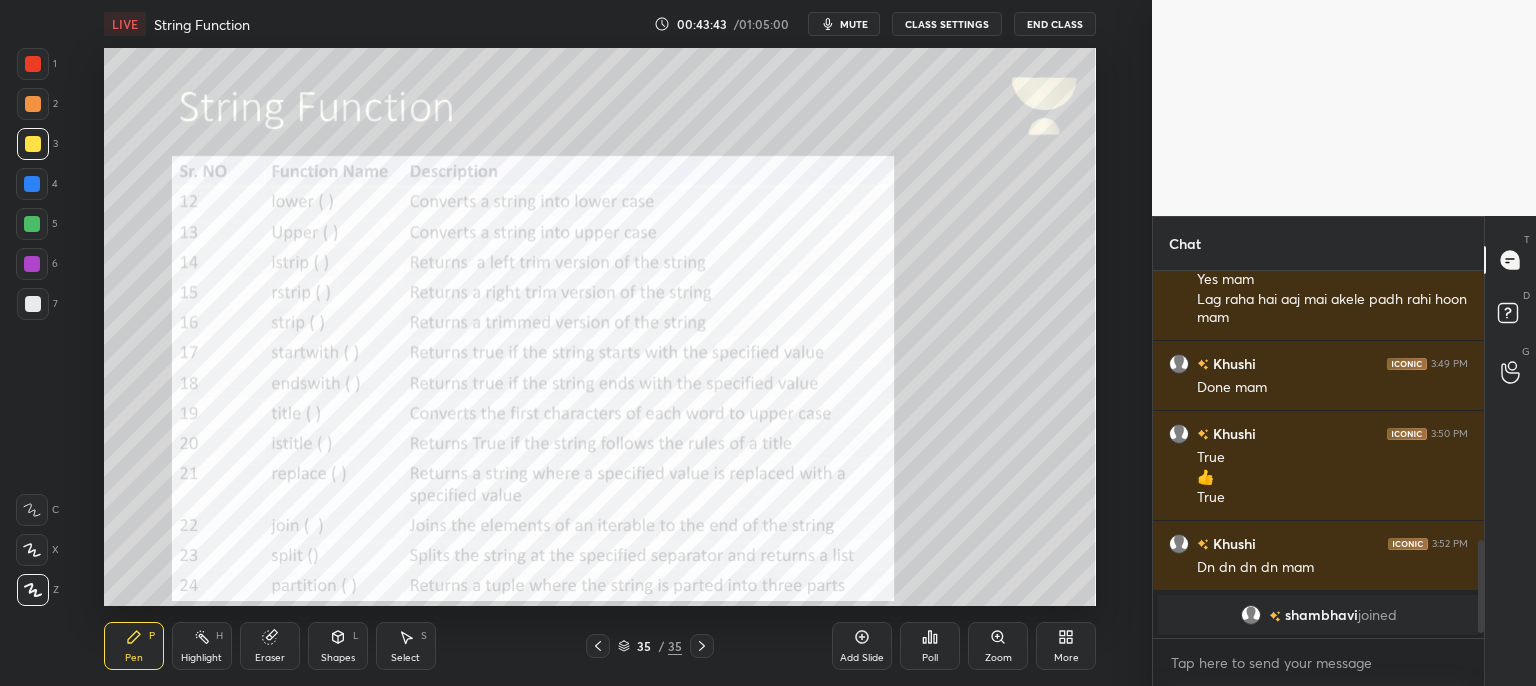 click on "mute" at bounding box center (854, 24) 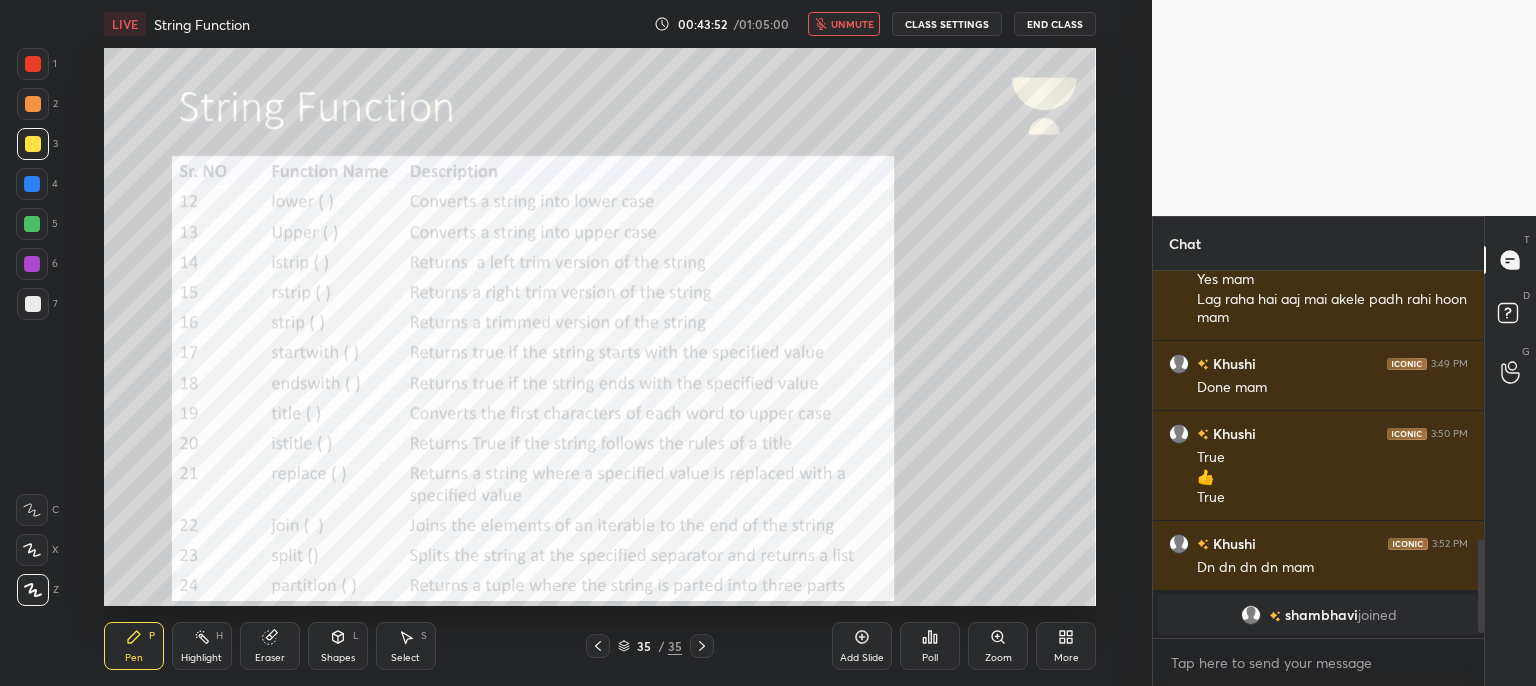 scroll, scrollTop: 1052, scrollLeft: 0, axis: vertical 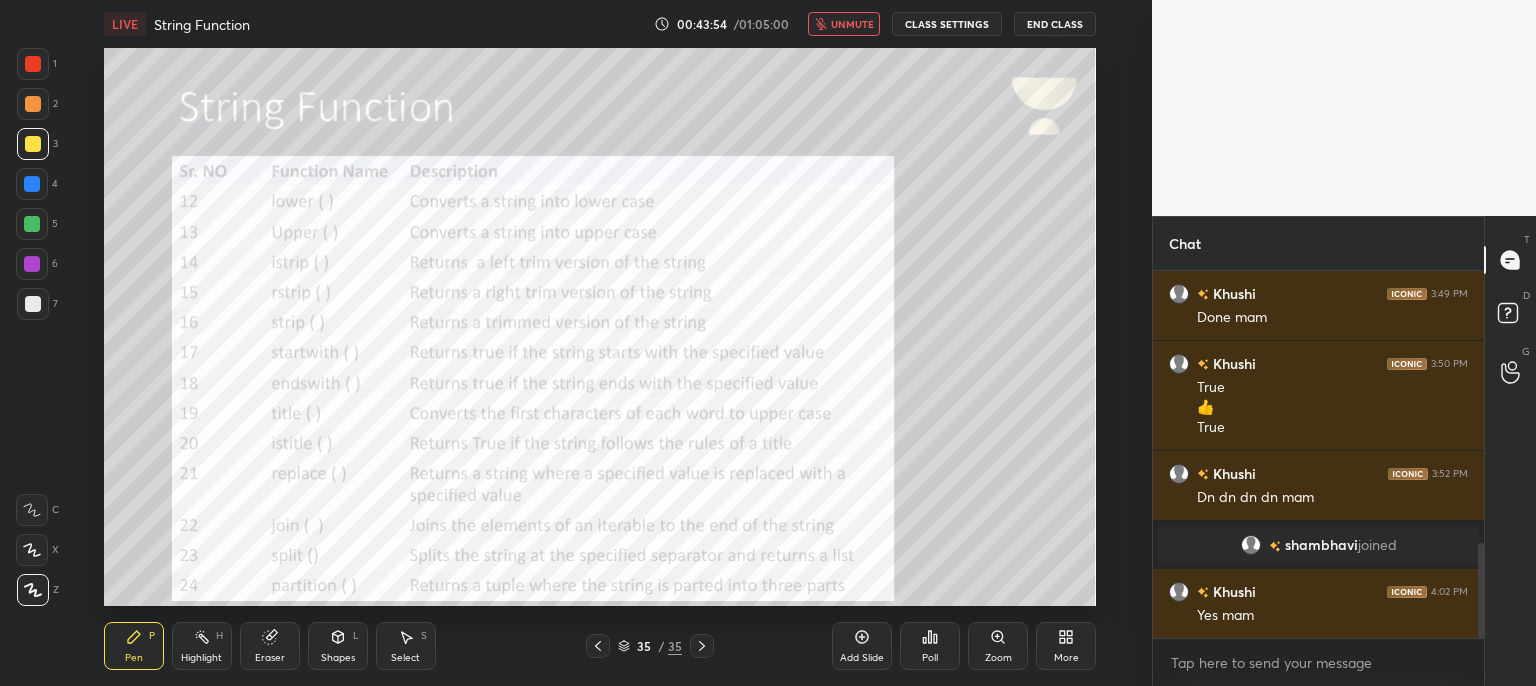 click on "unmute" at bounding box center (852, 24) 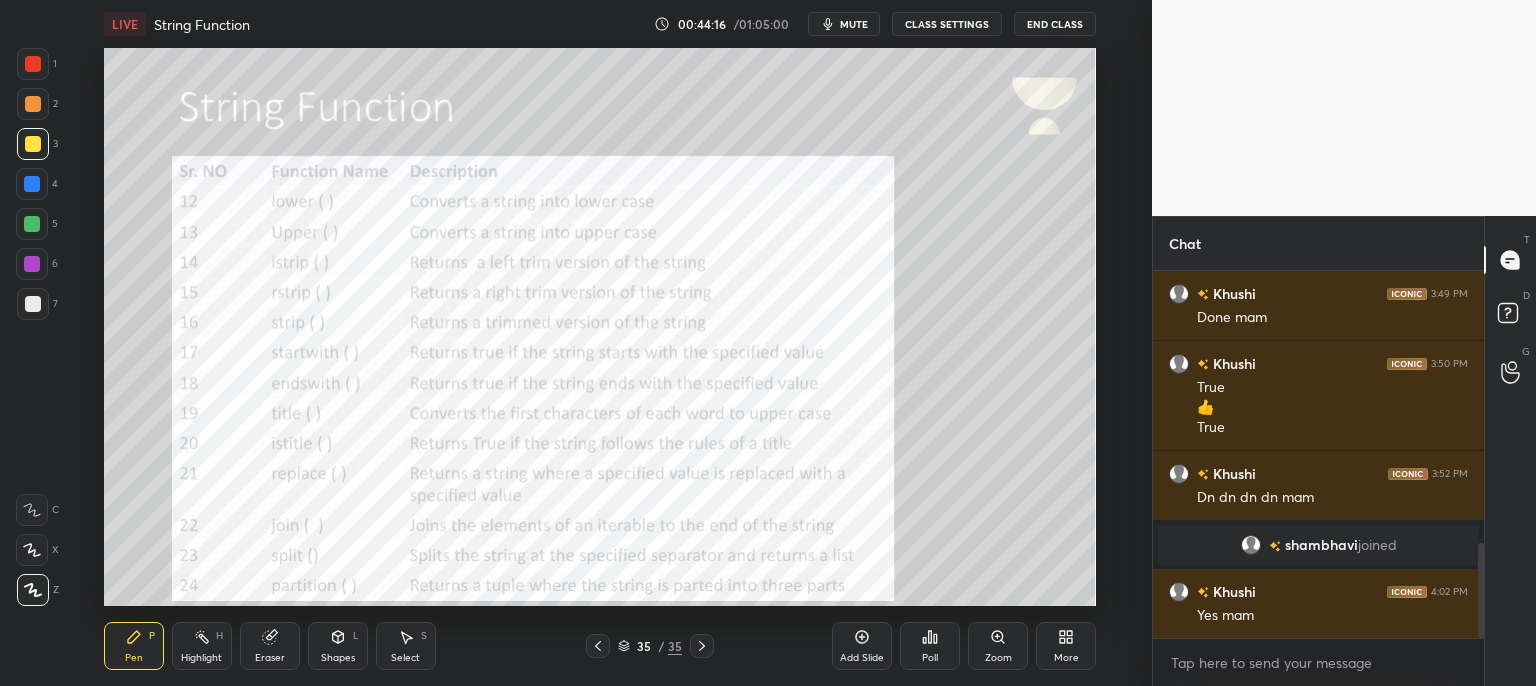 click on "mute" at bounding box center (854, 24) 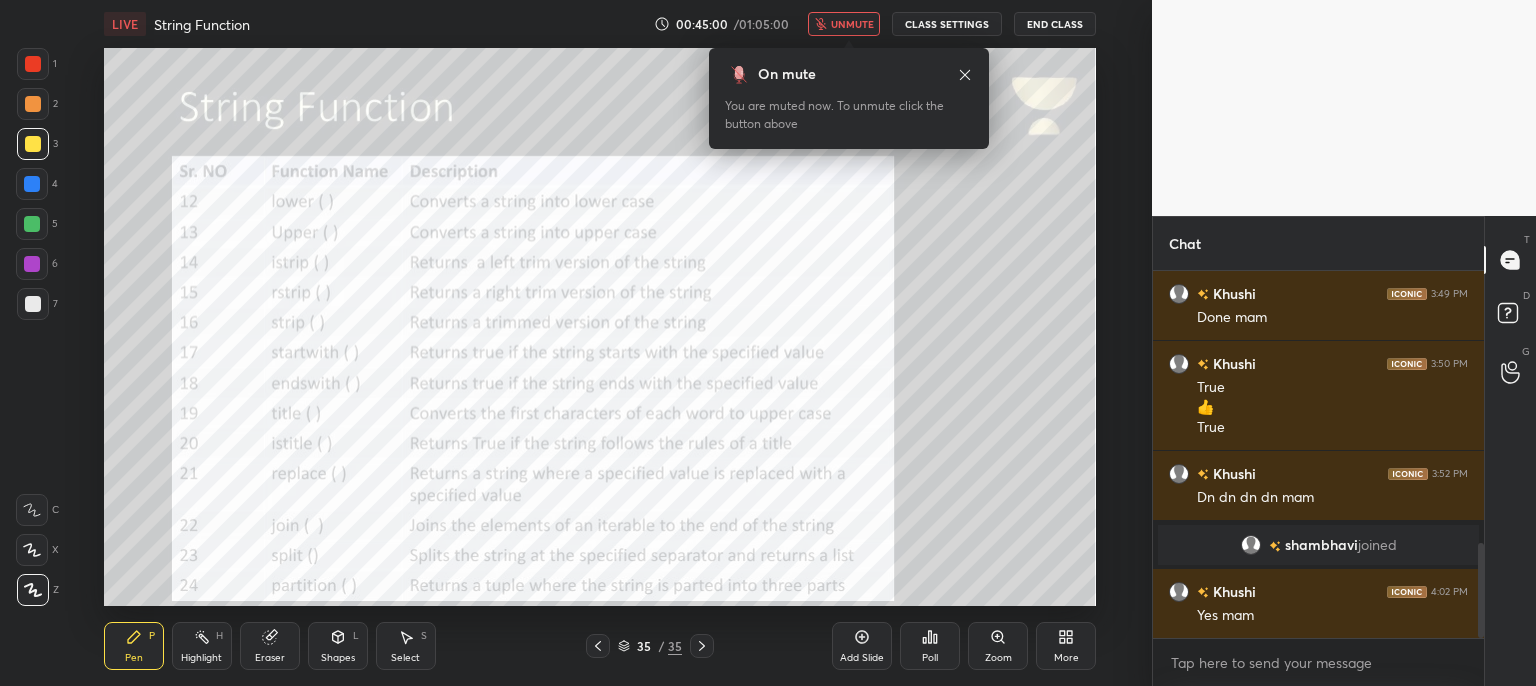 scroll, scrollTop: 1122, scrollLeft: 0, axis: vertical 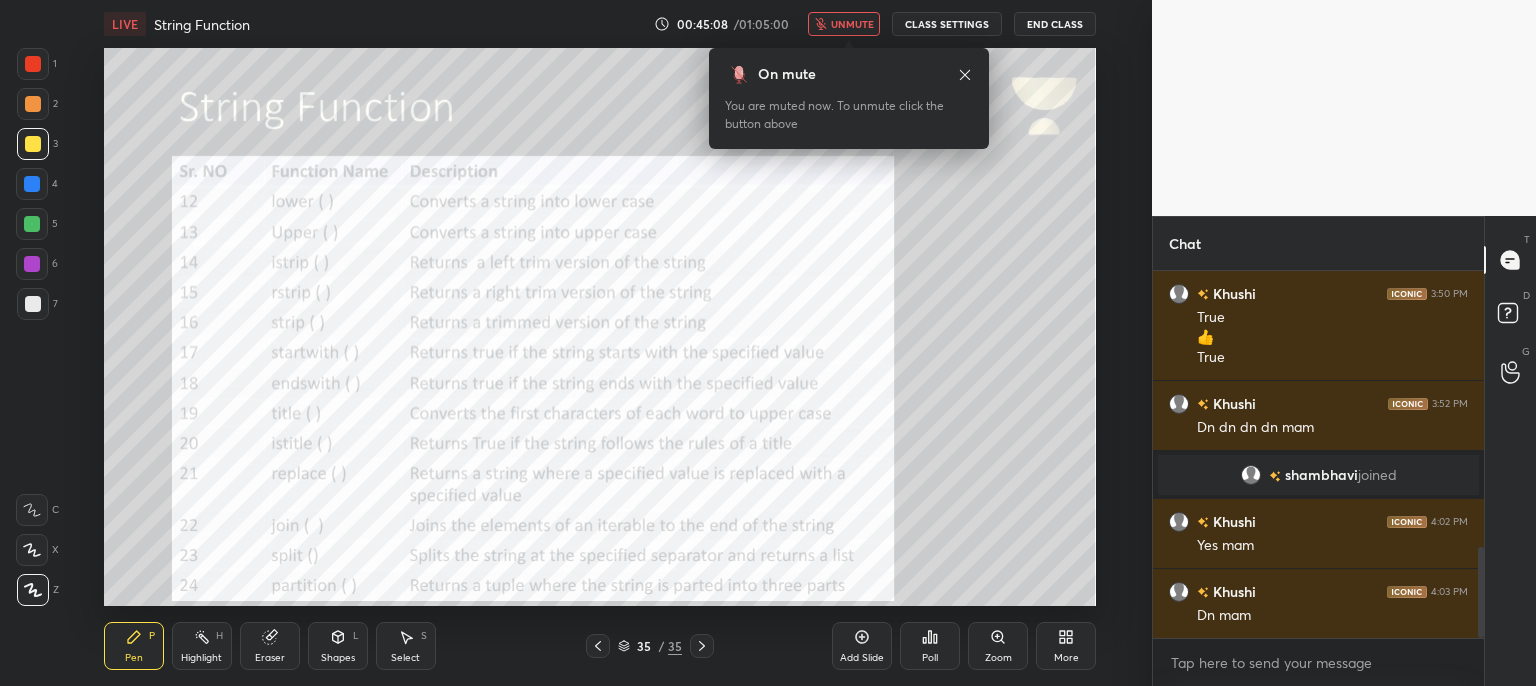 click on "unmute" at bounding box center (852, 24) 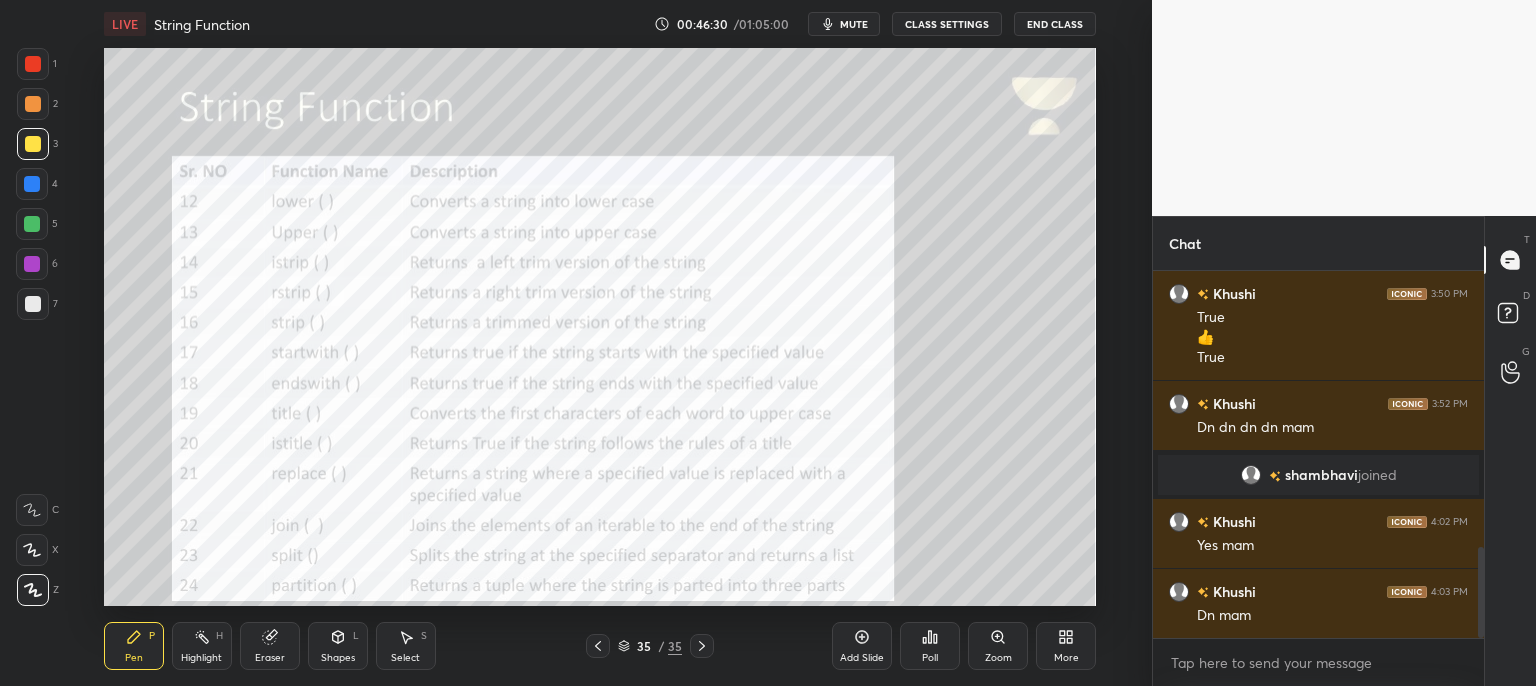 drag, startPoint x: 796, startPoint y: 35, endPoint x: 826, endPoint y: 32, distance: 30.149628 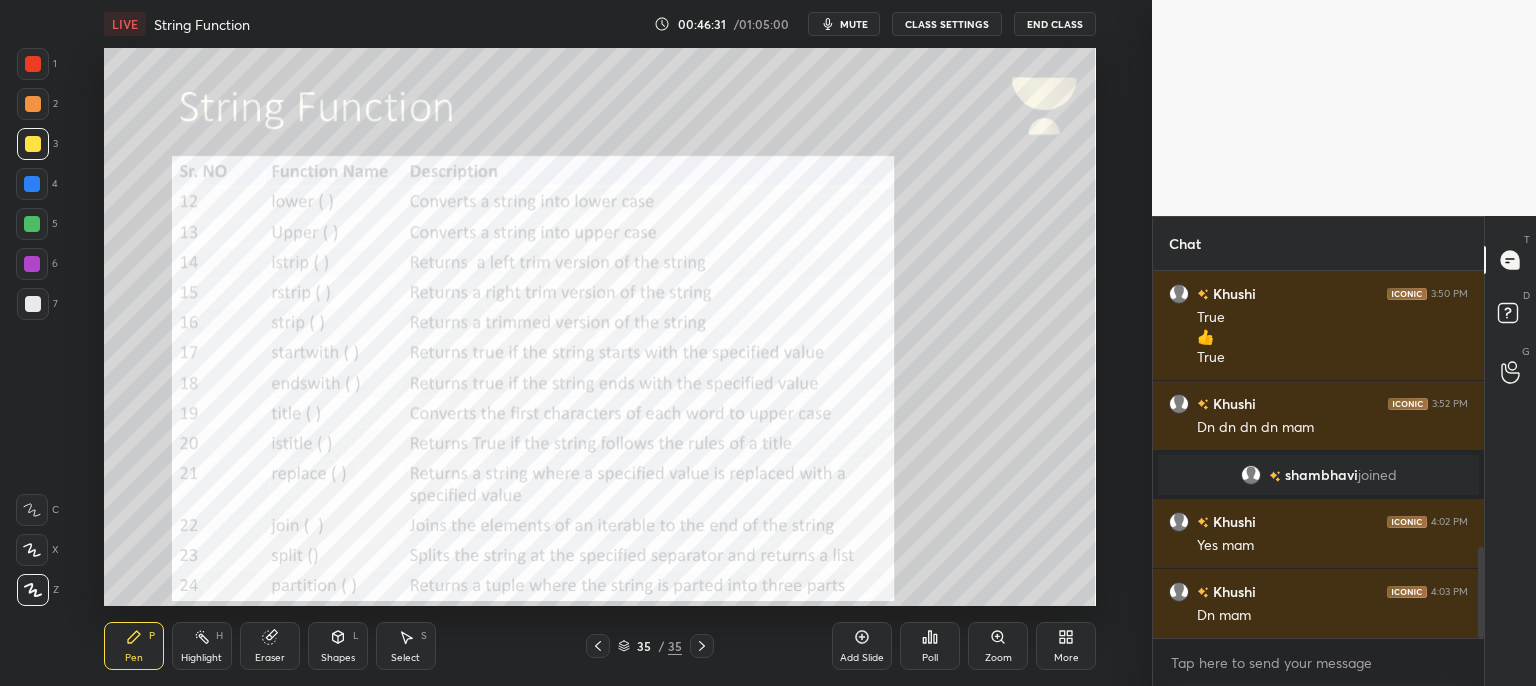 click on "mute" at bounding box center [844, 24] 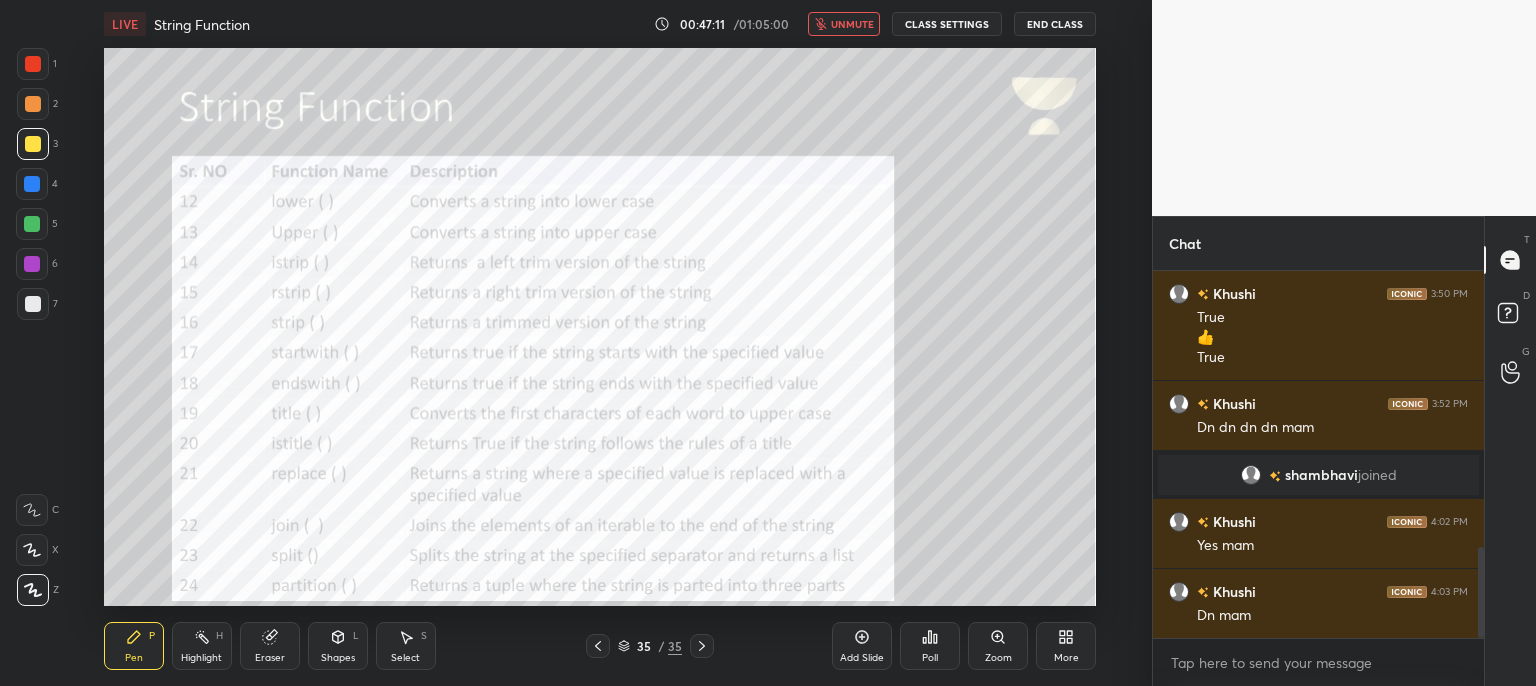 click on "unmute" at bounding box center [852, 24] 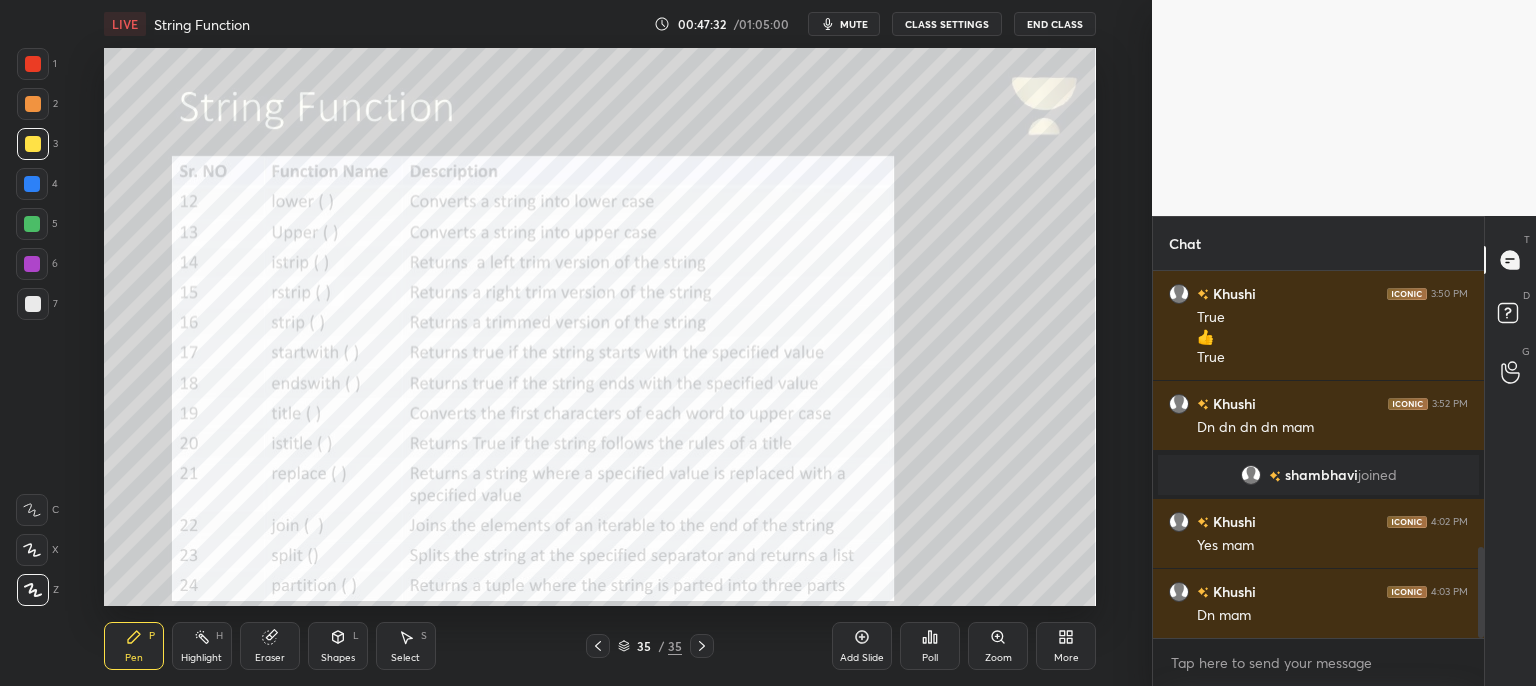 click on "mute" at bounding box center (854, 24) 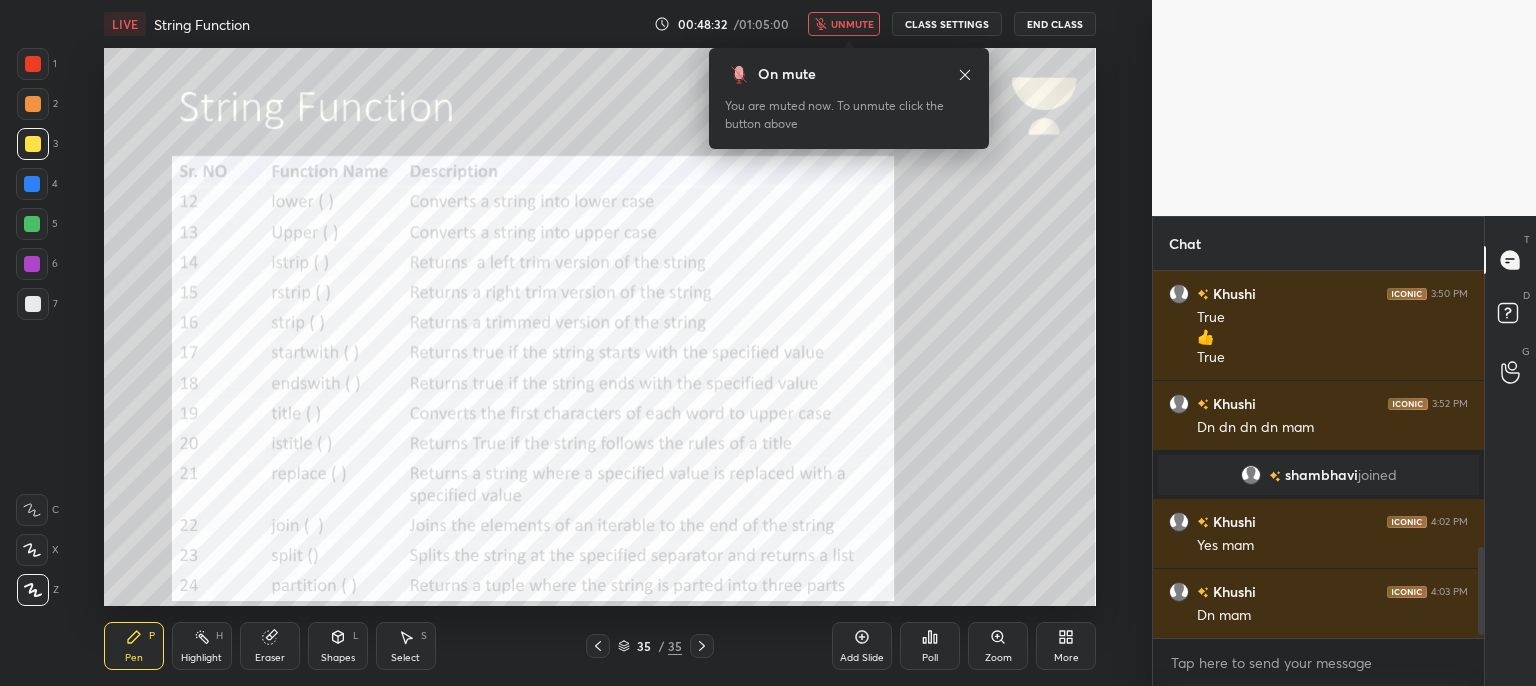 scroll, scrollTop: 1170, scrollLeft: 0, axis: vertical 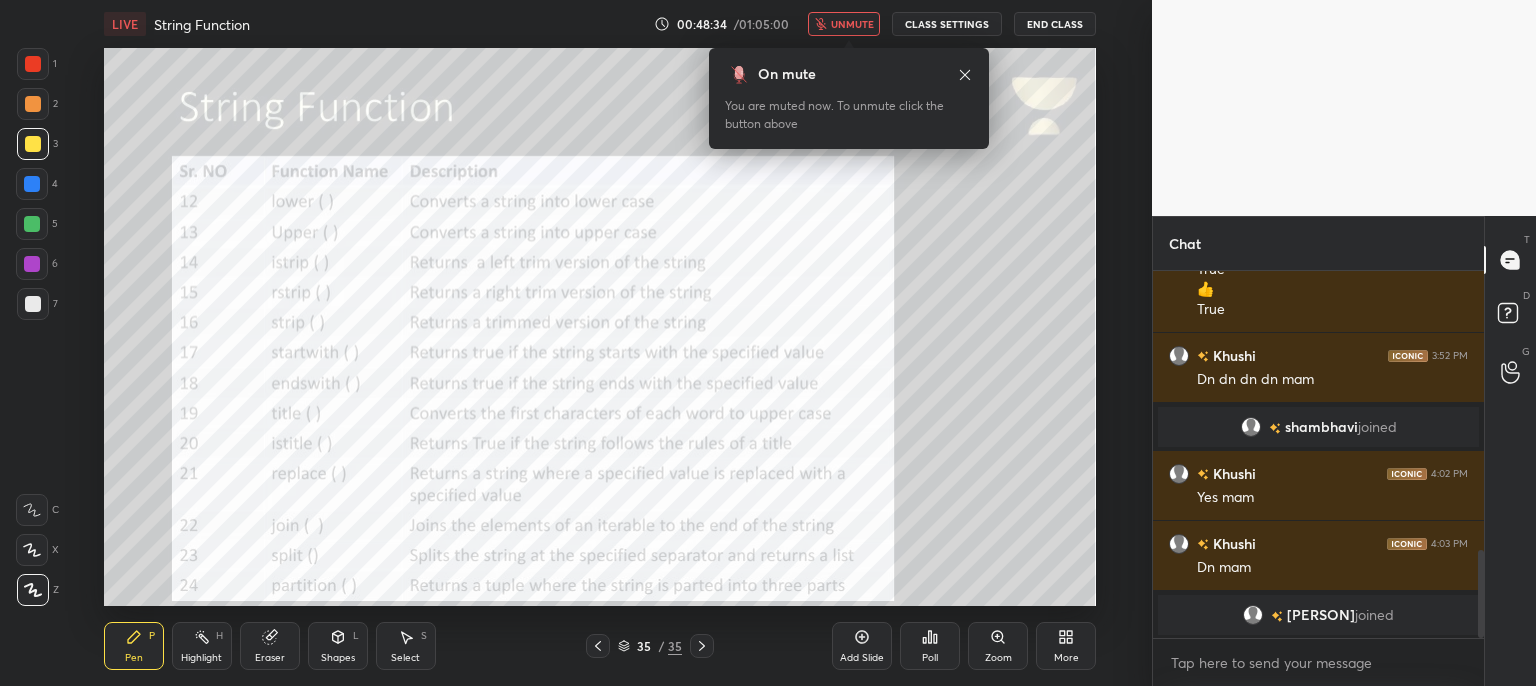 click on "unmute" at bounding box center [852, 24] 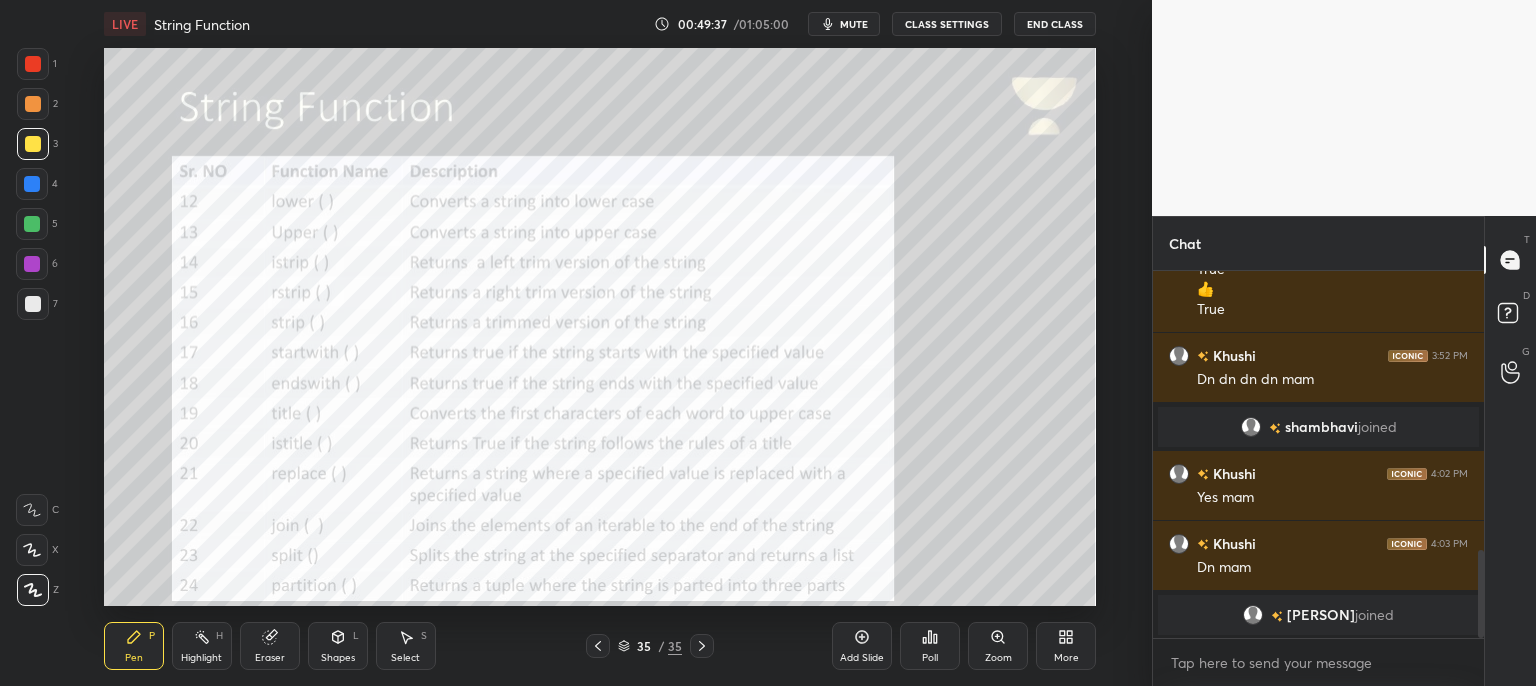 drag, startPoint x: 860, startPoint y: 23, endPoint x: 860, endPoint y: 34, distance: 11 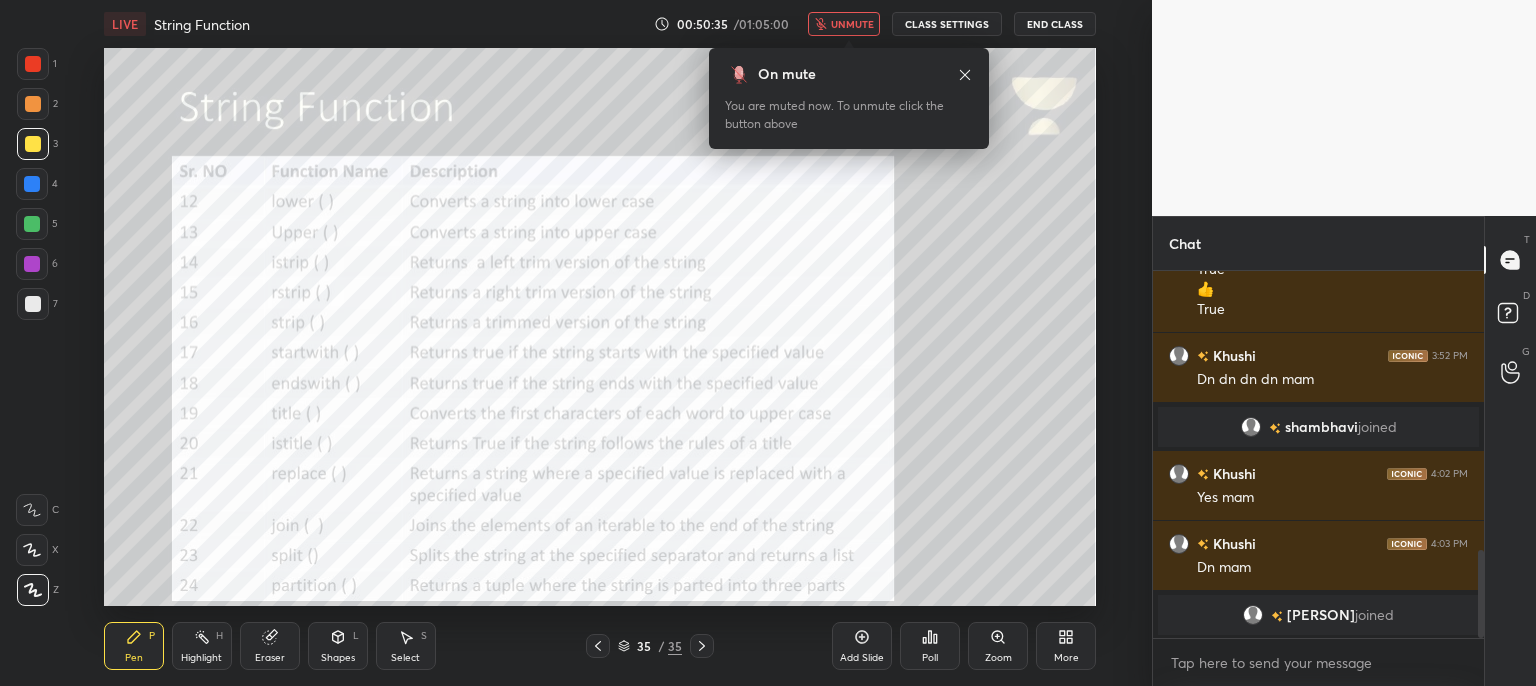 scroll, scrollTop: 1194, scrollLeft: 0, axis: vertical 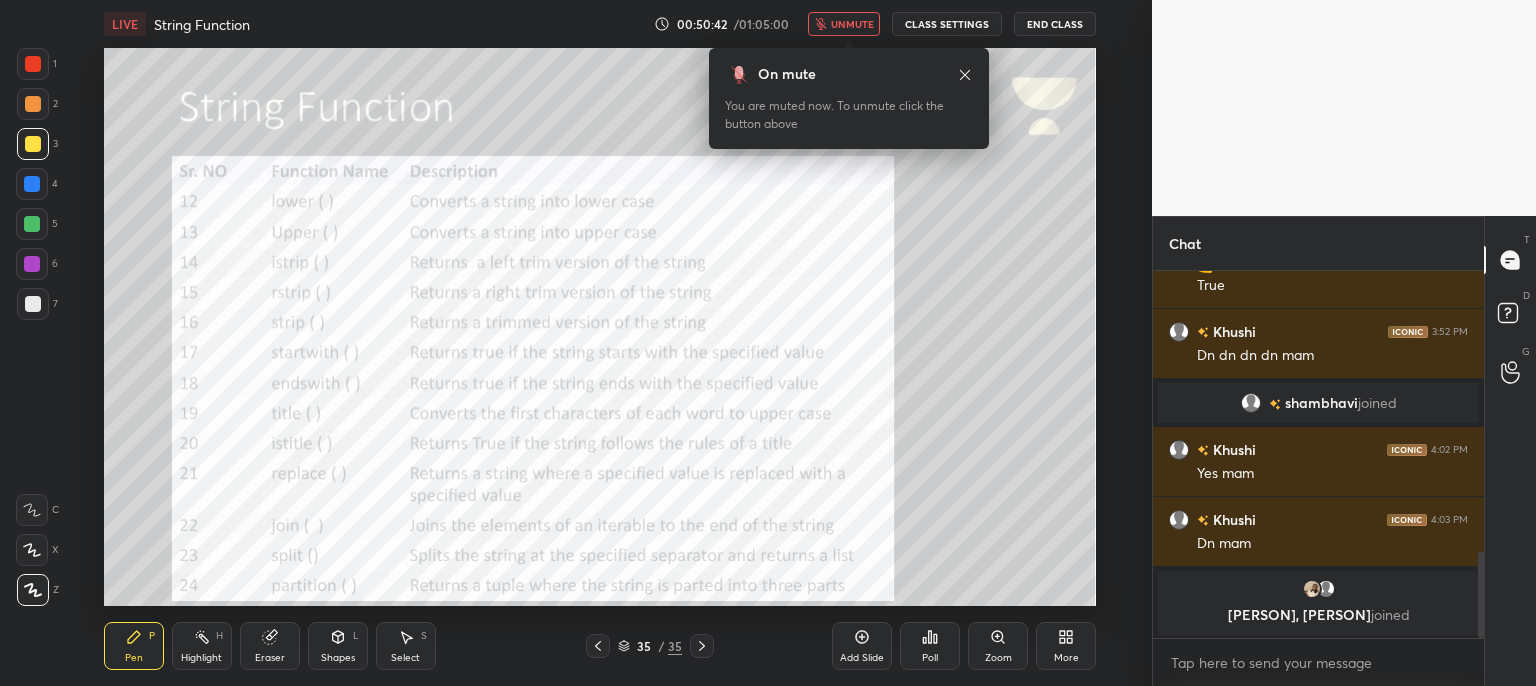 click at bounding box center (1312, 589) 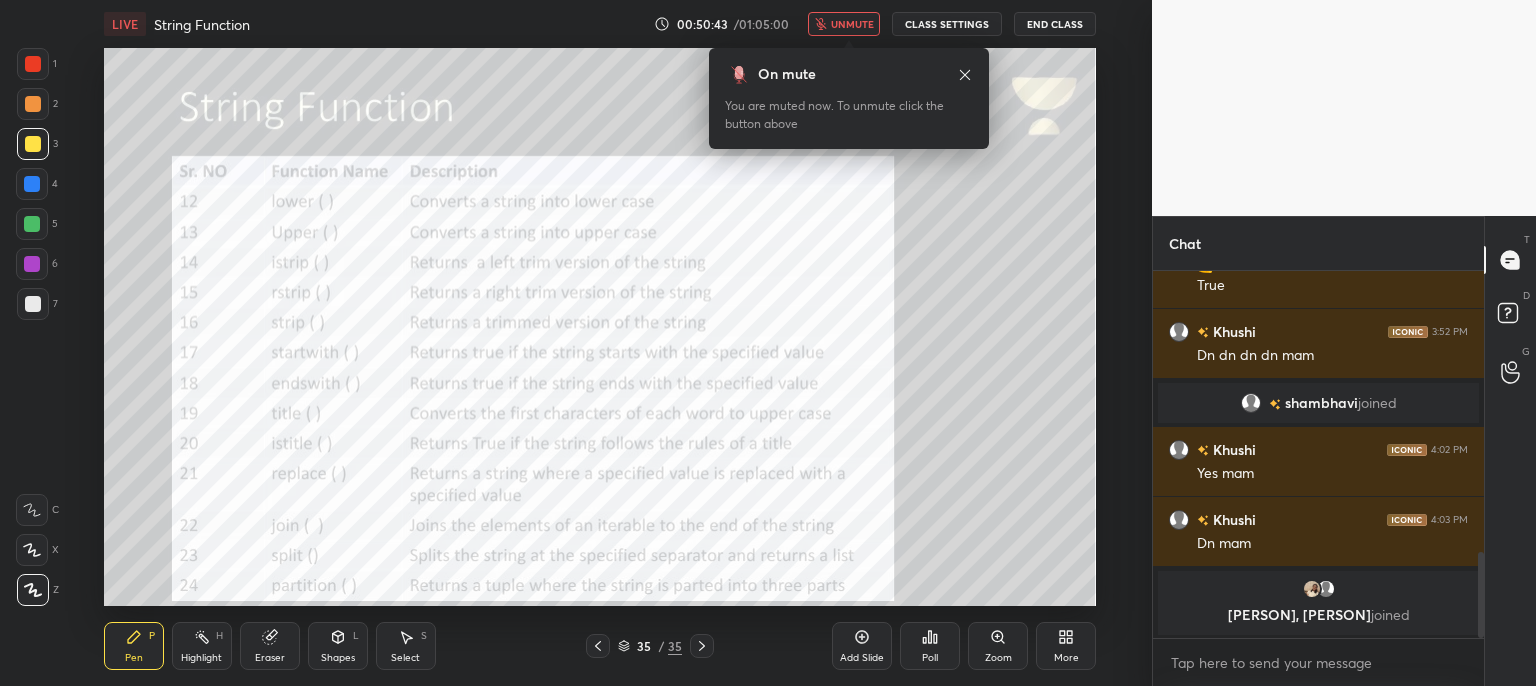 click at bounding box center (1312, 589) 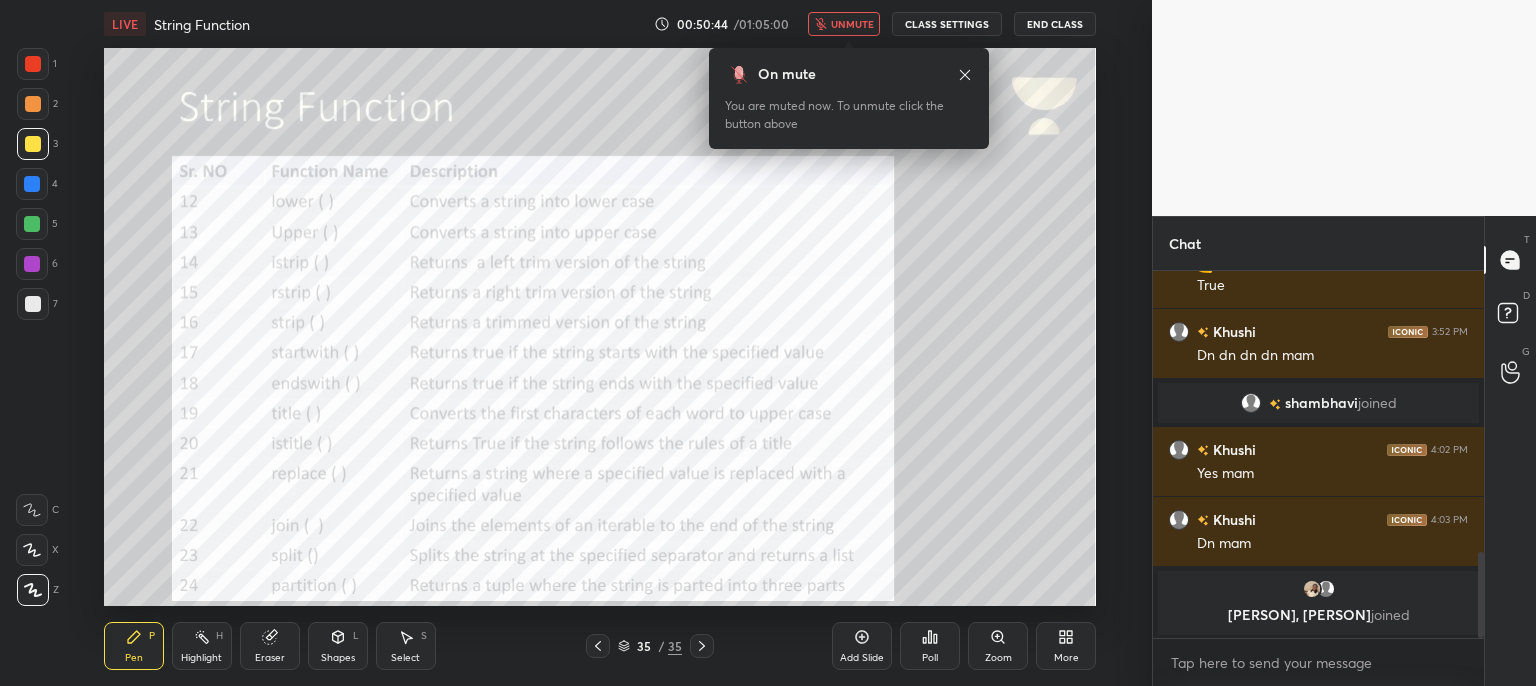 click on "unmute" at bounding box center (852, 24) 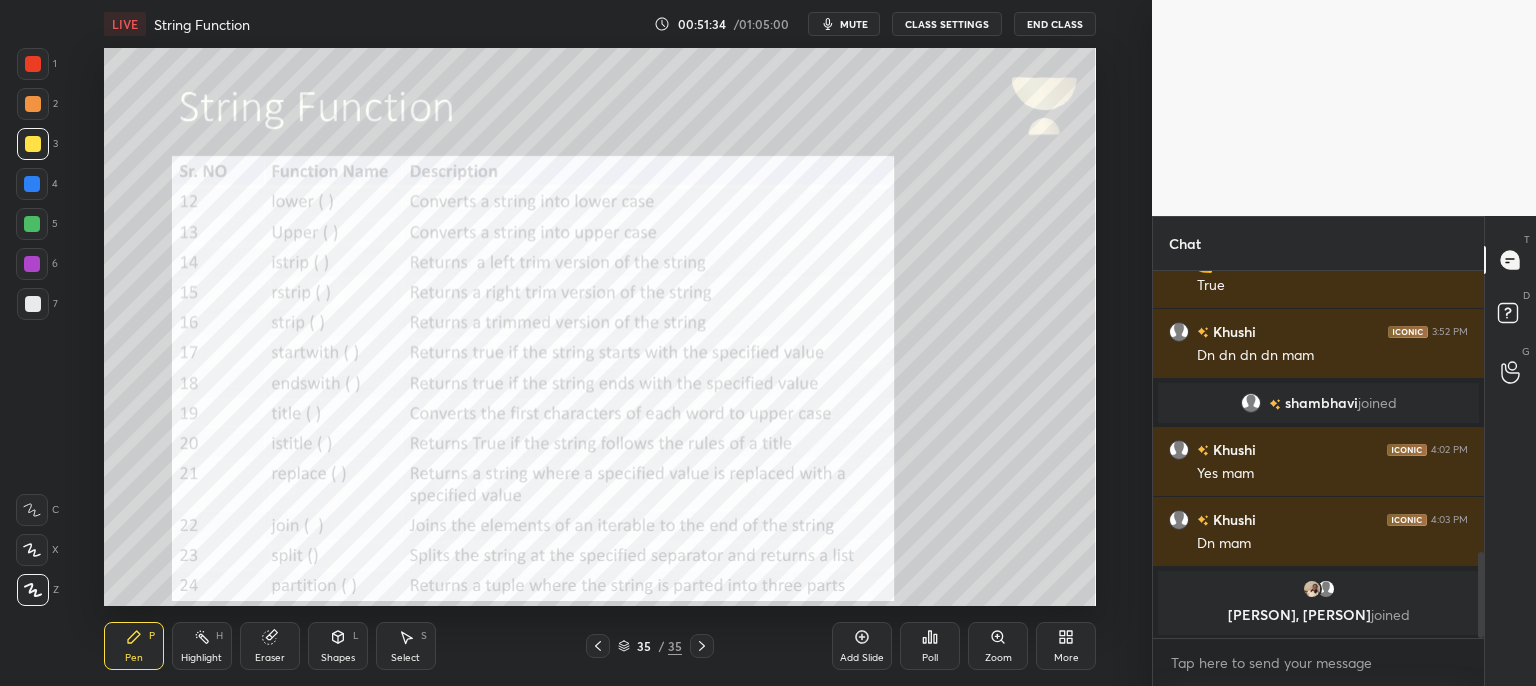click on "LIVE String Function 00:51:34 /  01:05:00 mute CLASS SETTINGS End Class Setting up your live class Poll for   secs No correct answer Start poll Back String Function • L3 of Course on Python Programming Language: String for CBSE Class 11 Arpita Sharma Pen P Highlight H Eraser Shapes L Select S 35 / 35 Add Slide Poll Zoom More" at bounding box center (600, 343) 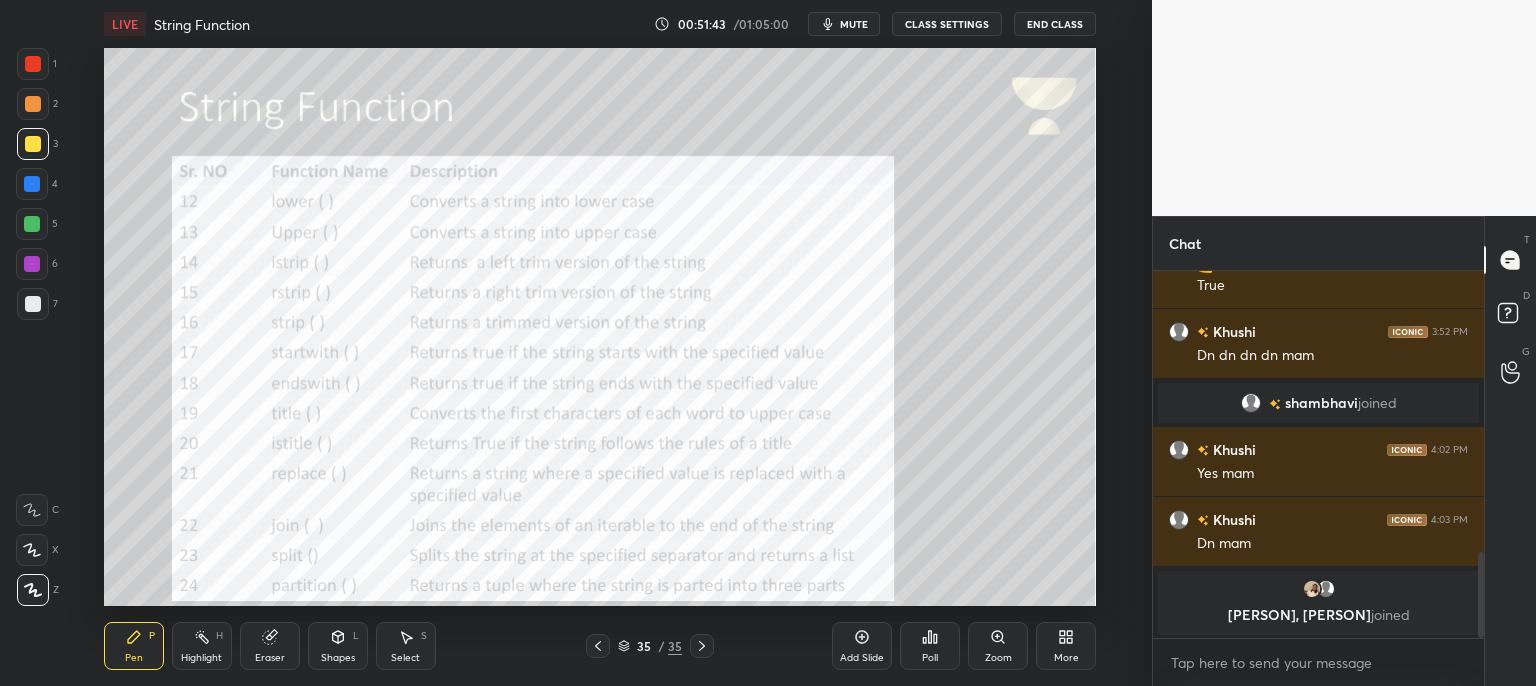 click on "mute" at bounding box center (854, 24) 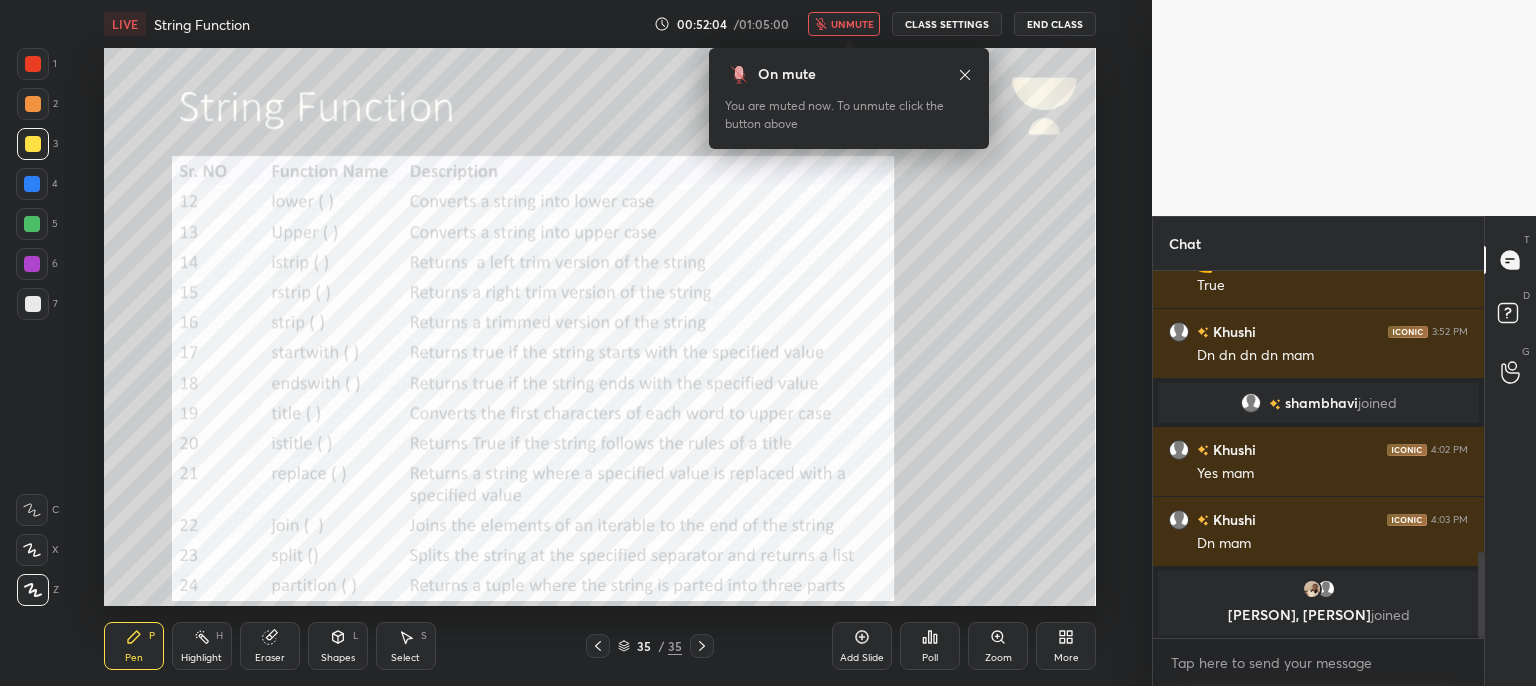 click on "unmute" at bounding box center [852, 24] 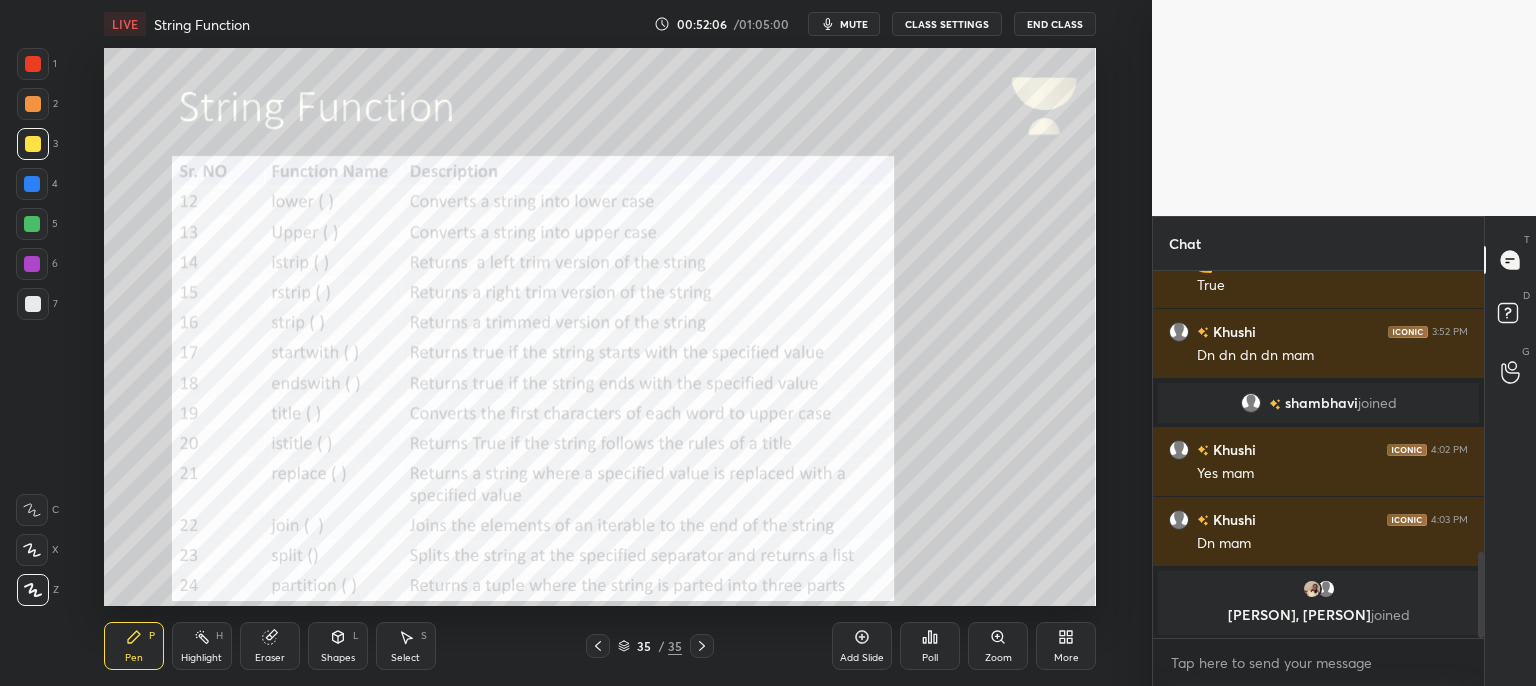 click 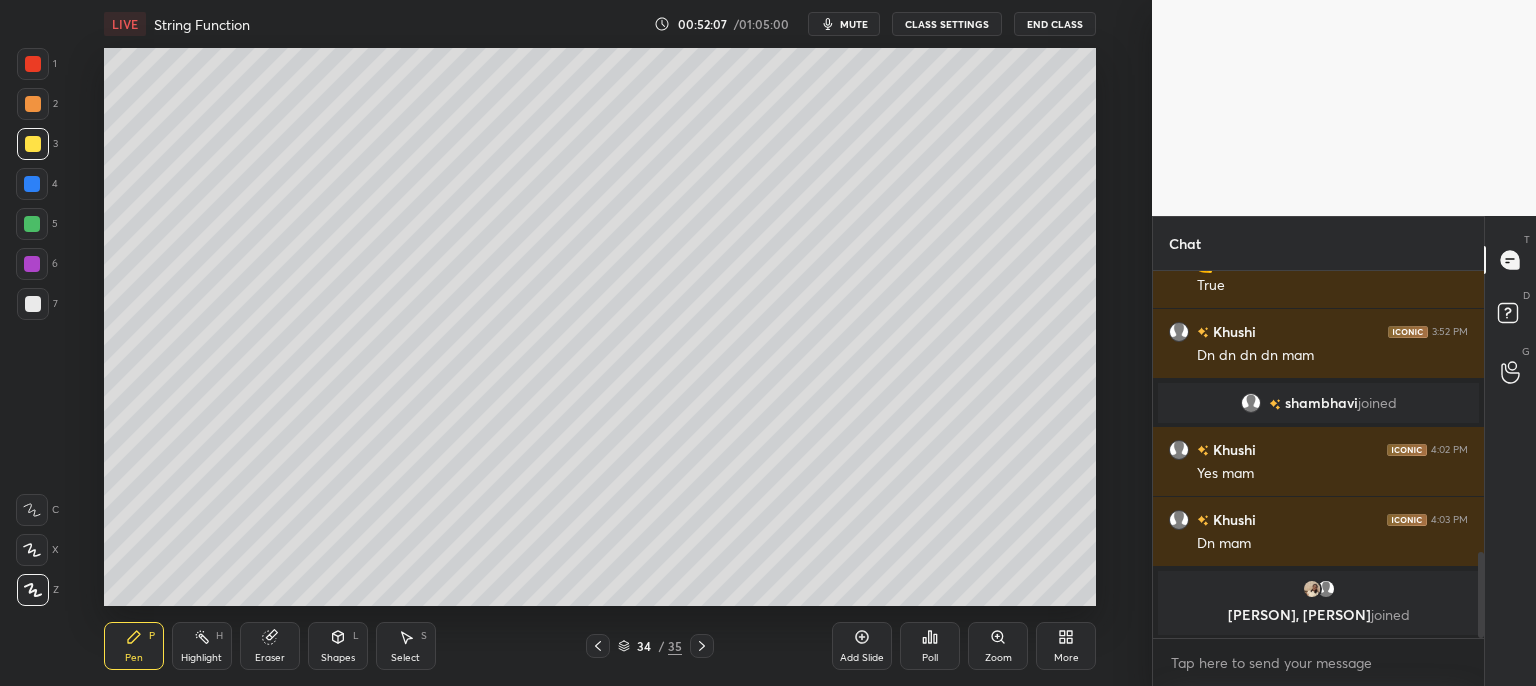 click 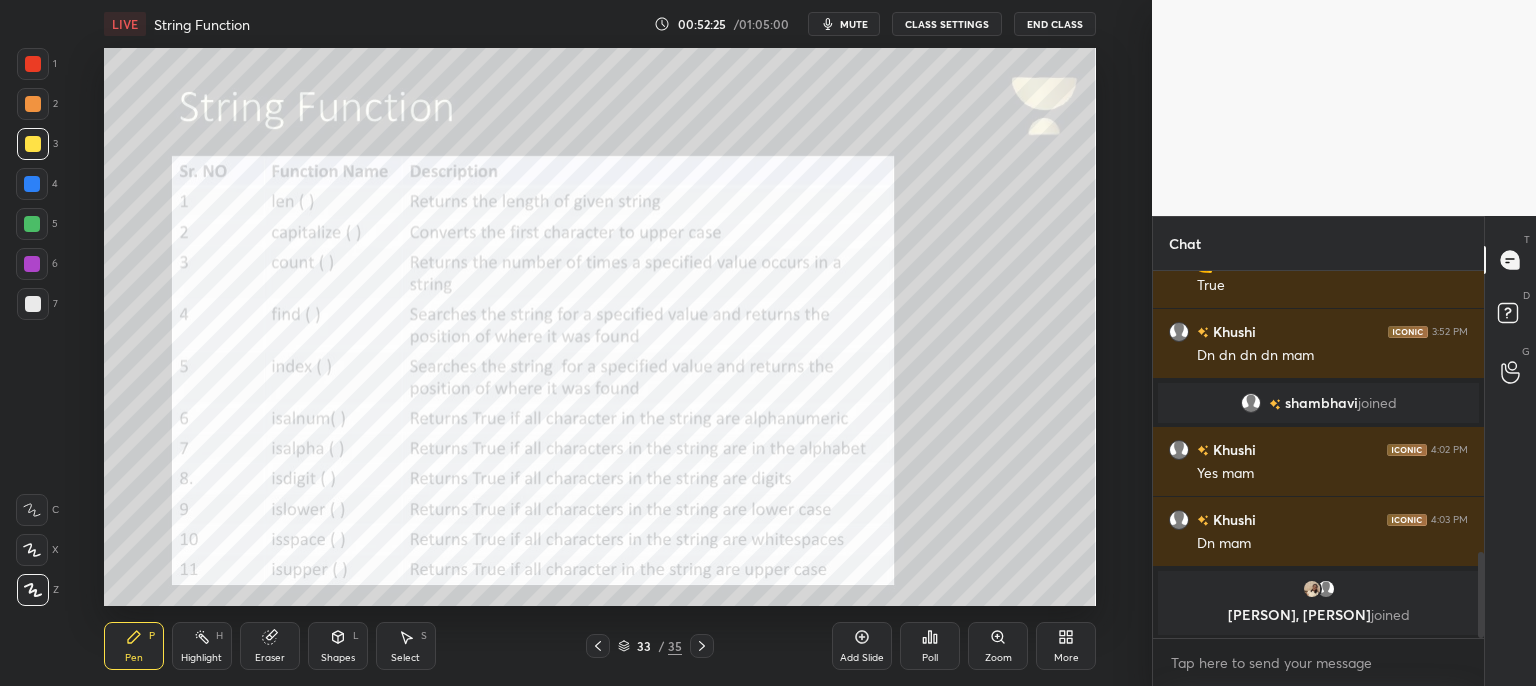 click 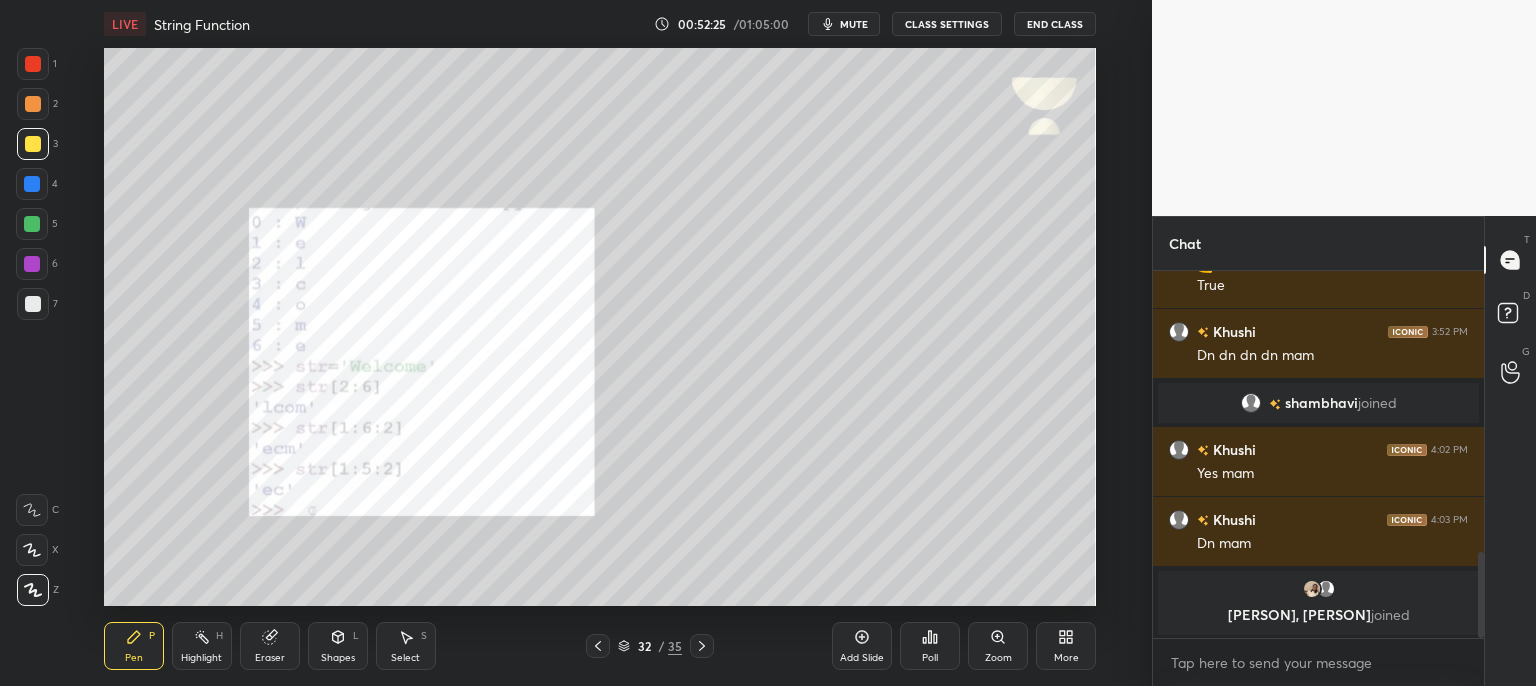 click 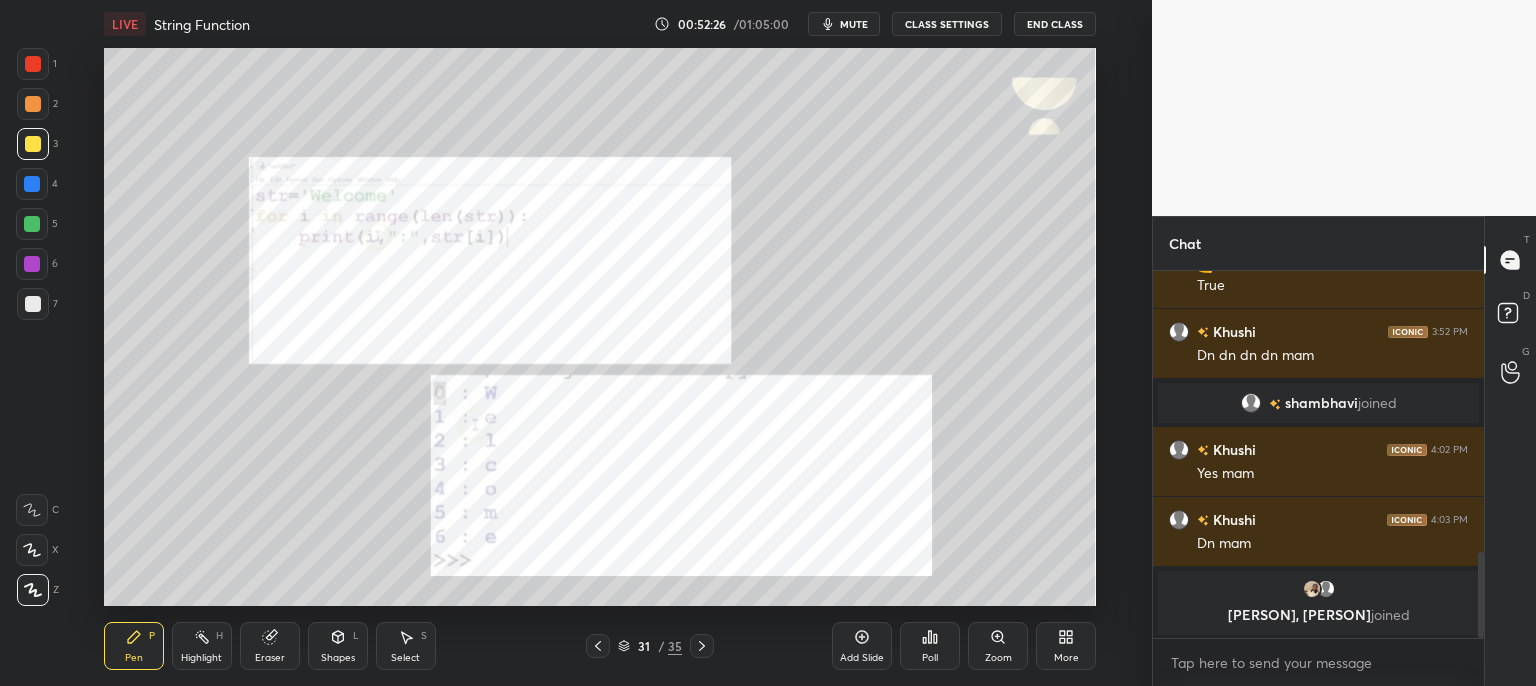 click 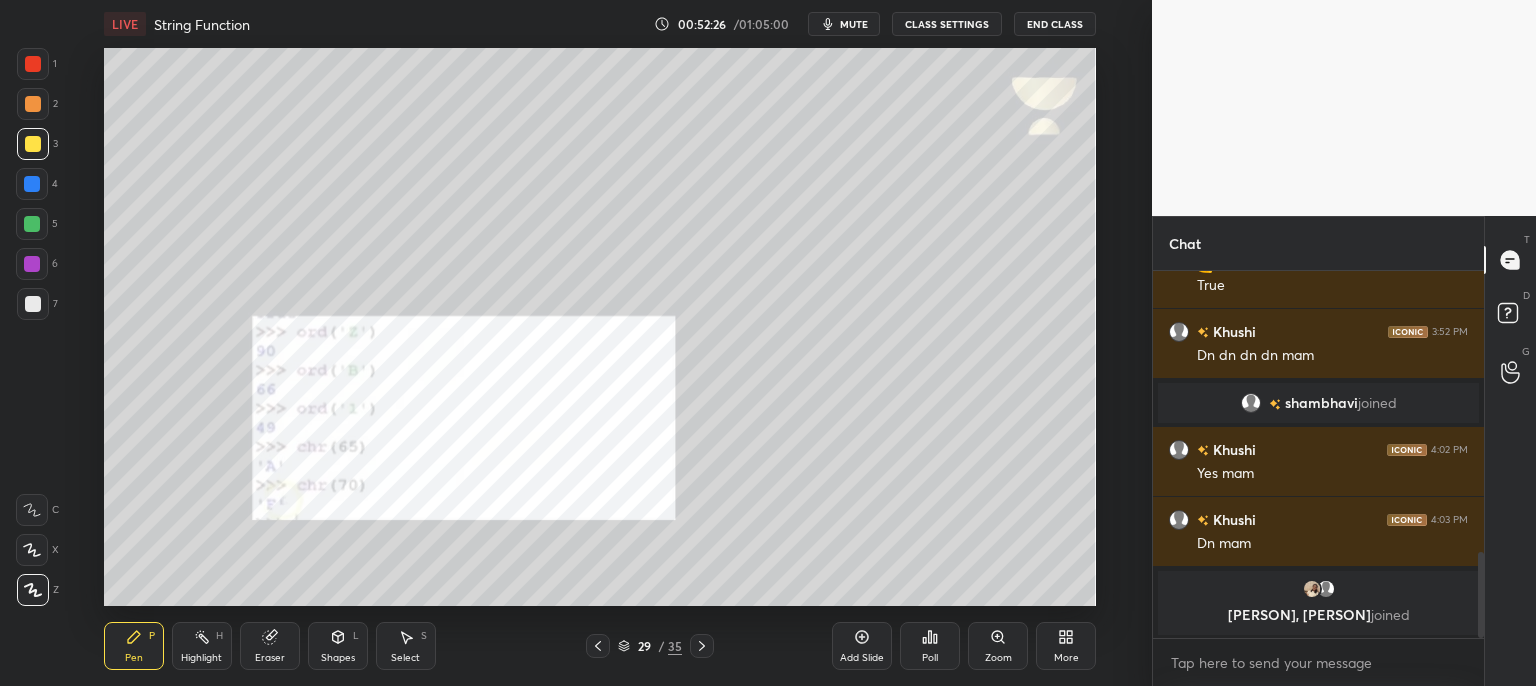 click at bounding box center [598, 646] 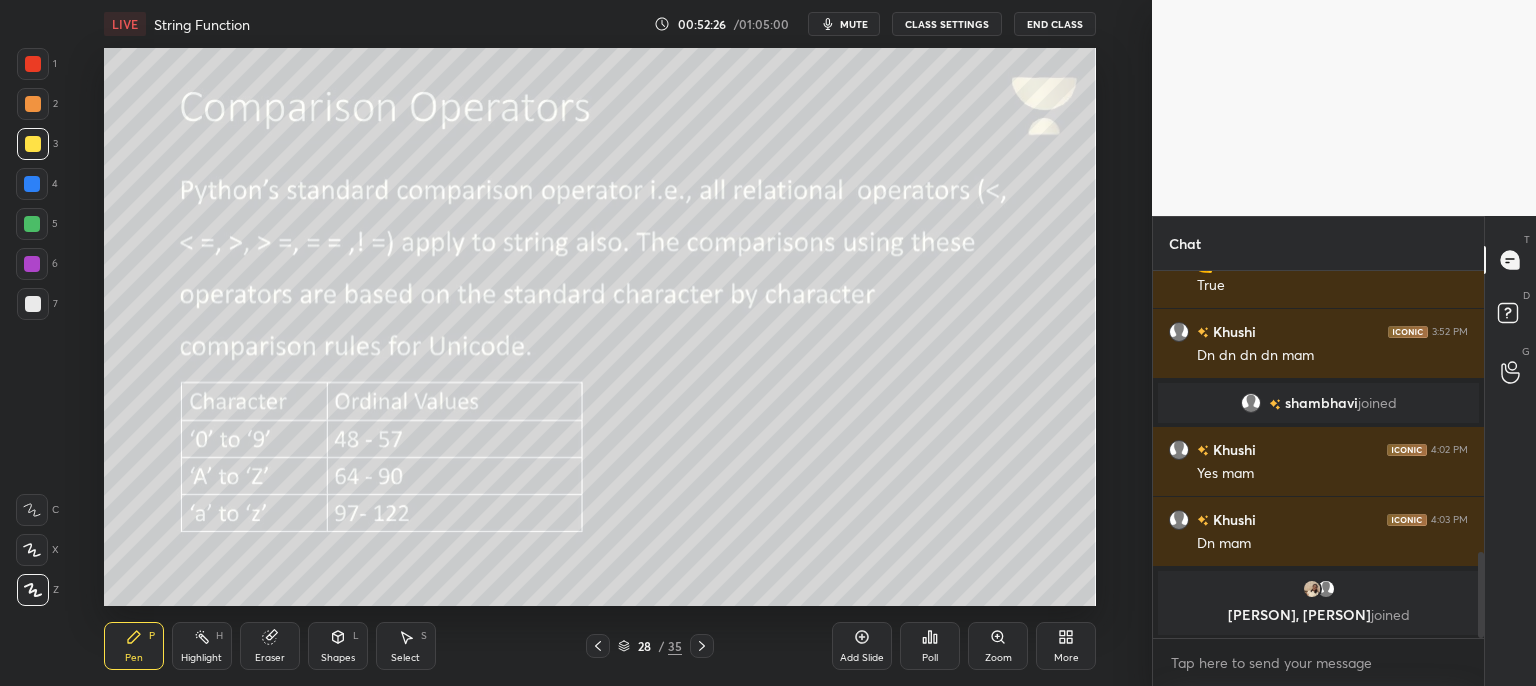click on "28 / 35" at bounding box center (650, 646) 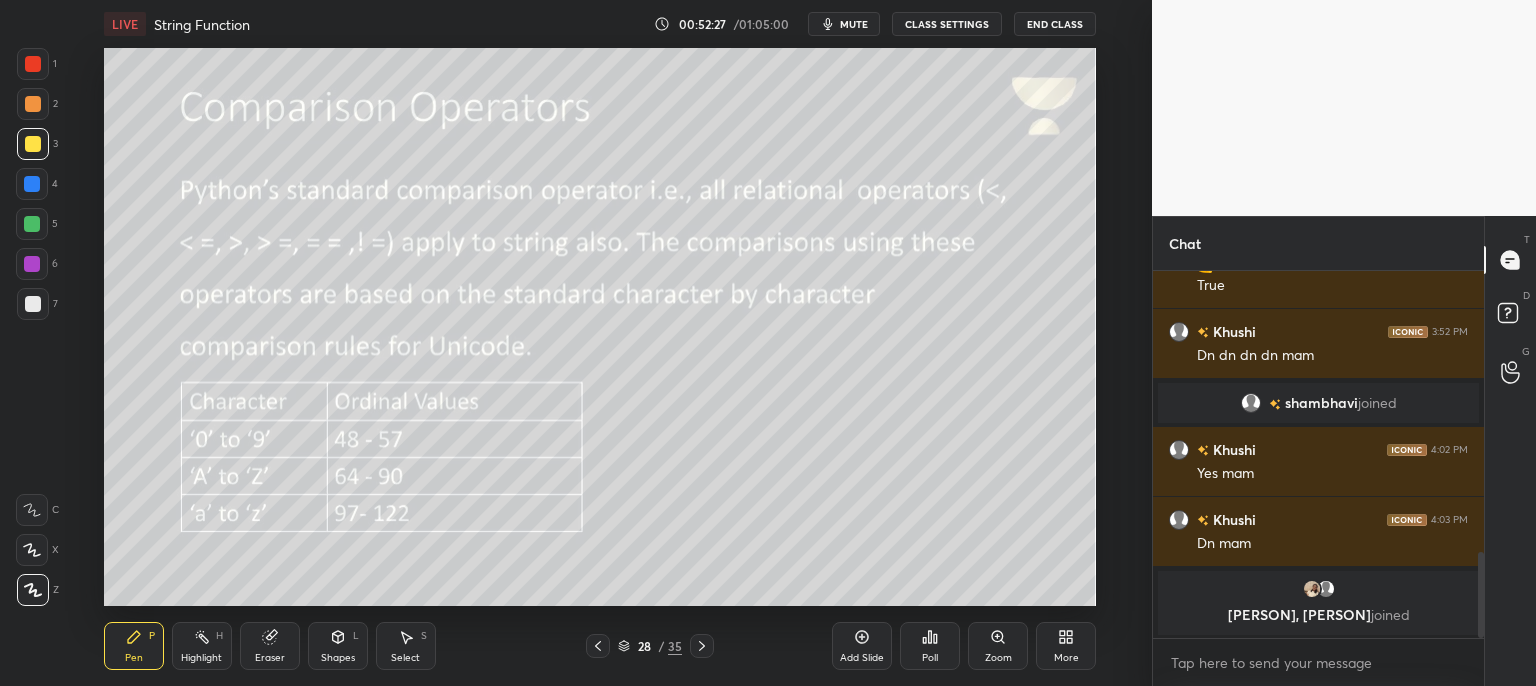 click at bounding box center [598, 646] 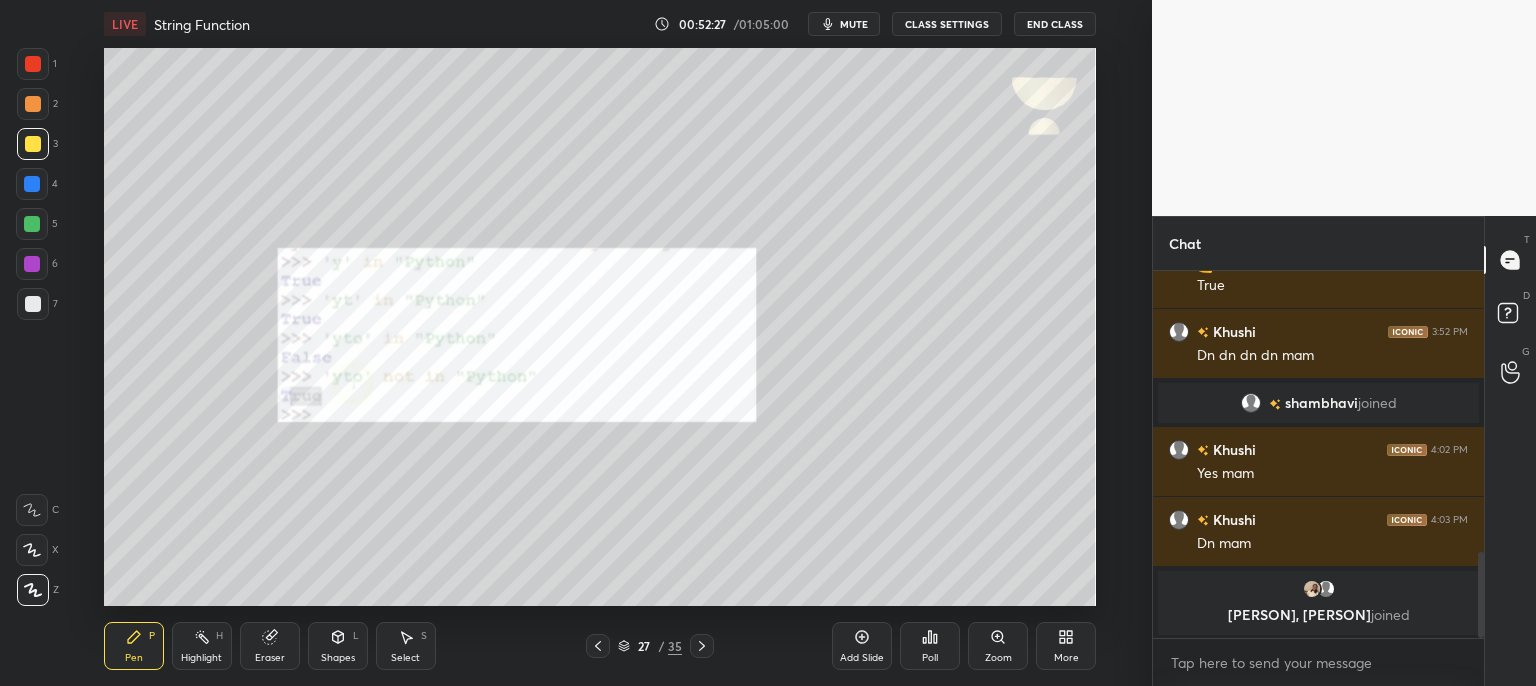click at bounding box center (598, 646) 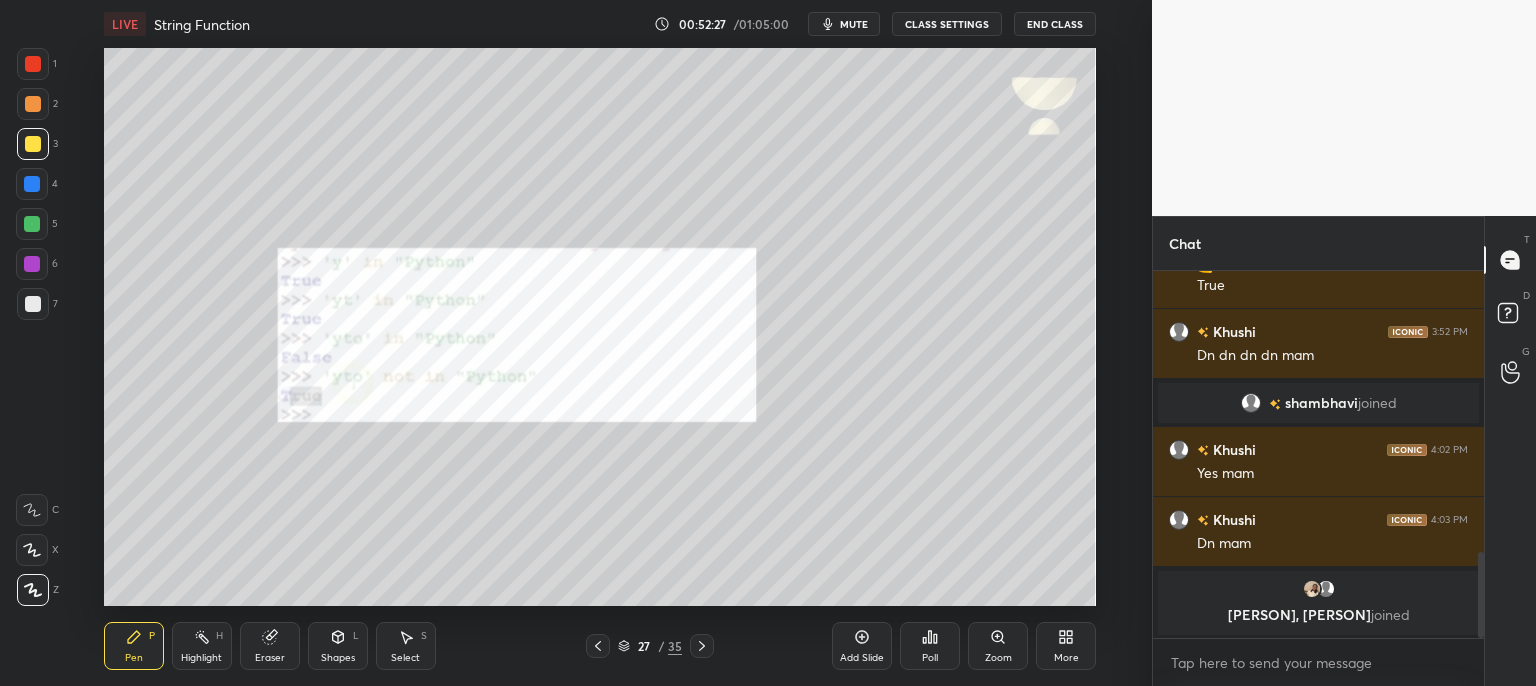 click at bounding box center (598, 646) 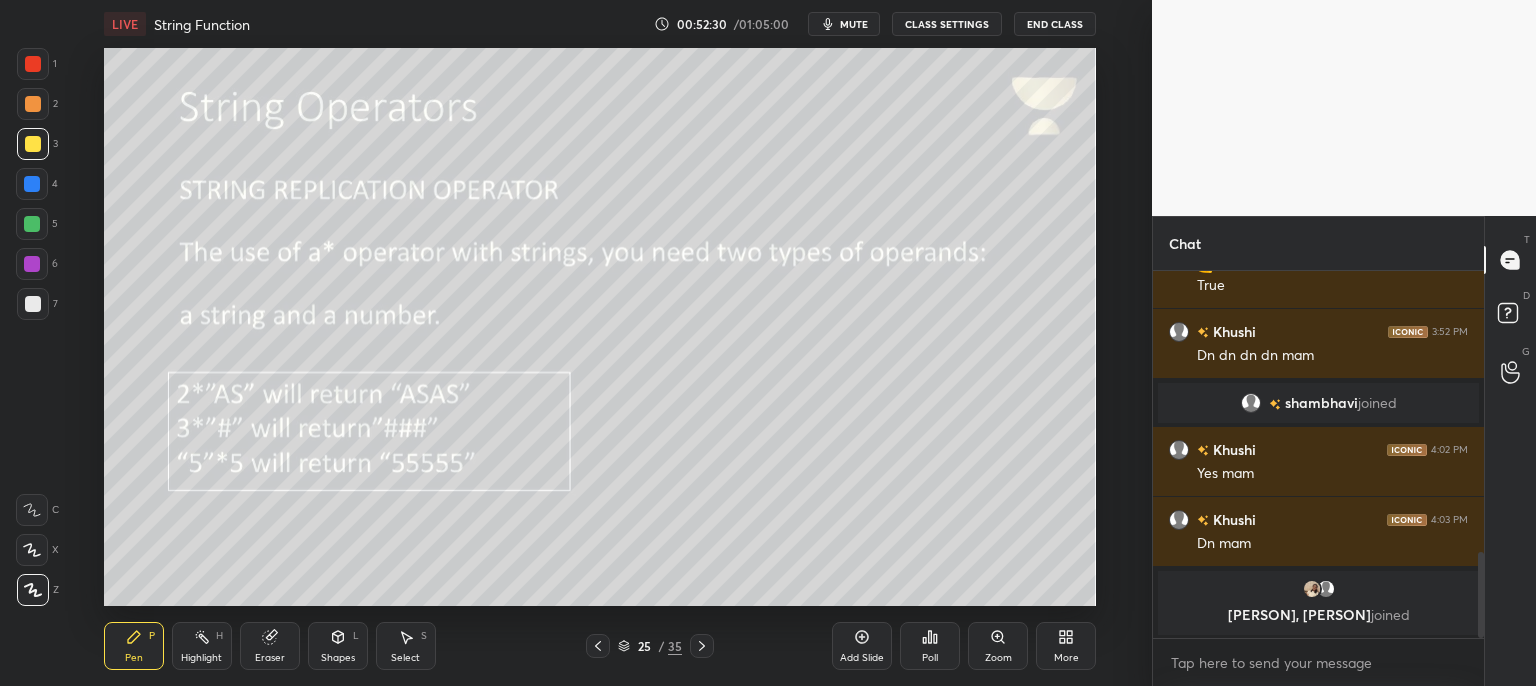 click 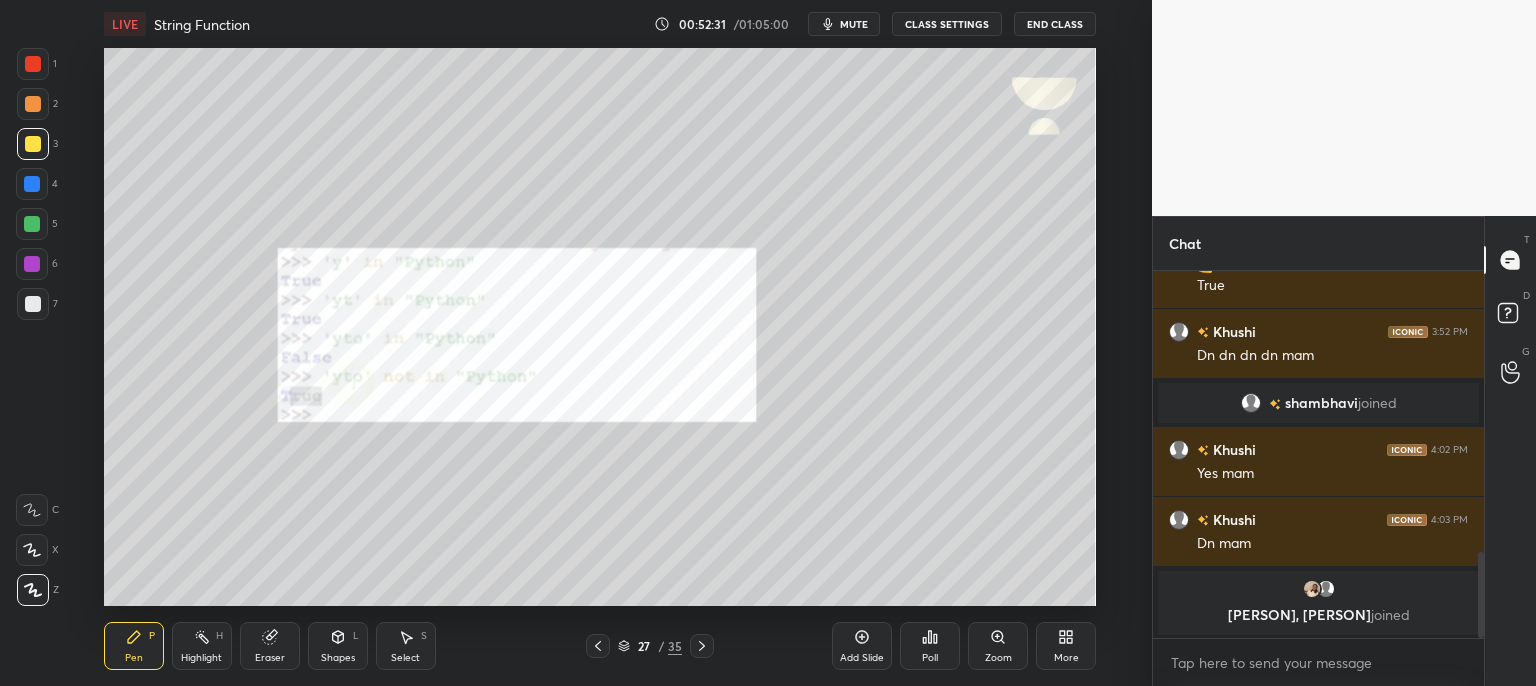 click 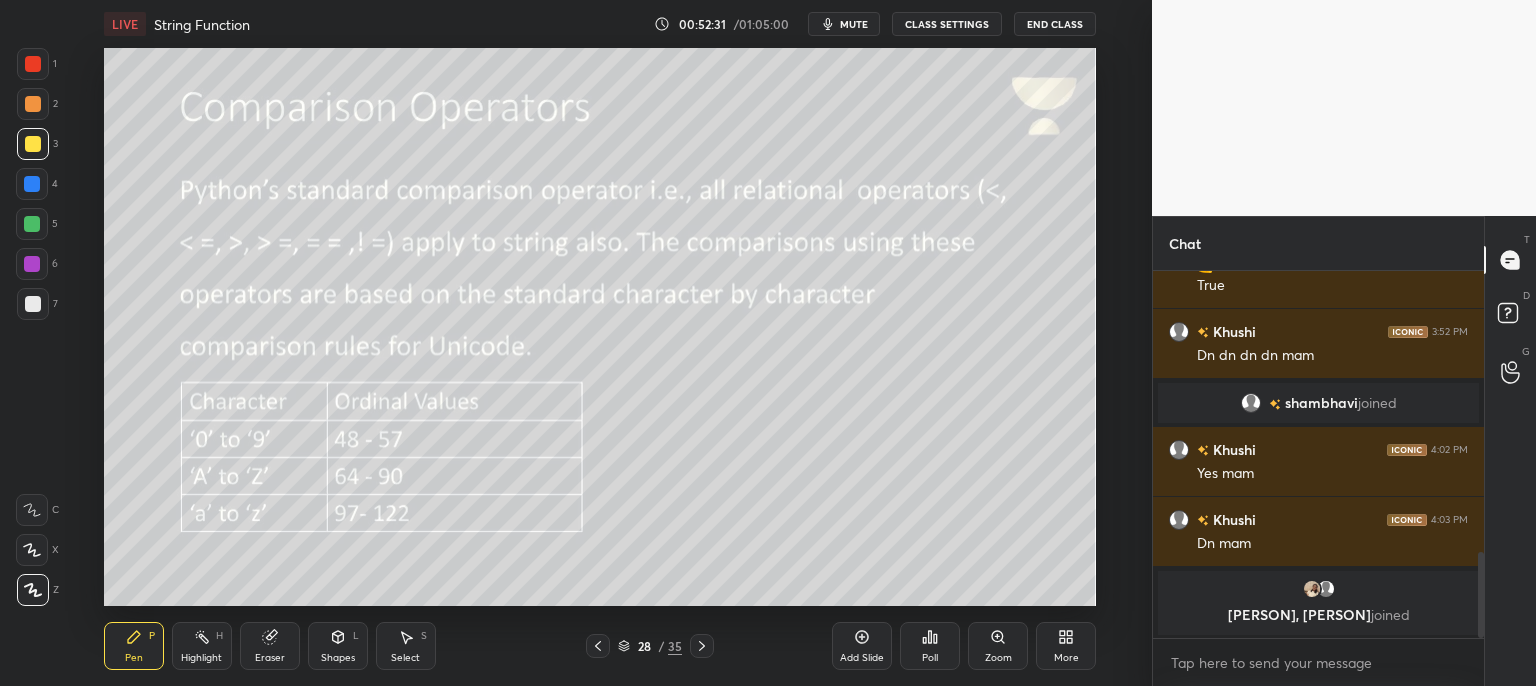 click 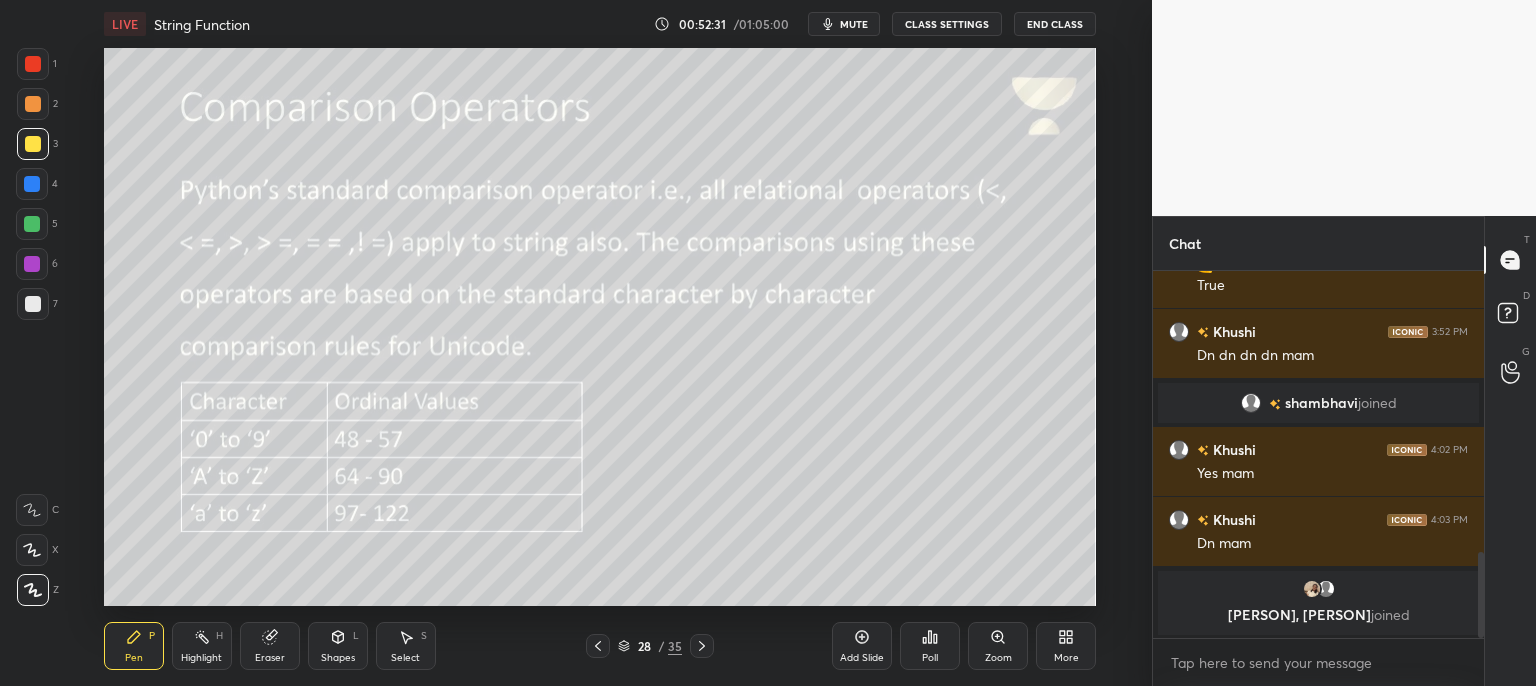 click 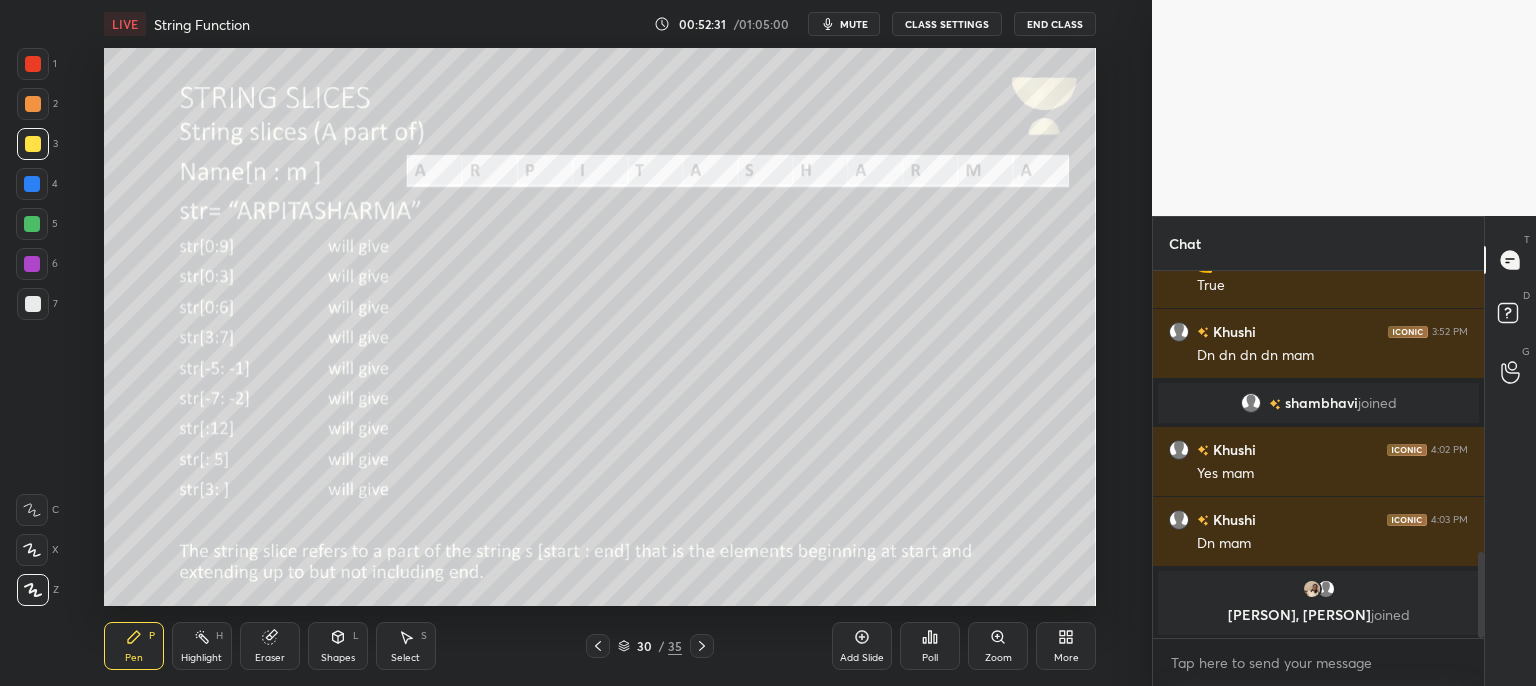 click 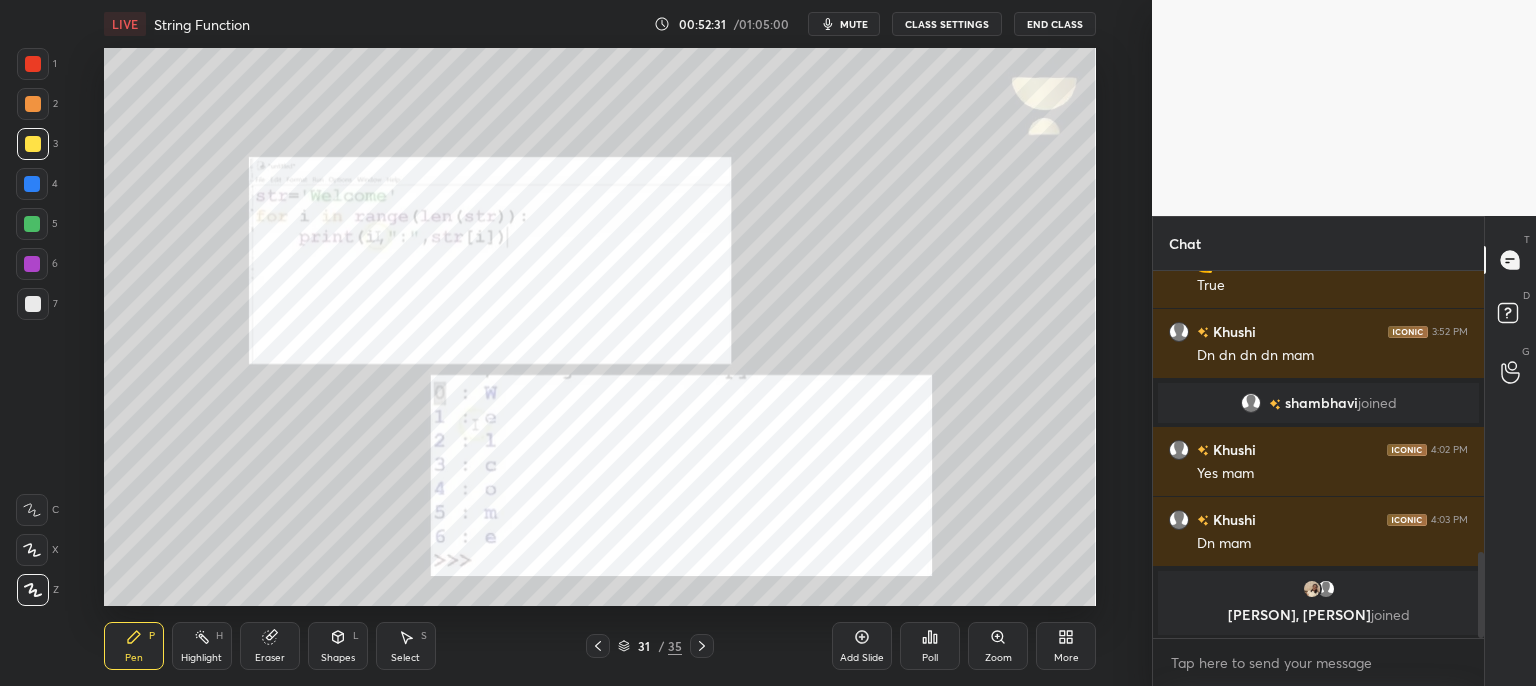 click 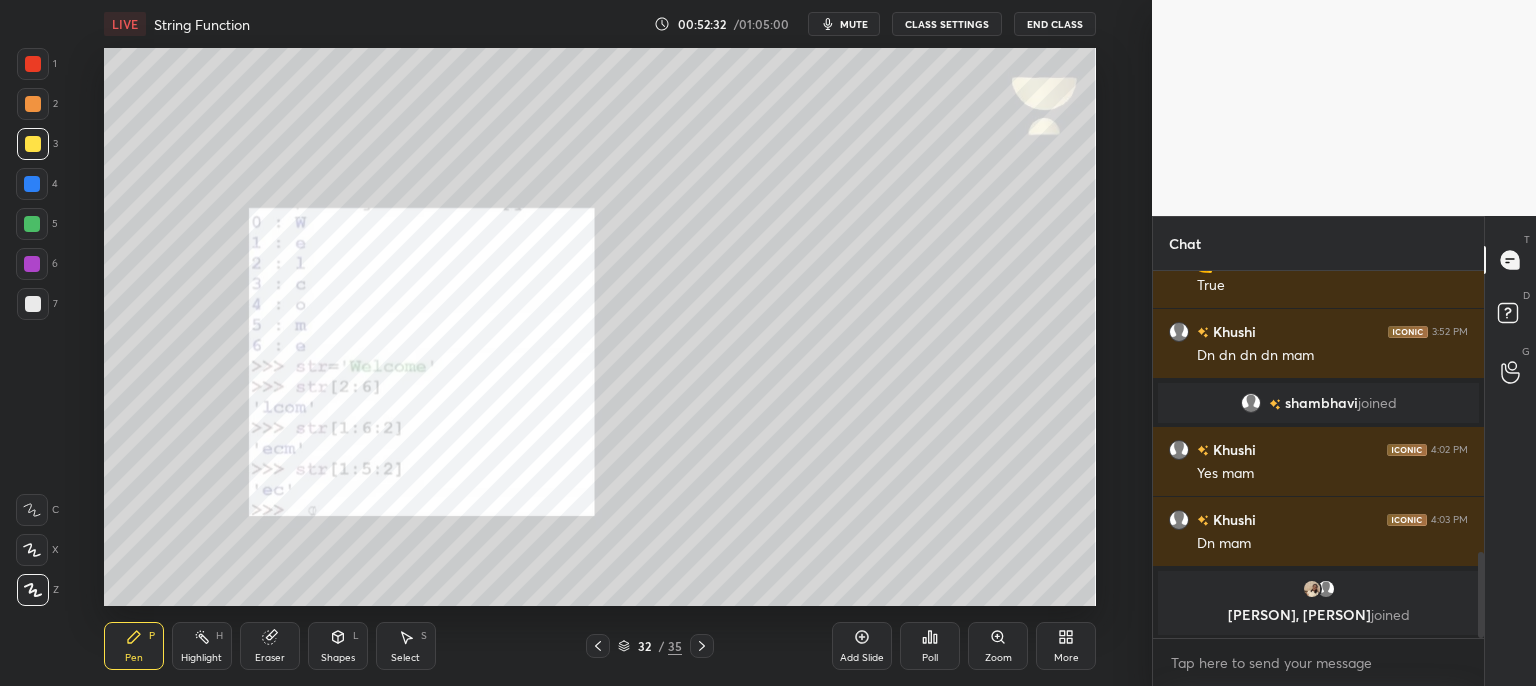 click 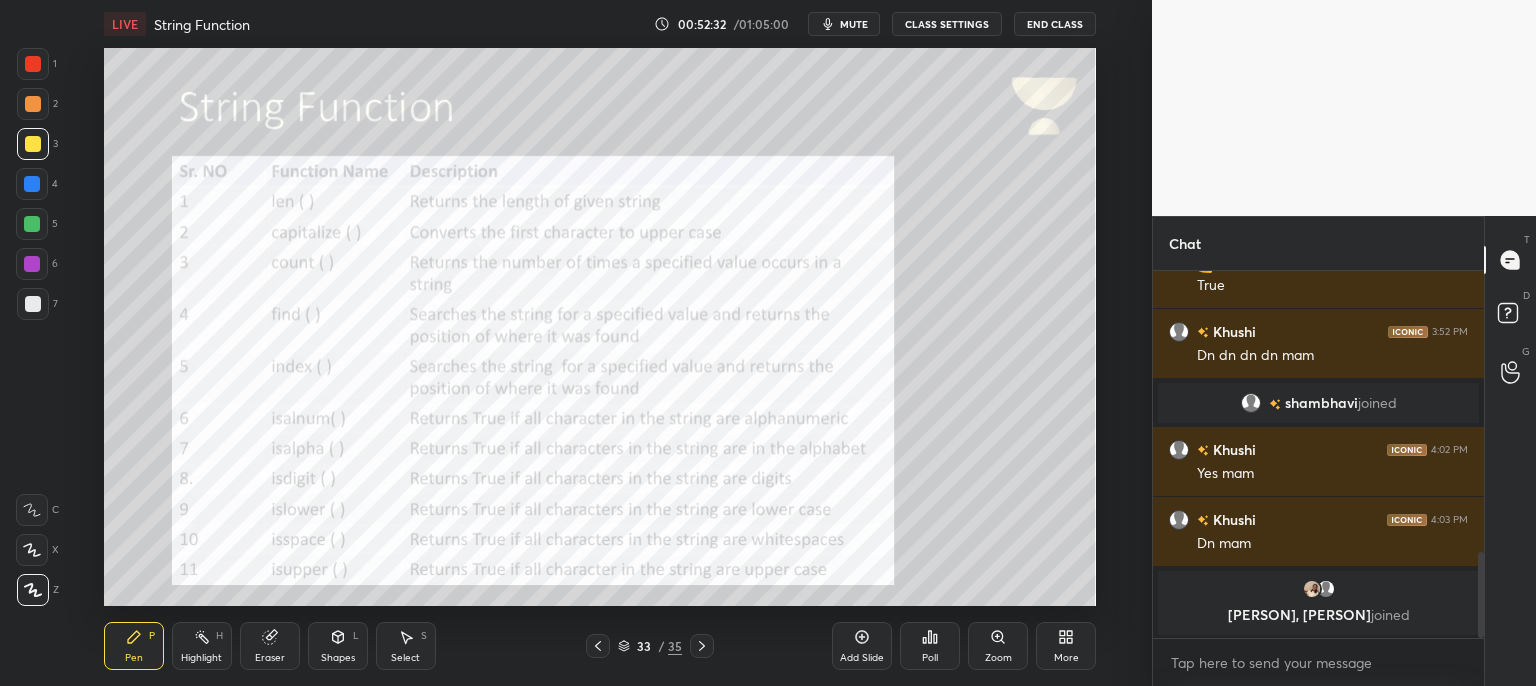 click 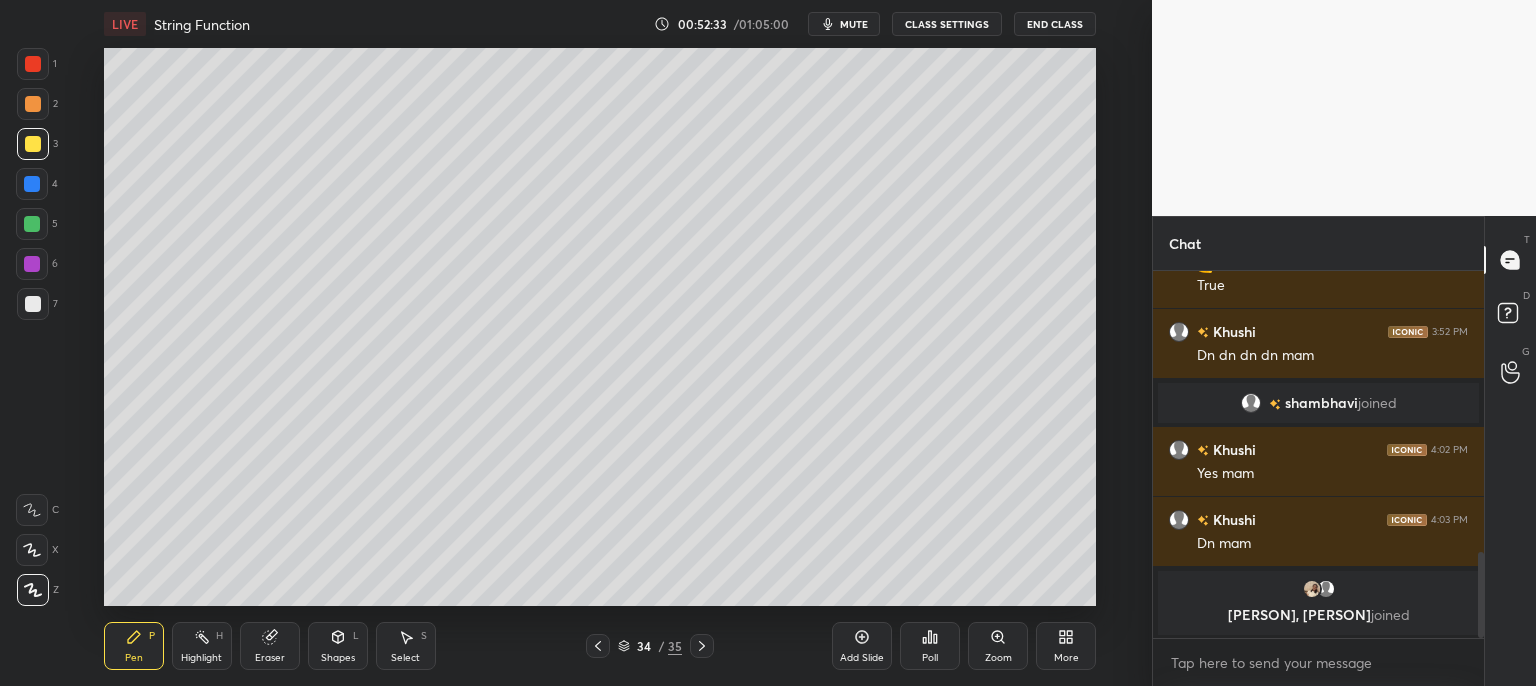 click at bounding box center (598, 646) 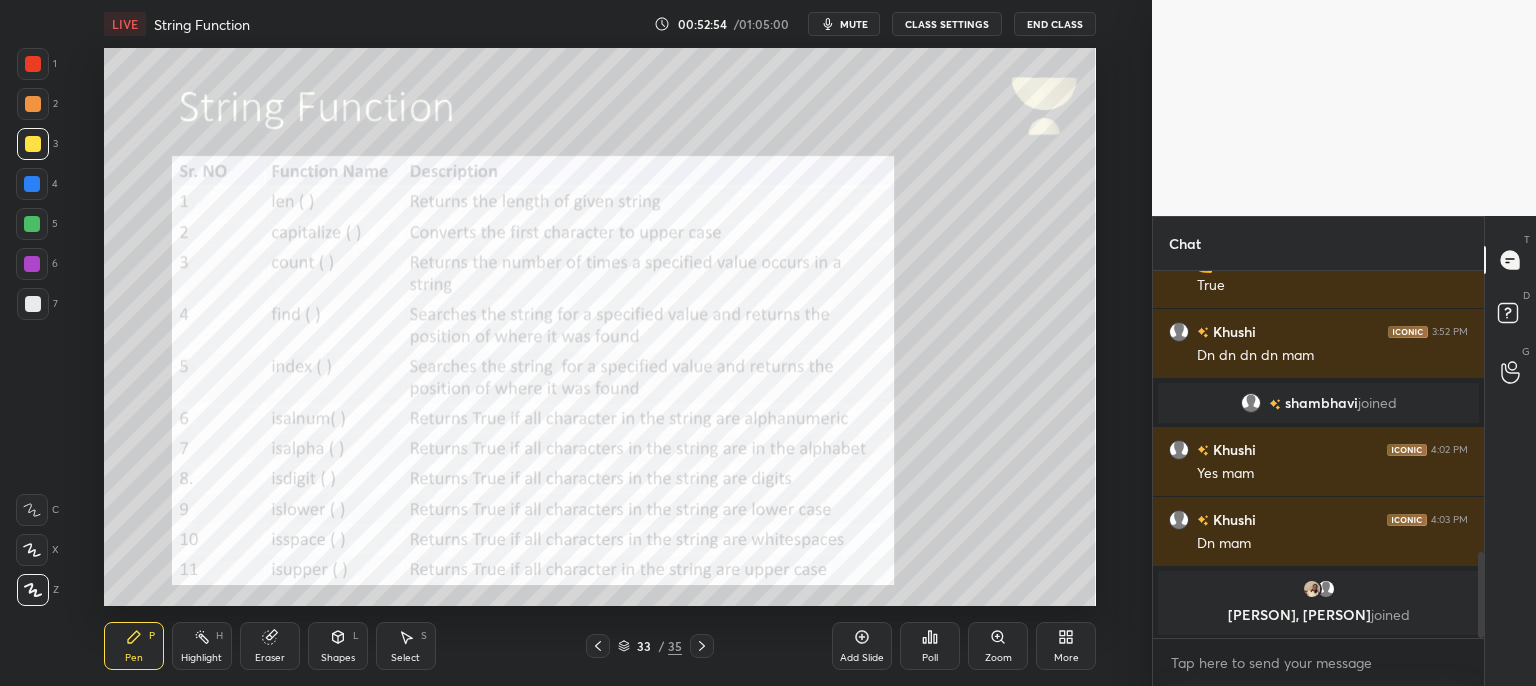 click on "mute" at bounding box center [854, 24] 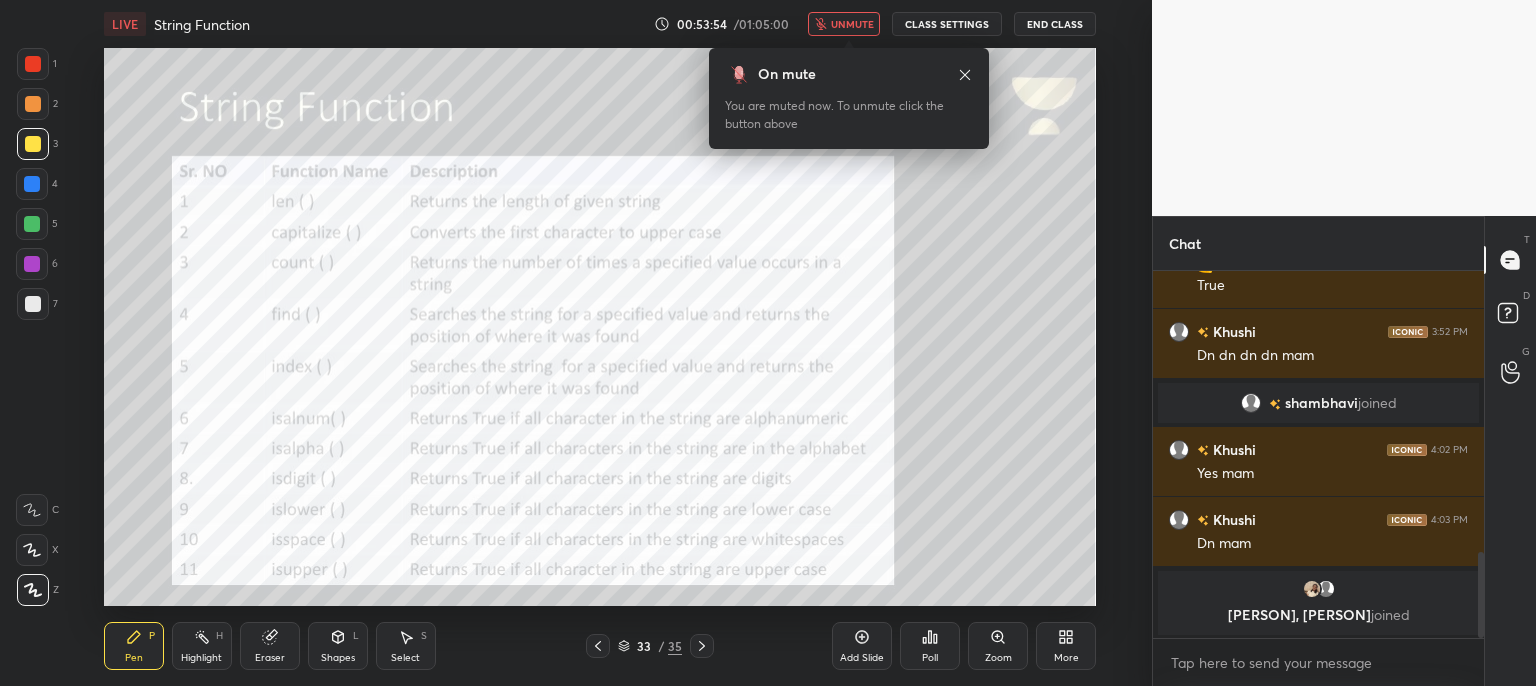 click 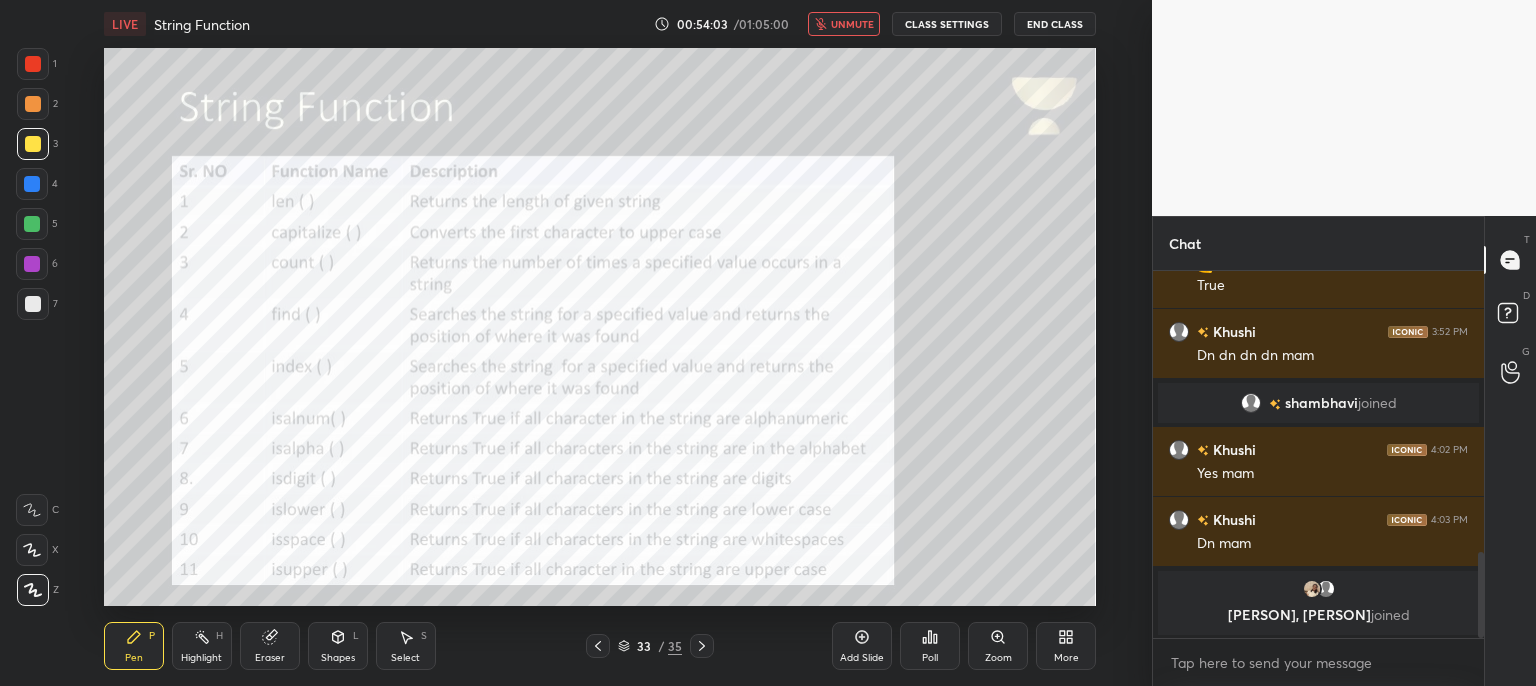 drag, startPoint x: 801, startPoint y: 7, endPoint x: 829, endPoint y: 24, distance: 32.75668 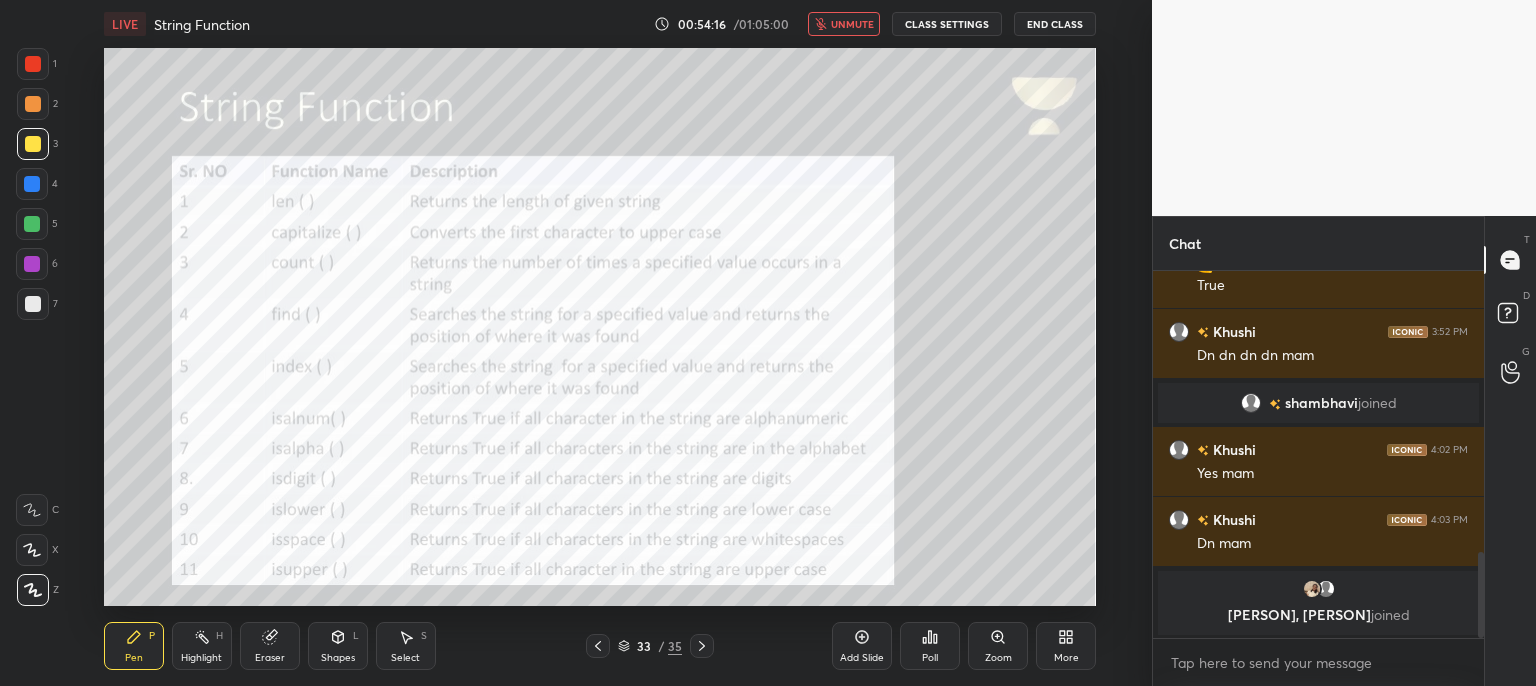 click on "unmute" at bounding box center [852, 24] 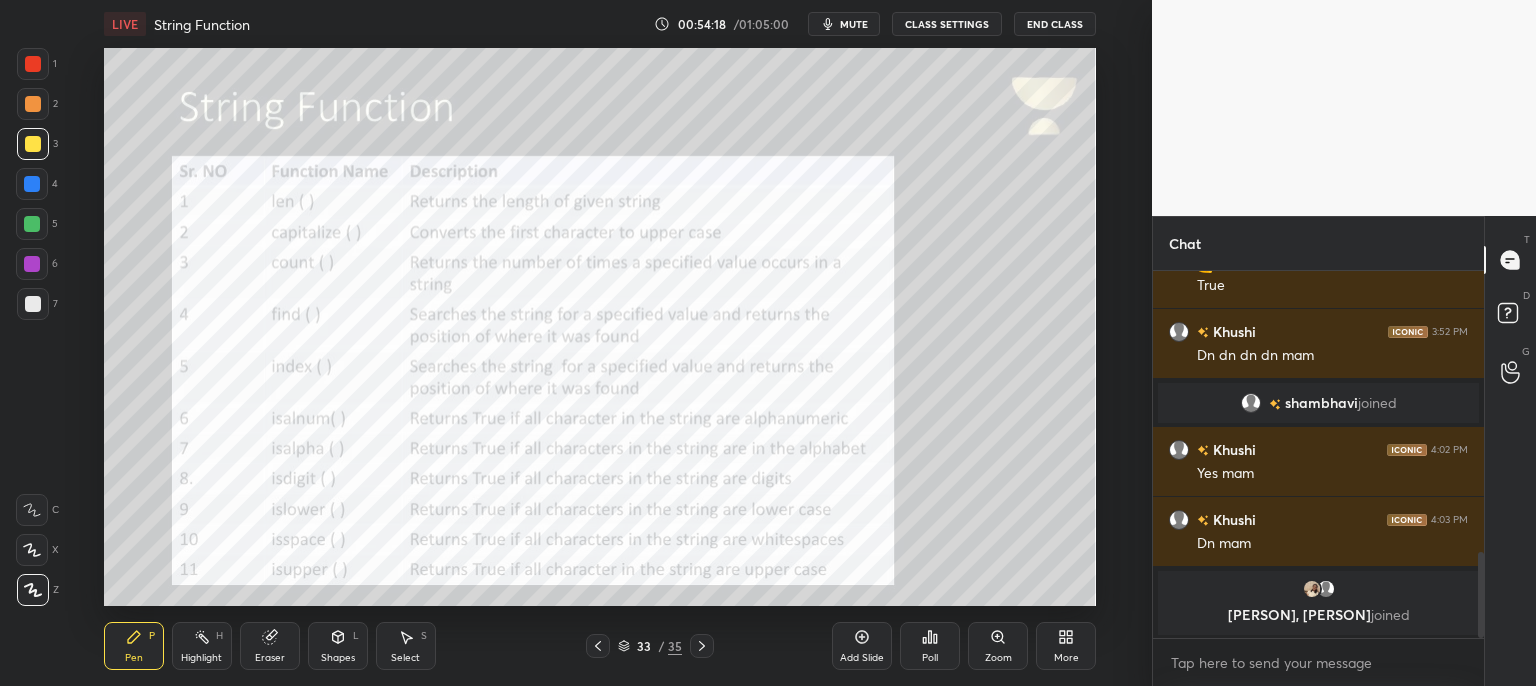 click 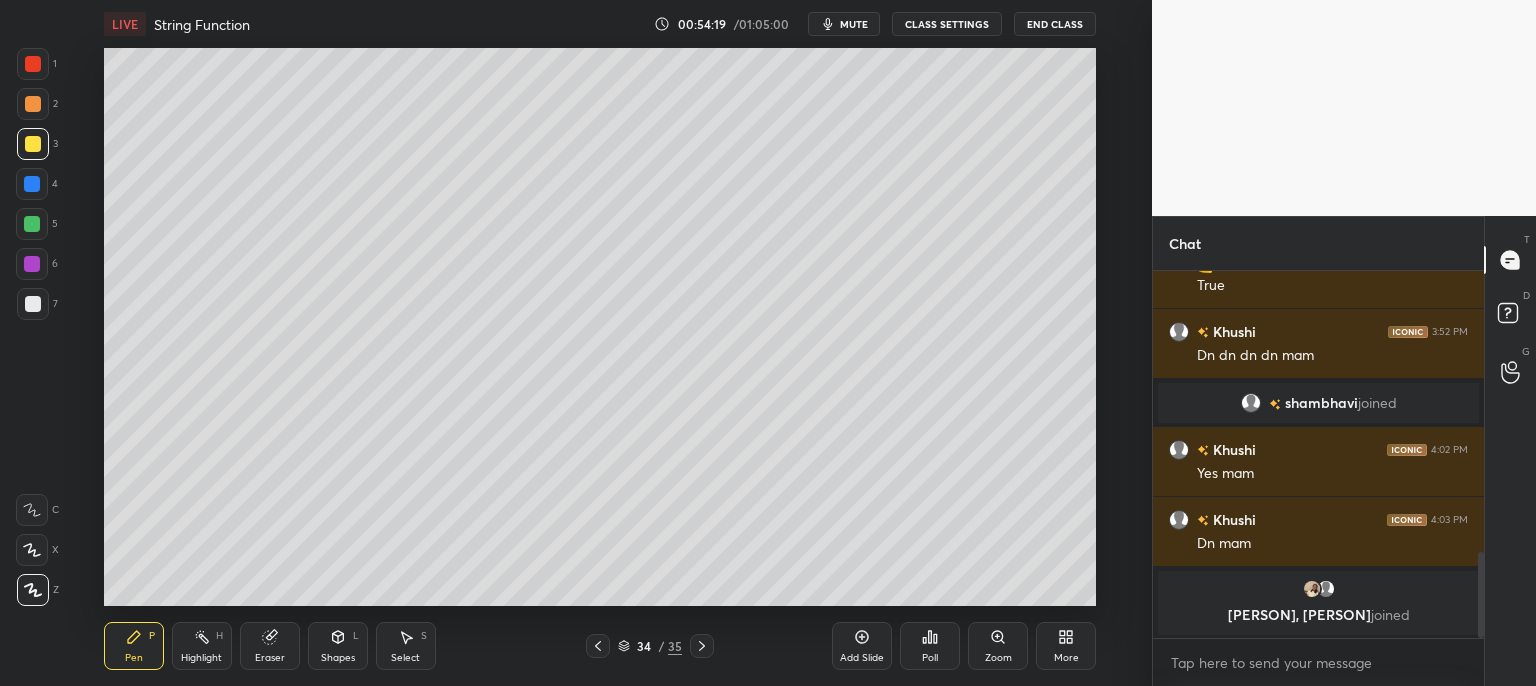 click 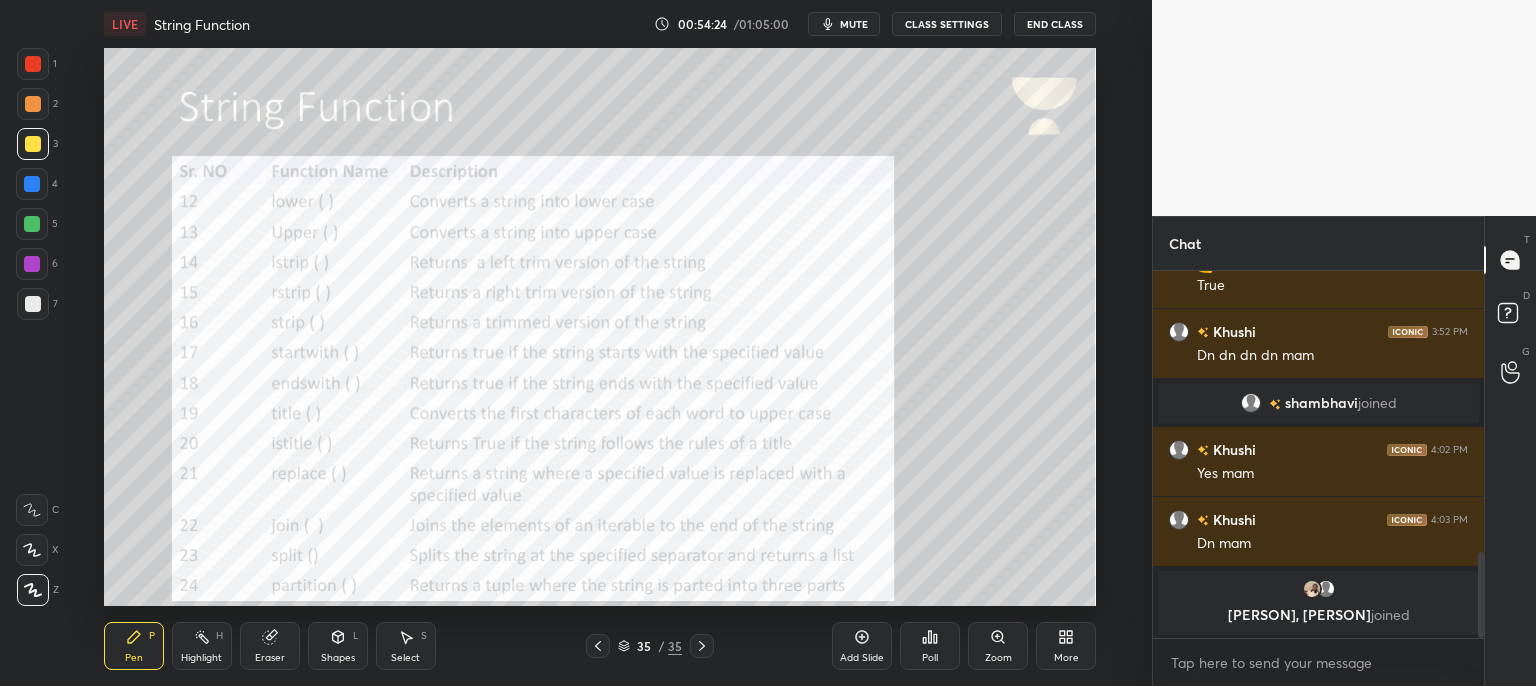 click on "mute" at bounding box center (854, 24) 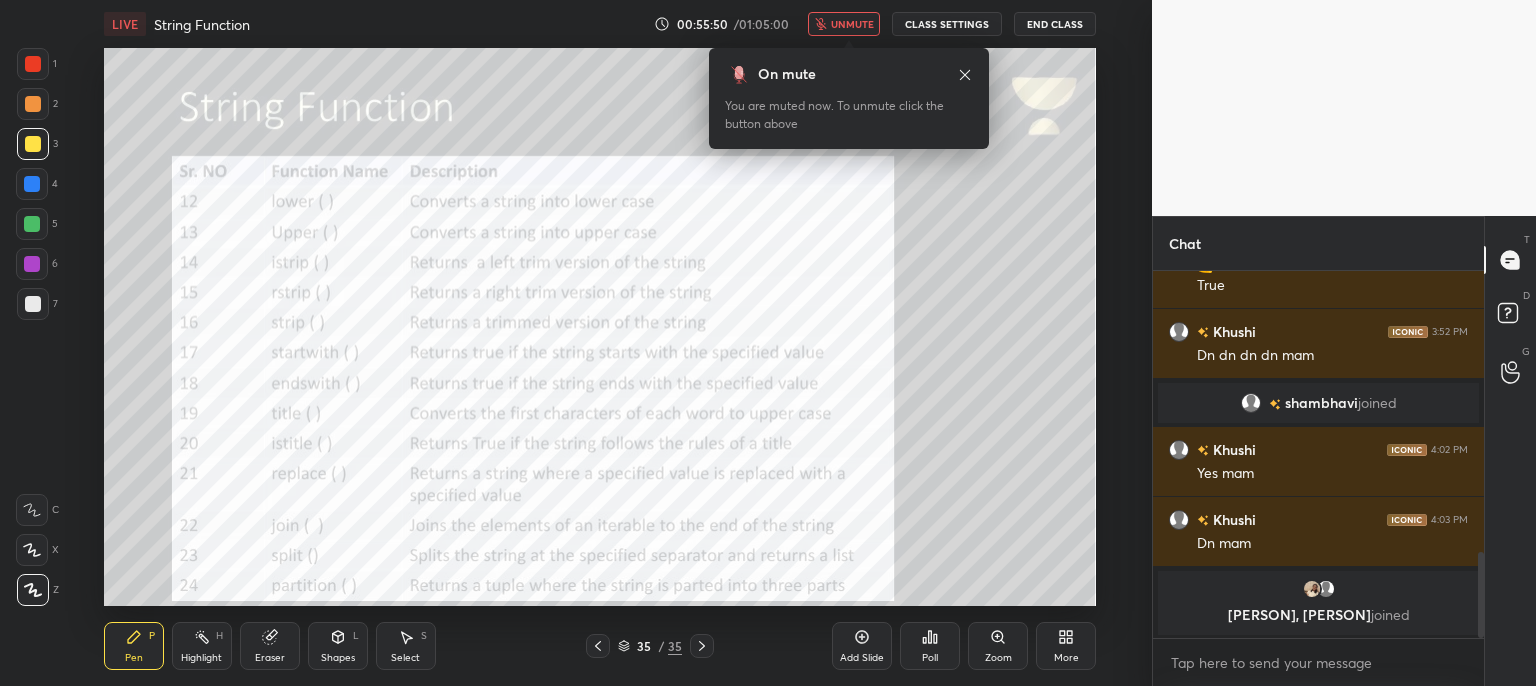 click on "unmute" at bounding box center [844, 24] 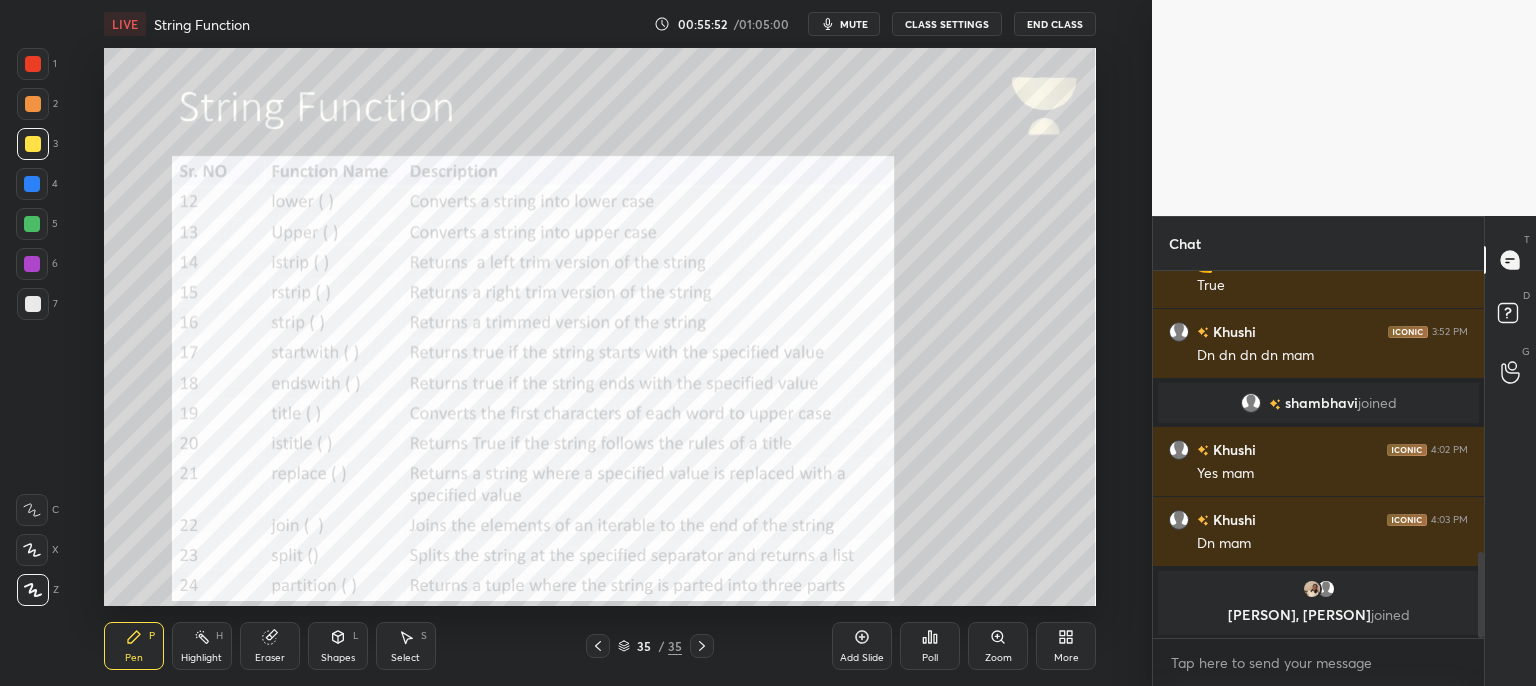 click 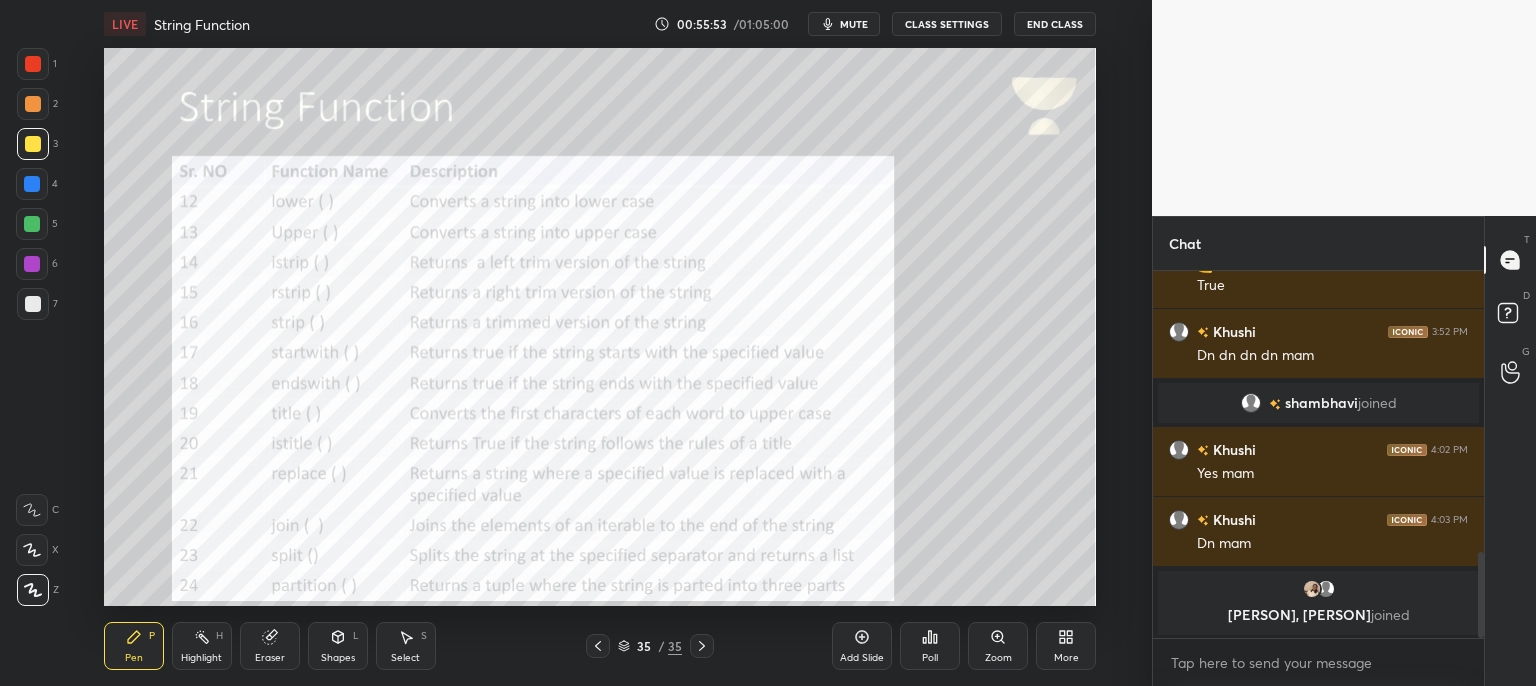 click 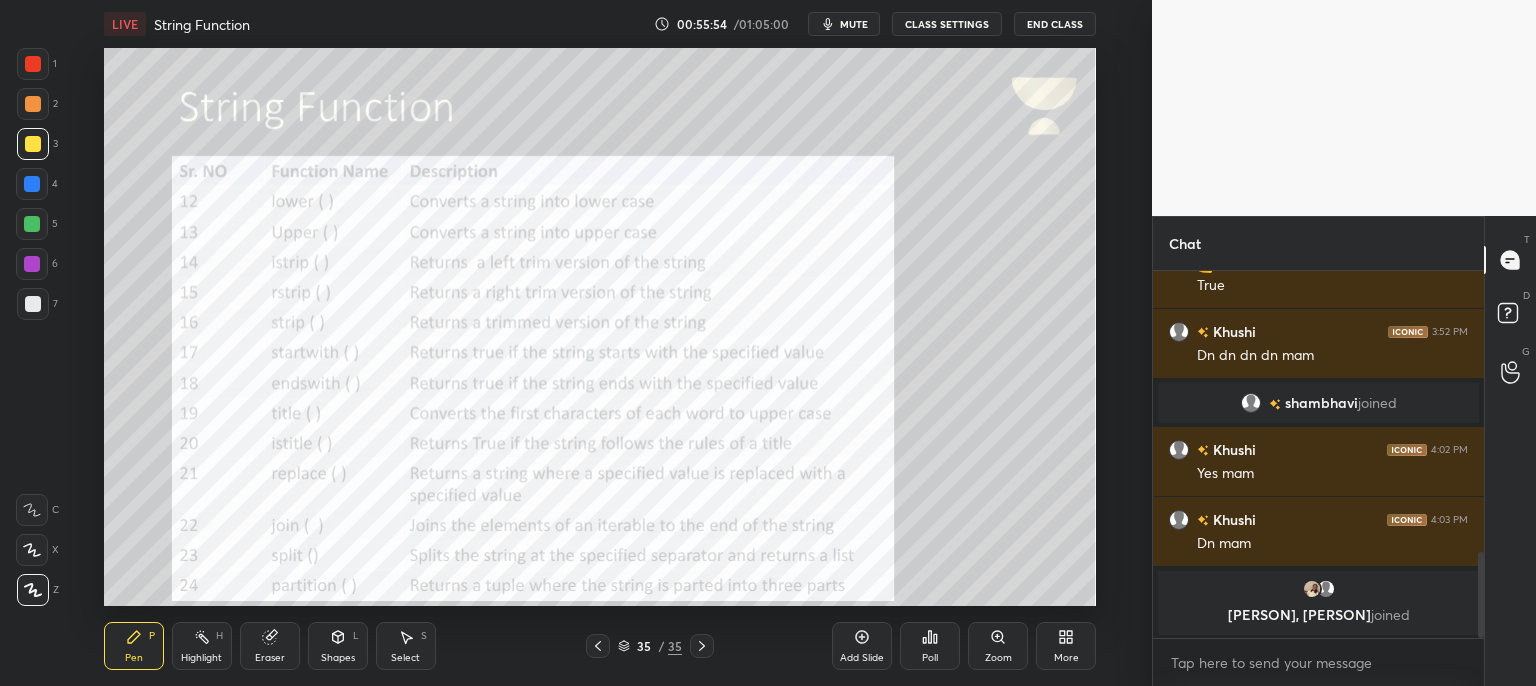 click 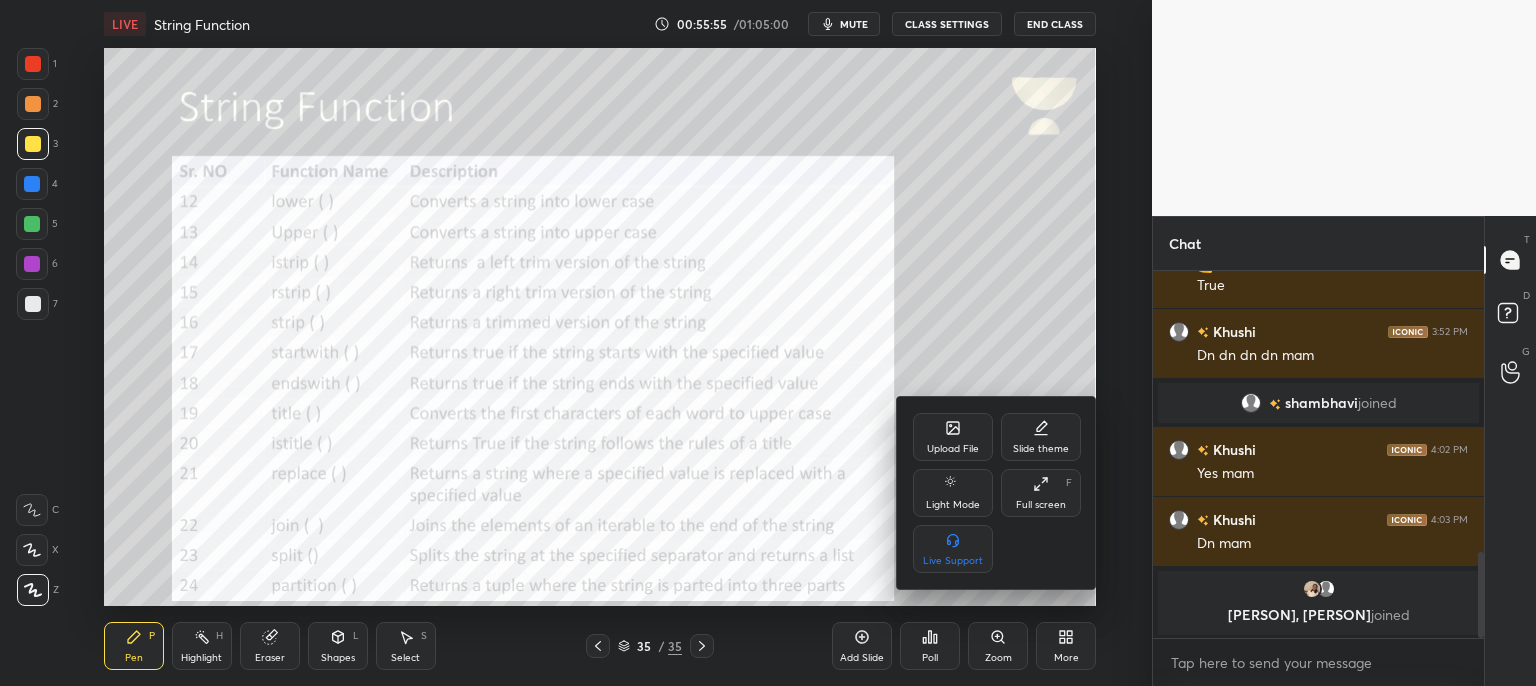 click 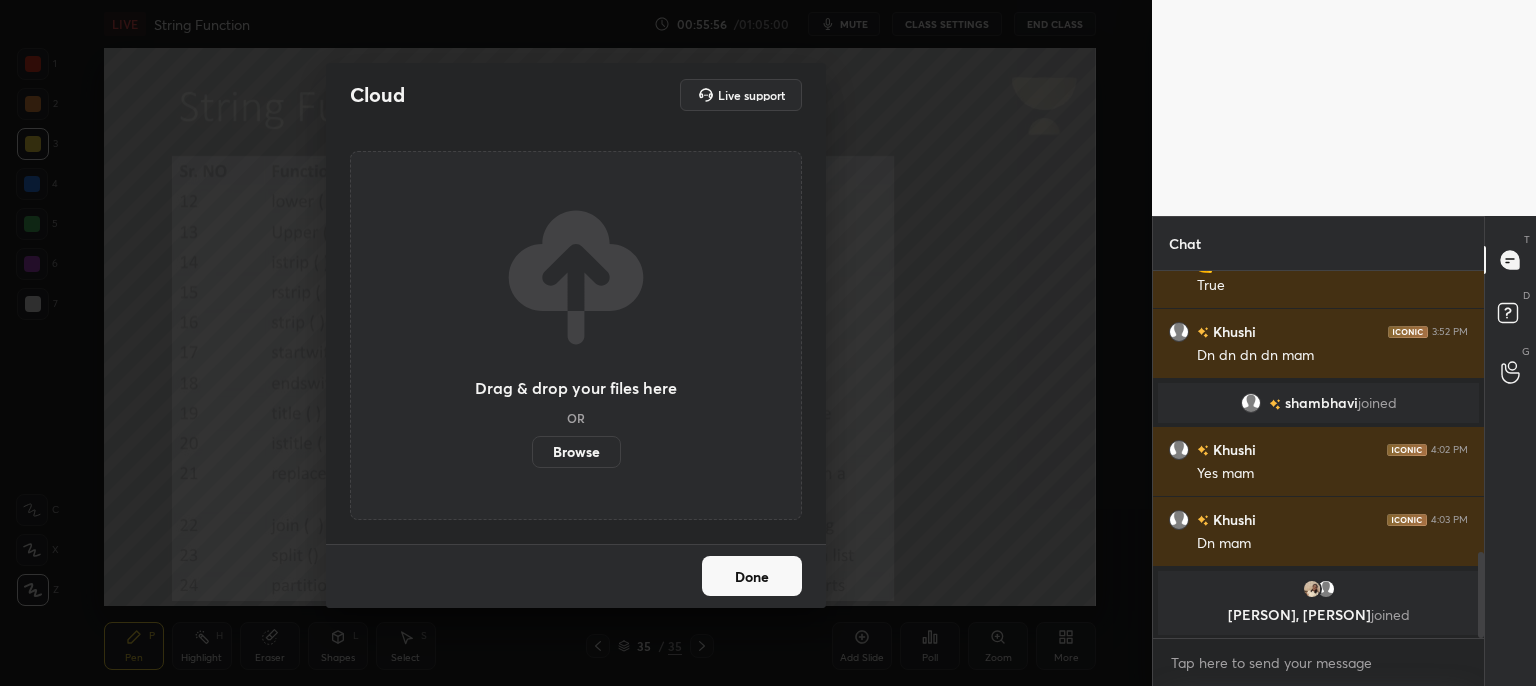 click on "Browse" at bounding box center [576, 452] 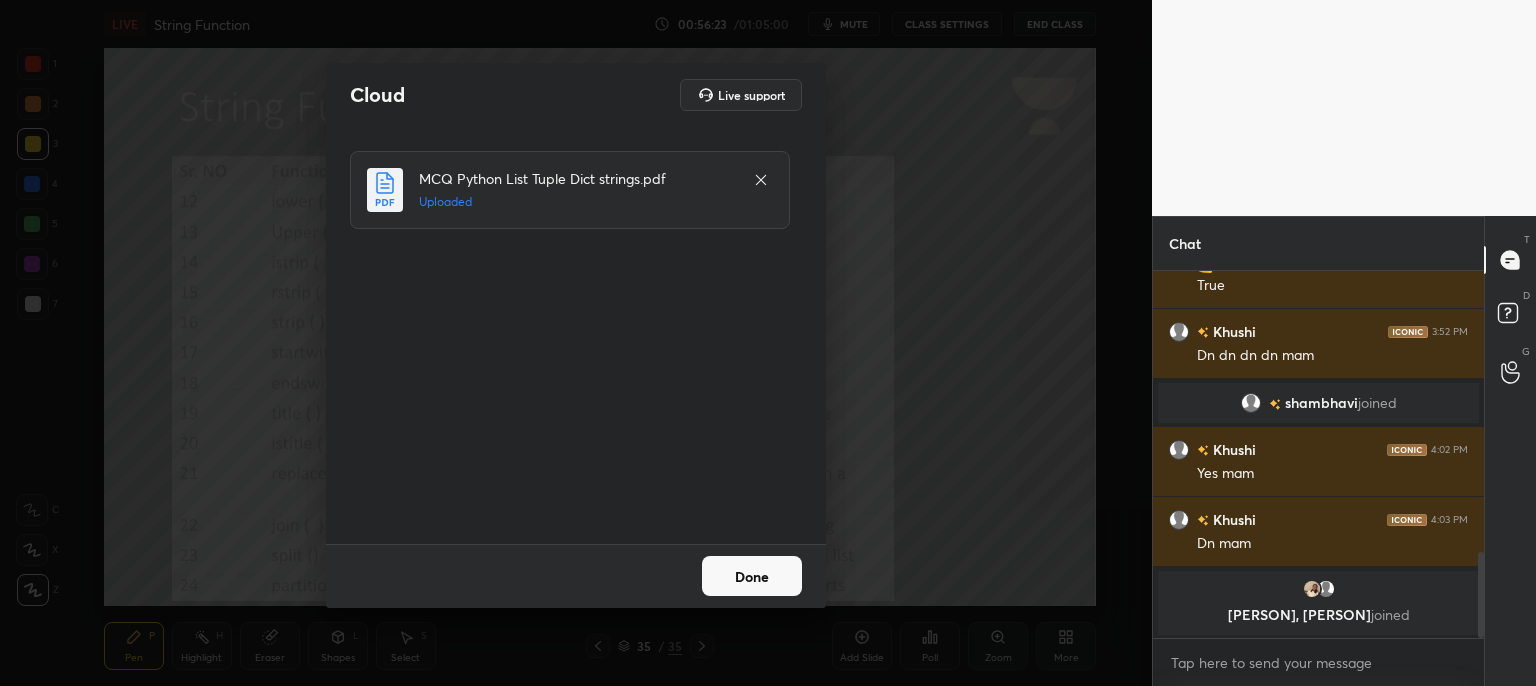 click on "Done" at bounding box center (752, 576) 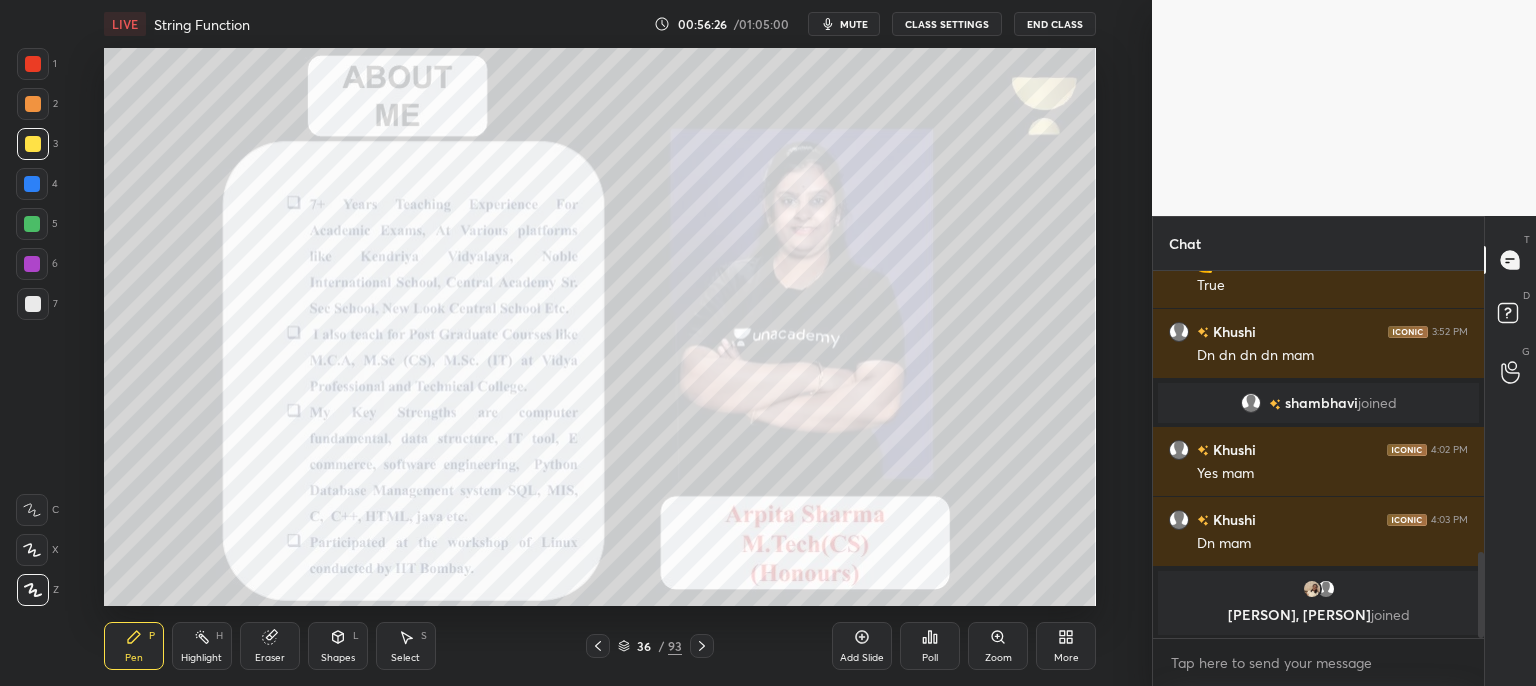click at bounding box center (598, 646) 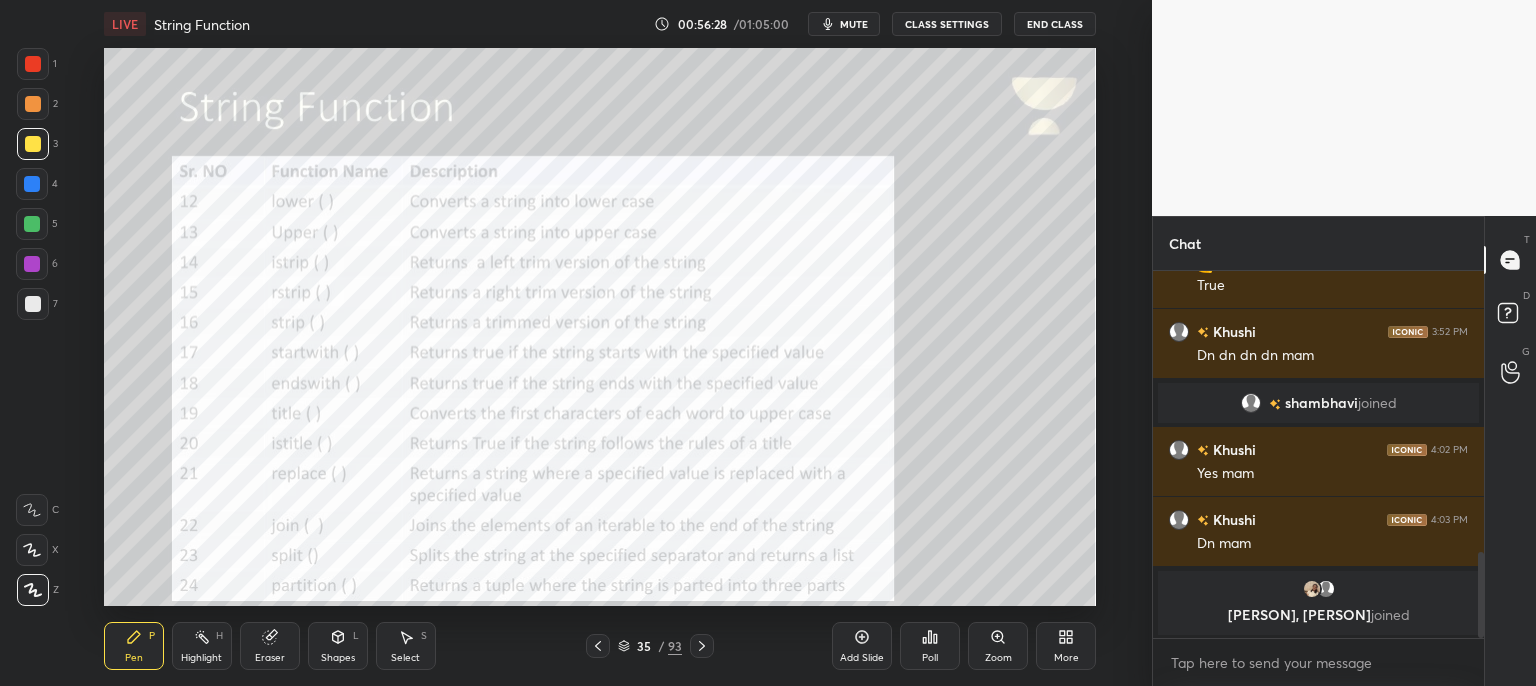 click at bounding box center [702, 646] 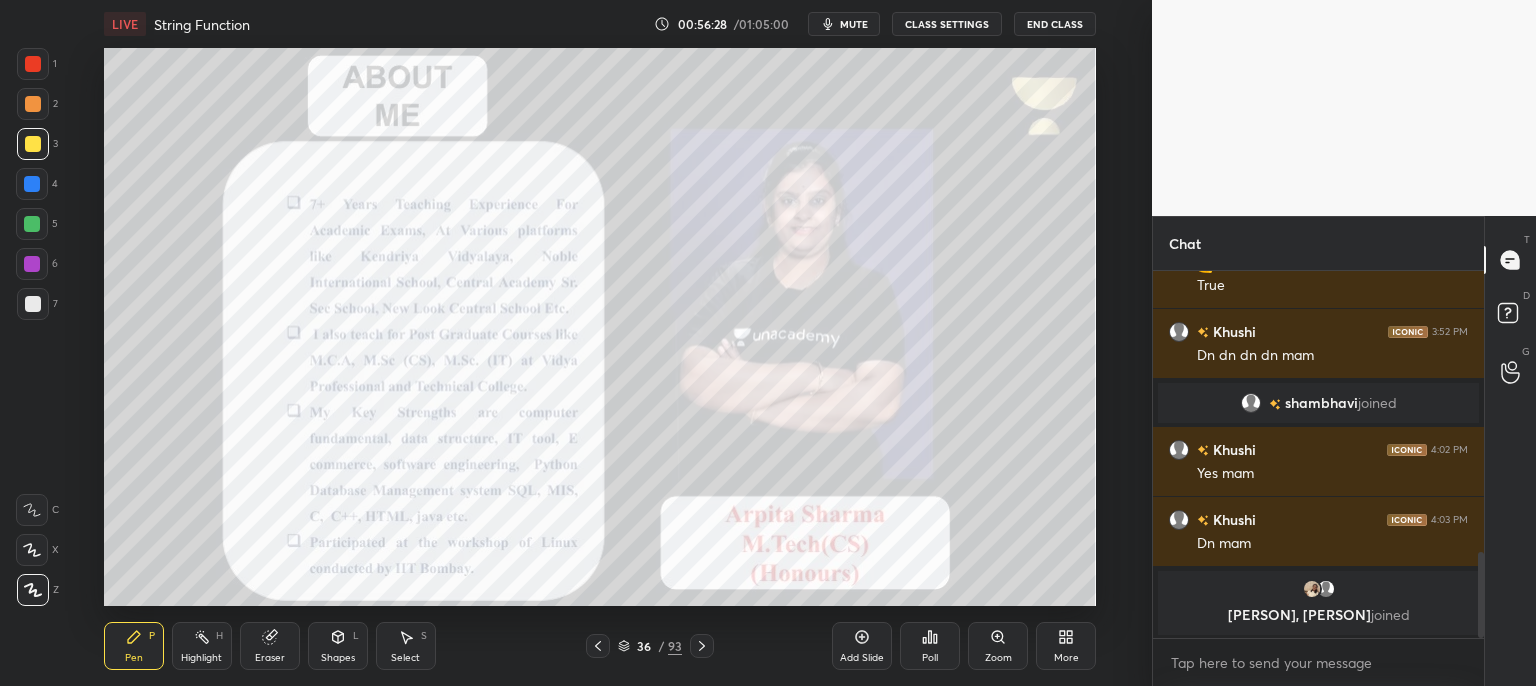 click on "36 / 93" at bounding box center (650, 646) 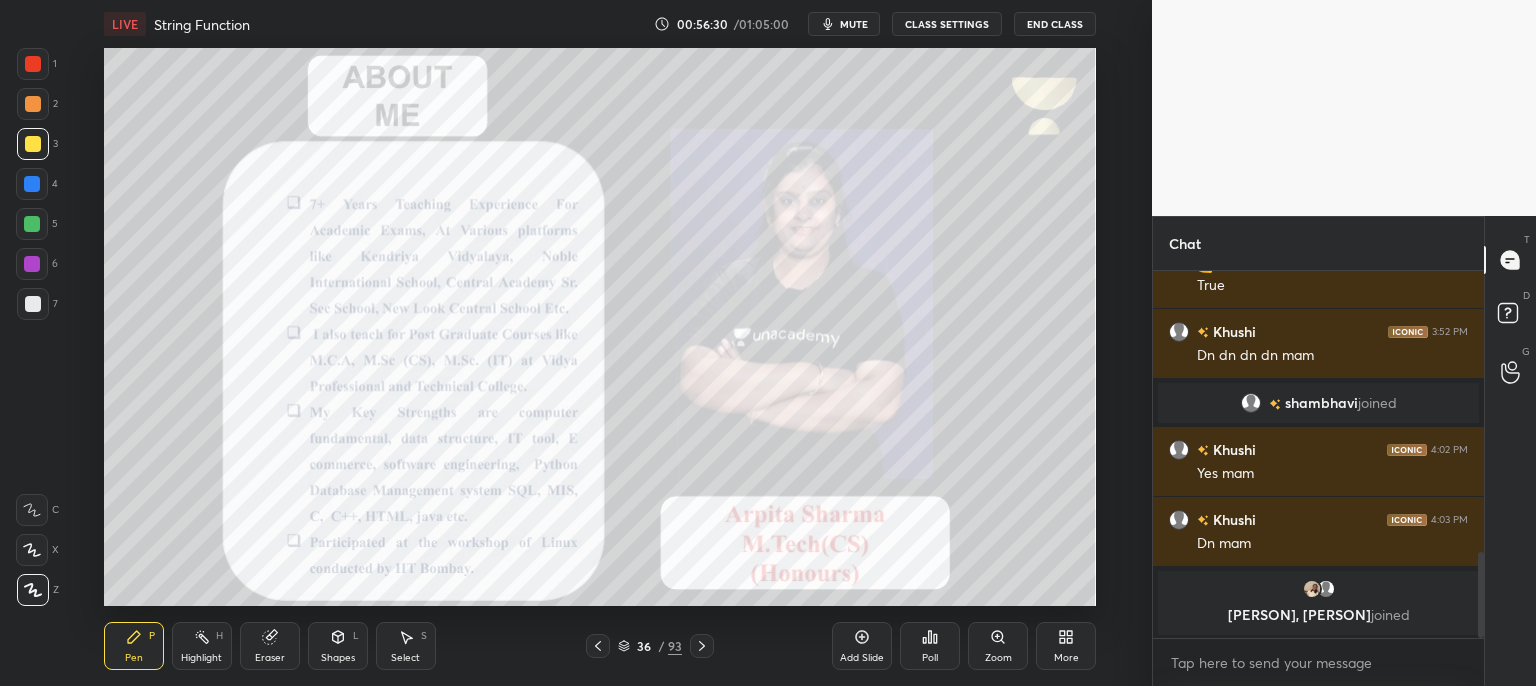 click on "mute" at bounding box center [844, 24] 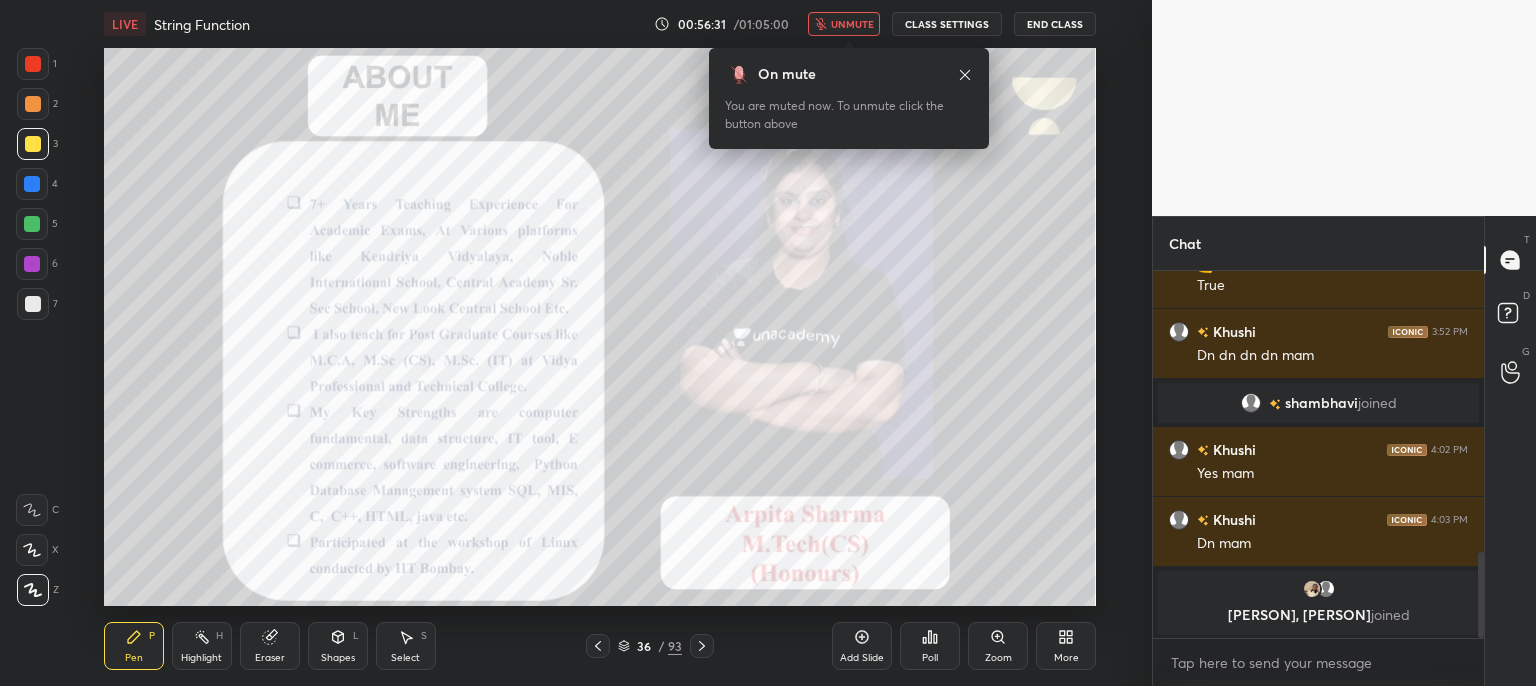 click 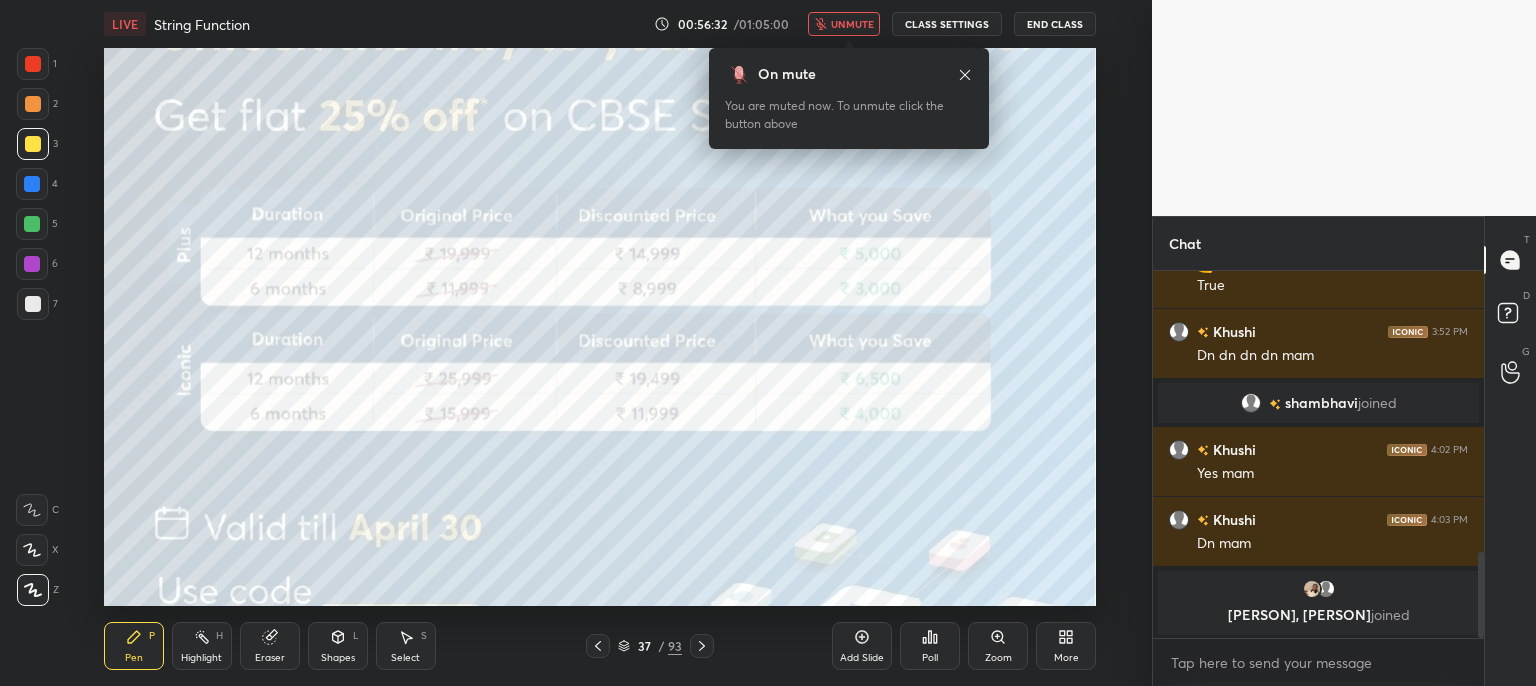 click 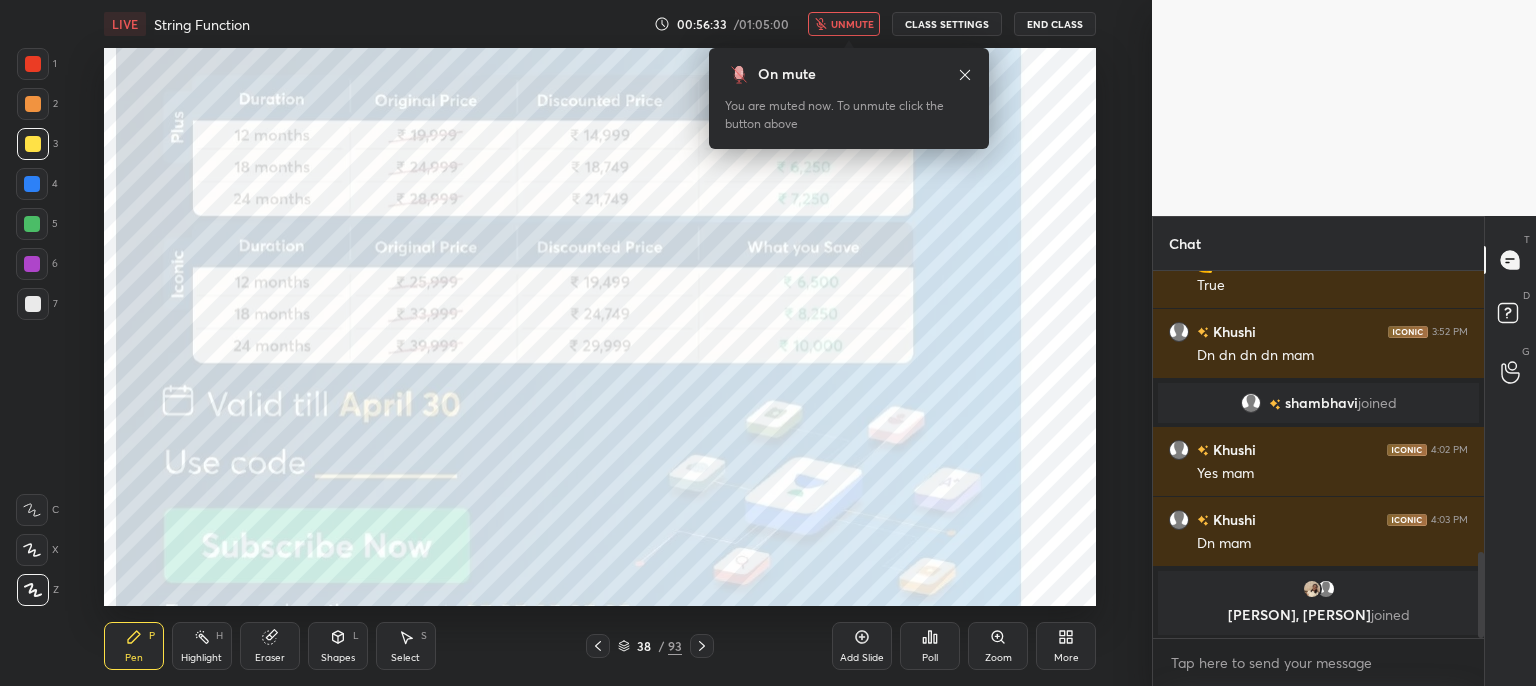 click at bounding box center (702, 646) 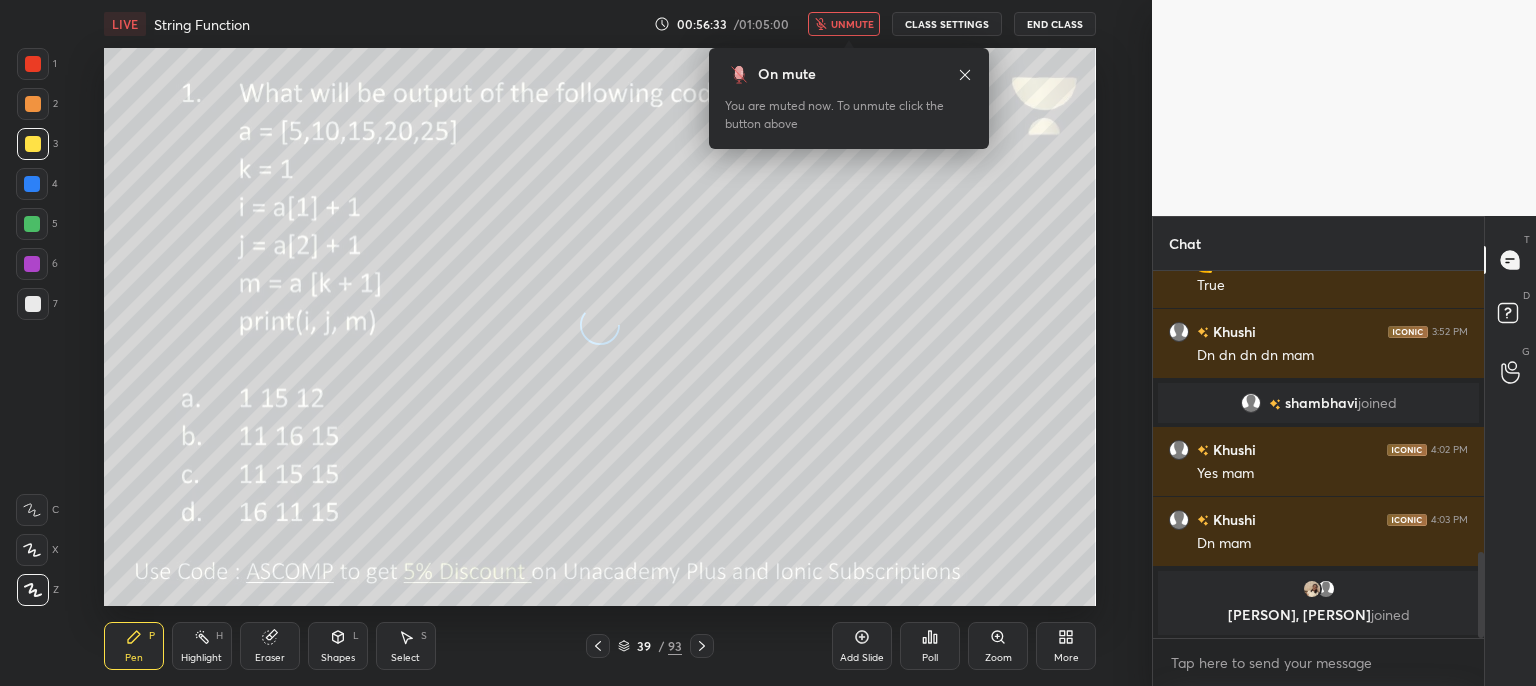 click 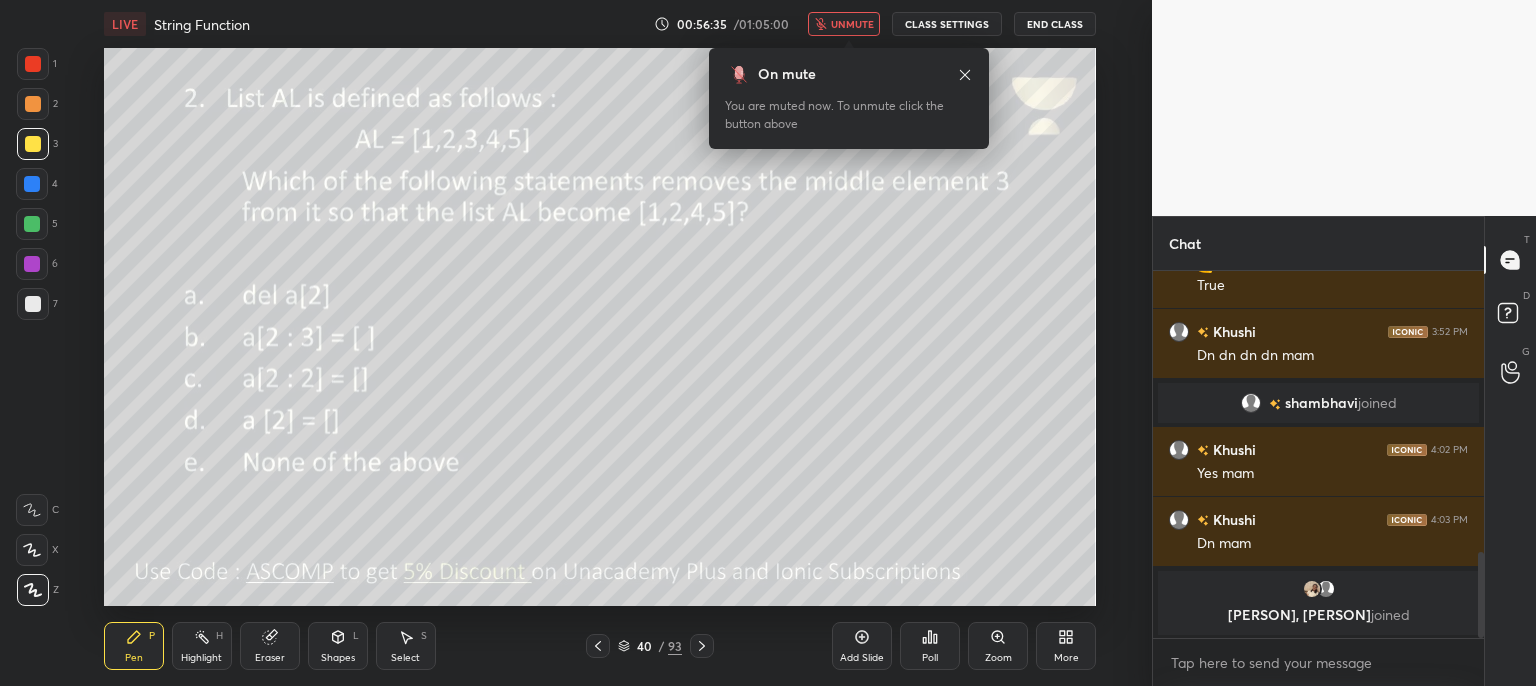 click 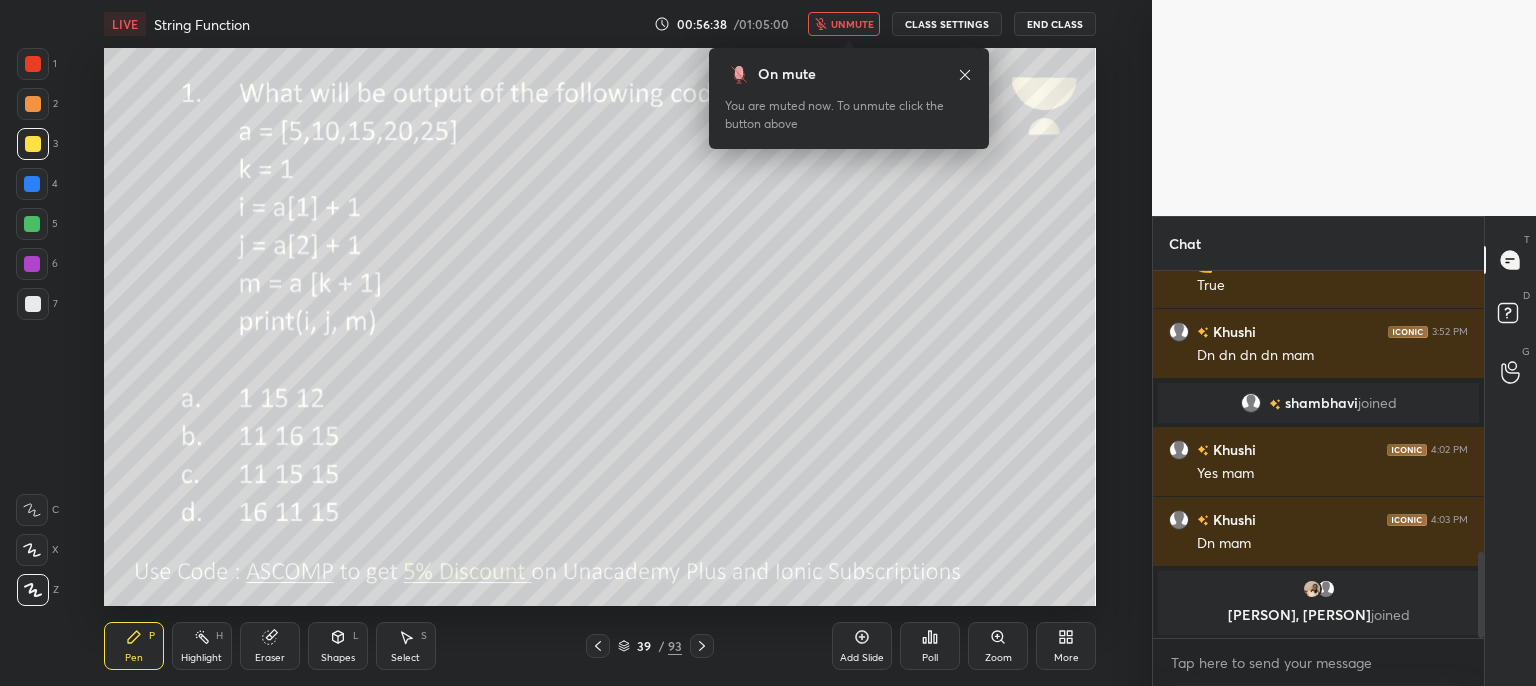 click on "unmute" at bounding box center (852, 24) 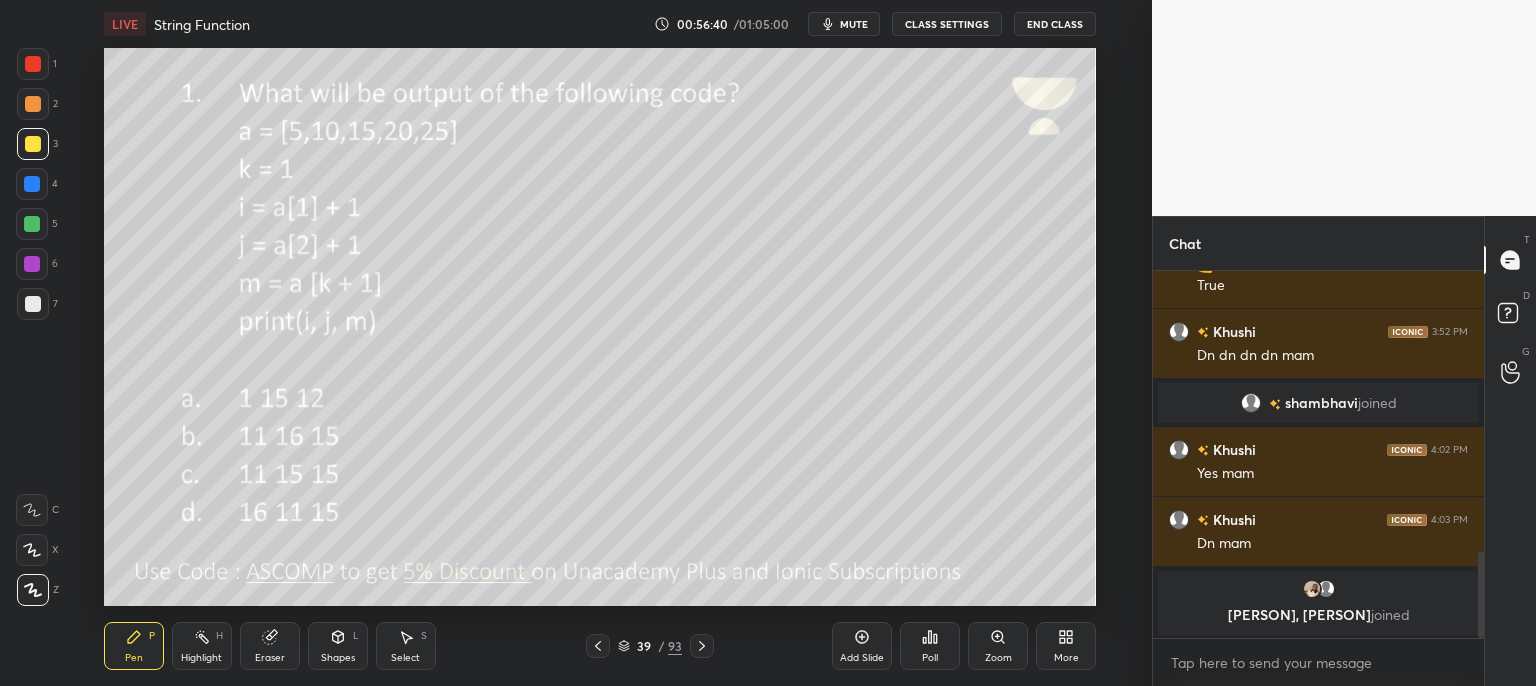 click on "mute" at bounding box center [854, 24] 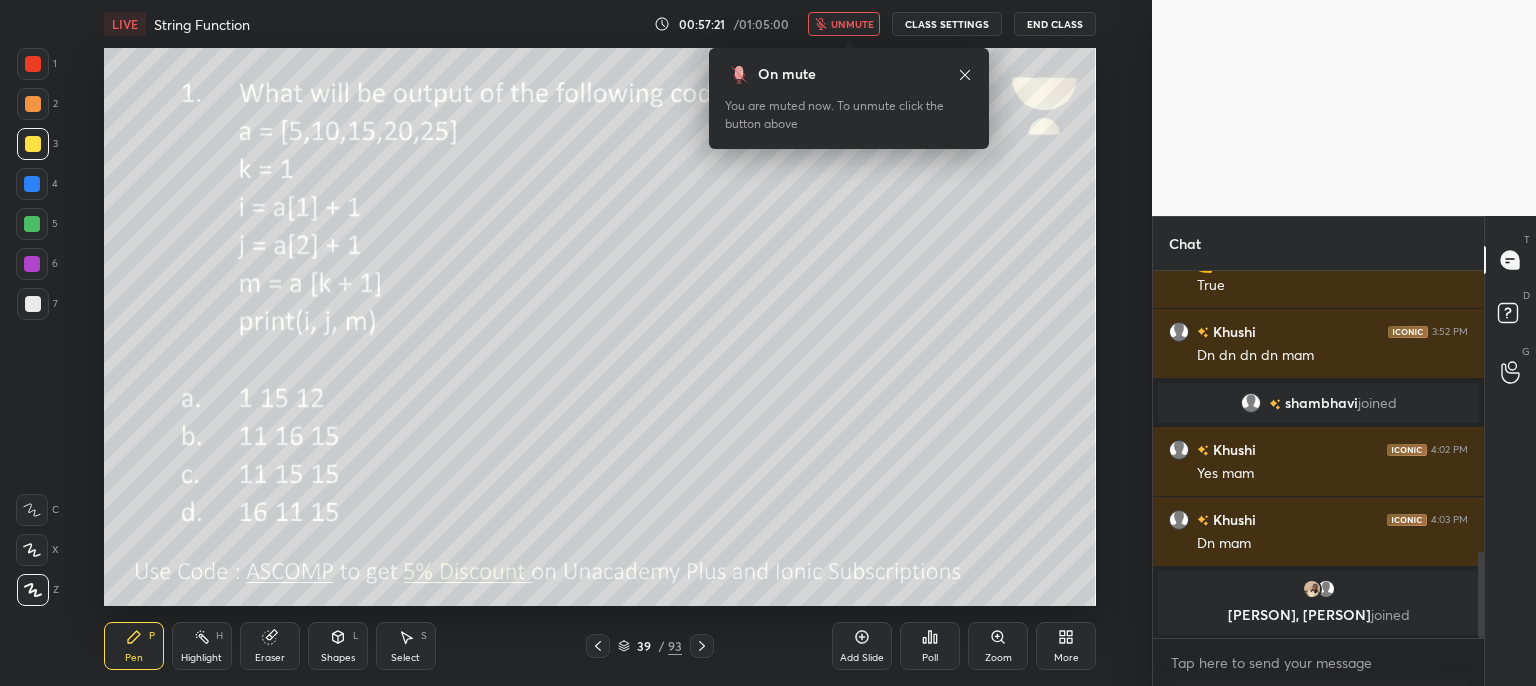 click on "unmute" at bounding box center (844, 24) 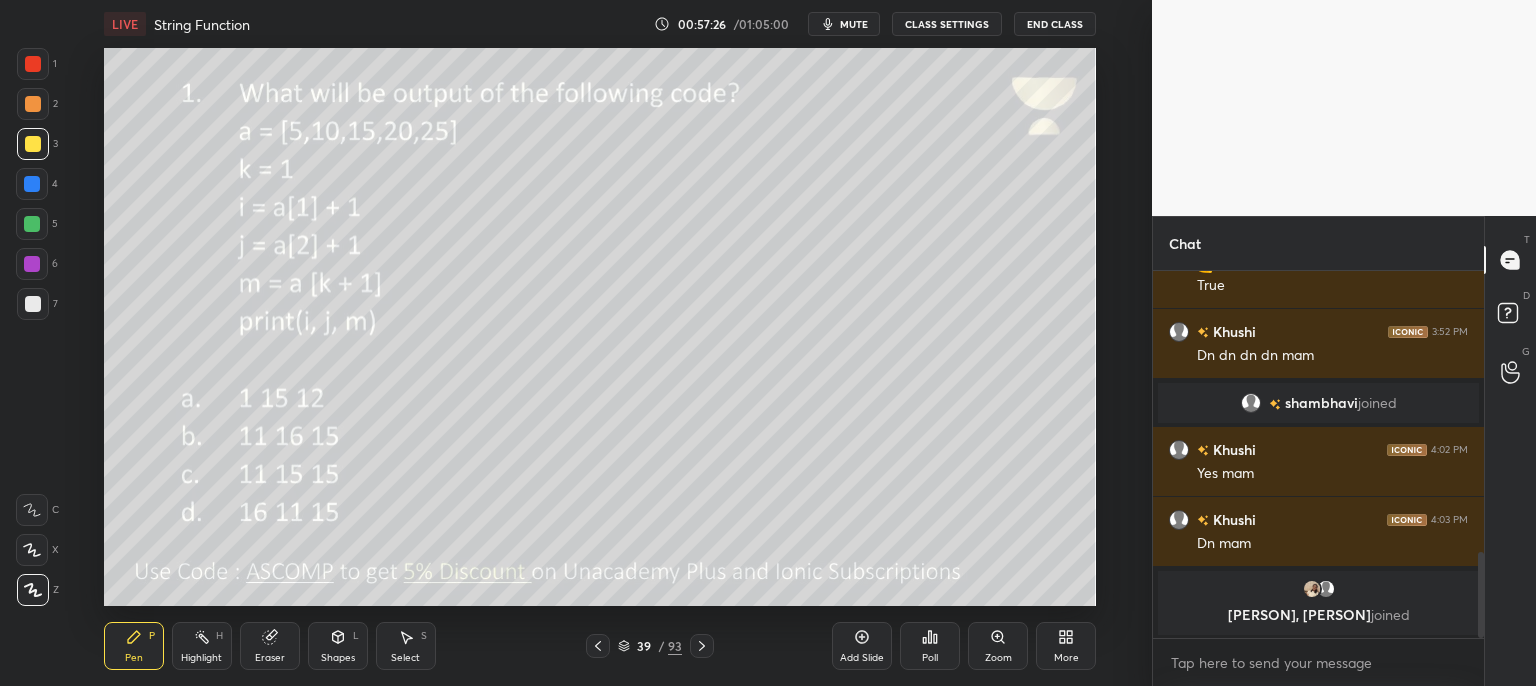 click on "mute" at bounding box center (854, 24) 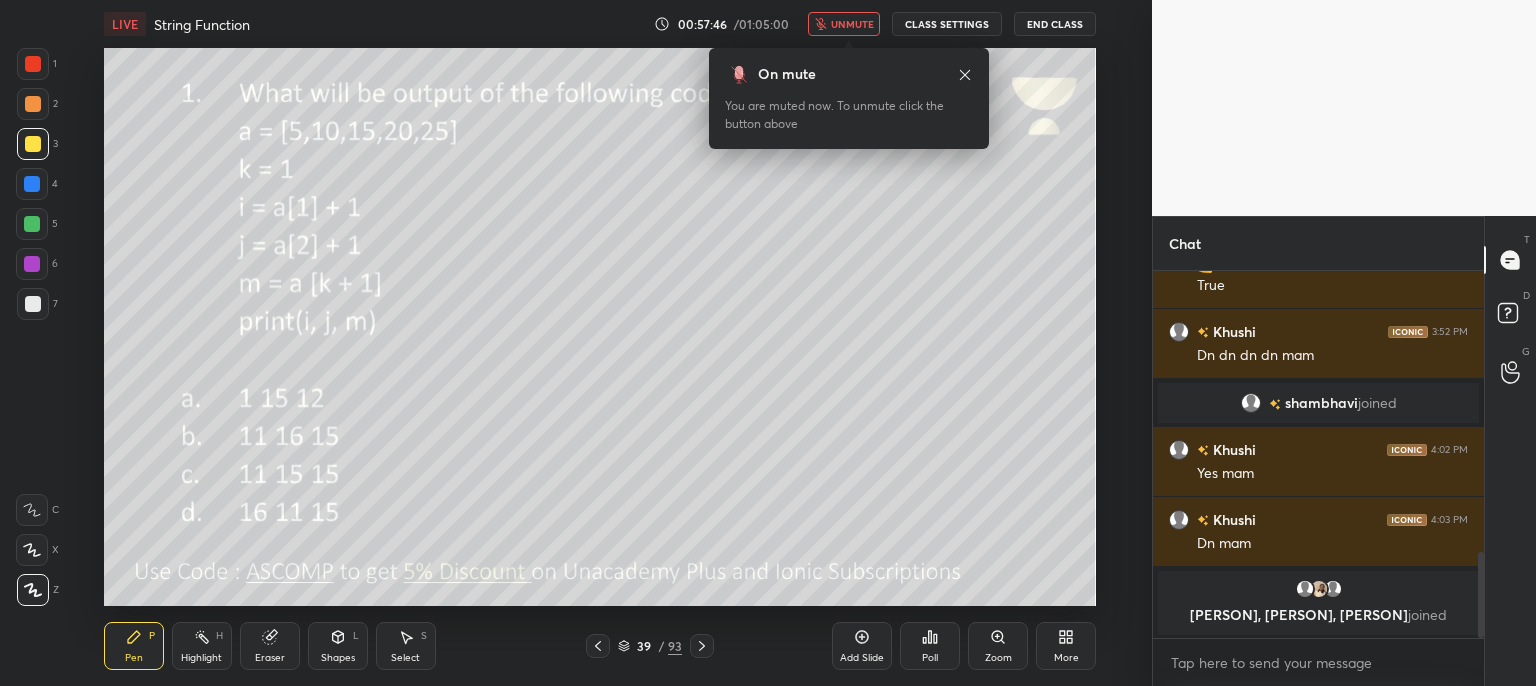 click at bounding box center [1305, 589] 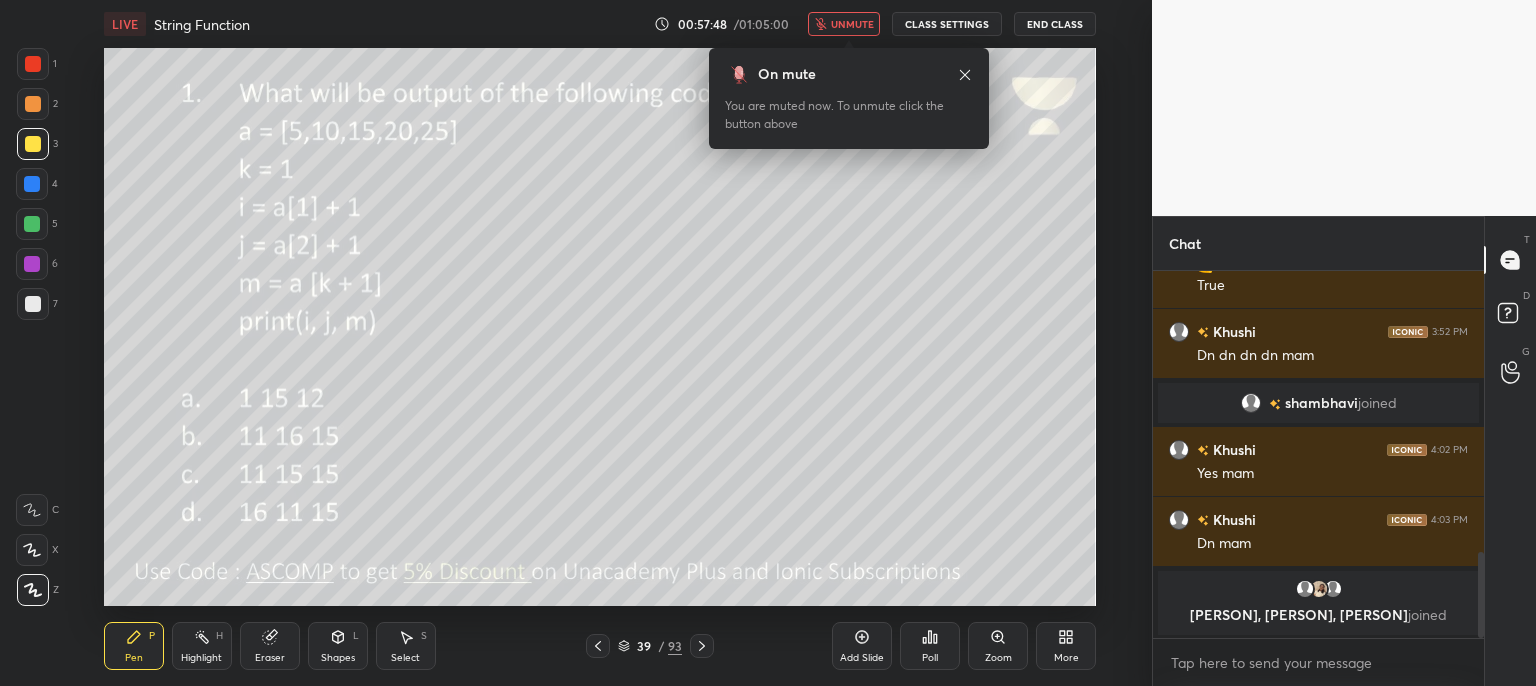 click on "unmute" at bounding box center (852, 24) 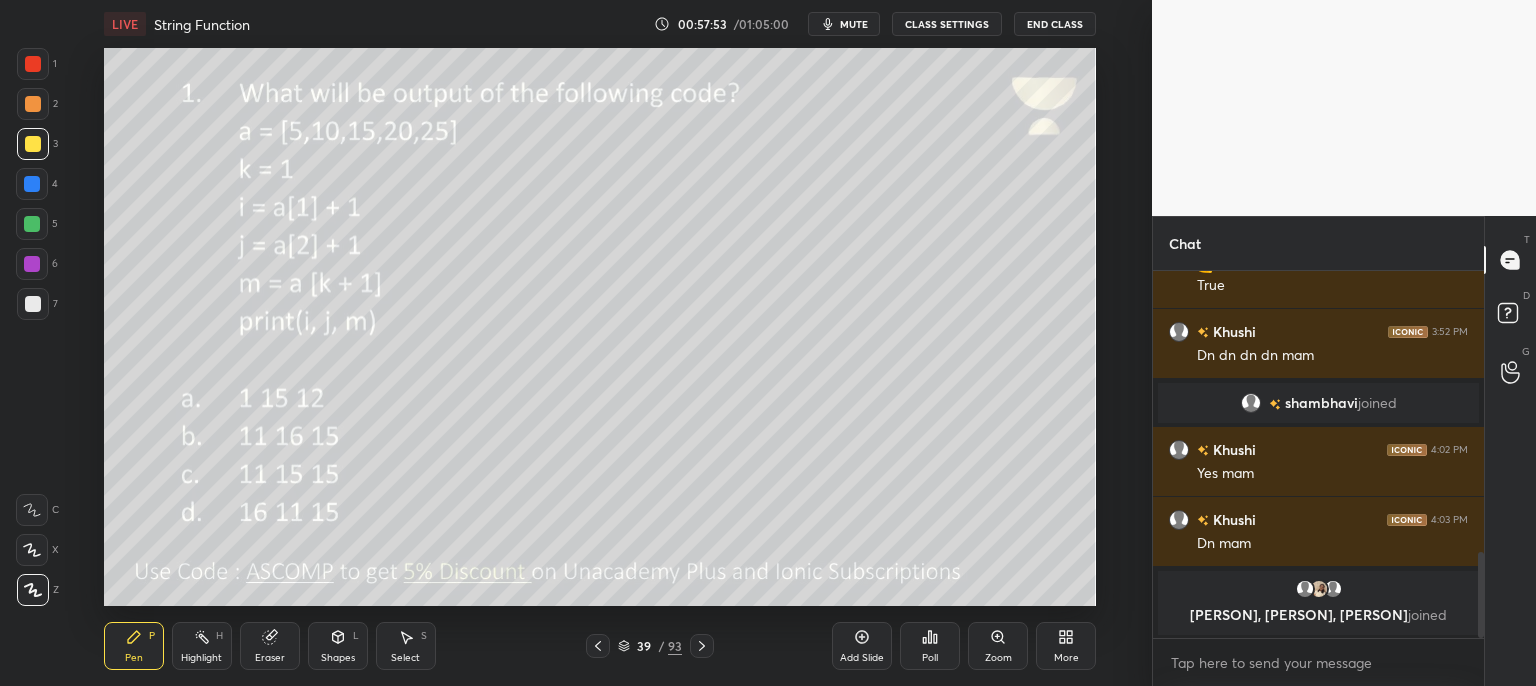 click 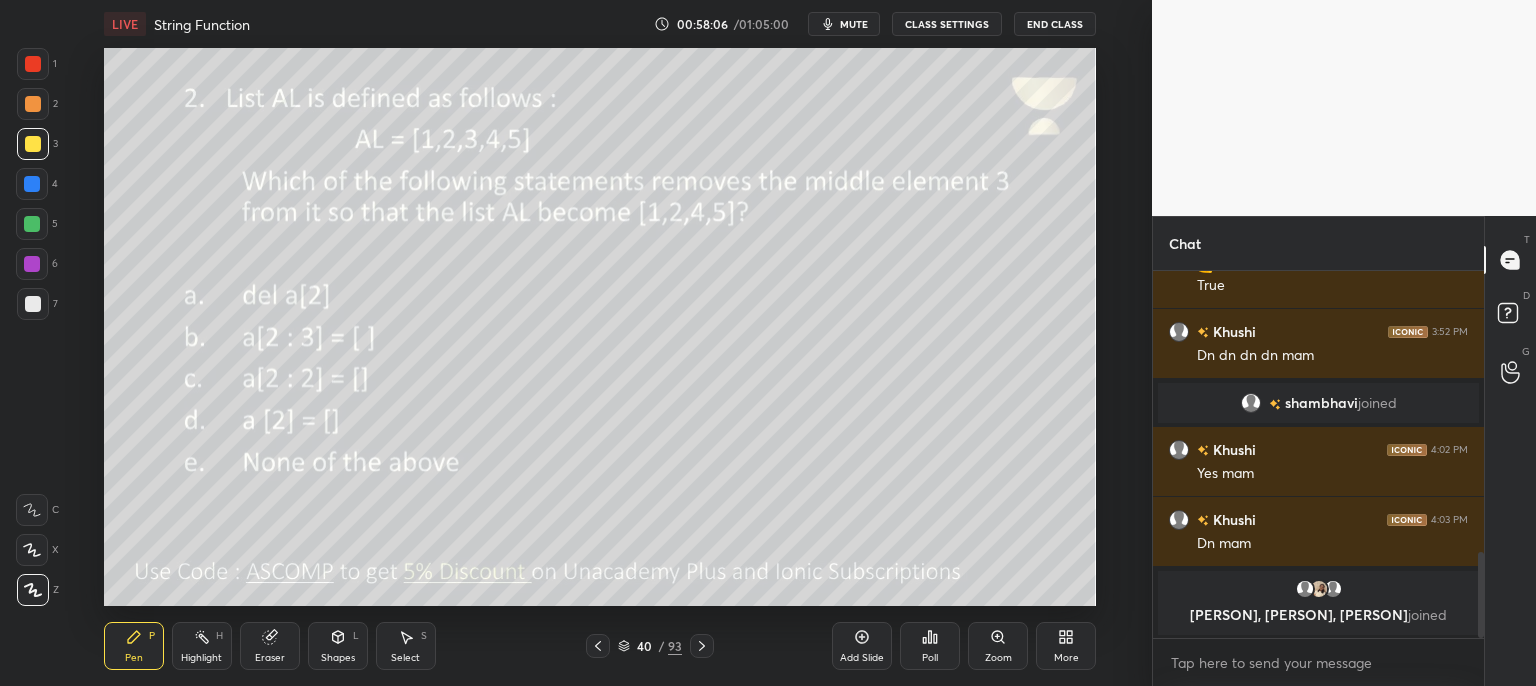 click on "mute" at bounding box center [854, 24] 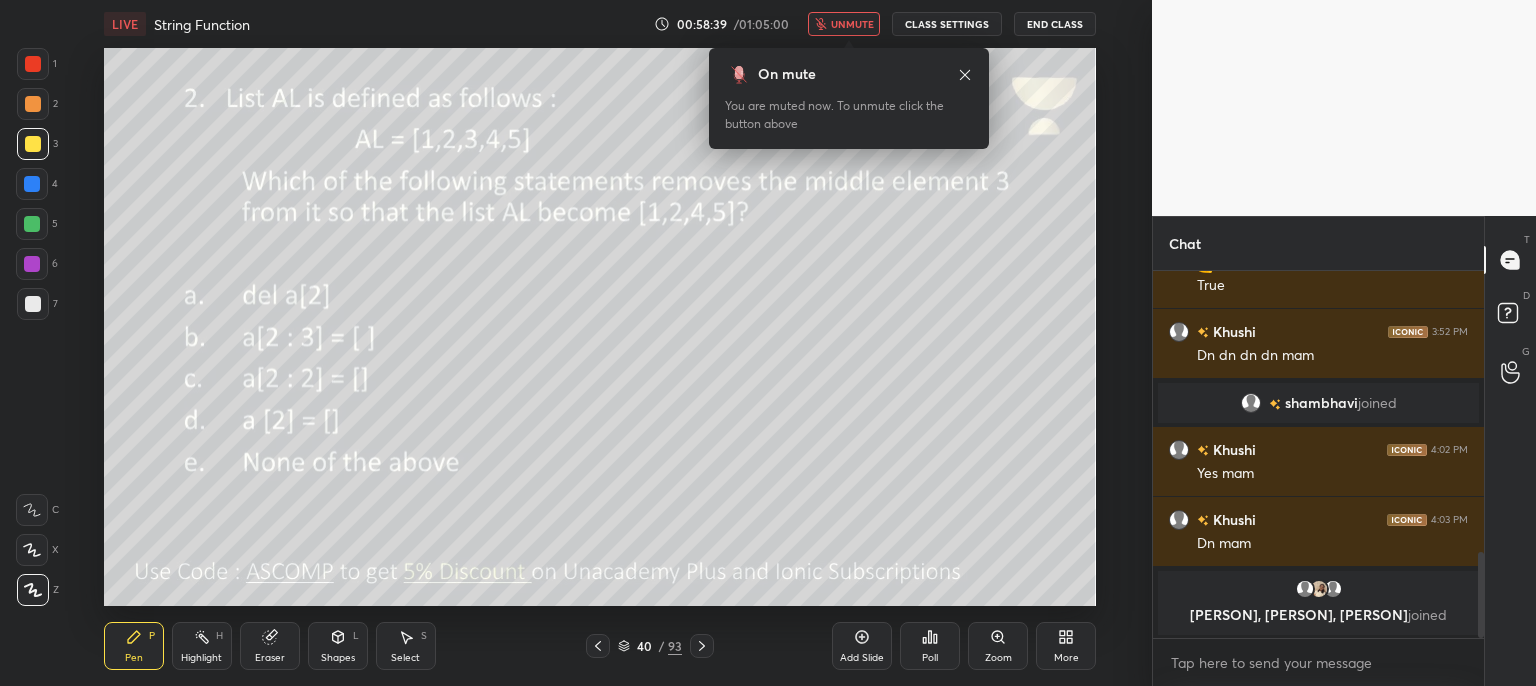 click on "unmute" at bounding box center (852, 24) 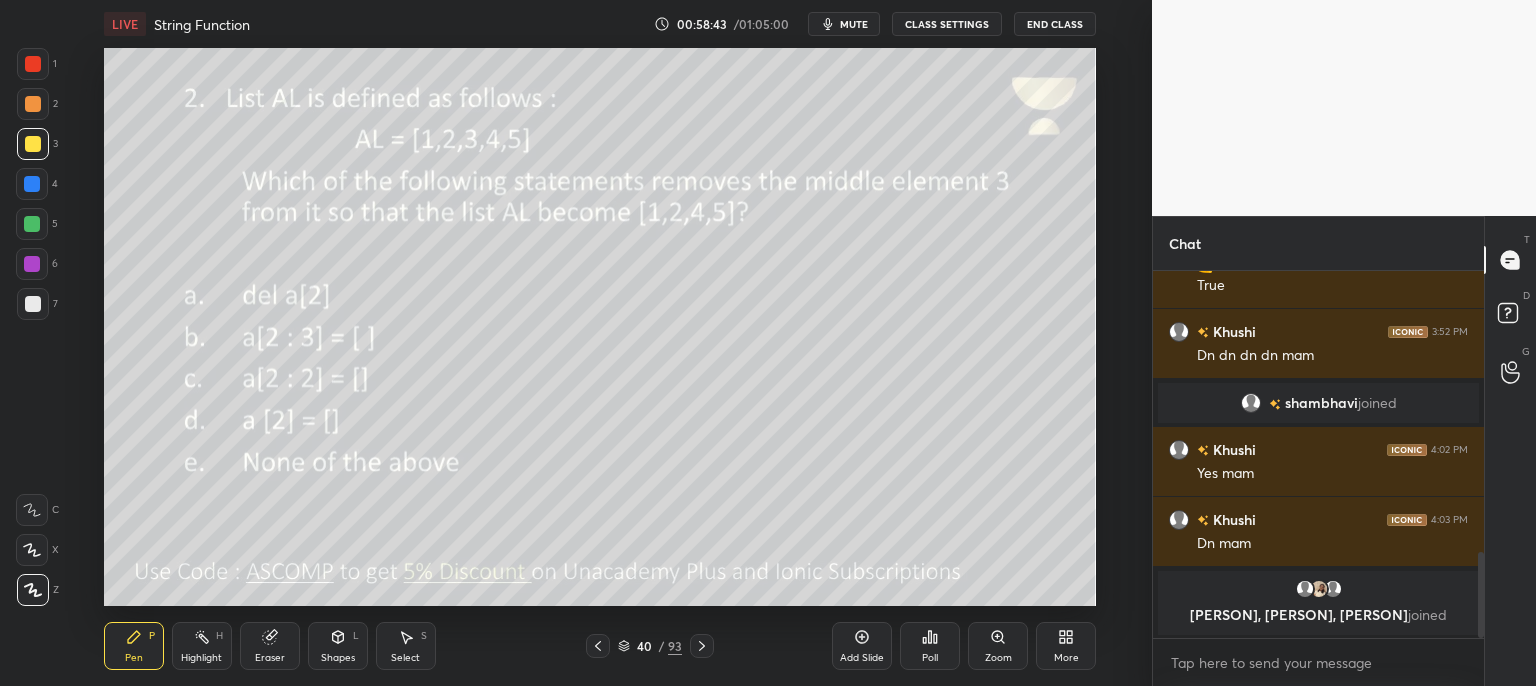 click 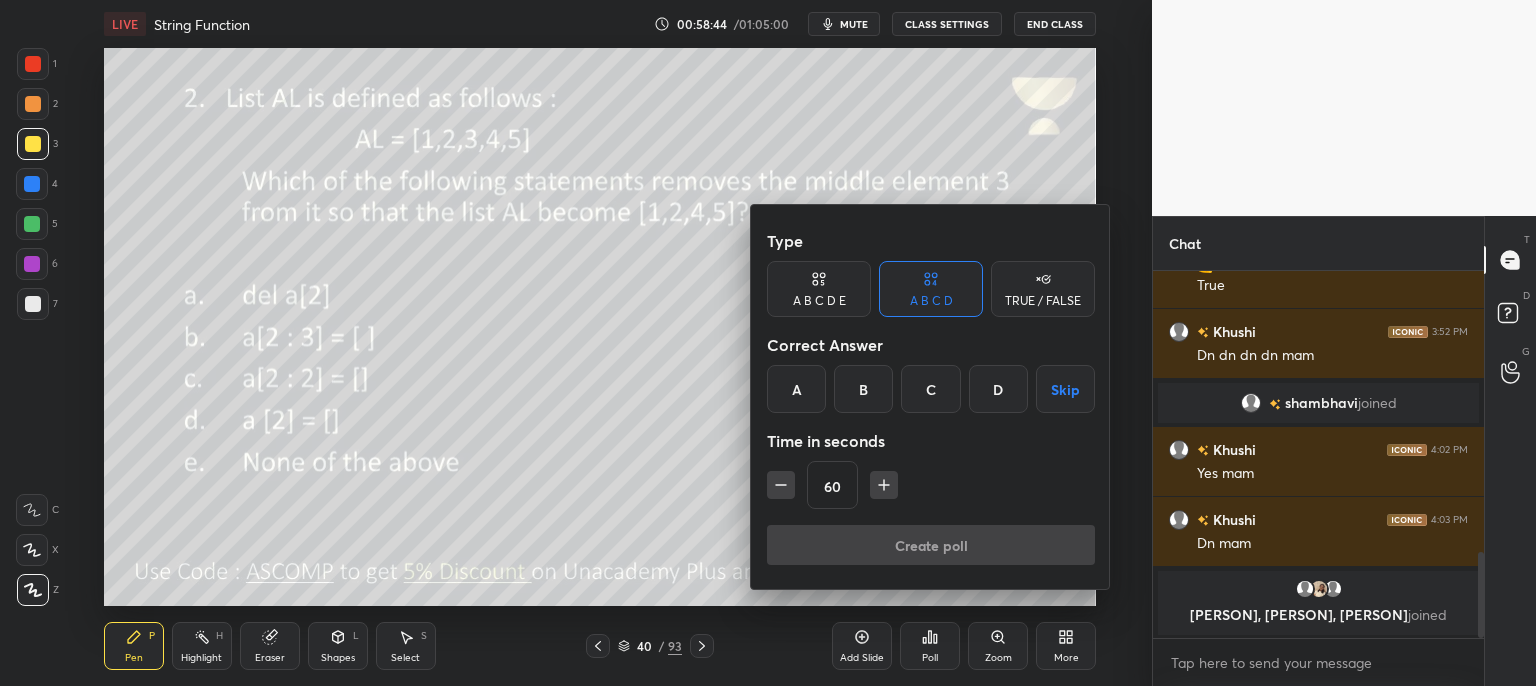 click 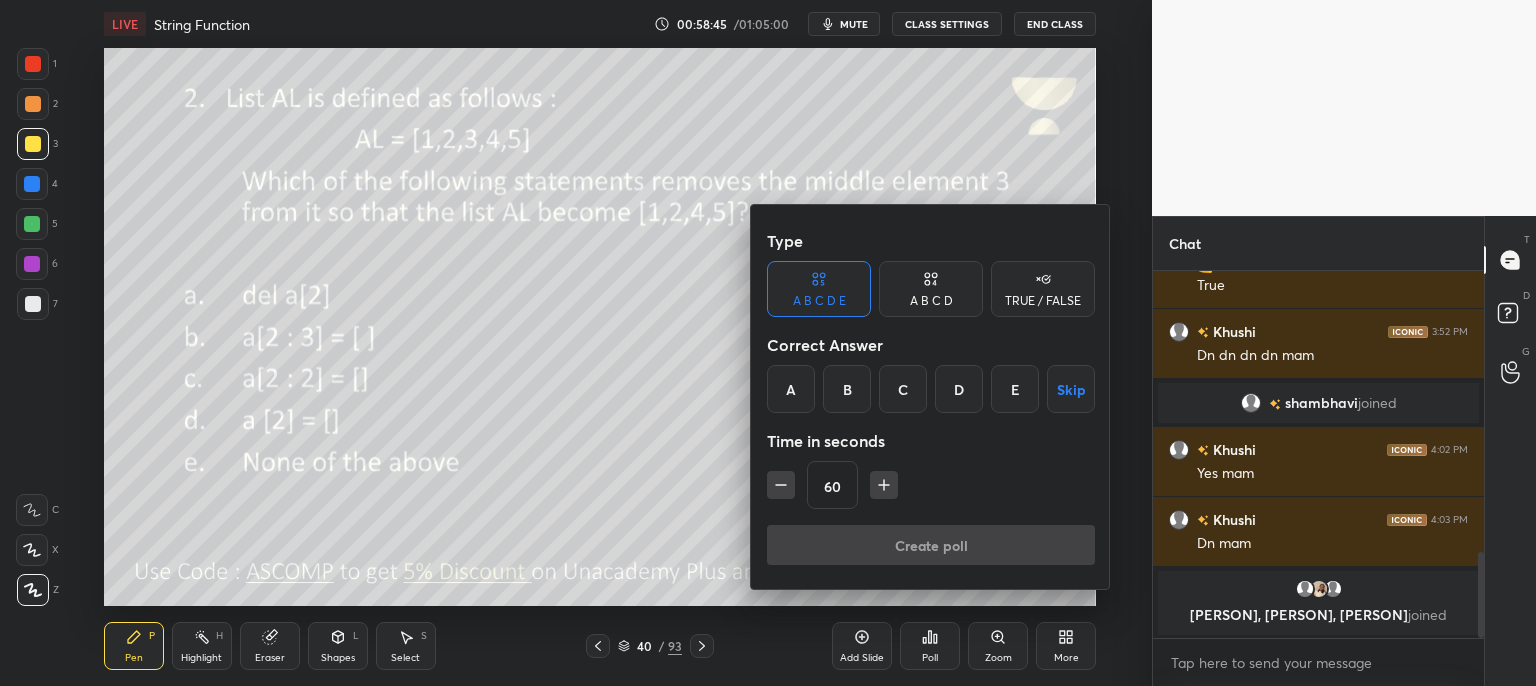 click on "E" at bounding box center [1015, 389] 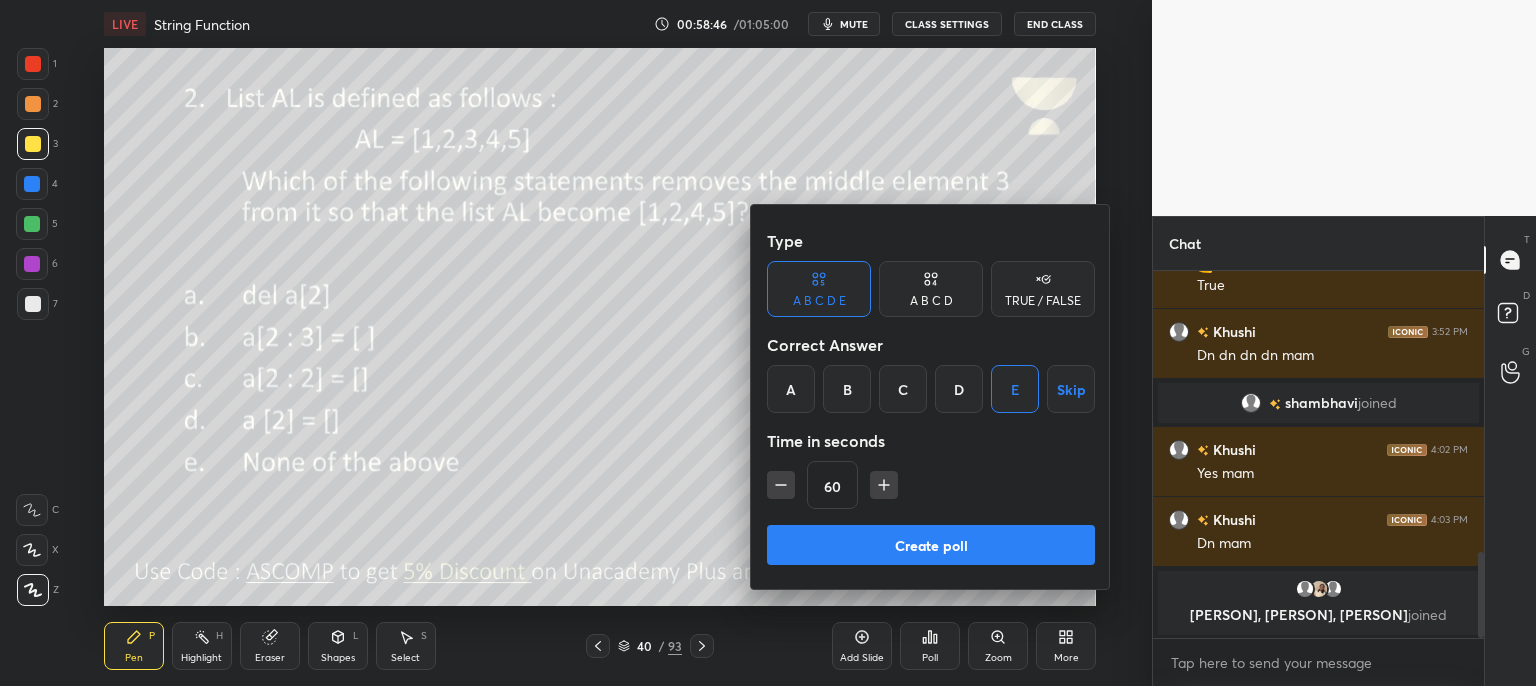 type 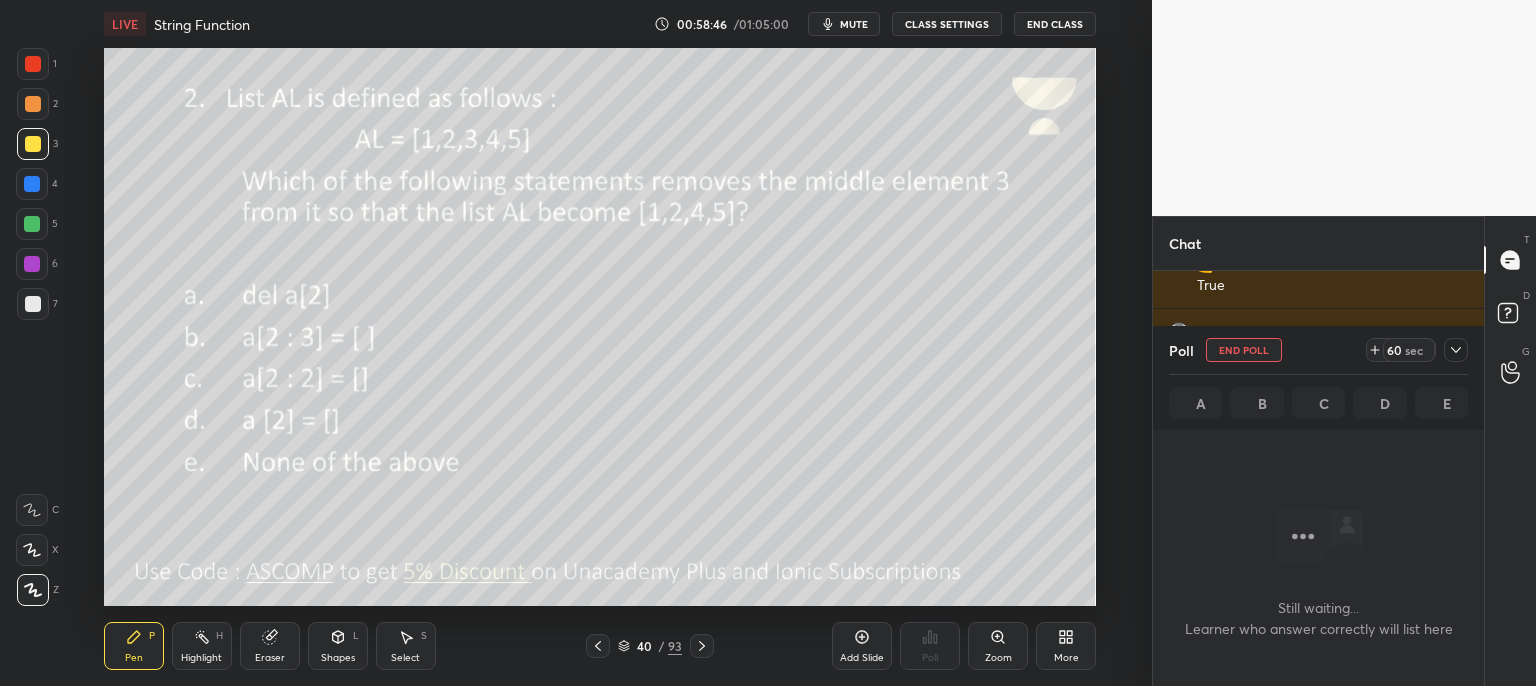 scroll, scrollTop: 257, scrollLeft: 325, axis: both 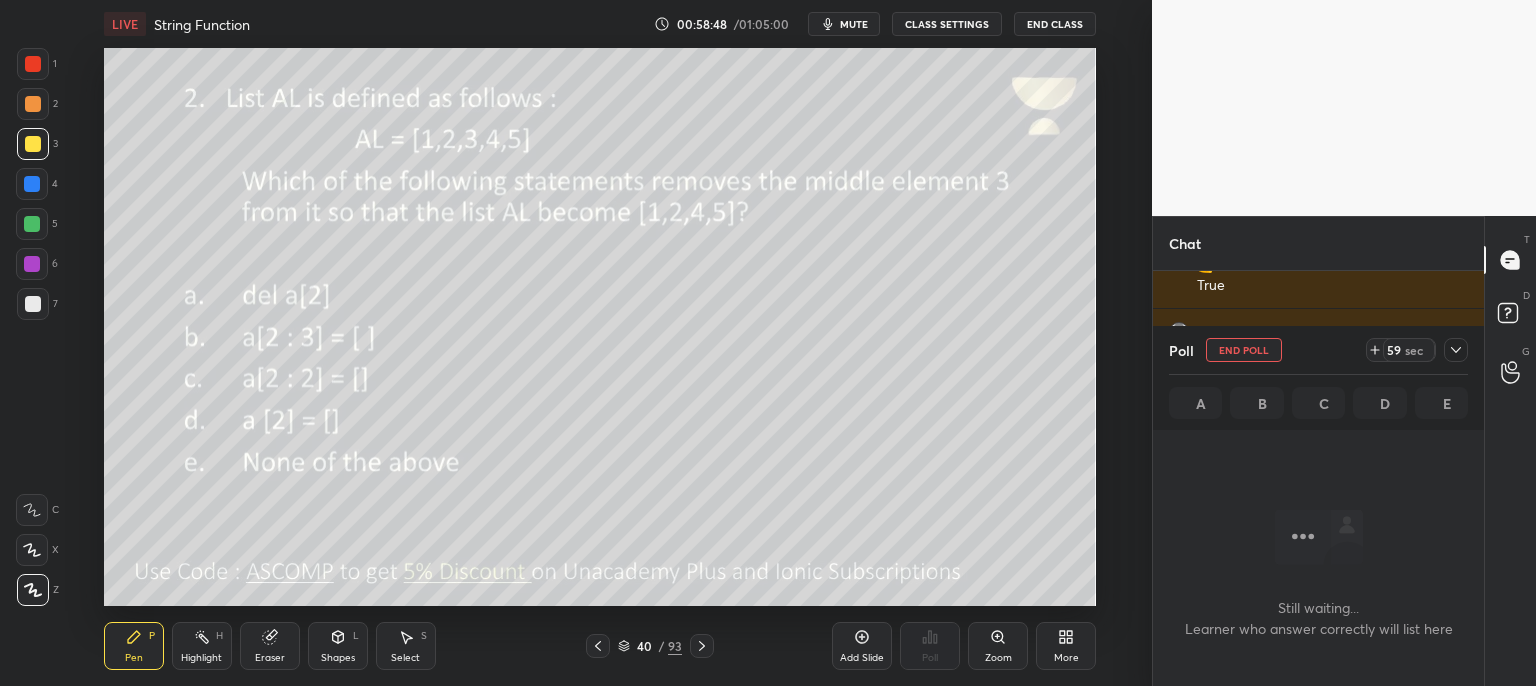 click on "mute" at bounding box center (854, 24) 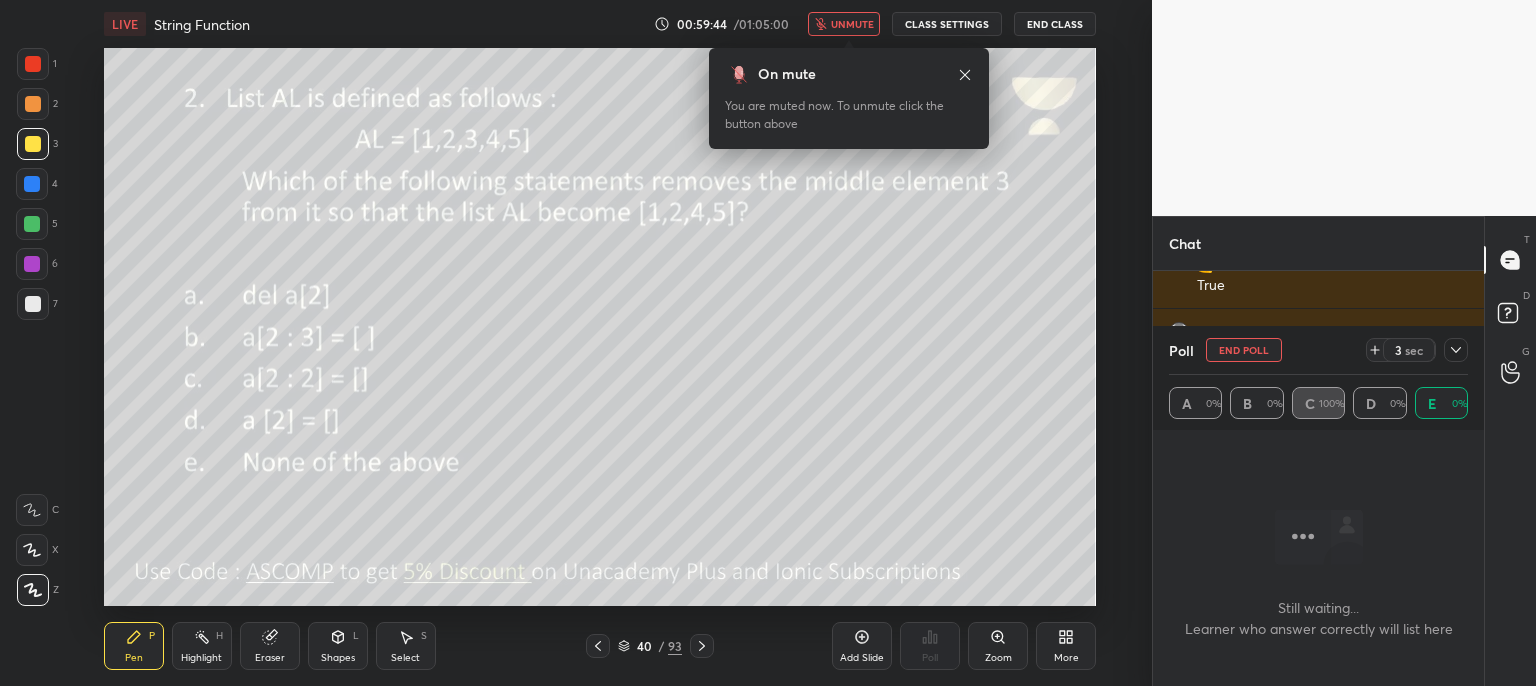 drag, startPoint x: 853, startPoint y: 12, endPoint x: 842, endPoint y: 18, distance: 12.529964 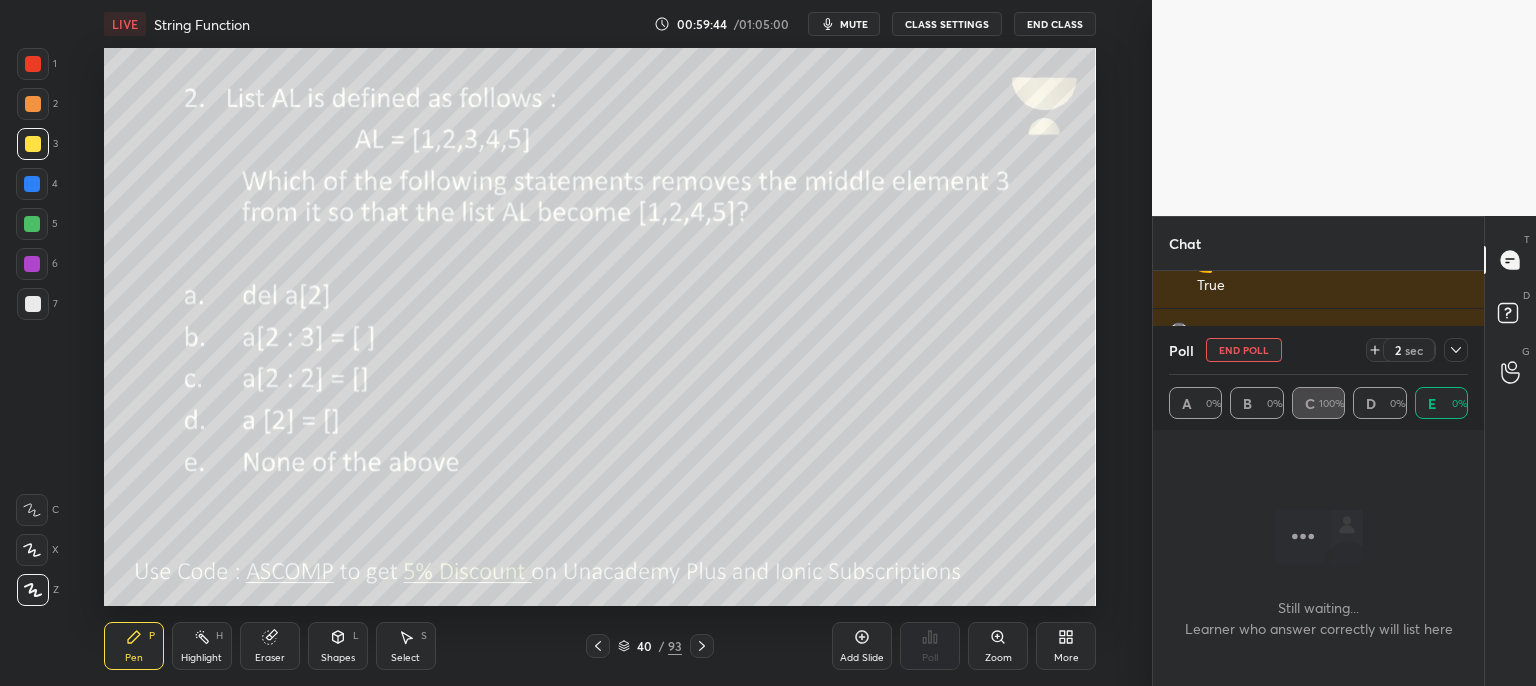 click on "mute" at bounding box center [844, 24] 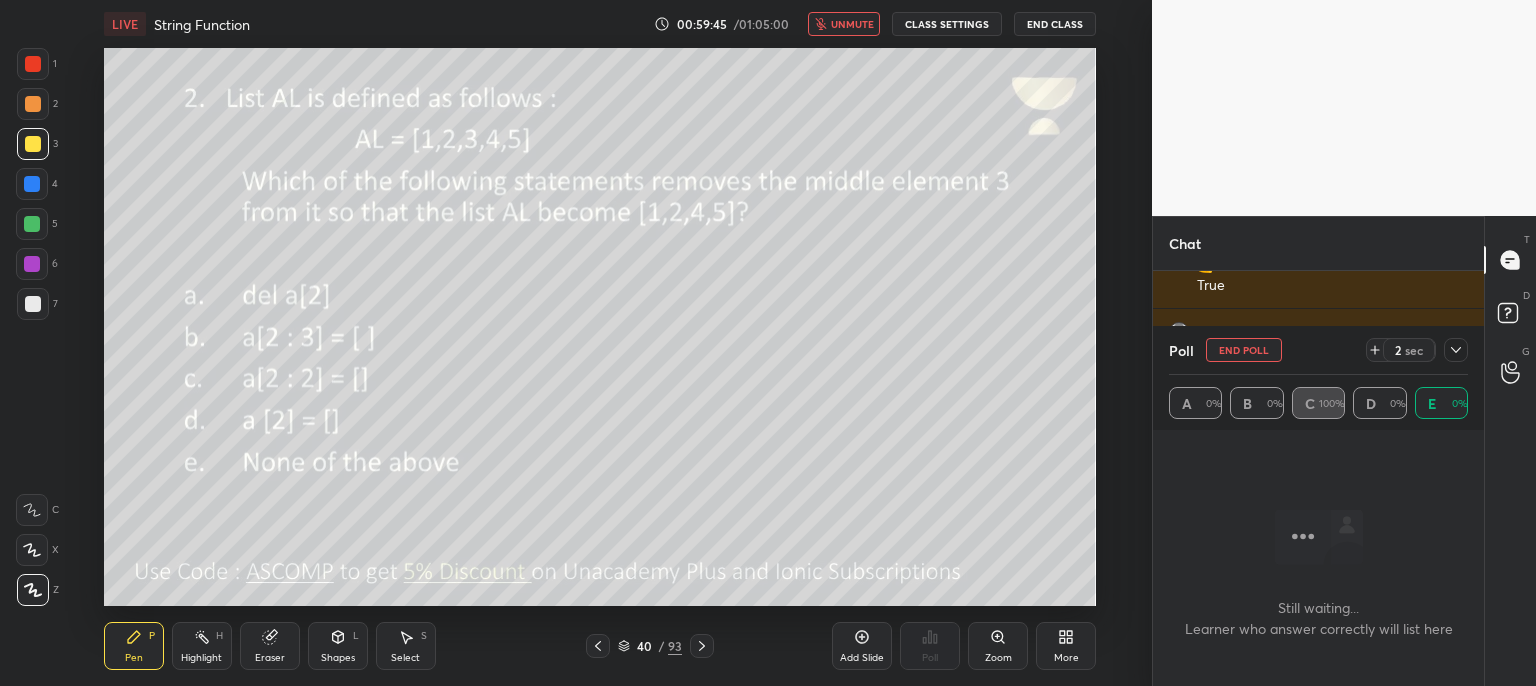 click on "unmute" at bounding box center (852, 24) 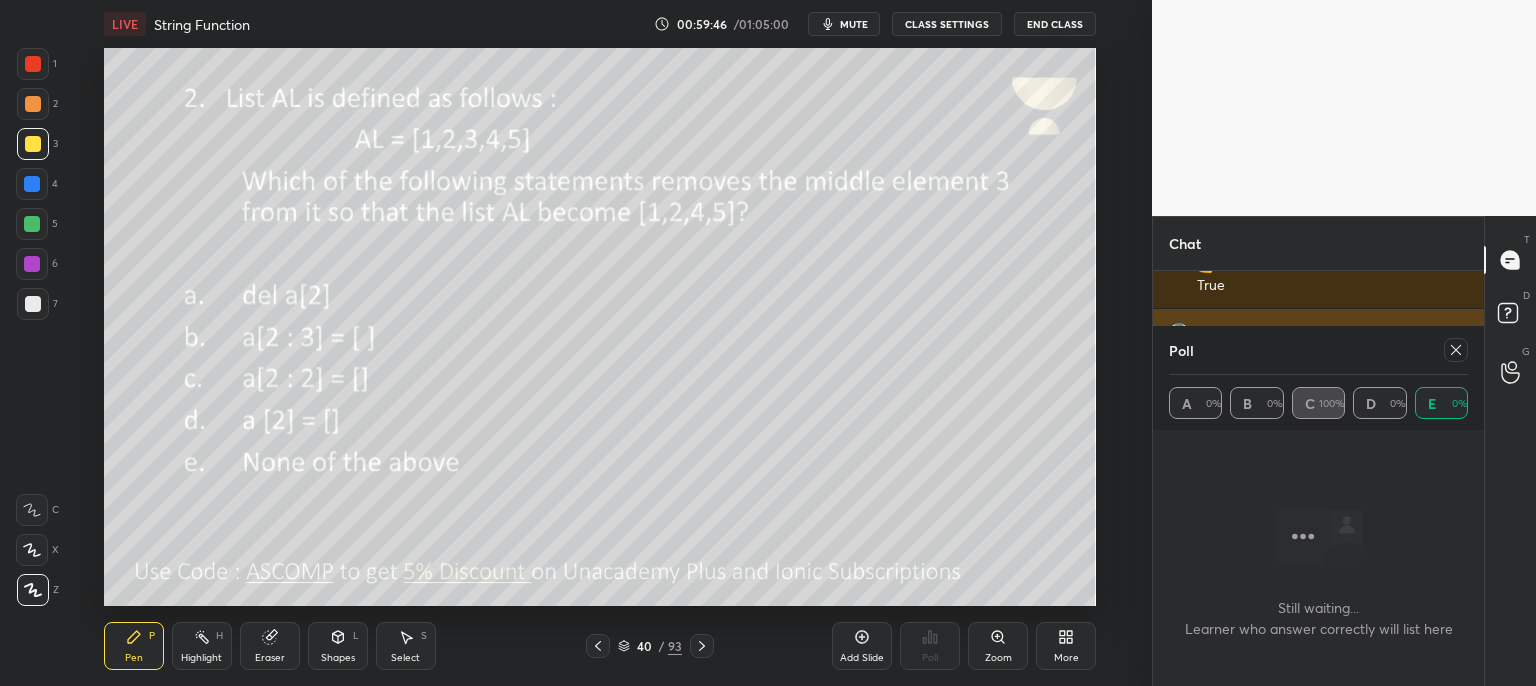 click 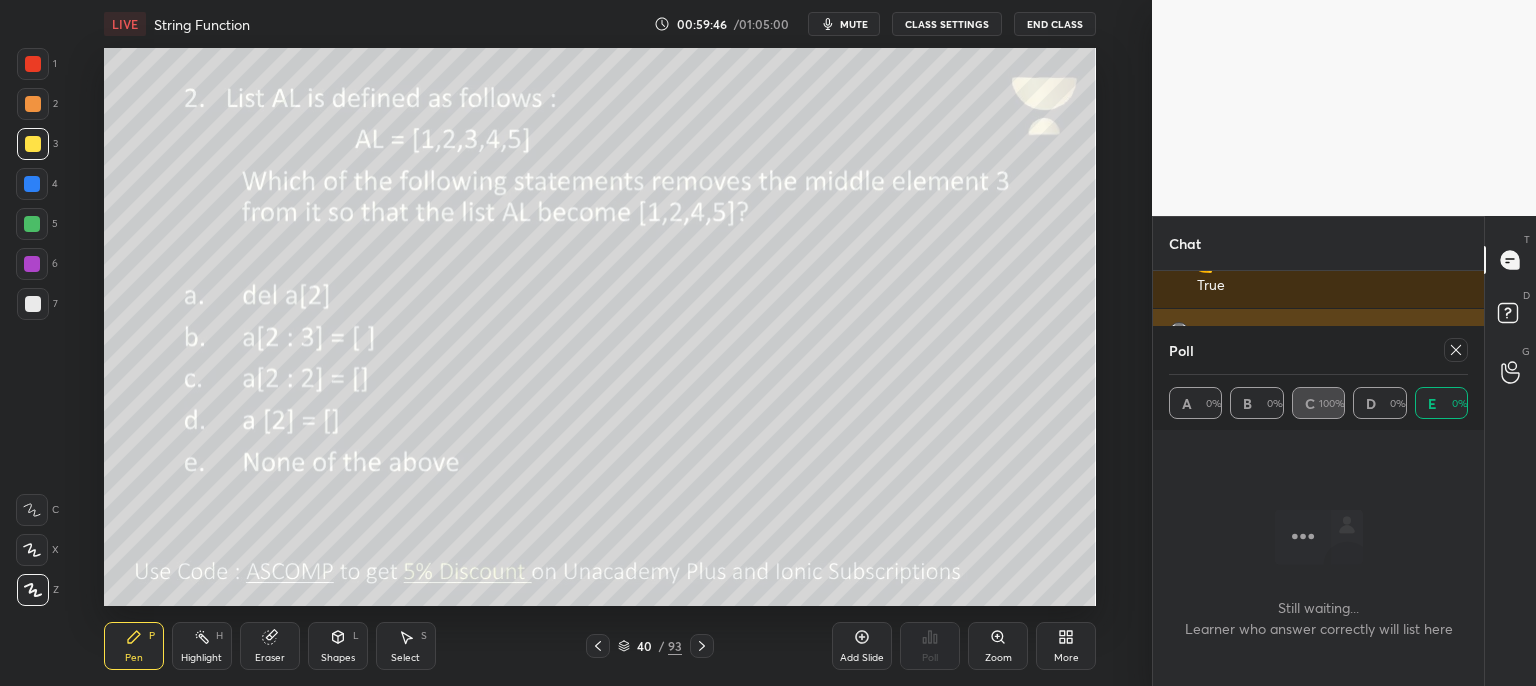 type on "x" 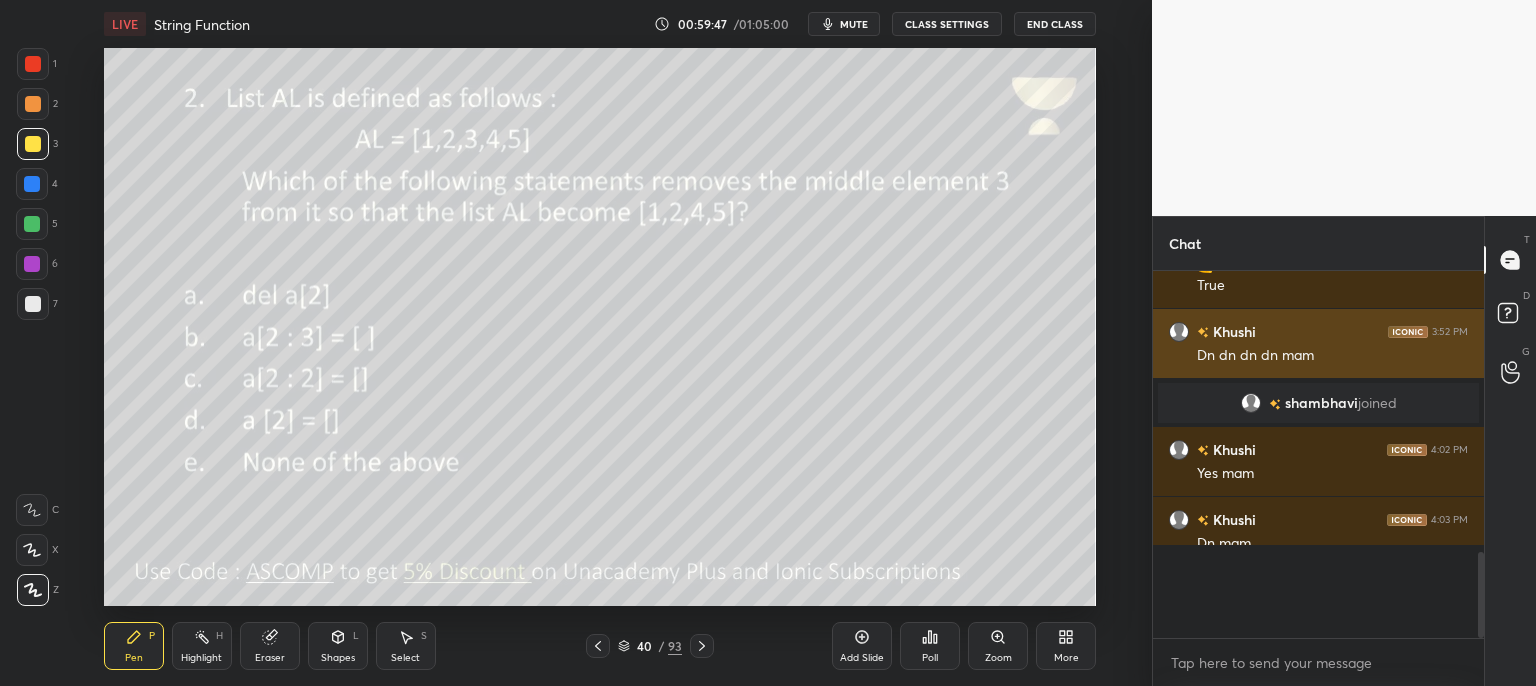 scroll, scrollTop: 6, scrollLeft: 6, axis: both 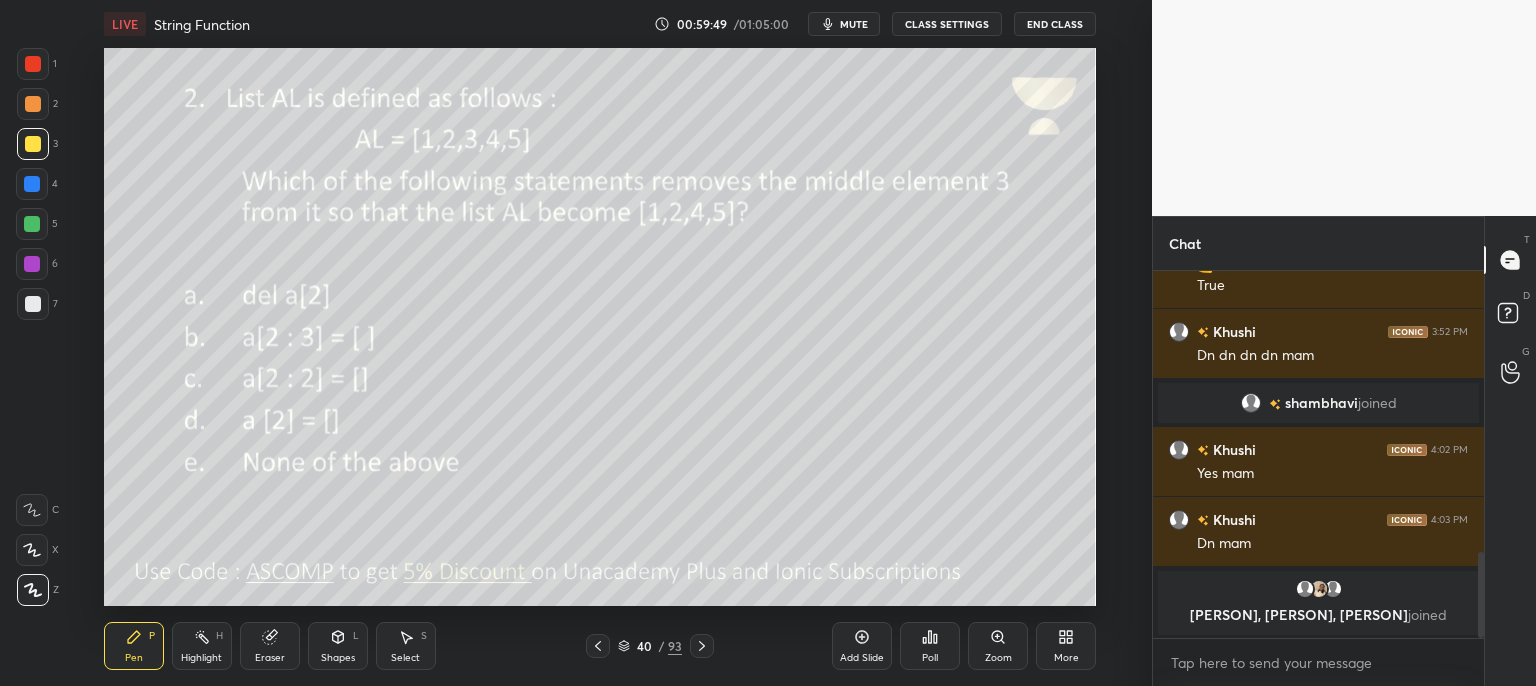 click on "40 / 93" at bounding box center [650, 646] 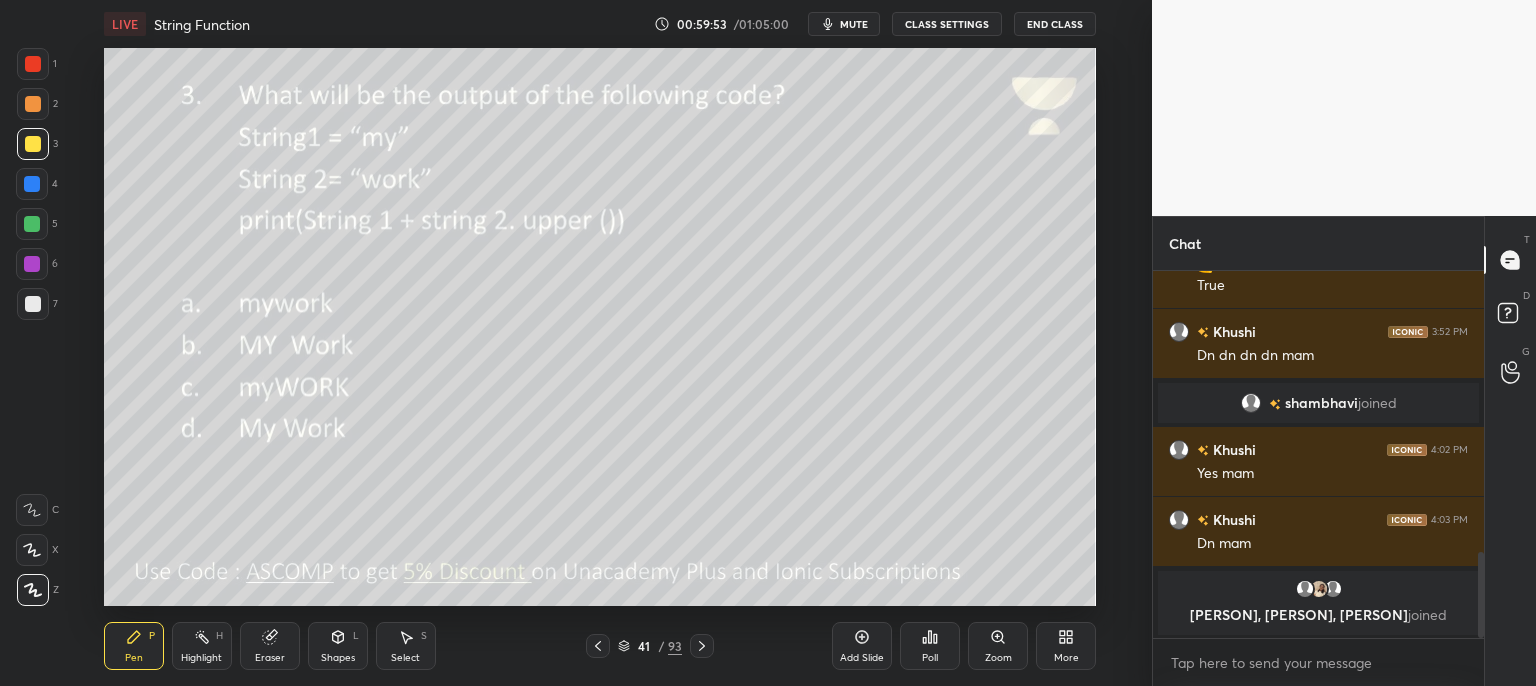 click on "Poll" at bounding box center [930, 646] 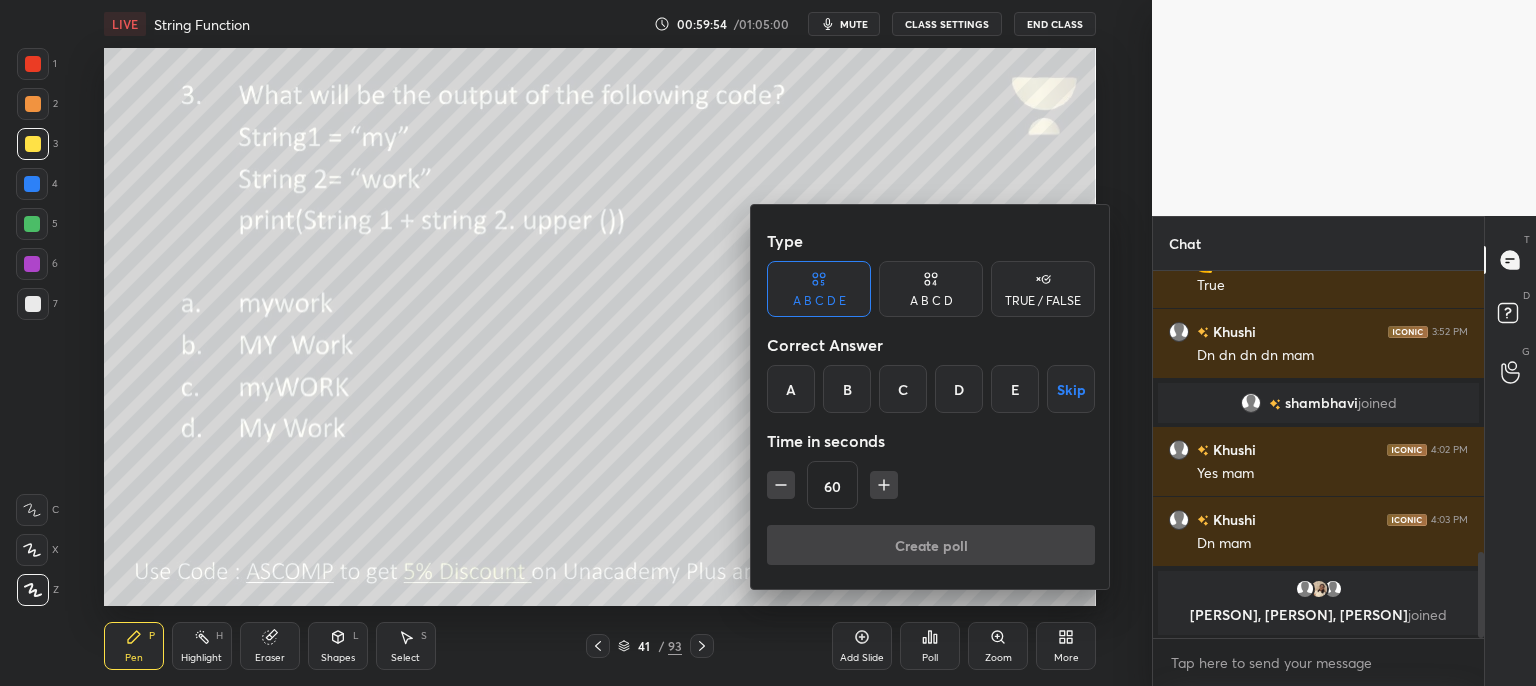click on "C" at bounding box center [903, 389] 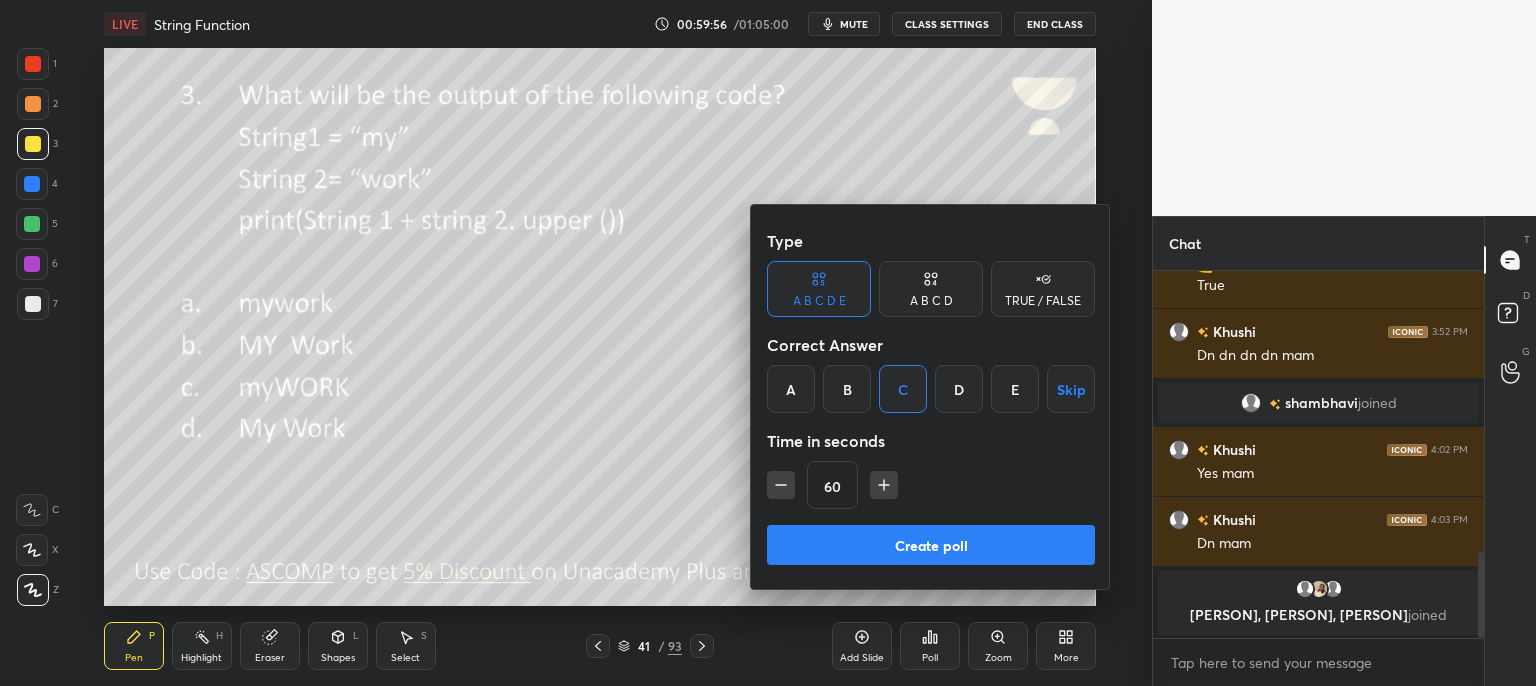 type 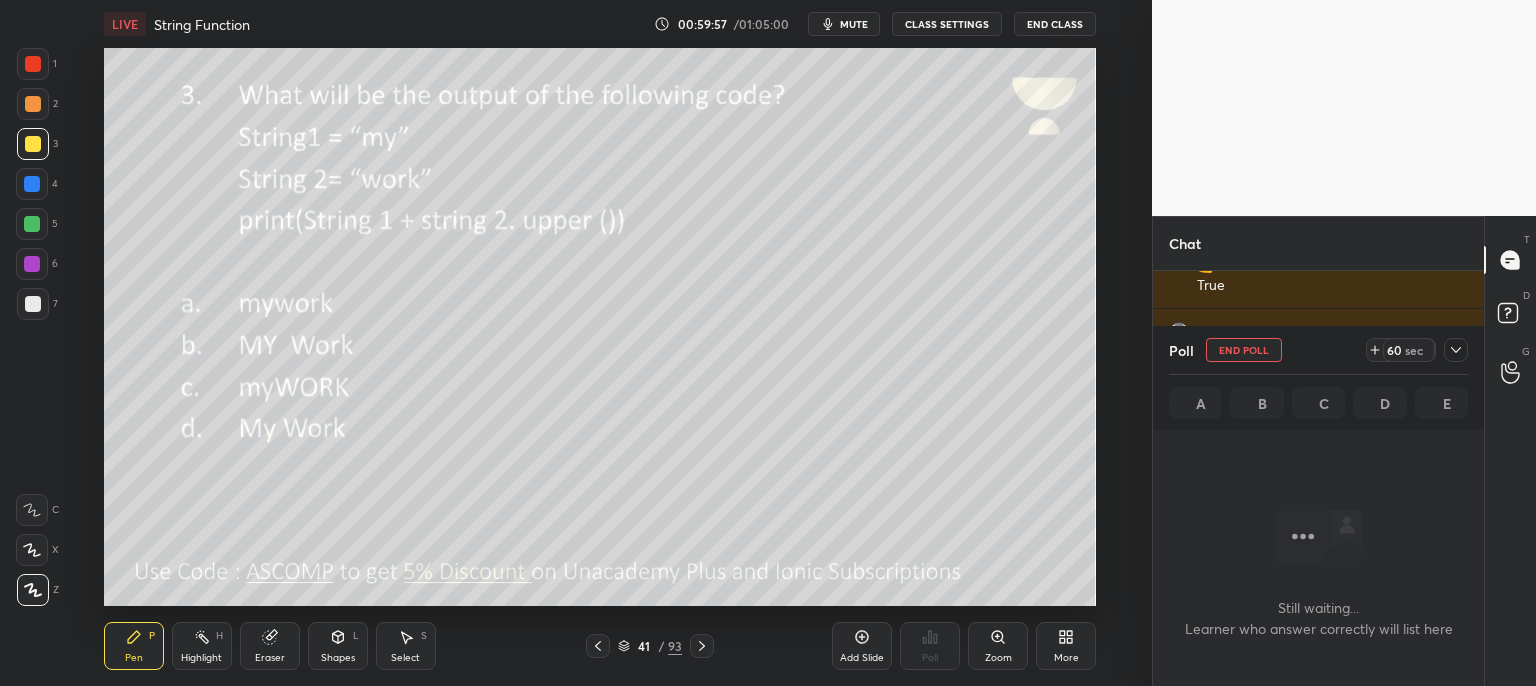 scroll, scrollTop: 257, scrollLeft: 325, axis: both 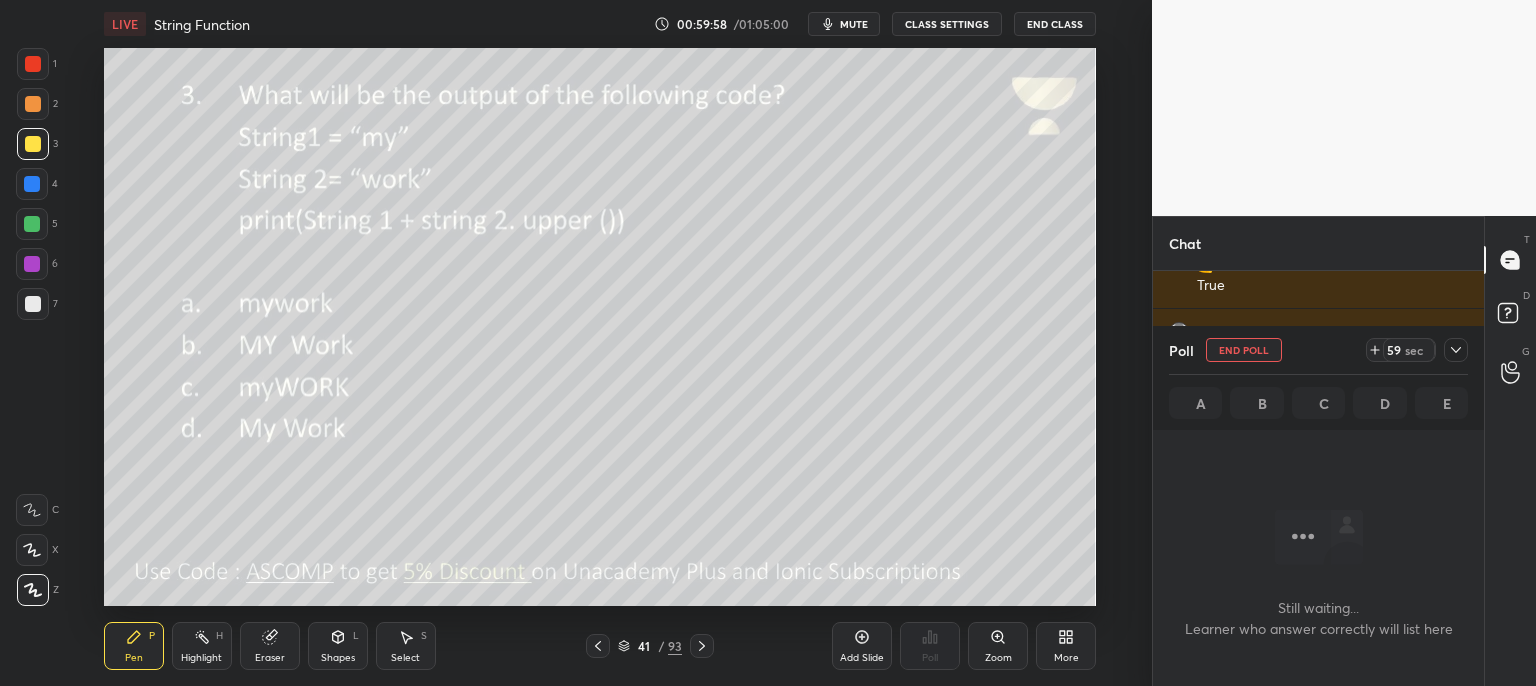 click on "mute" at bounding box center [854, 24] 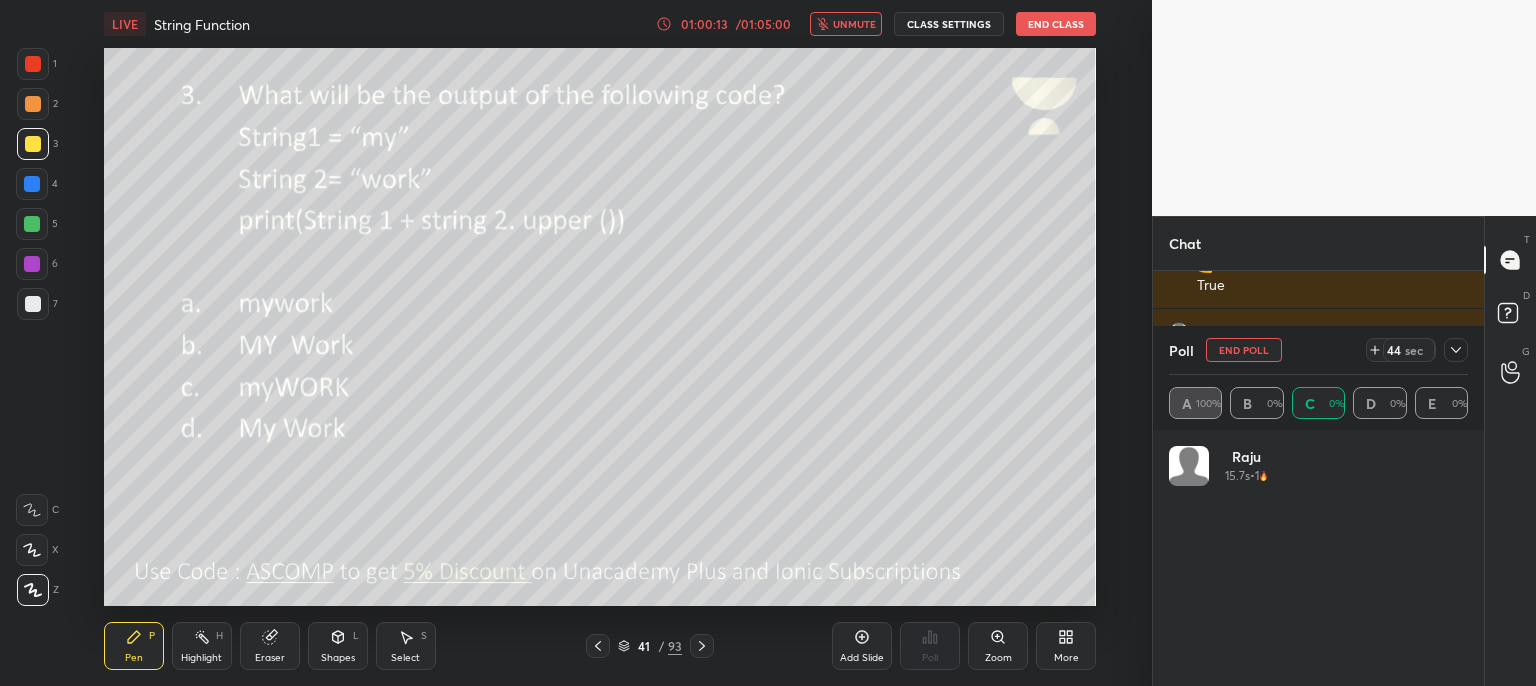 scroll, scrollTop: 6, scrollLeft: 6, axis: both 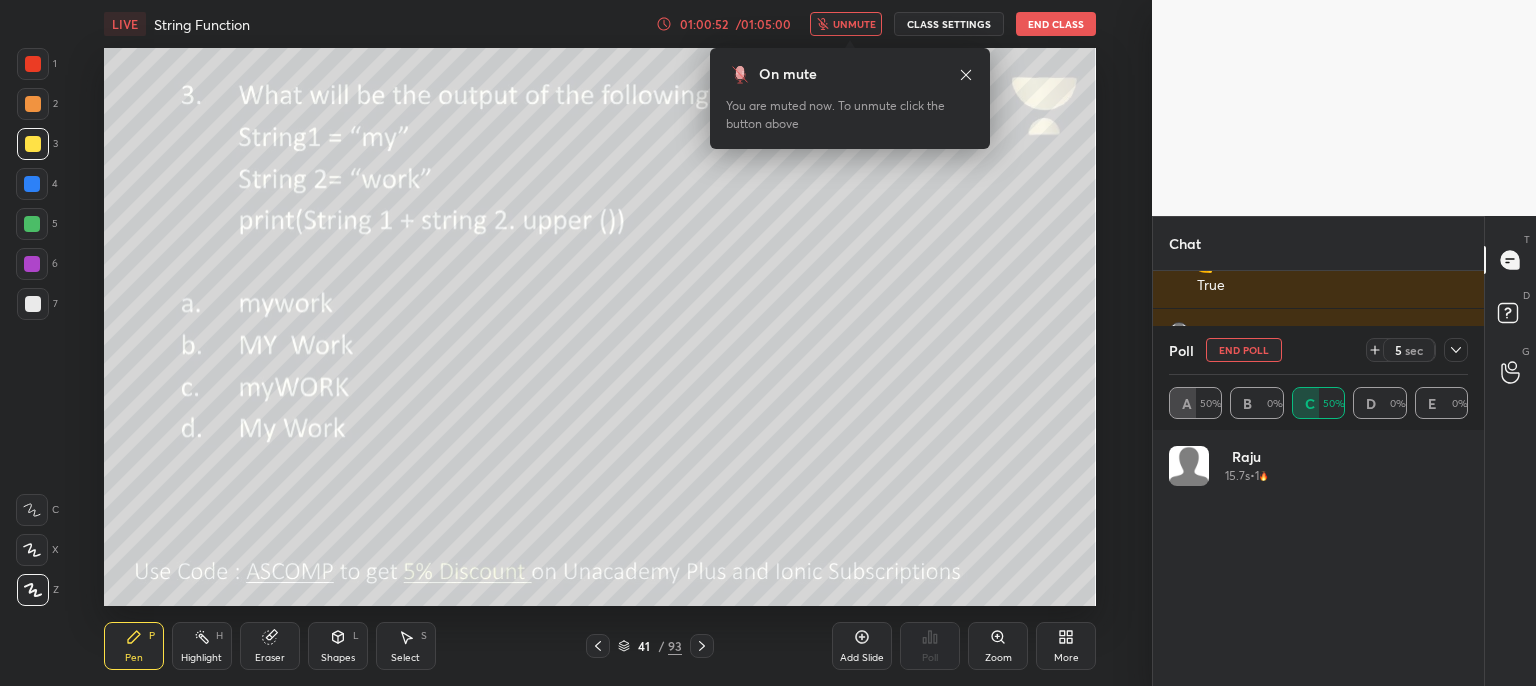 click on "unmute" at bounding box center (854, 24) 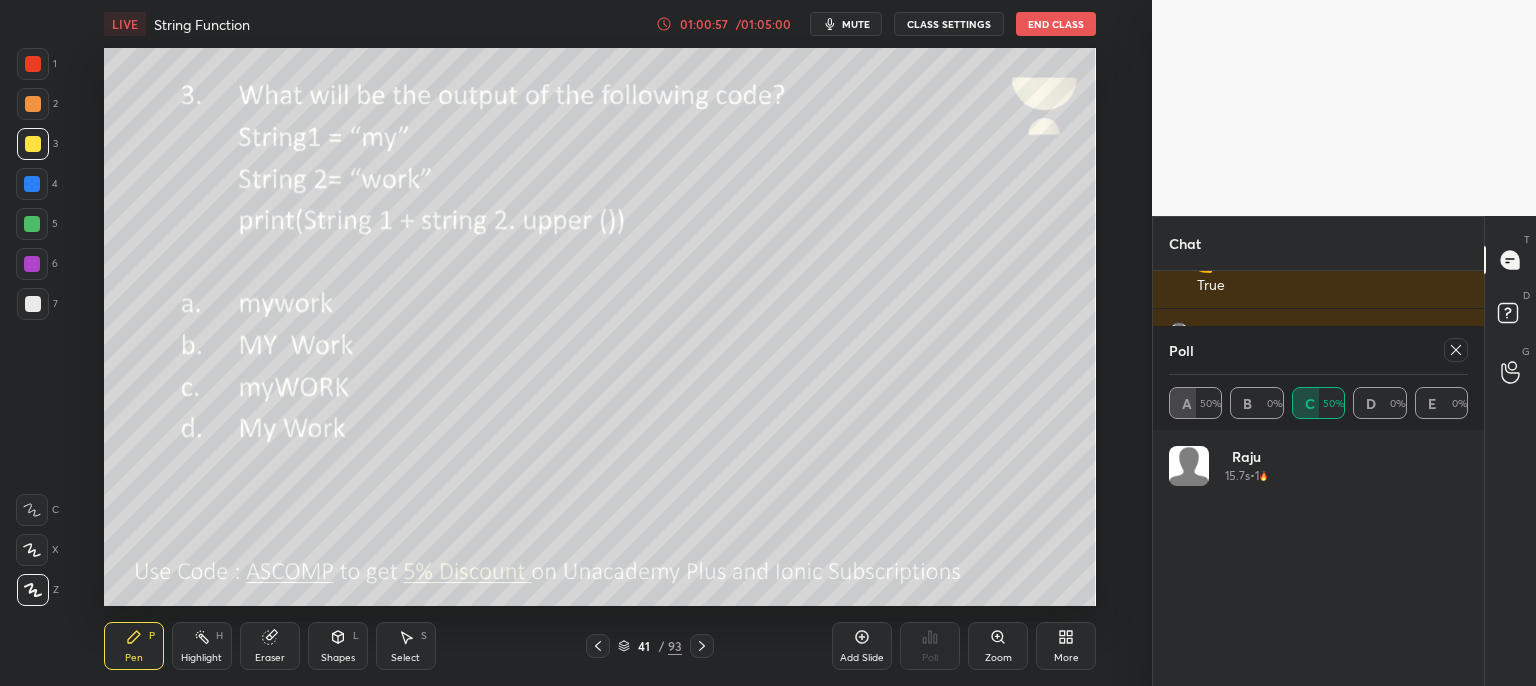 click 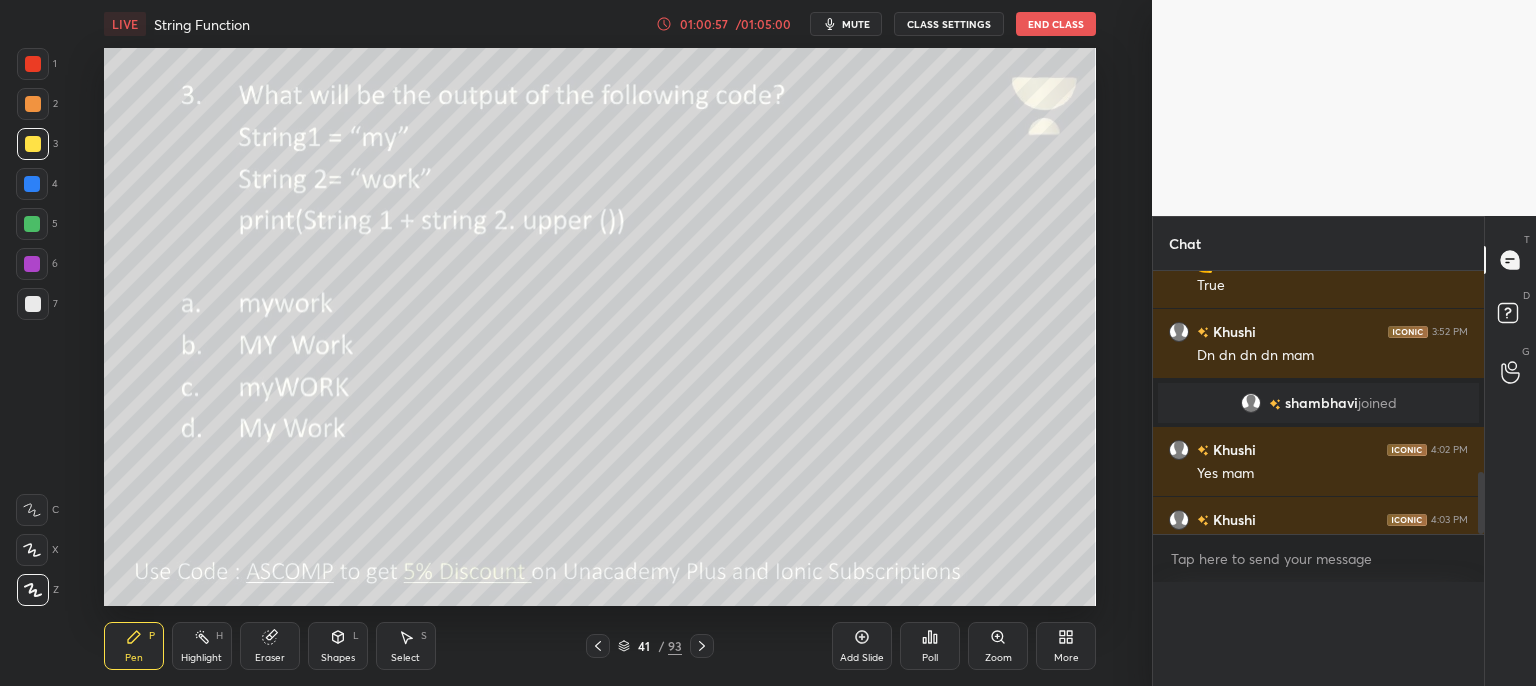 scroll, scrollTop: 0, scrollLeft: 6, axis: horizontal 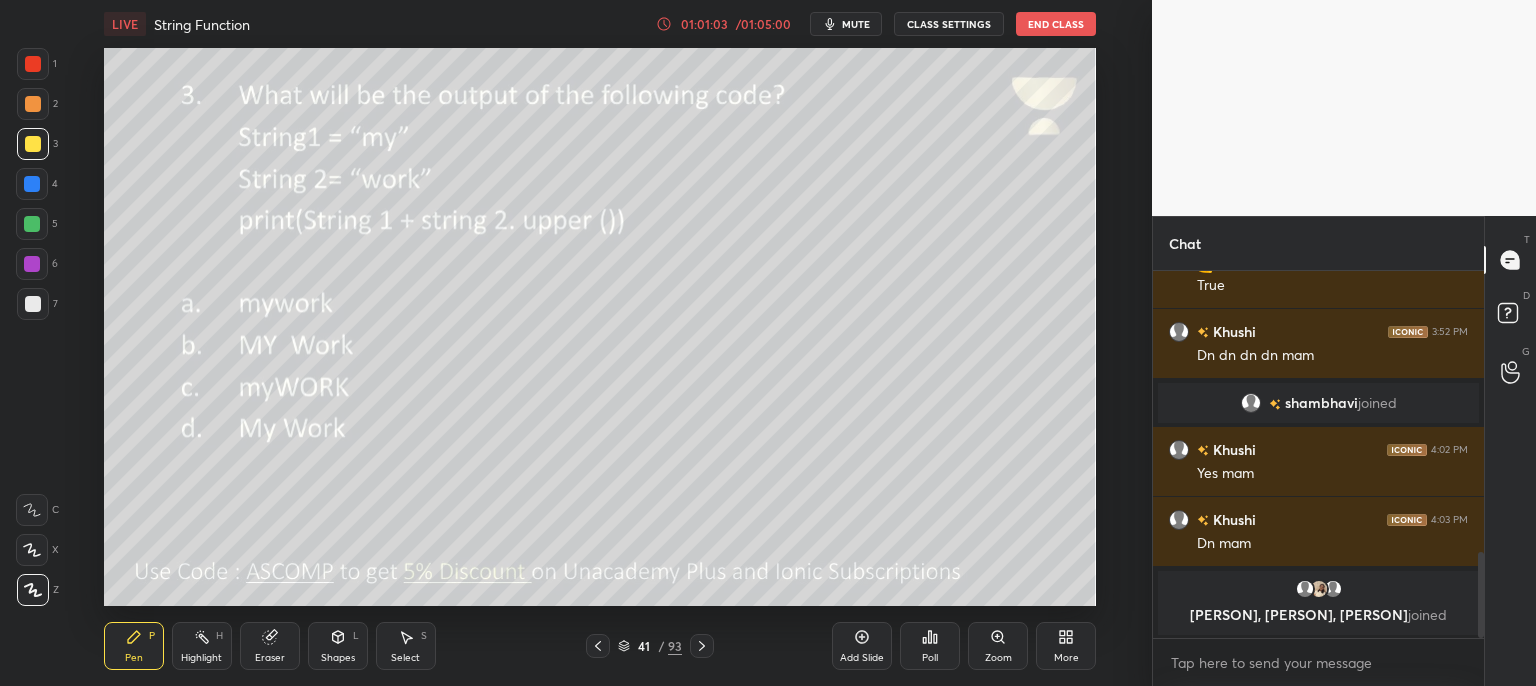 click 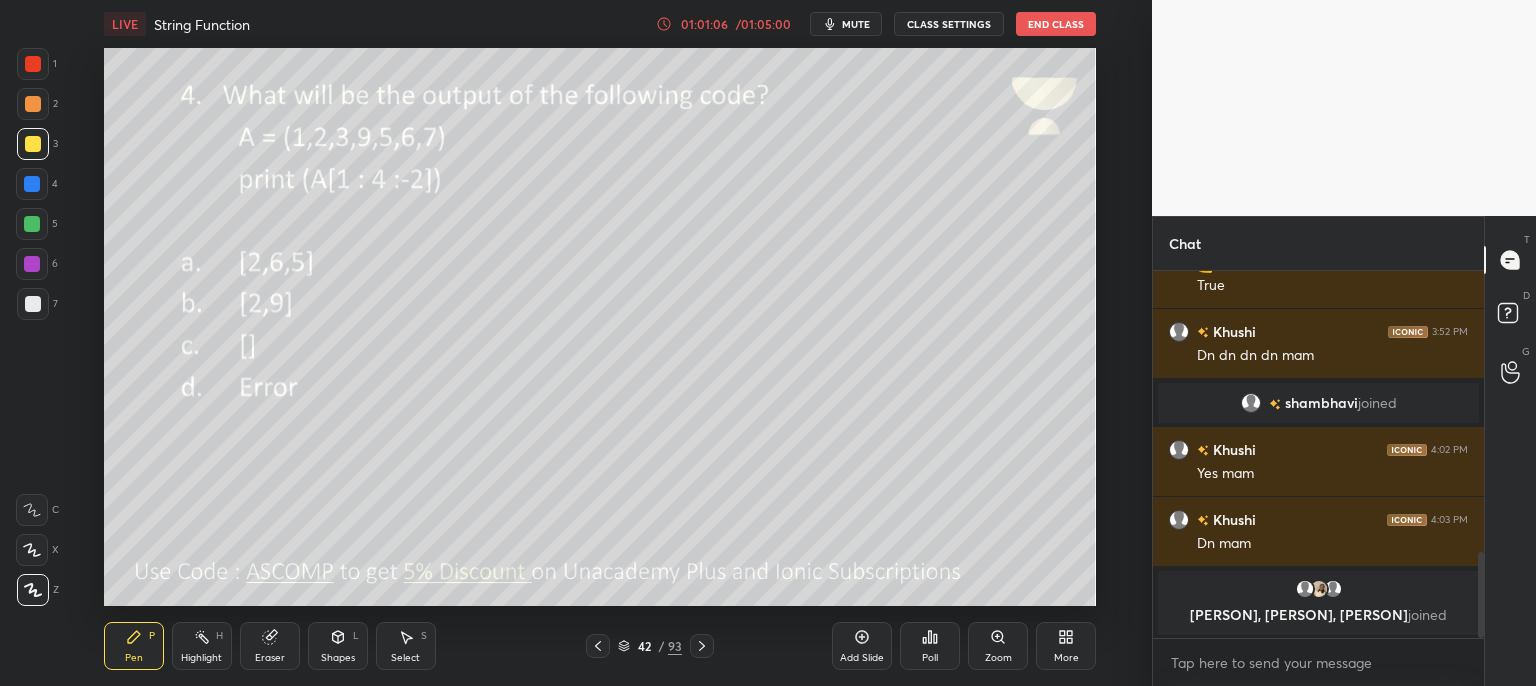 click 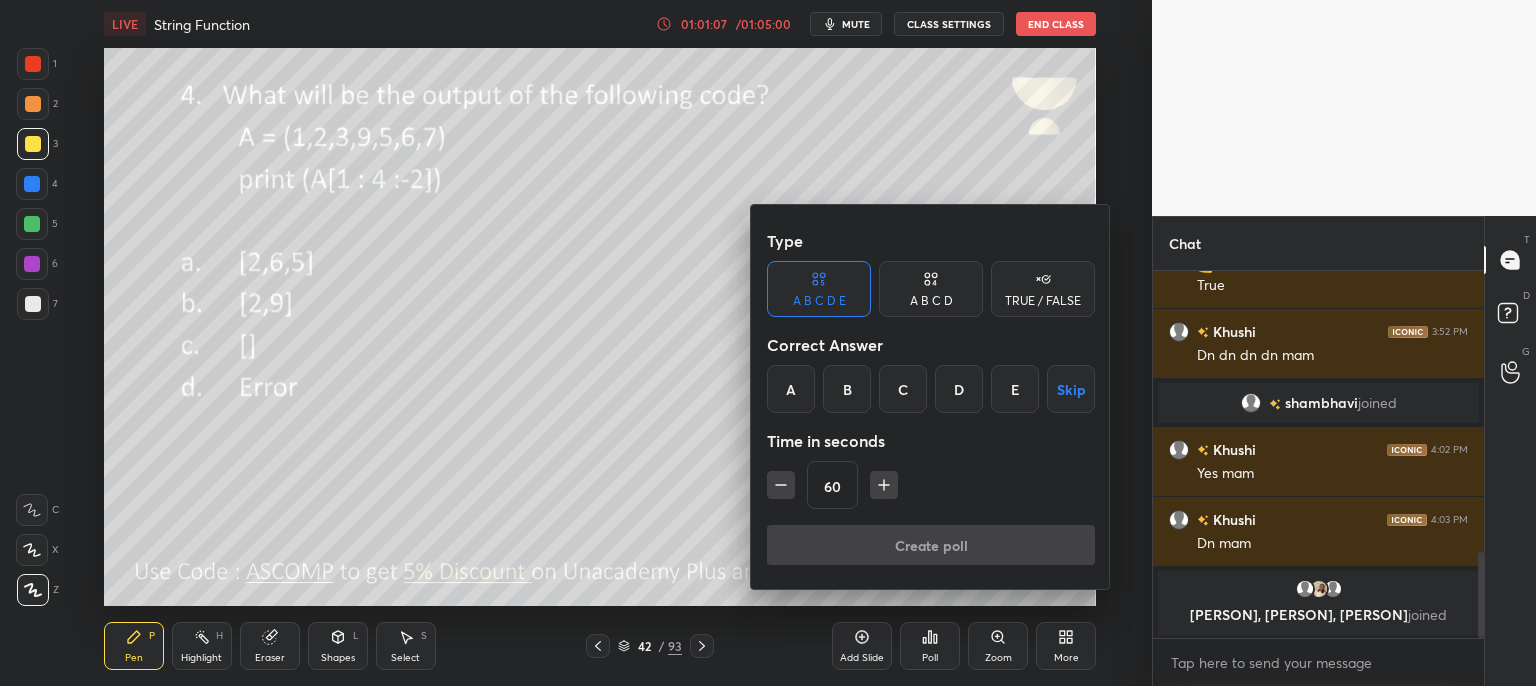 drag, startPoint x: 948, startPoint y: 277, endPoint x: 948, endPoint y: 291, distance: 14 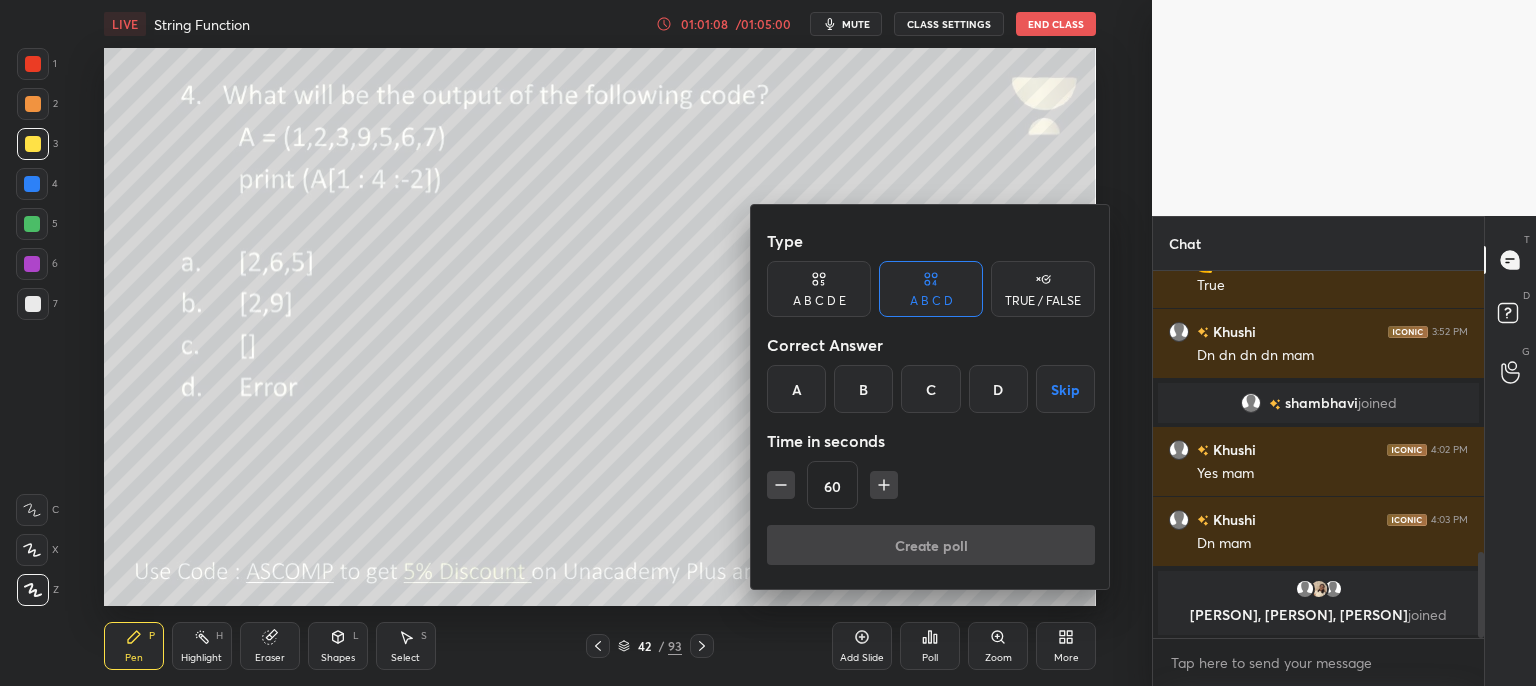 drag, startPoint x: 935, startPoint y: 386, endPoint x: 931, endPoint y: 399, distance: 13.601471 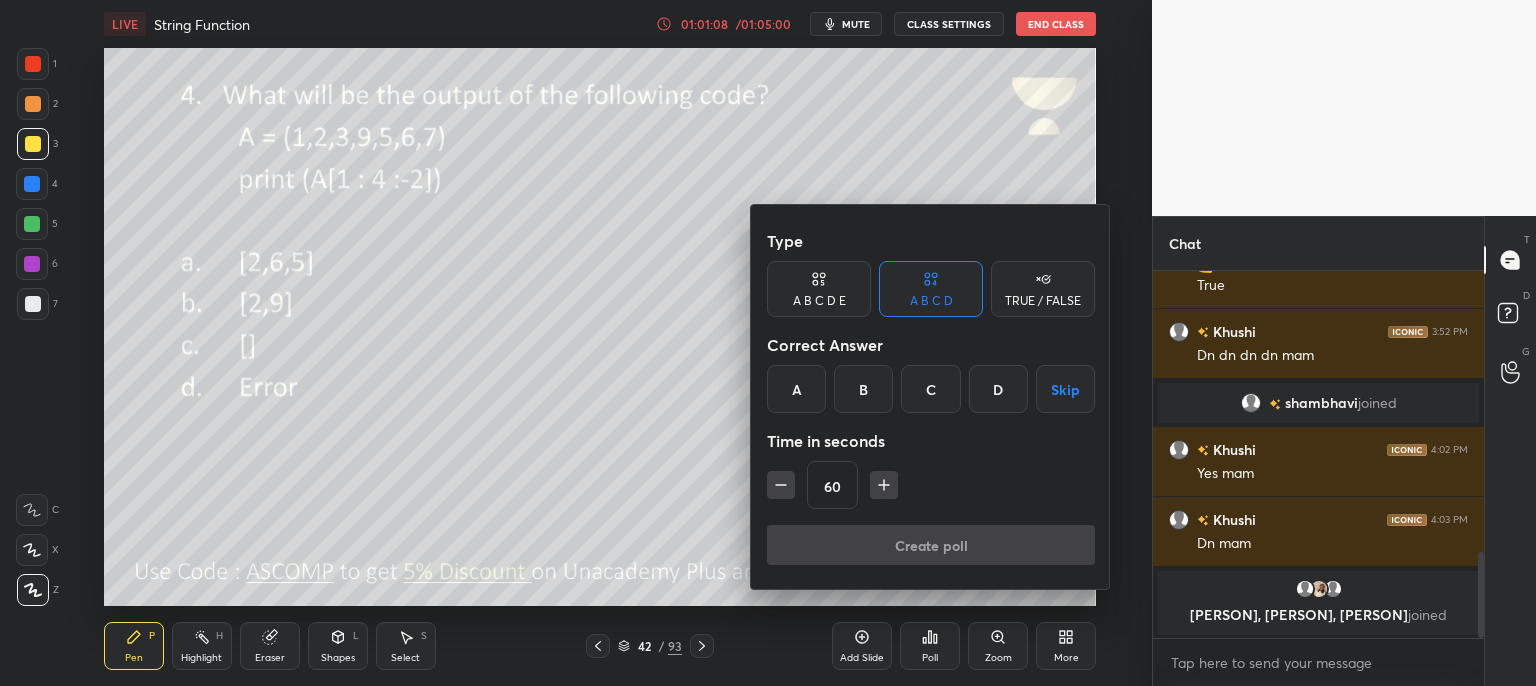 click on "C" at bounding box center (930, 389) 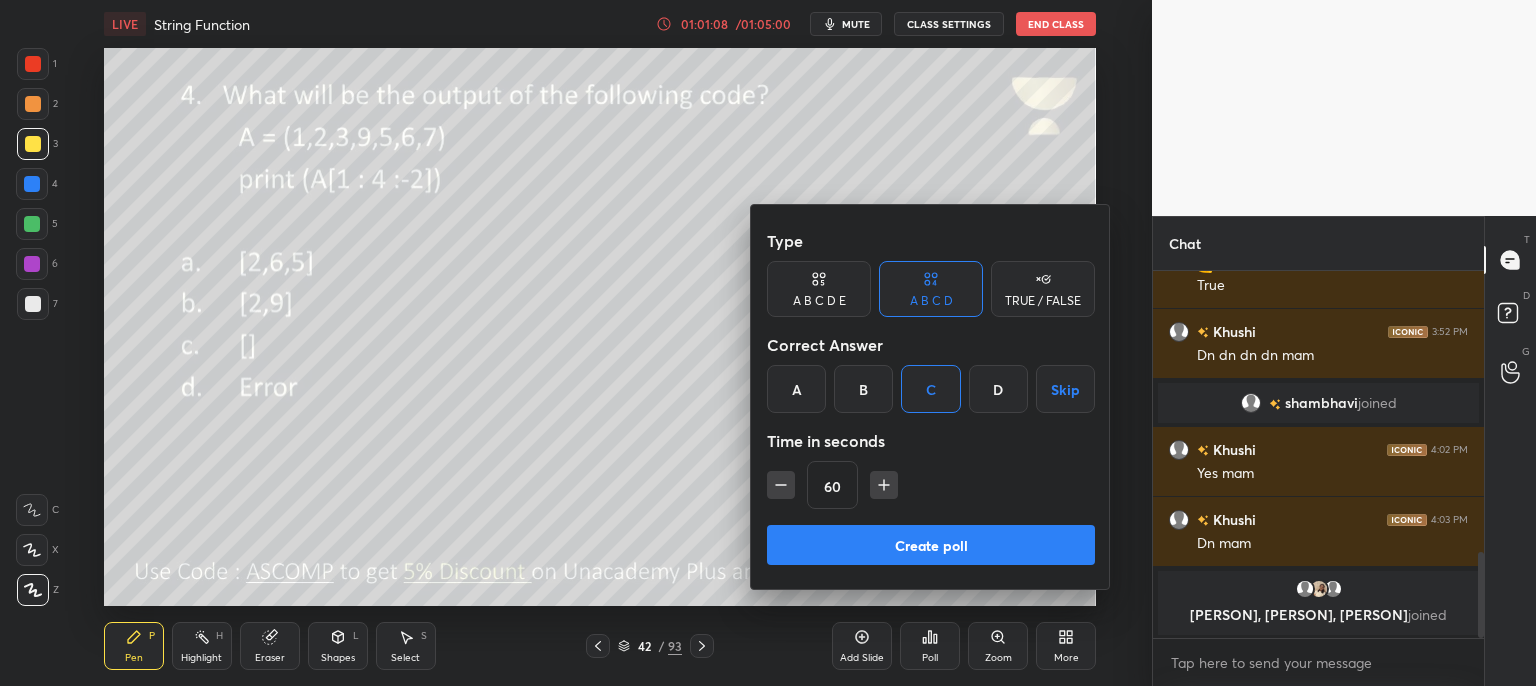 click on "Create poll" at bounding box center [931, 545] 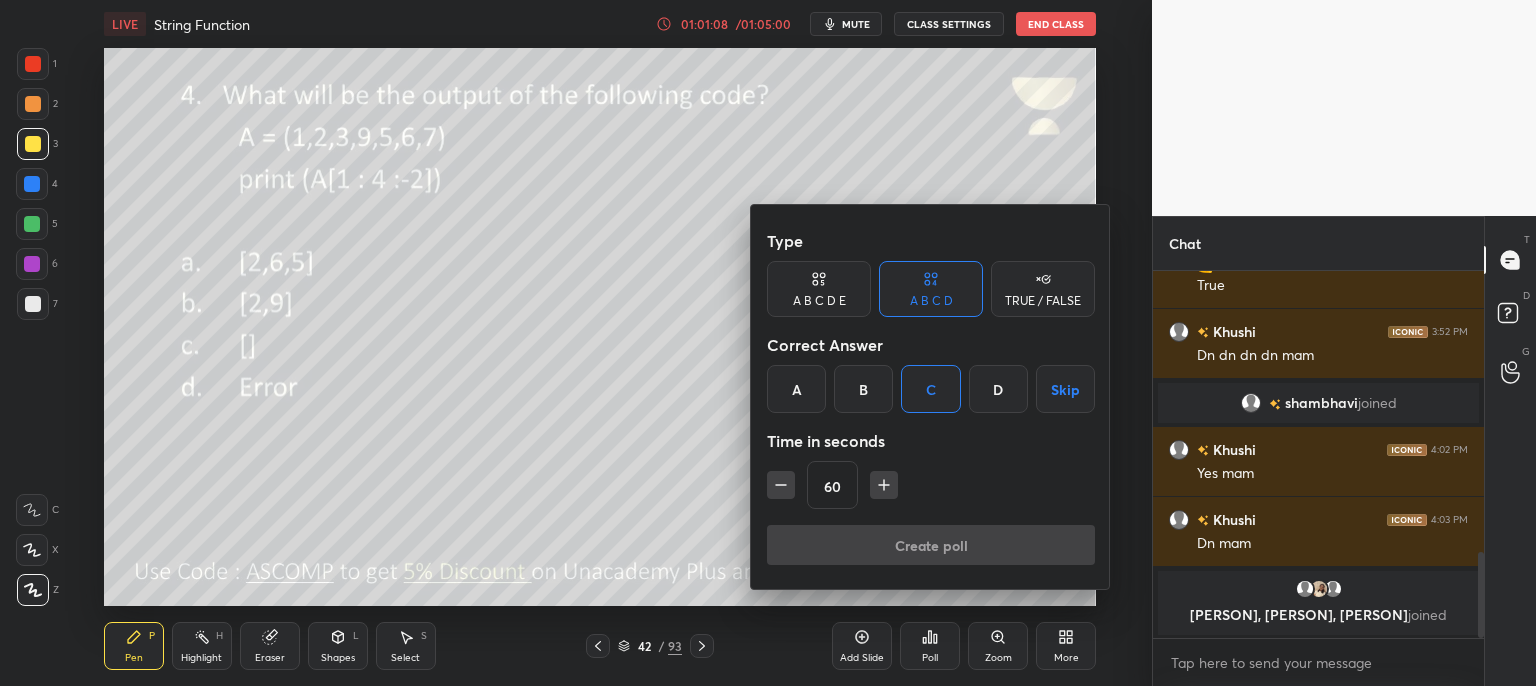 scroll, scrollTop: 275, scrollLeft: 325, axis: both 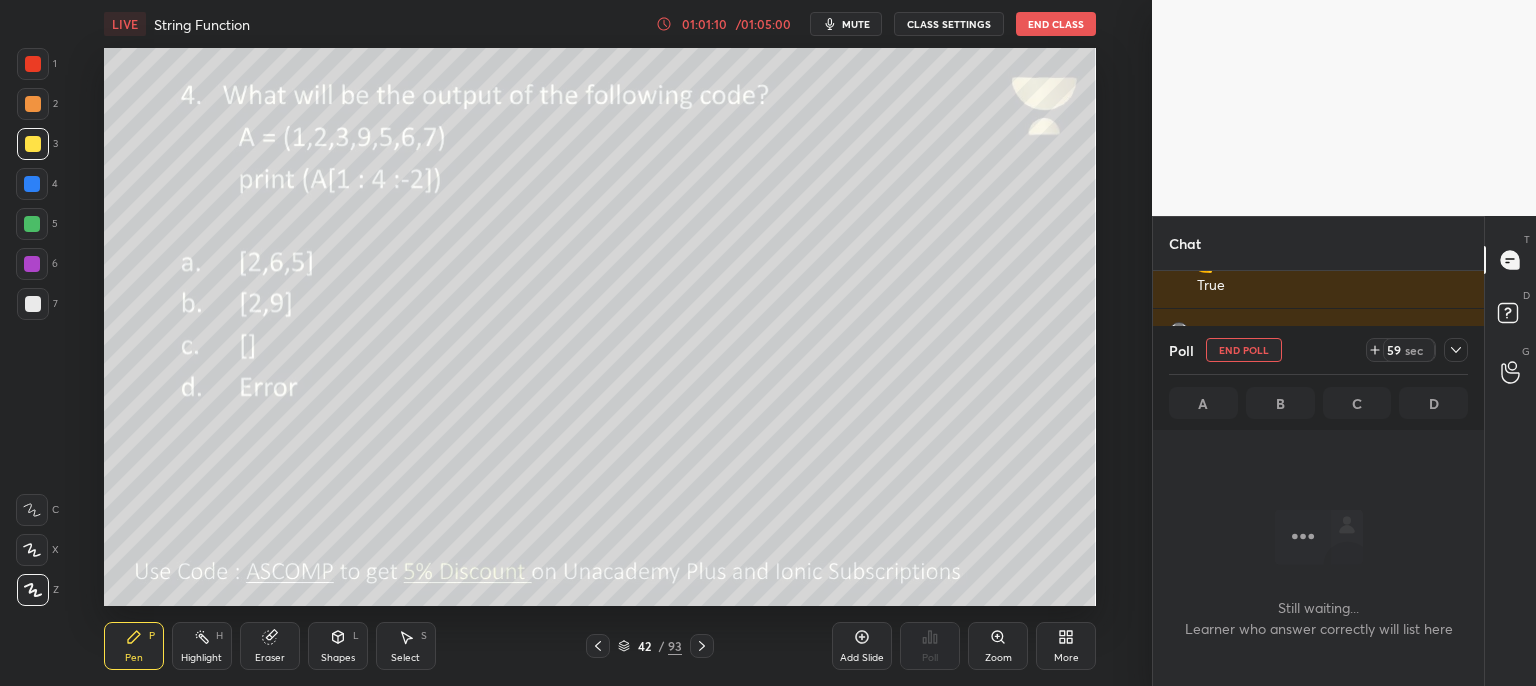 click on "mute" at bounding box center [856, 24] 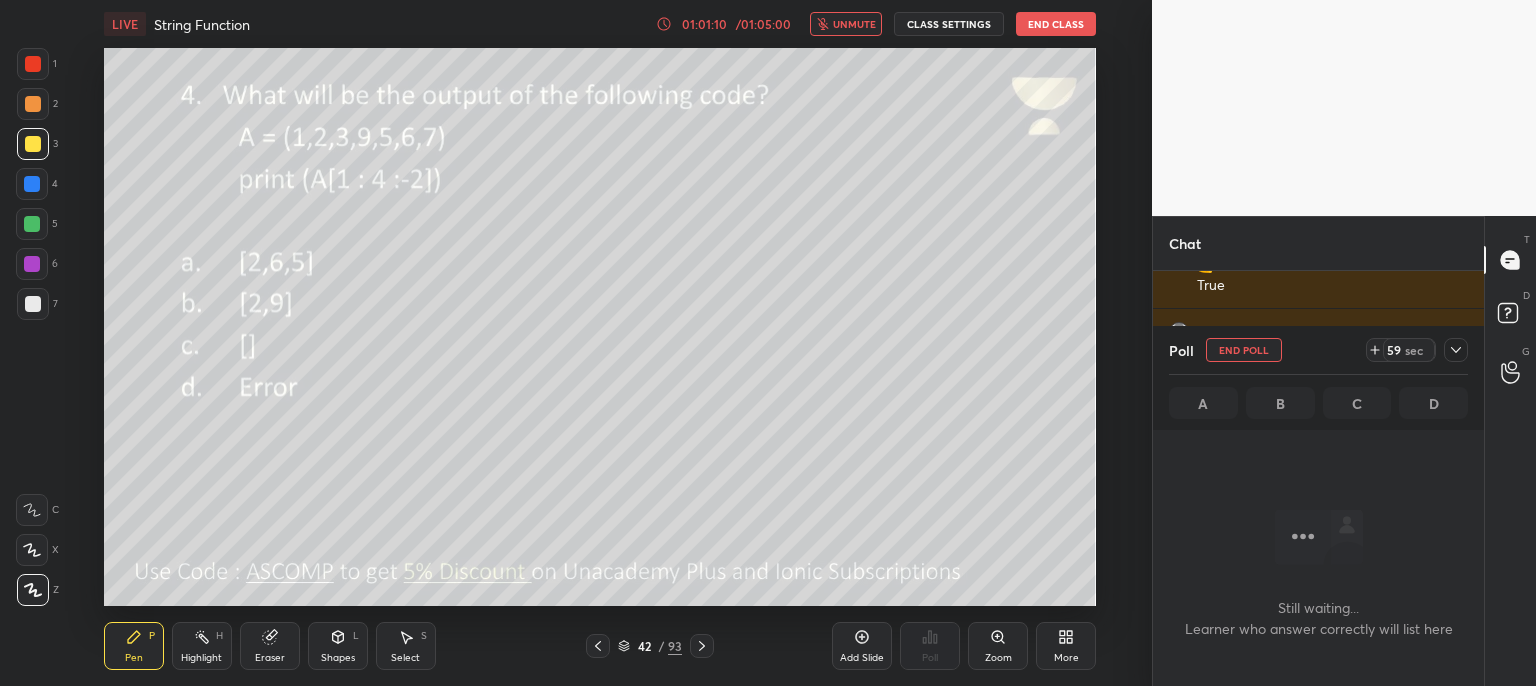 click on "1 2 3 4 5 6 7 C X Z C X Z E E Erase all   H H LIVE String Function 01:01:10 /  01:05:00 unmute CLASS SETTINGS End Class Setting up your live class Poll for   secs No correct answer Start poll Back String Function • L3 of Course on Python Programming Language: String for CBSE Class 11 [PERSON] [LASTNAME] Pen P Highlight H Eraser Shapes L Select S 42 / 93 Add Slide Poll Zoom More Chat [PERSON] 3:49 PM Done mam [PERSON] 3:50 PM True 👍 True [PERSON] 3:52 PM Dn dn dn dn mam [PERSON]  joined [PERSON] 4:02 PM Yes mam [PERSON] 4:03 PM Dn mam [PERSON], [PERSON], [PERSON]  joined 1 NEW MESSAGE Enable hand raising Enable raise hand to speak to learners. Once enabled, chat will be turned off temporarily. Enable x   introducing Raise a hand with a doubt Now learners can raise their hand along with a doubt  How it works? Doubts asked by learners will show up here NEW DOUBTS ASKED No one has raised a hand yet Can't raise hand Looks like educator just invited you to speak. Please wait before you can raise your hand again. Got it Poll End Poll" at bounding box center [768, 343] 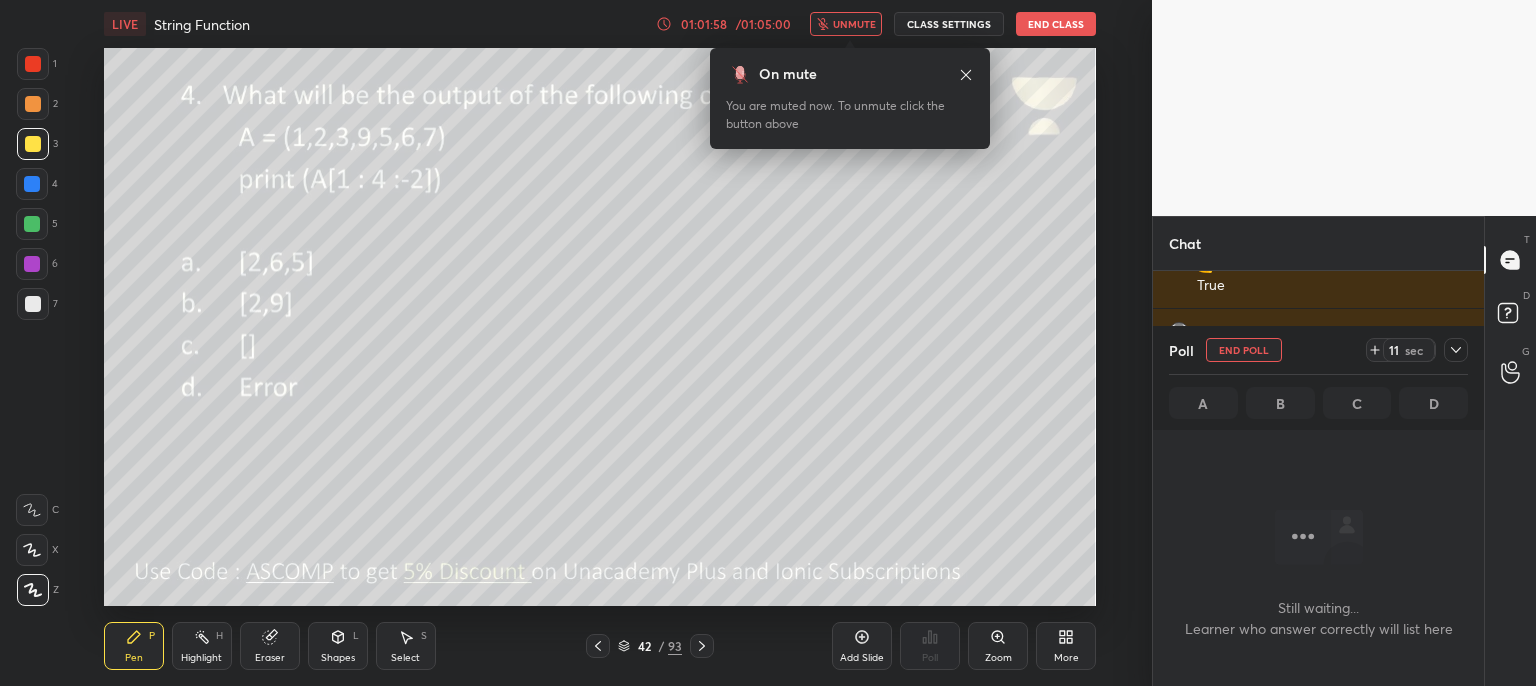 click 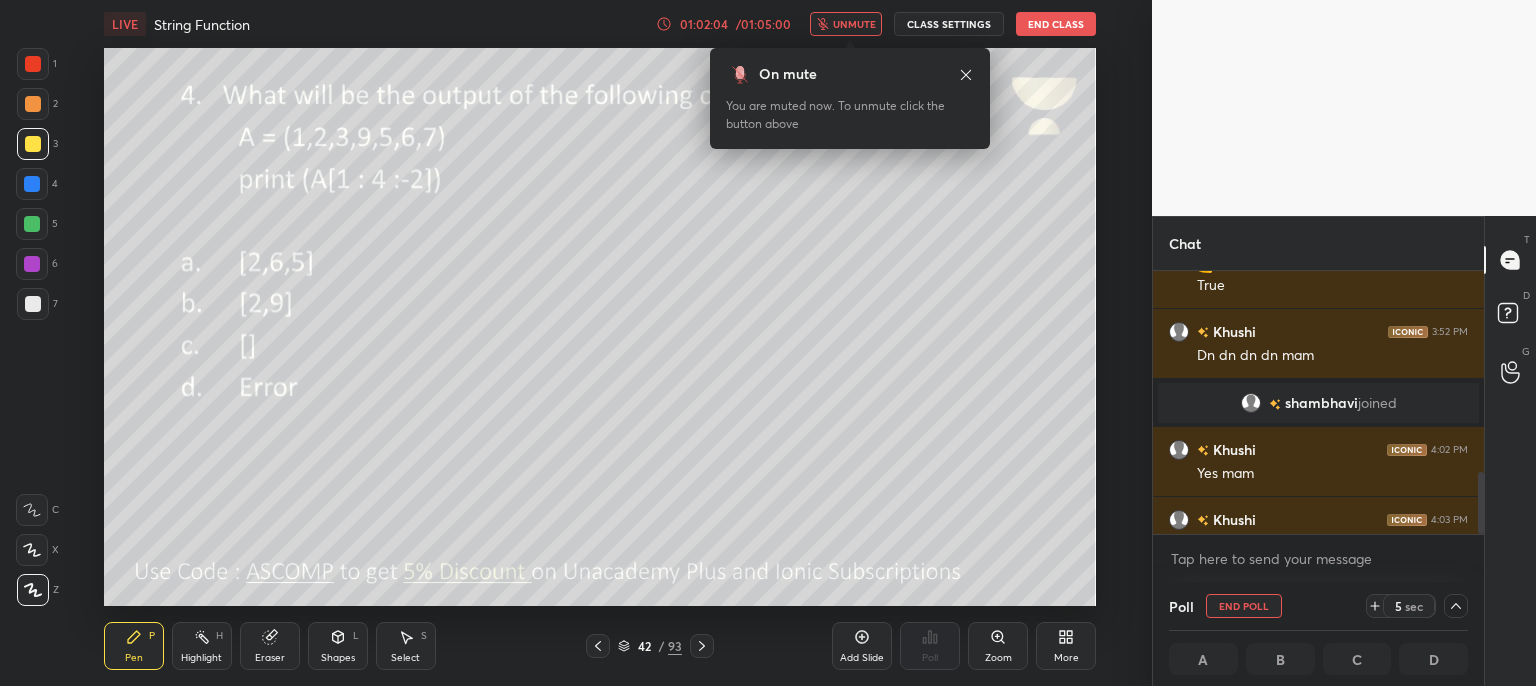 click 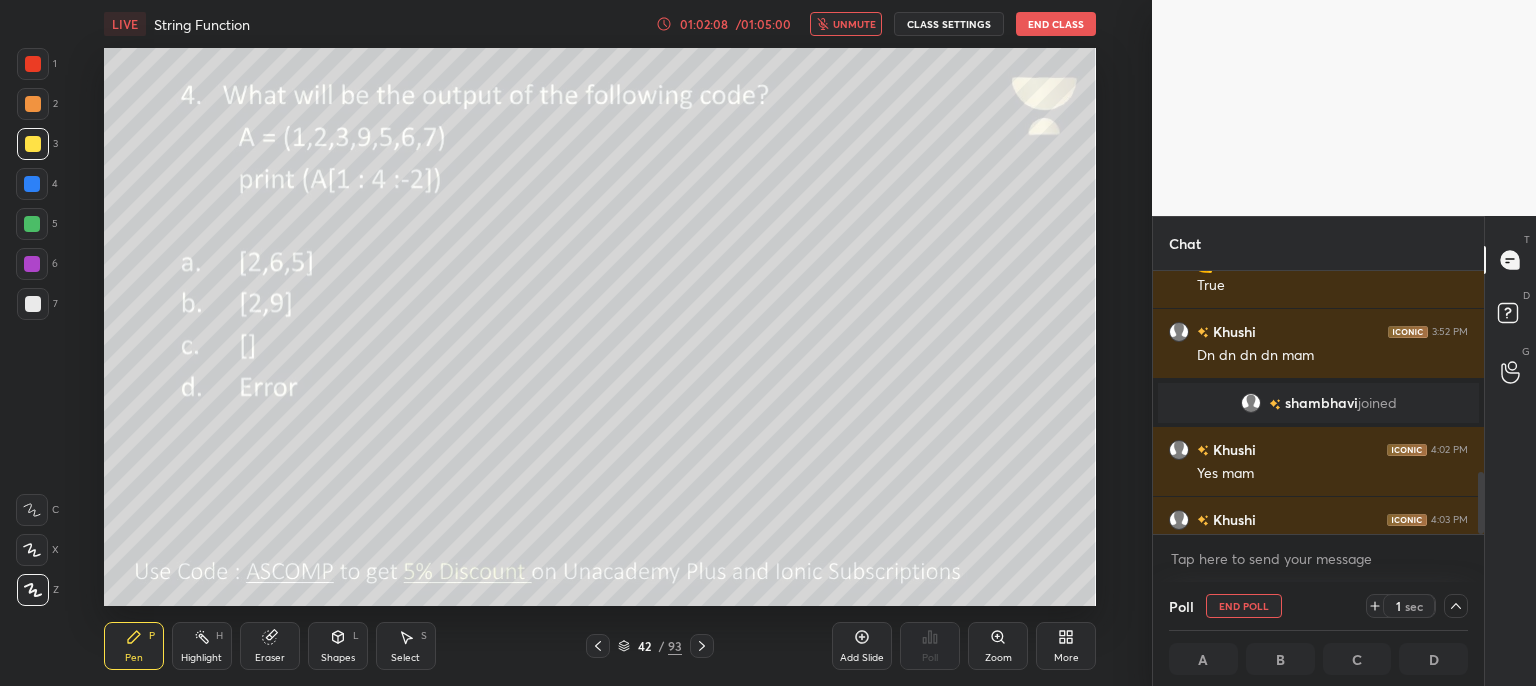 click on "unmute" at bounding box center (854, 24) 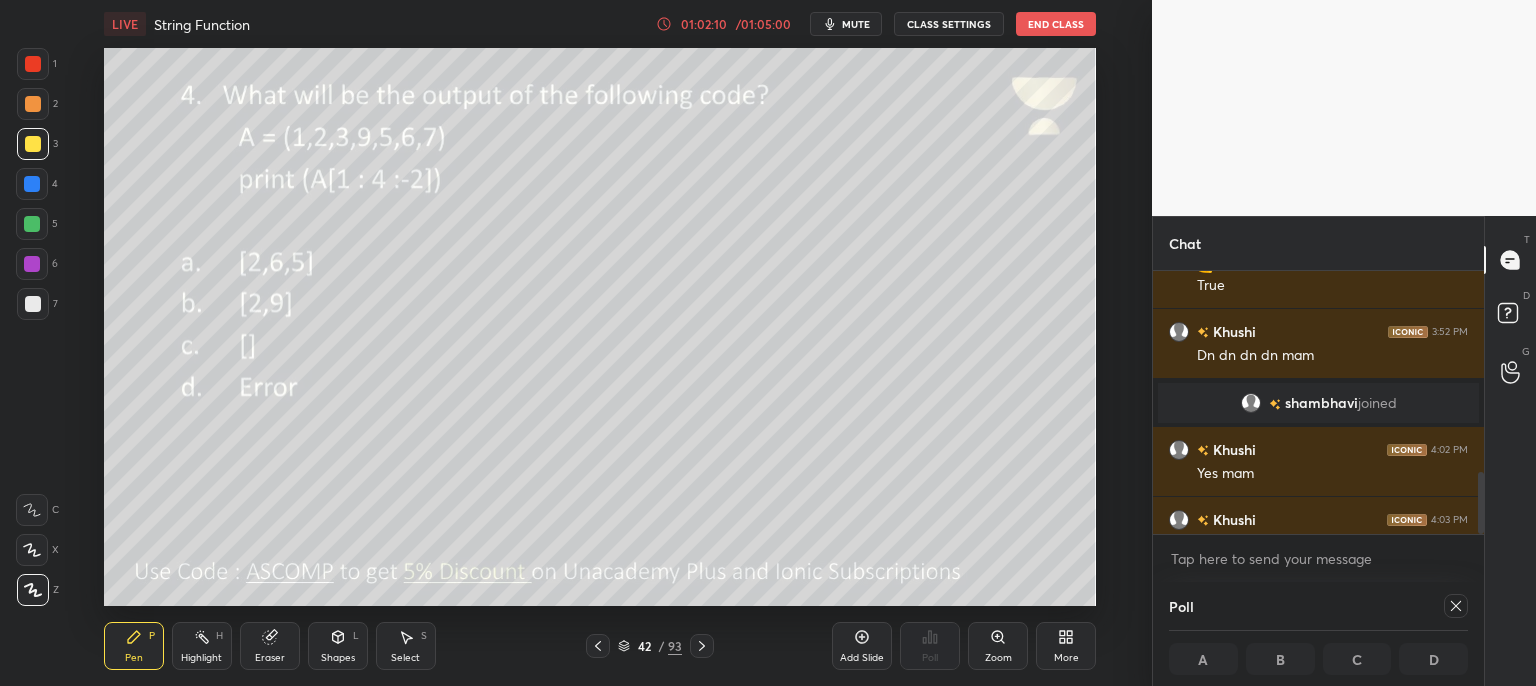 click 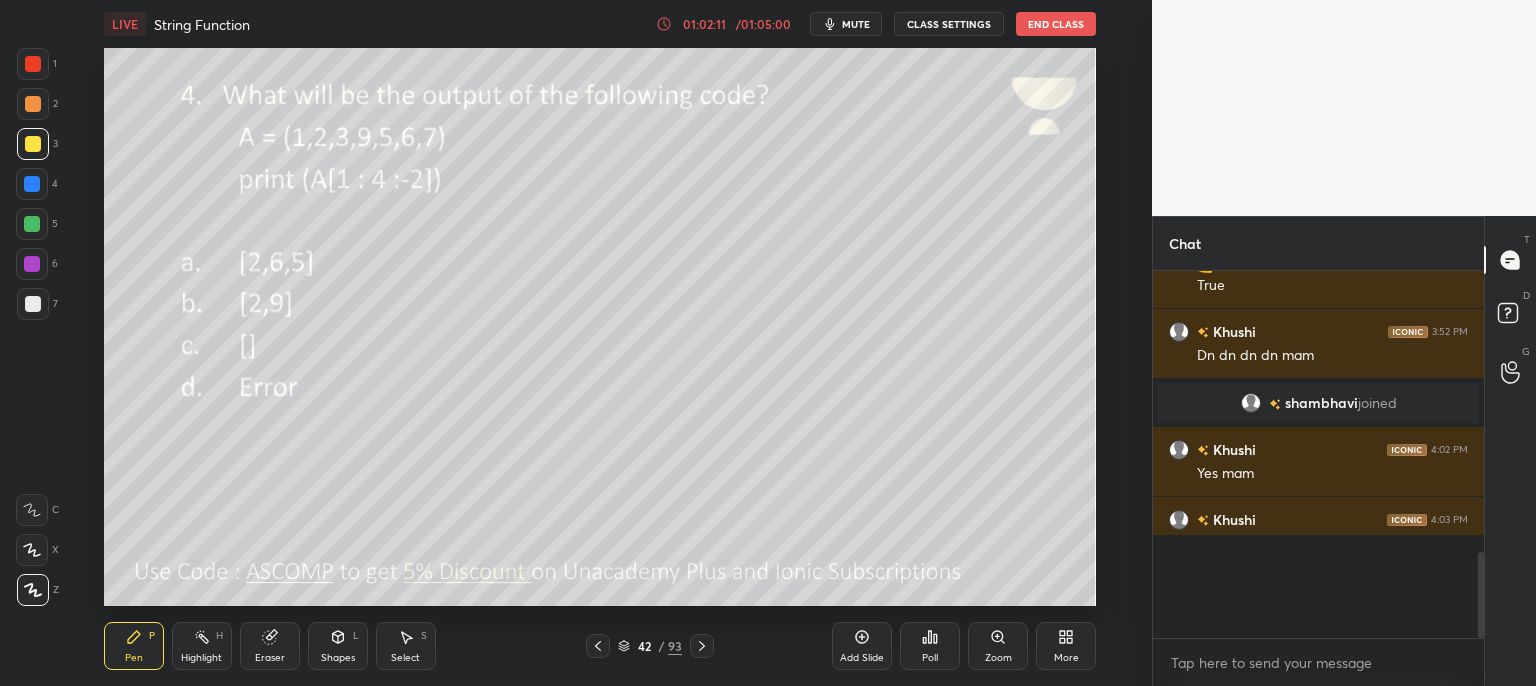 scroll, scrollTop: 0, scrollLeft: 0, axis: both 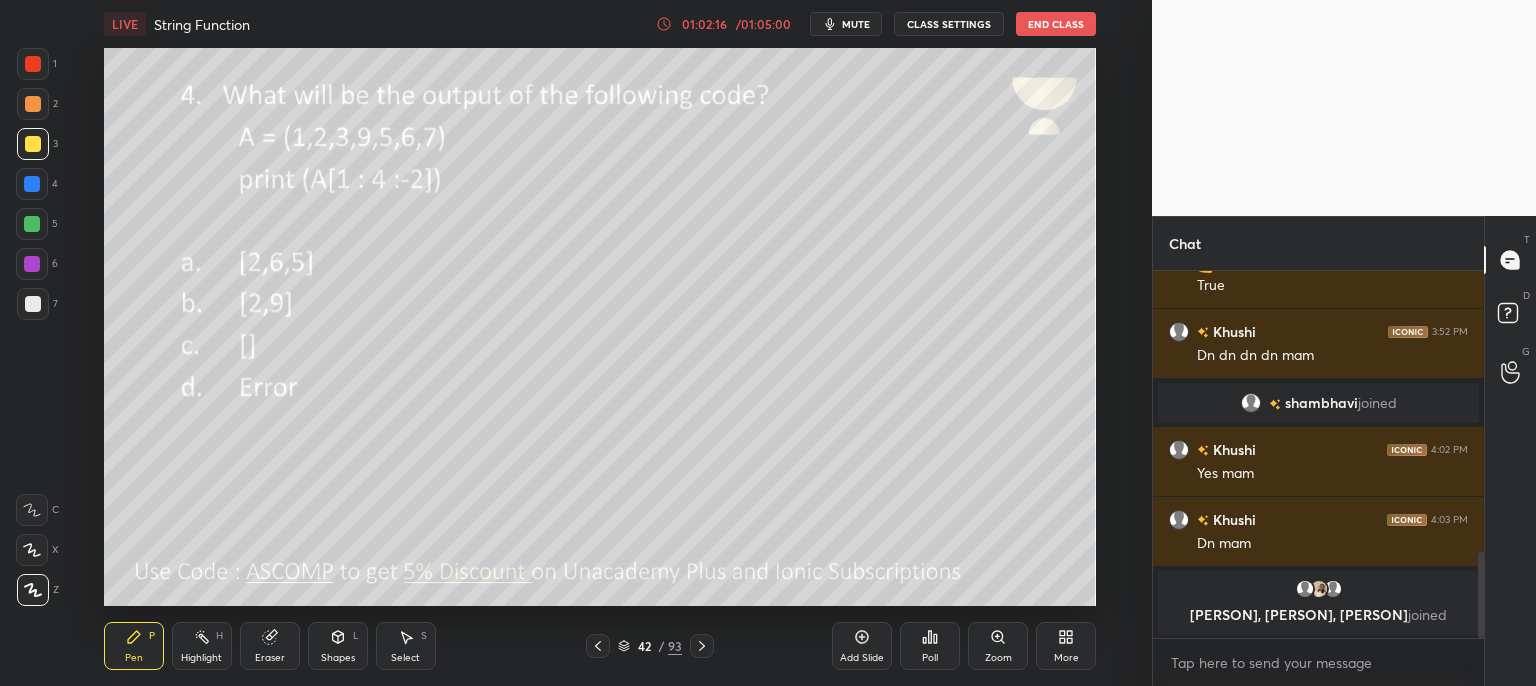 click 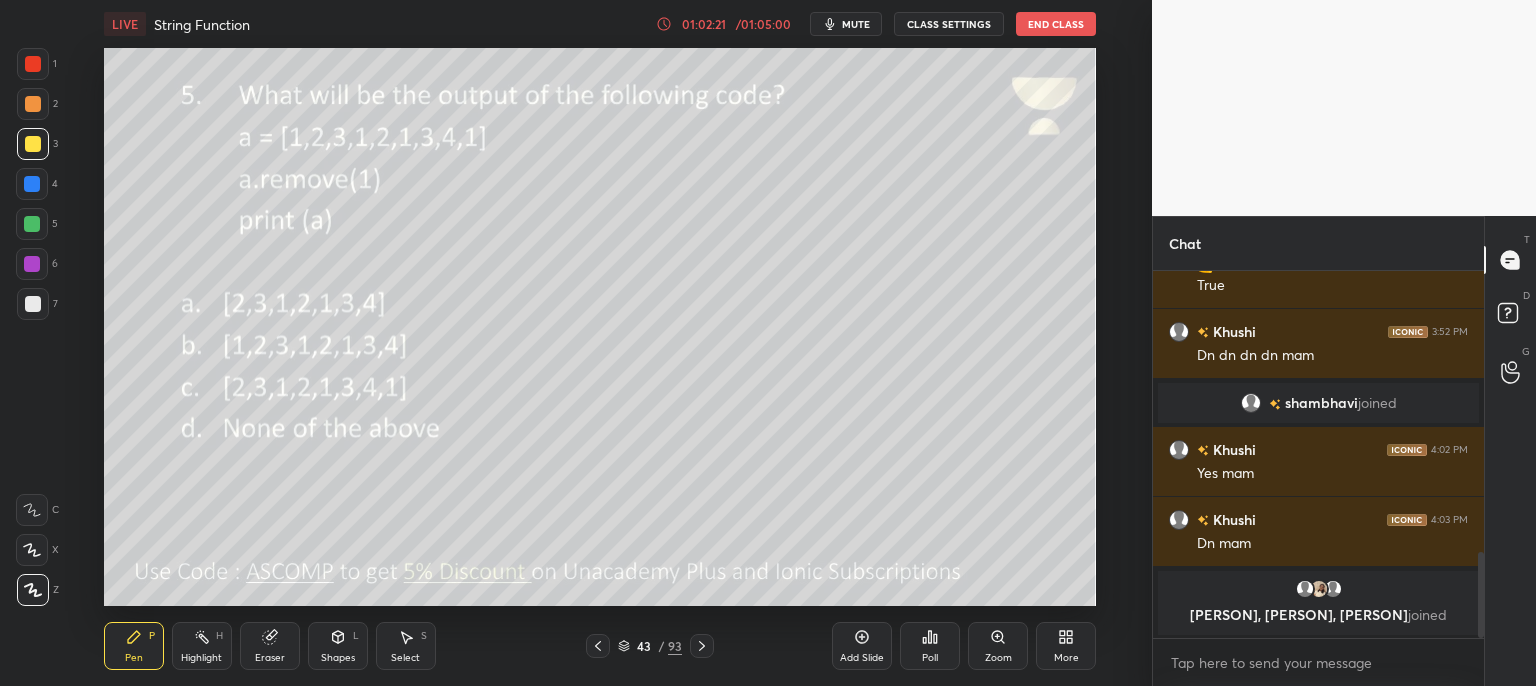 click on "Poll" at bounding box center (930, 646) 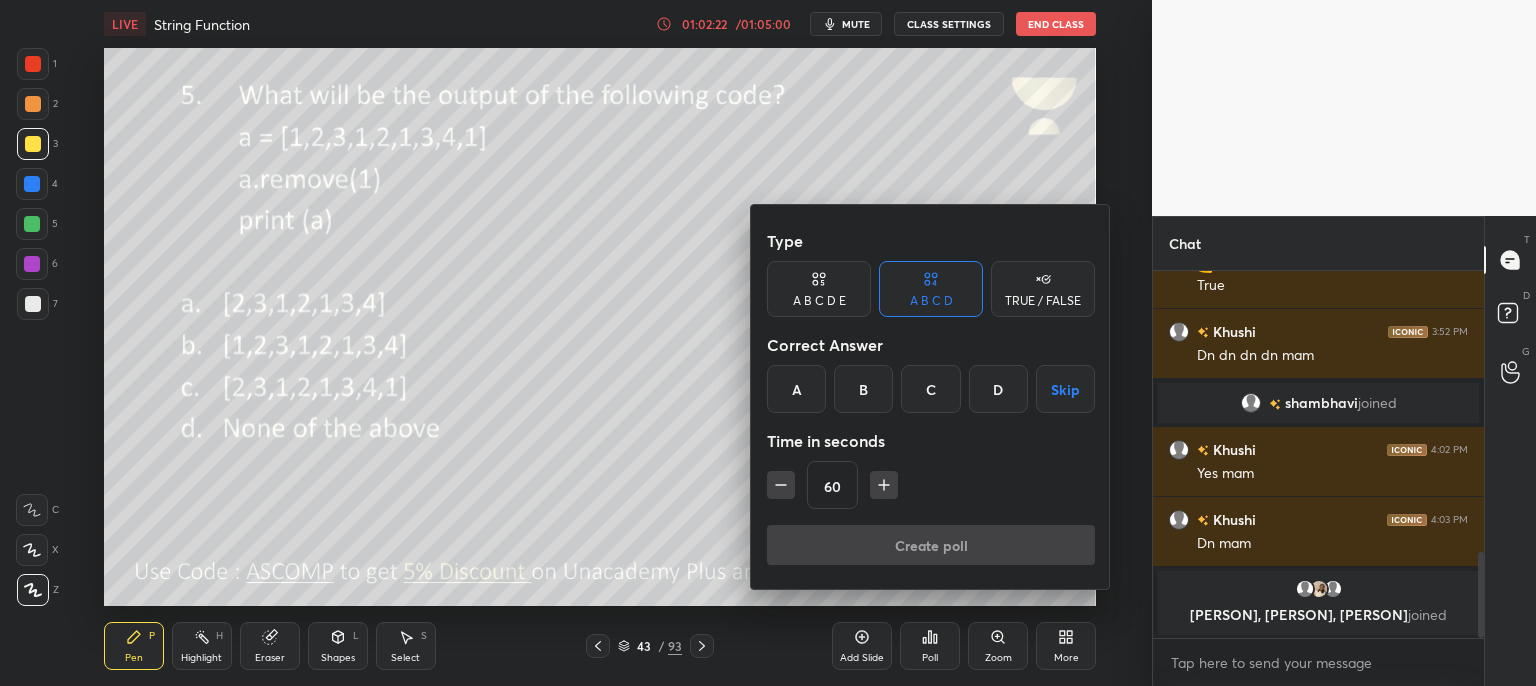 click on "C" at bounding box center [930, 389] 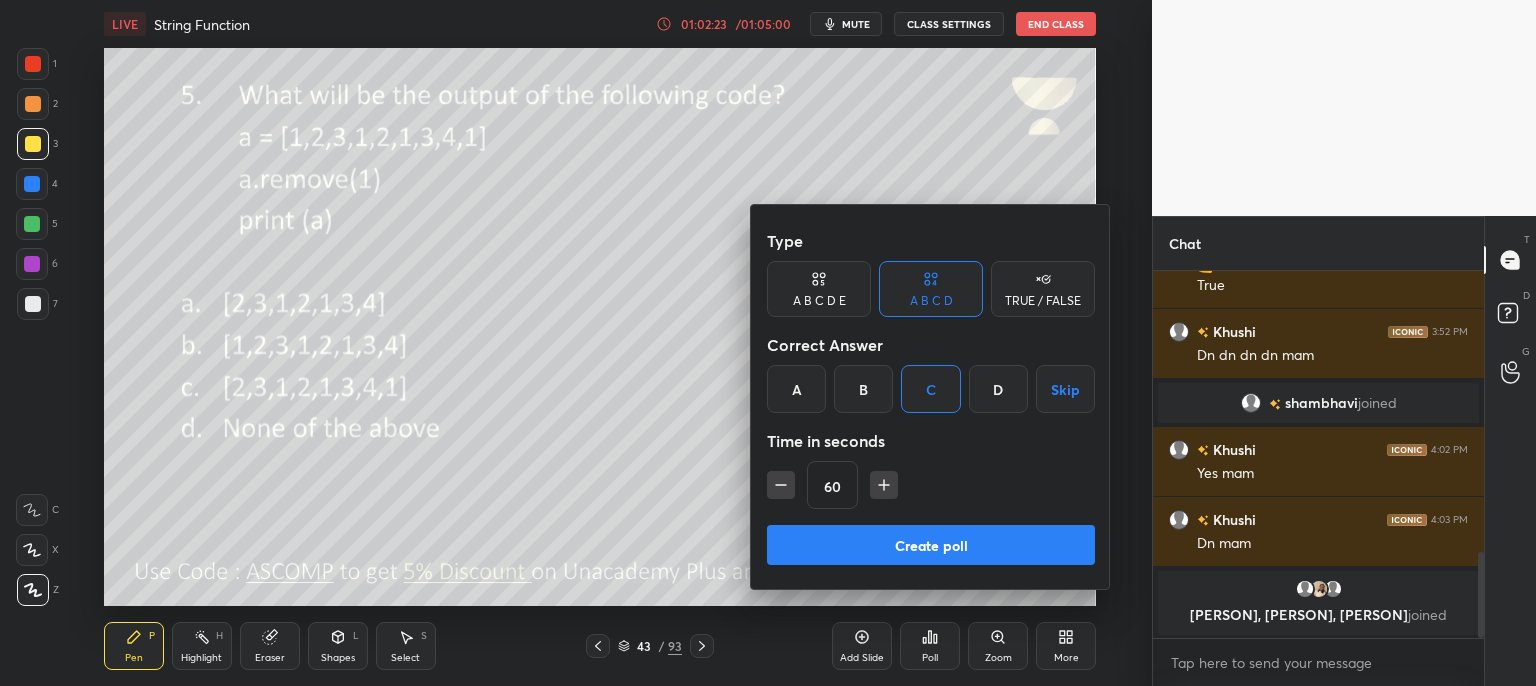 type 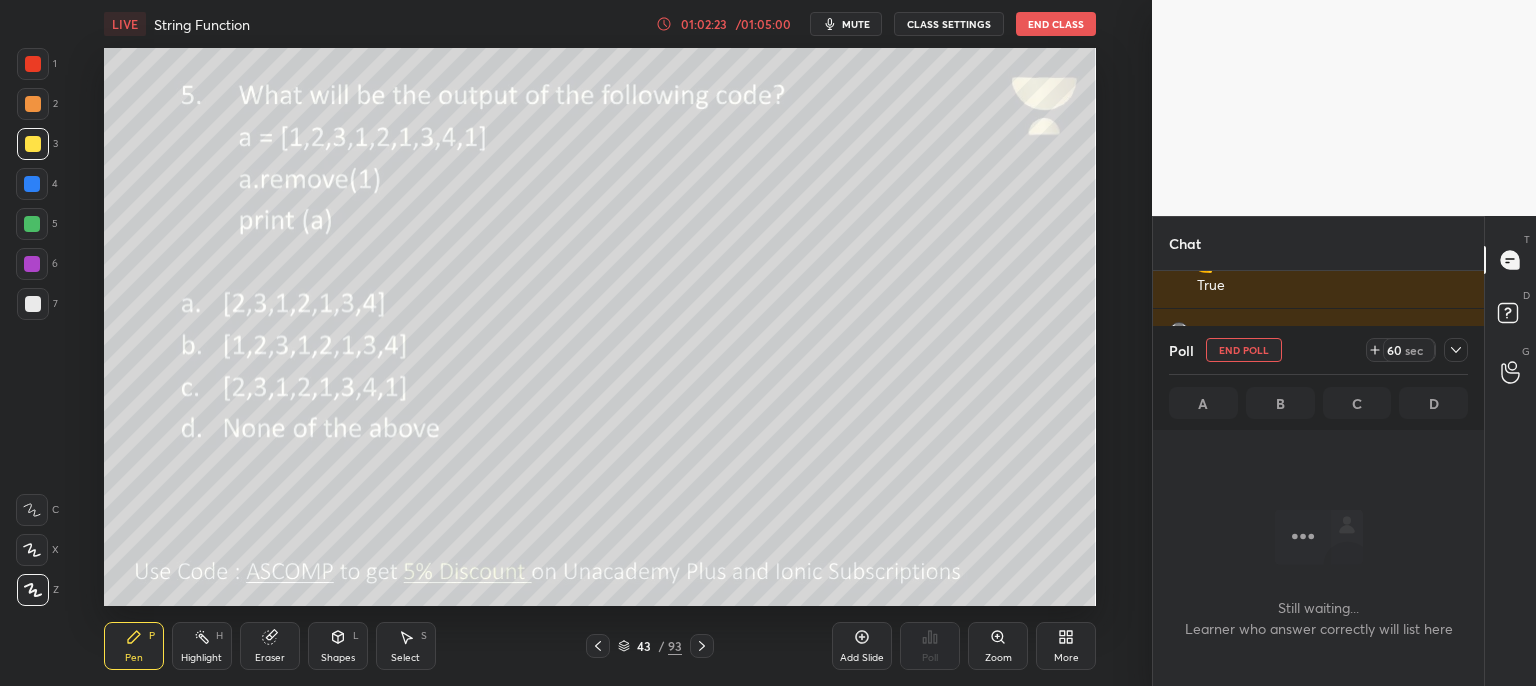 scroll, scrollTop: 257, scrollLeft: 325, axis: both 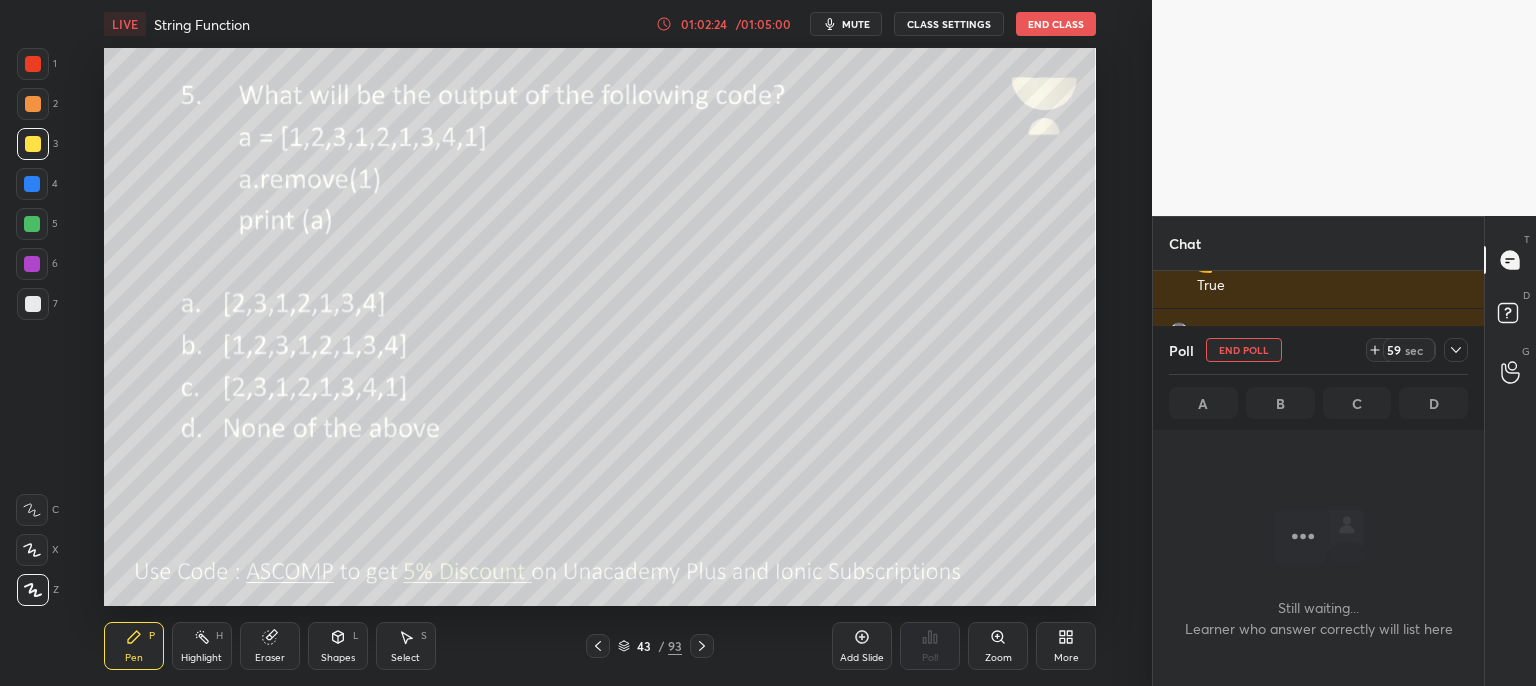 click on "mute" at bounding box center [856, 24] 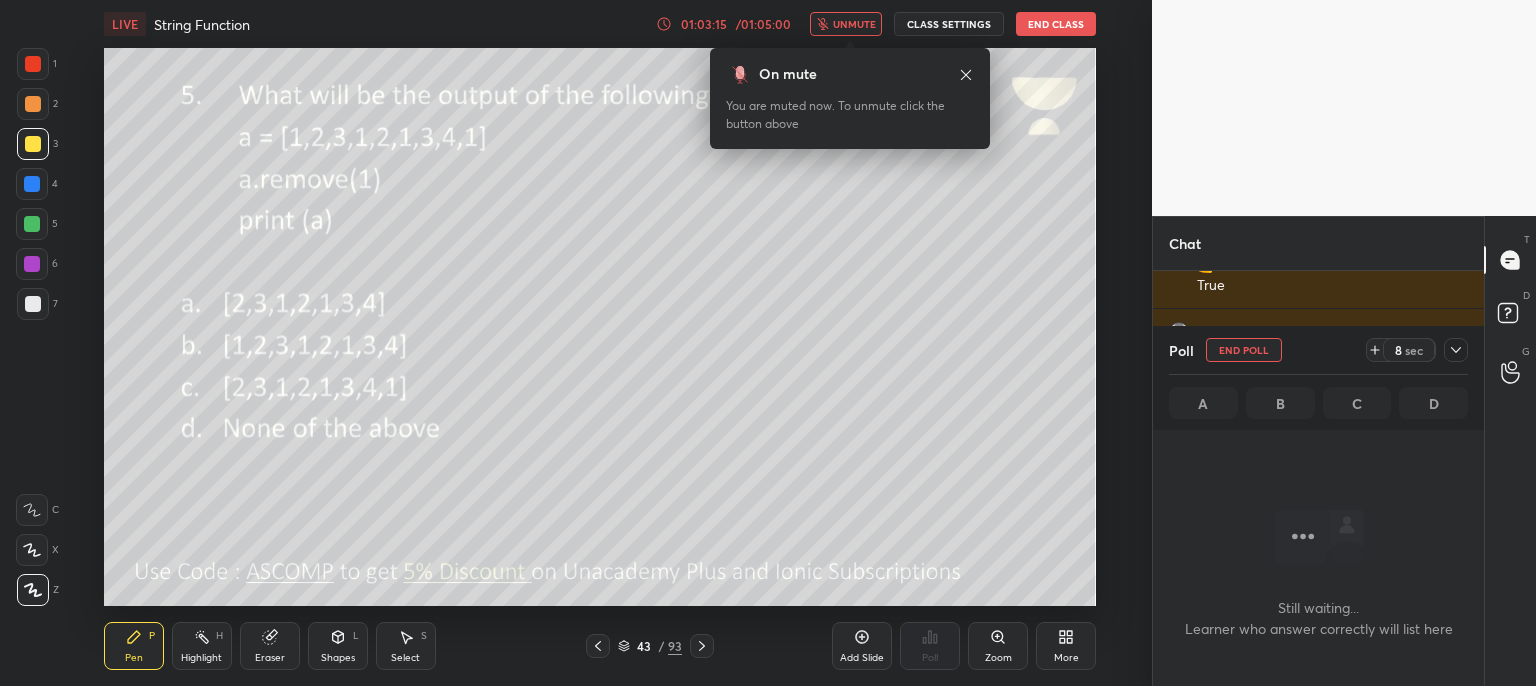 type 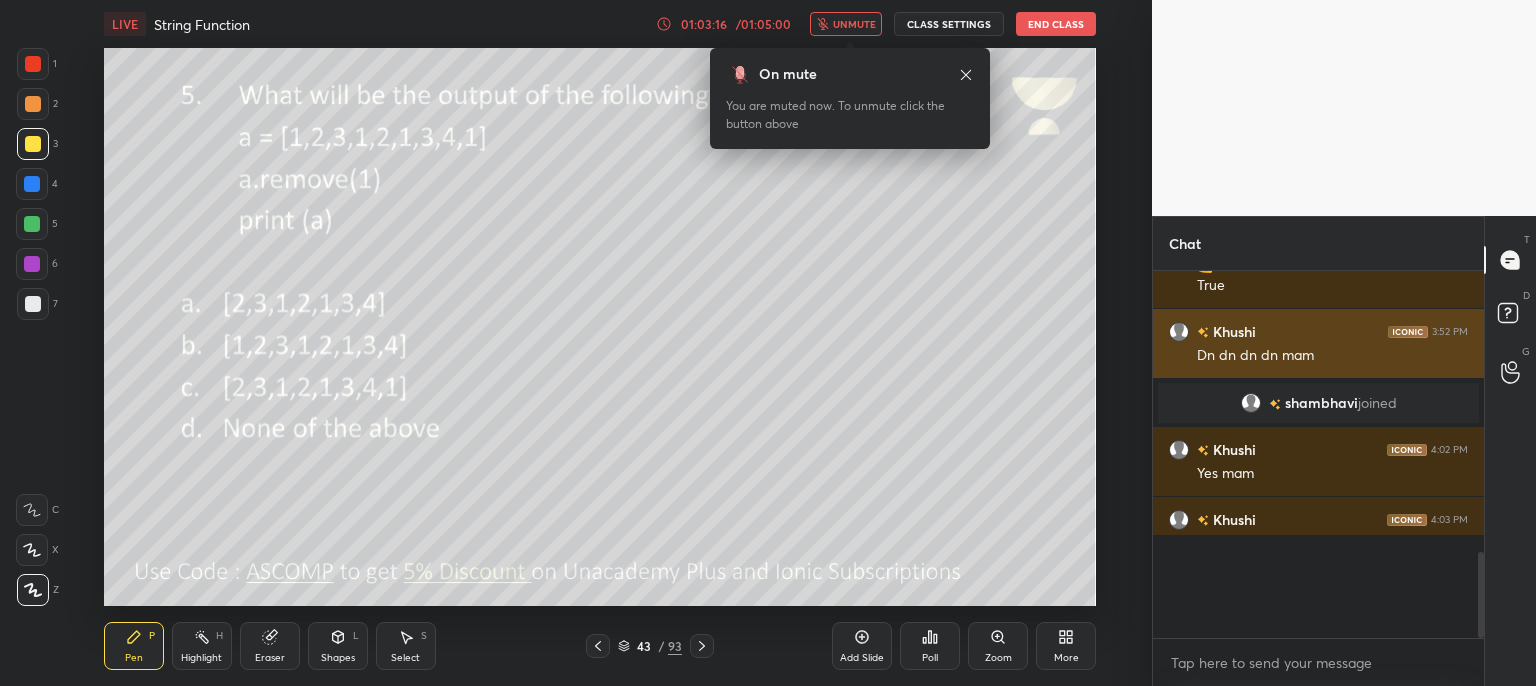 scroll, scrollTop: 282, scrollLeft: 325, axis: both 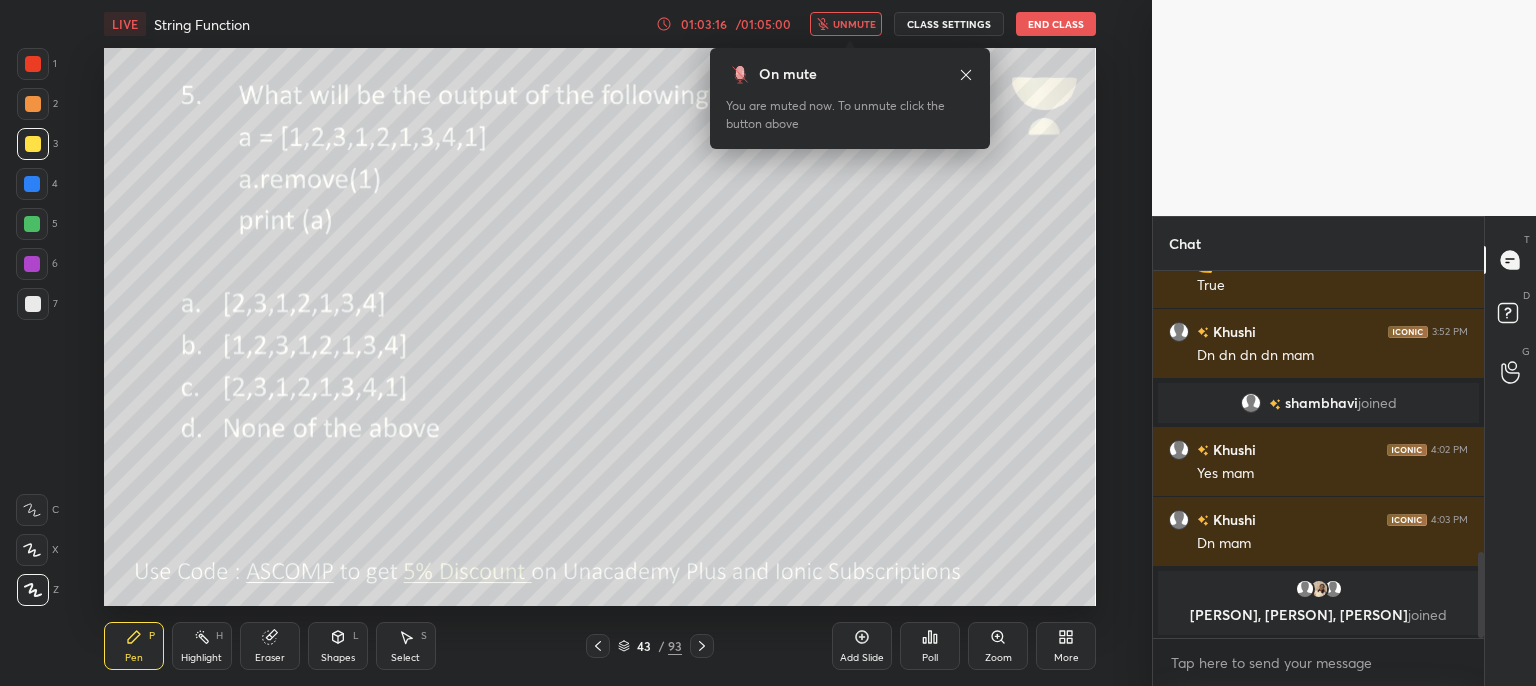 click on "unmute" at bounding box center (854, 24) 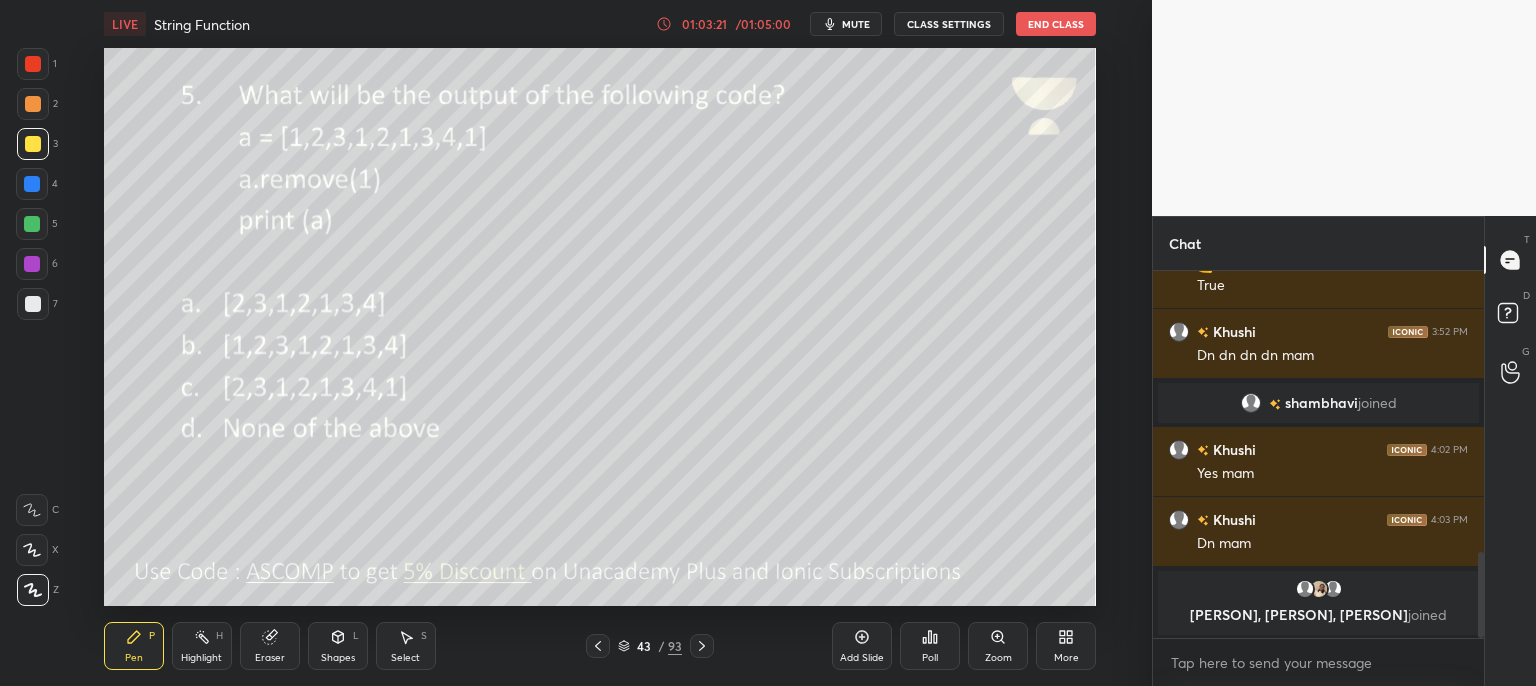 click at bounding box center [702, 646] 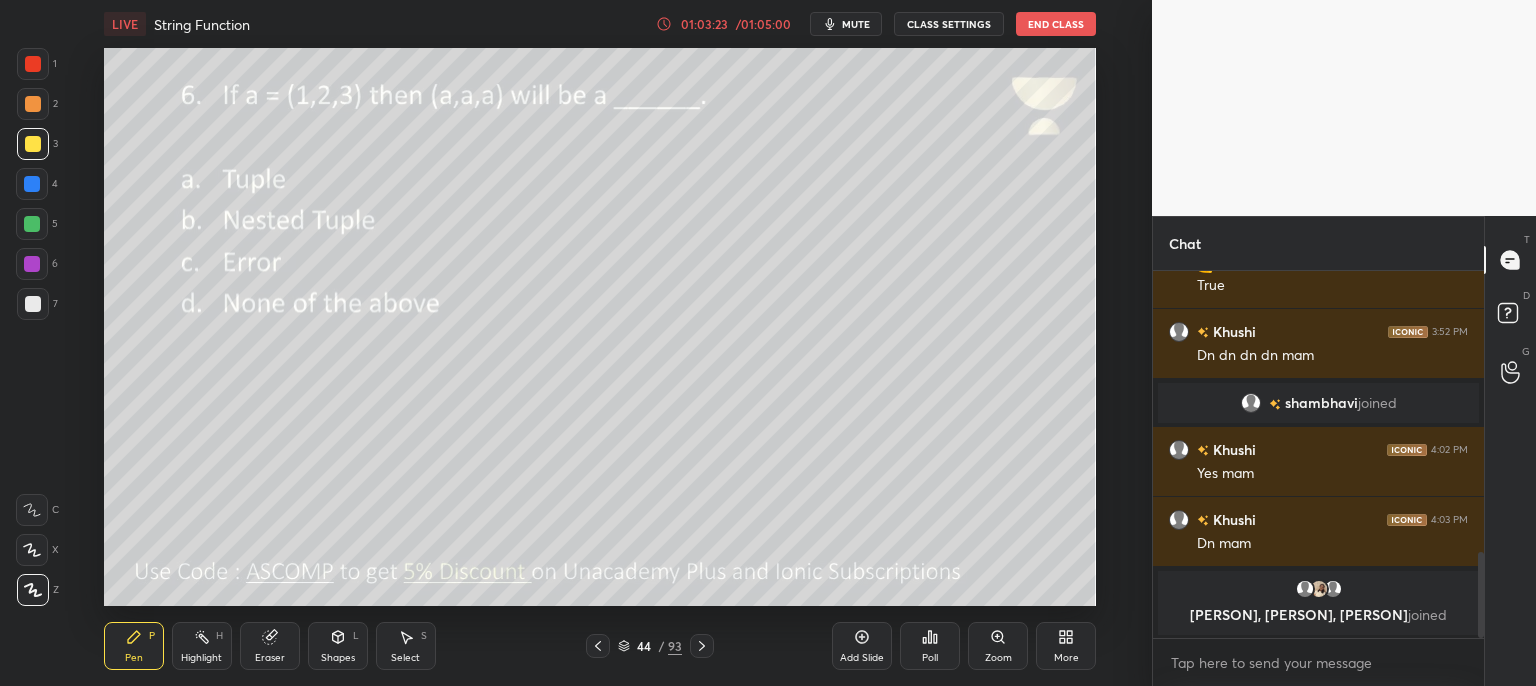 click on "mute" at bounding box center (856, 24) 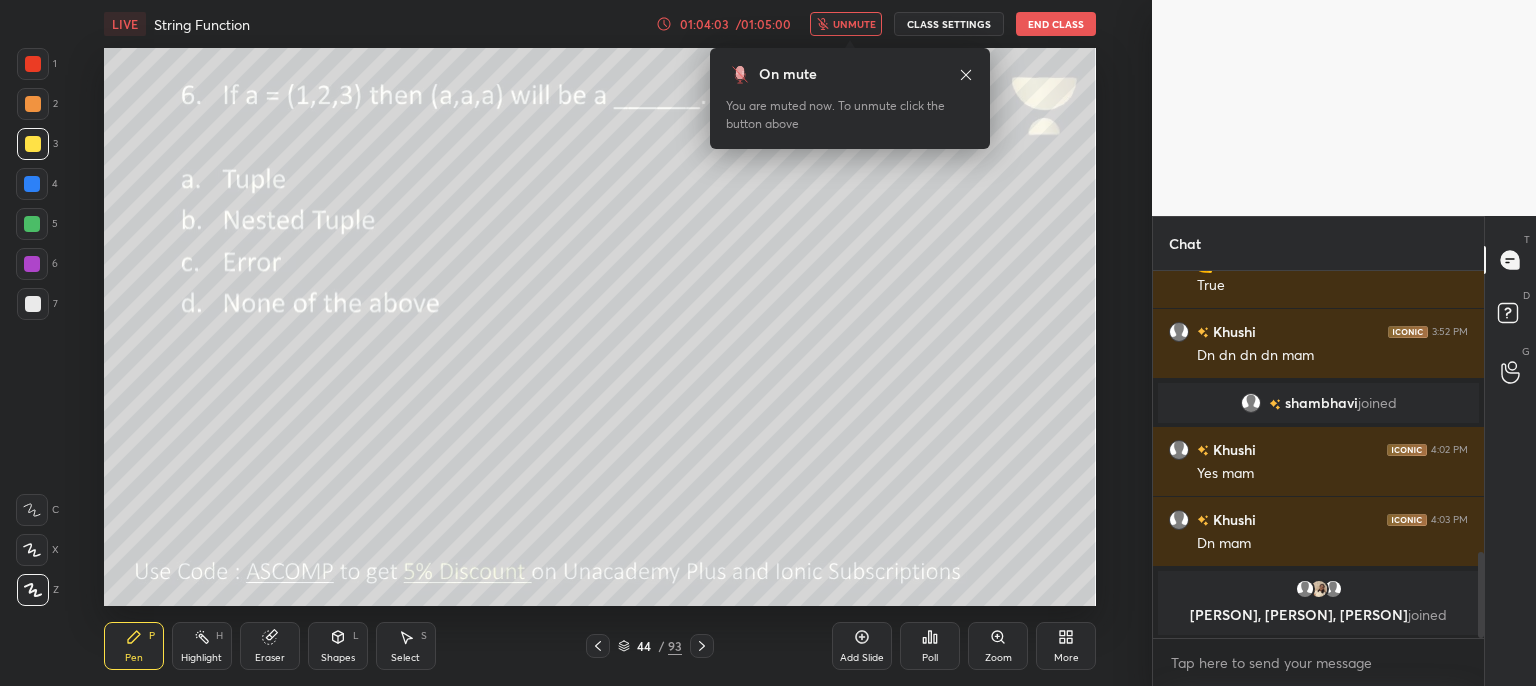 click 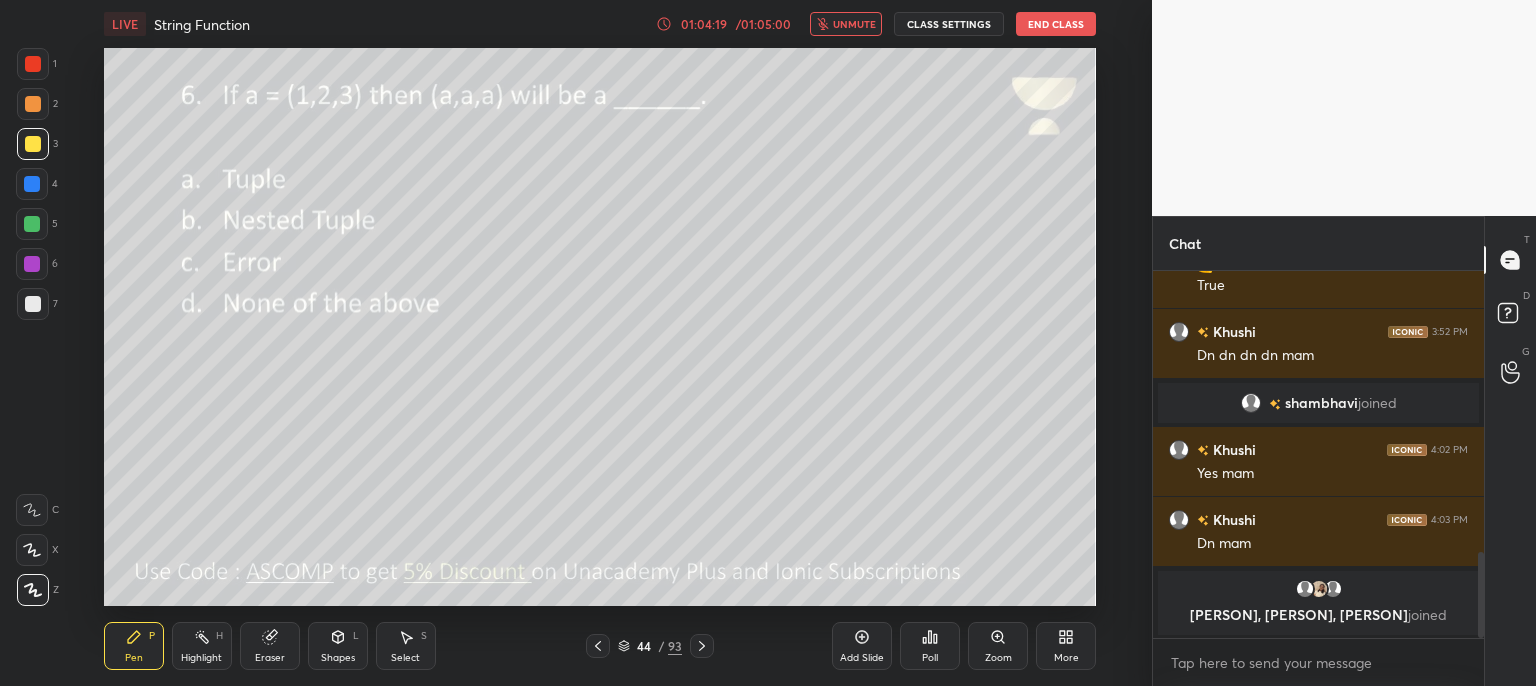 click on "LIVE String Function 01:04:19 /  01:05:00 unmute CLASS SETTINGS End Class" at bounding box center (600, 24) 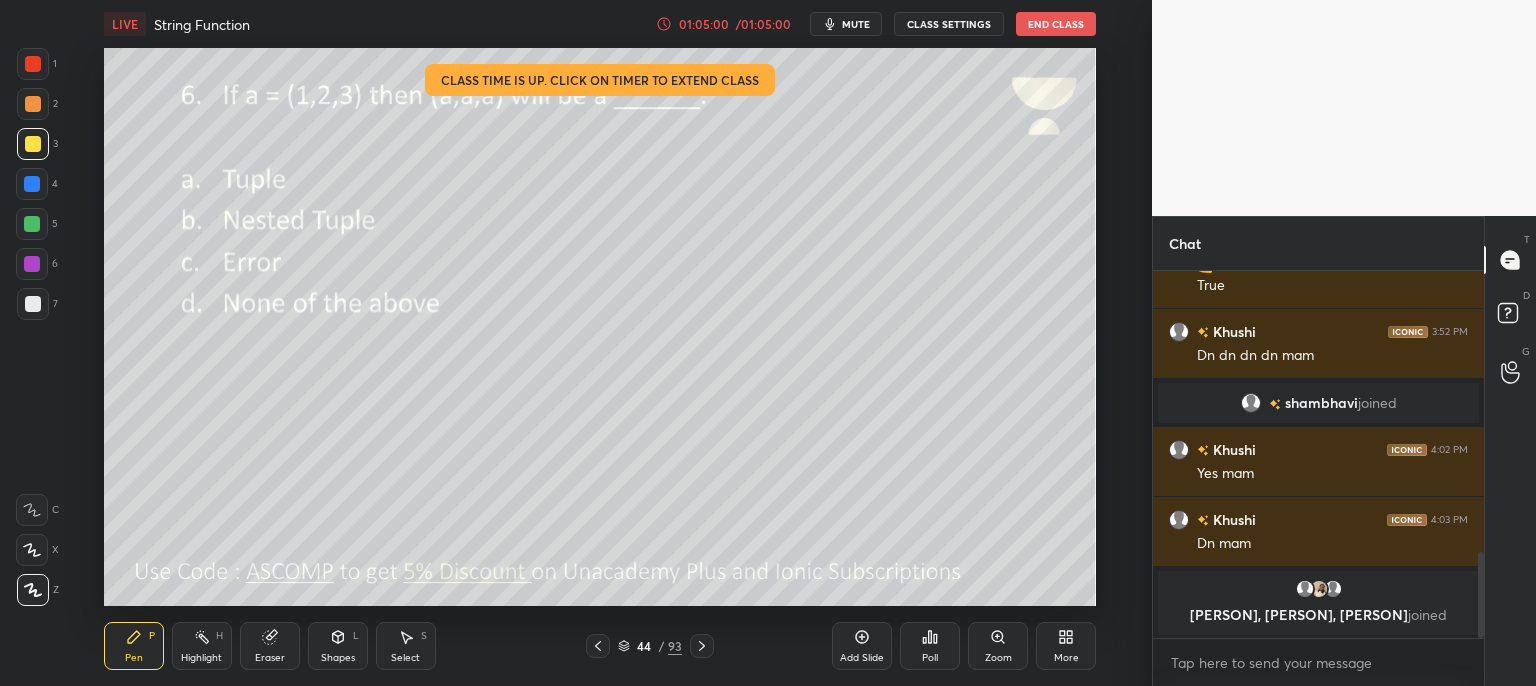 type 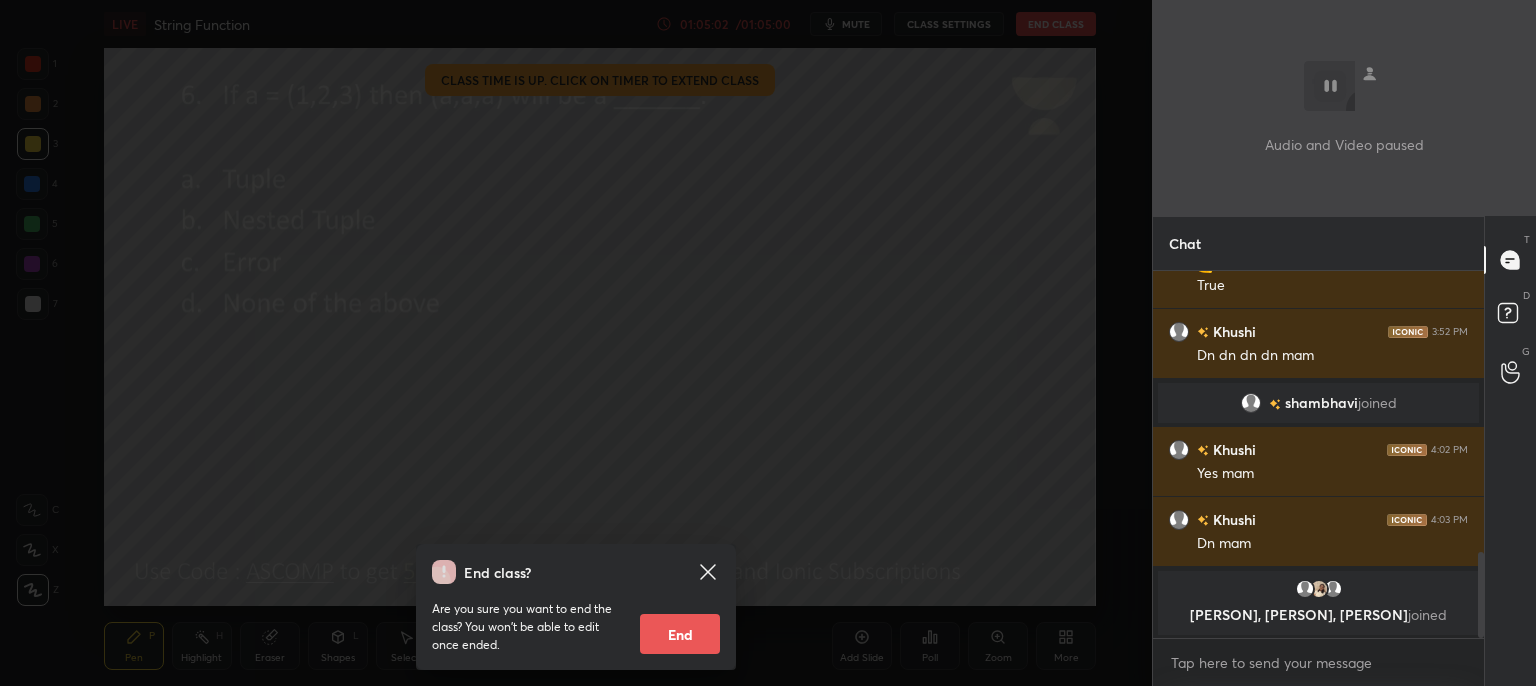 type 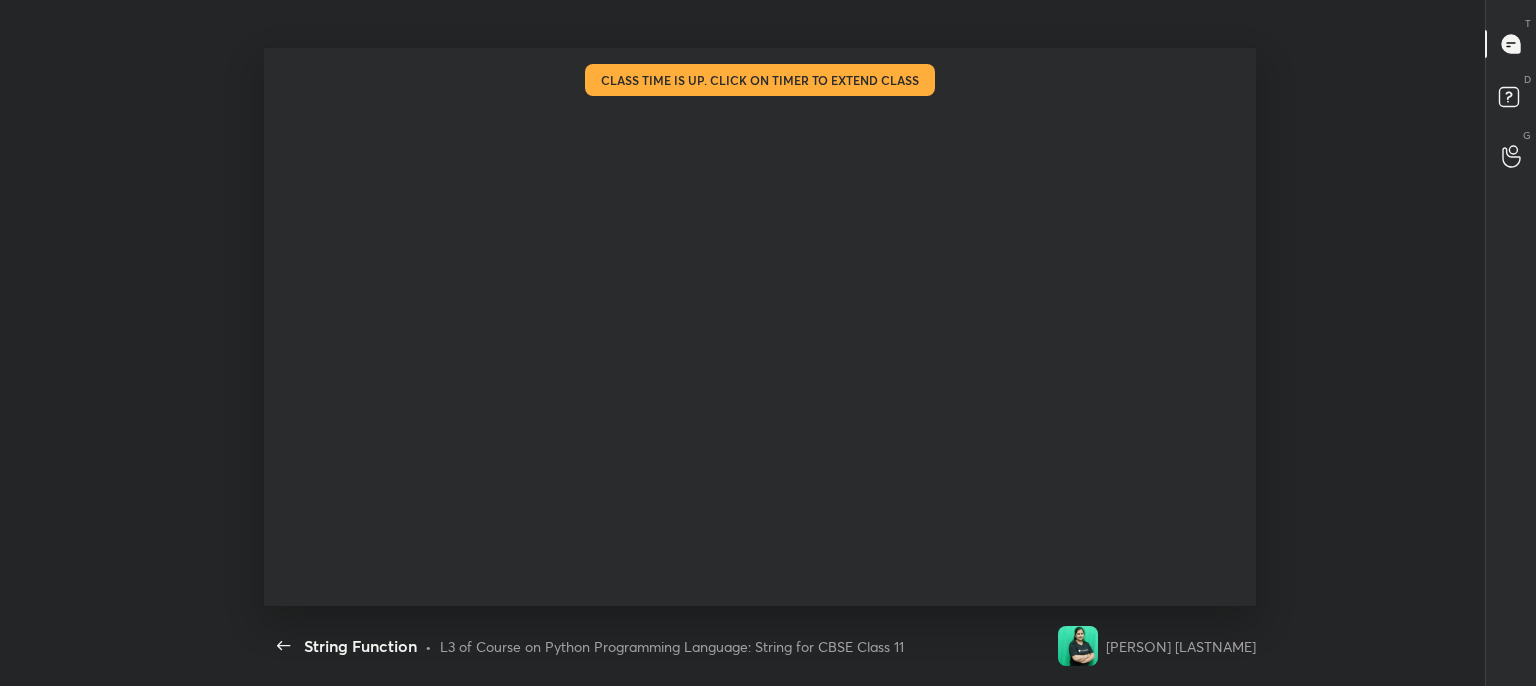 scroll, scrollTop: 99441, scrollLeft: 98480, axis: both 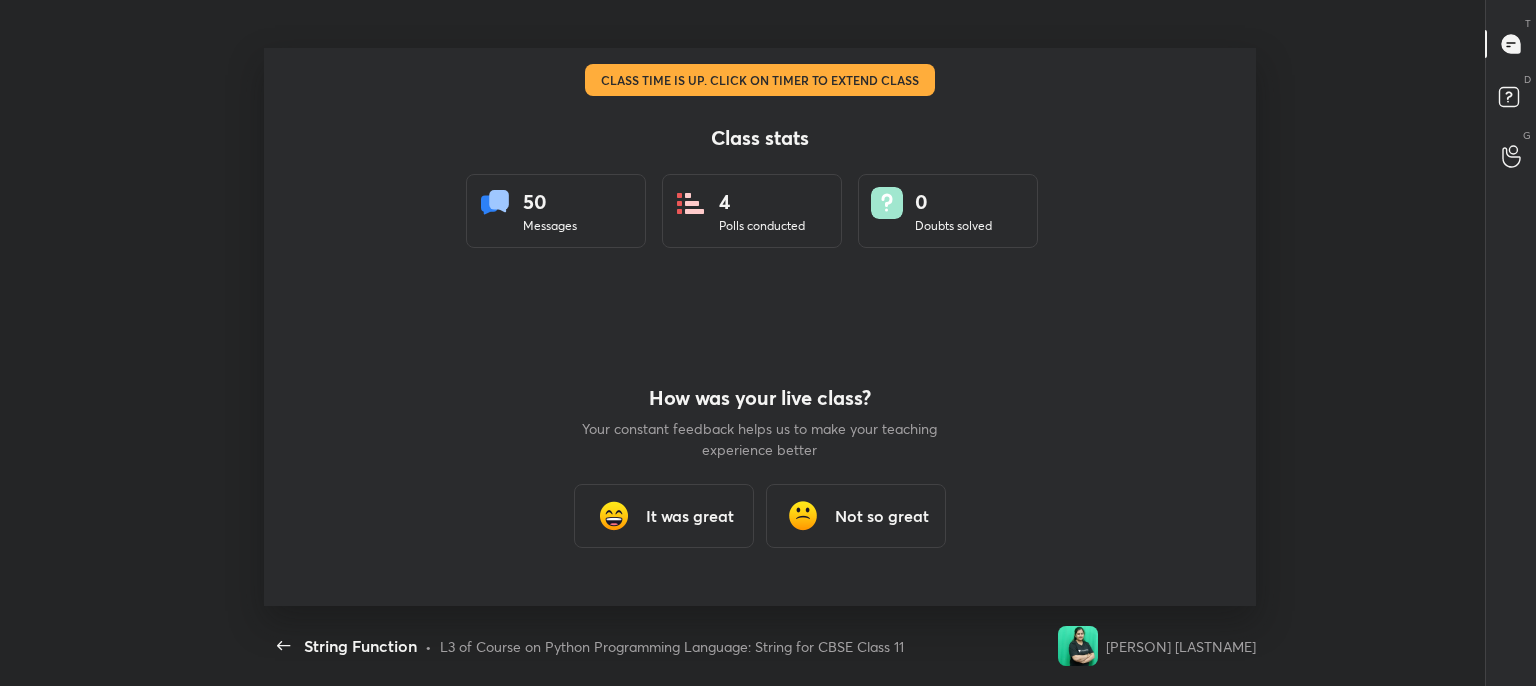 click on "It was great" at bounding box center (690, 516) 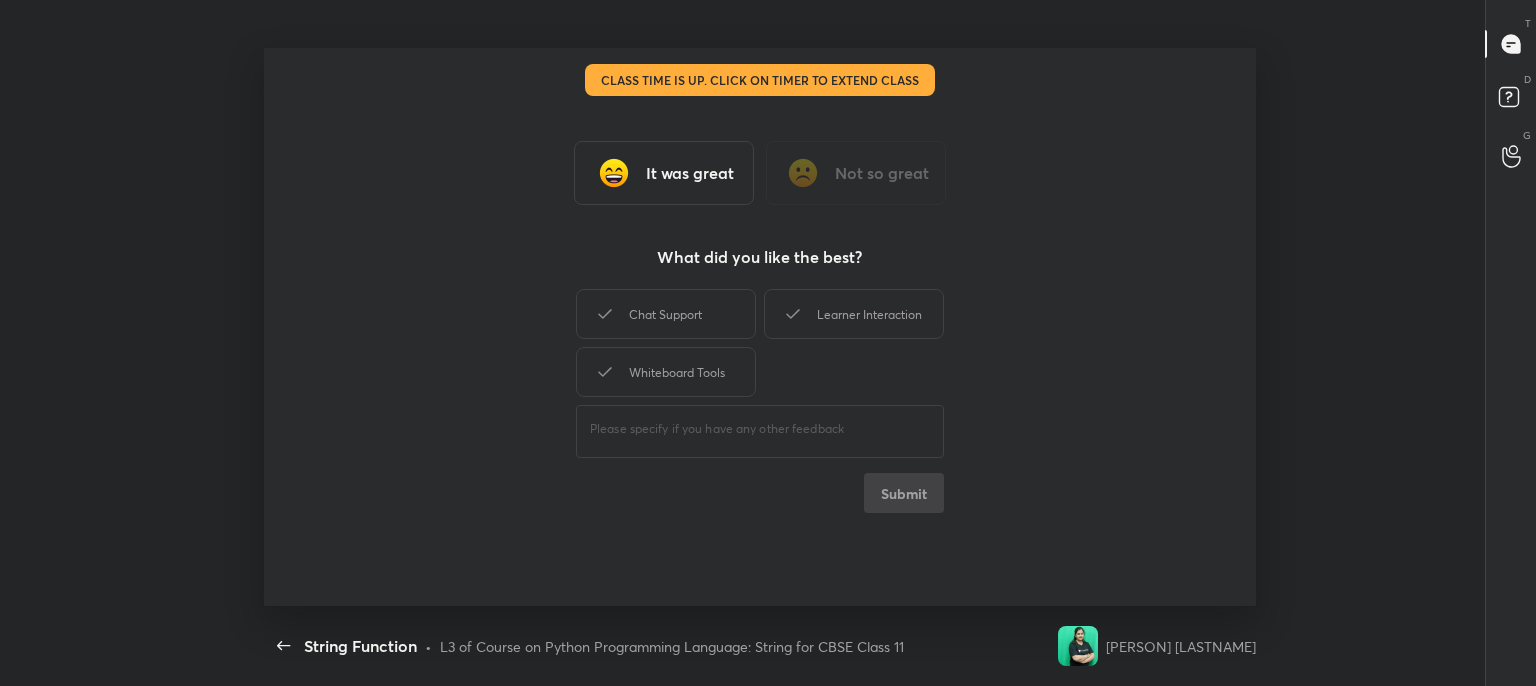 drag, startPoint x: 668, startPoint y: 309, endPoint x: 668, endPoint y: 340, distance: 31 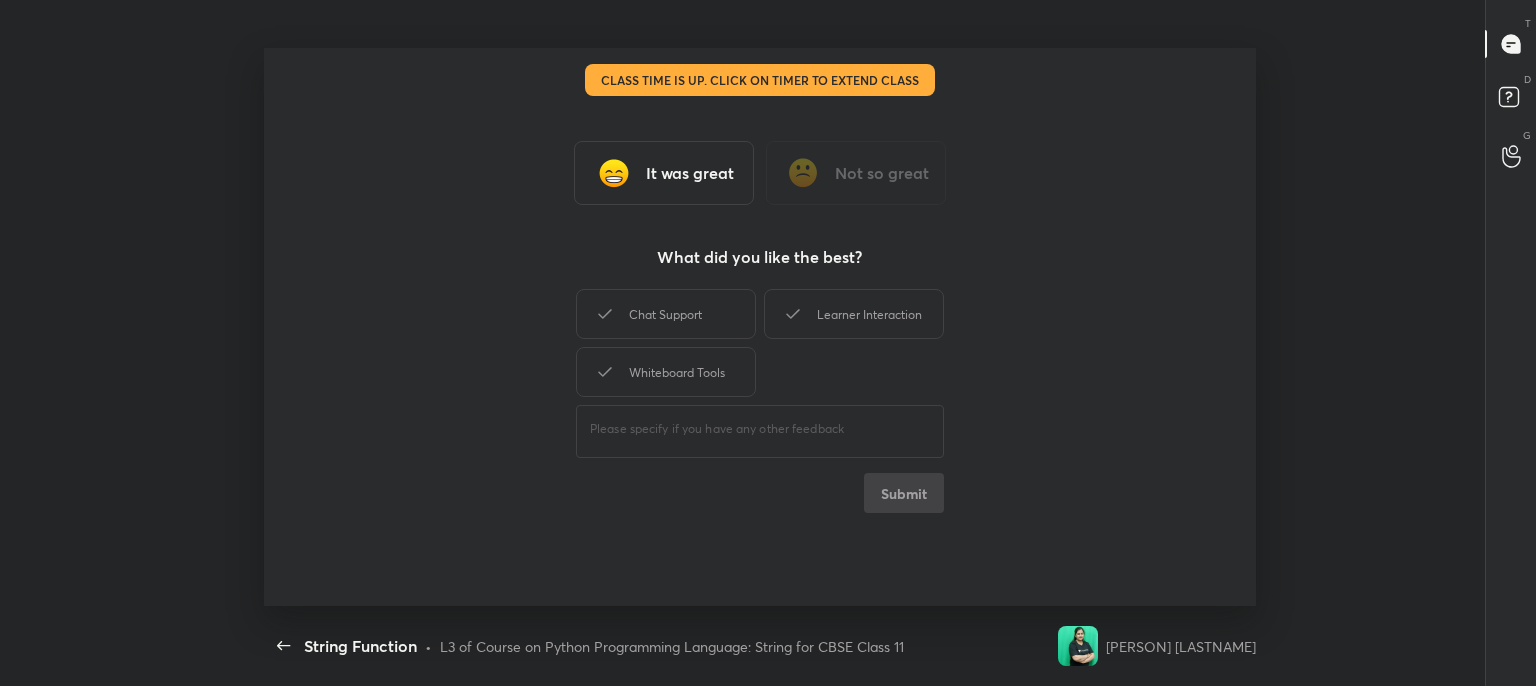 click on "Chat Support" at bounding box center [666, 314] 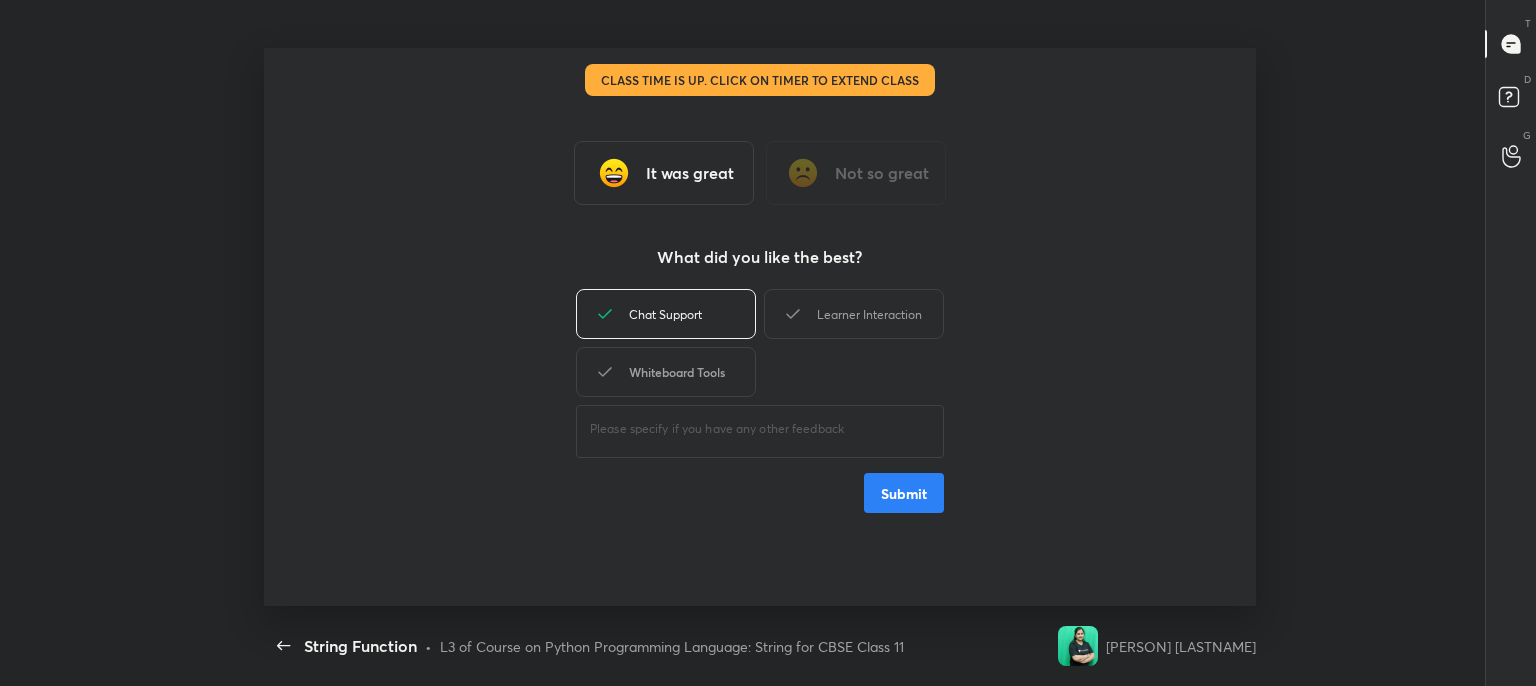 click on "Whiteboard Tools" at bounding box center [666, 372] 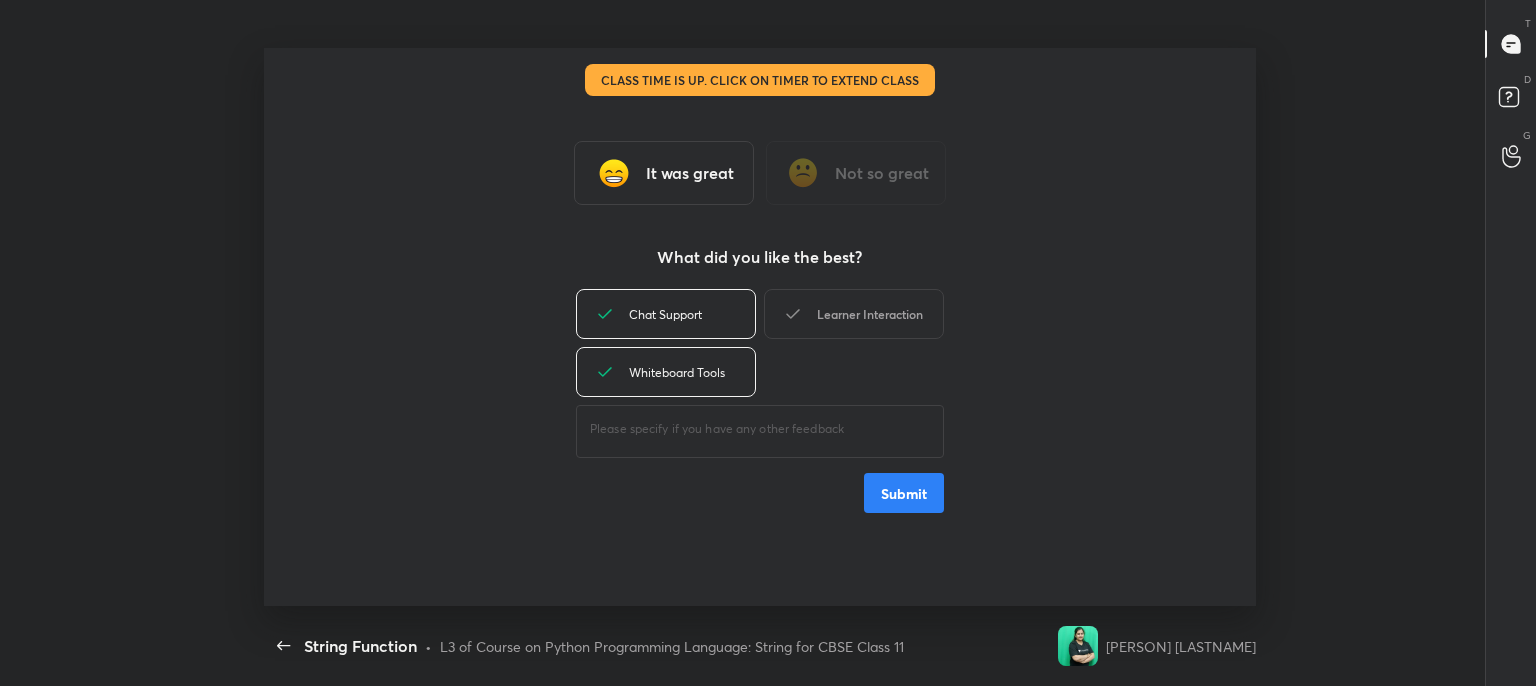 click on "Learner Interaction" at bounding box center (854, 314) 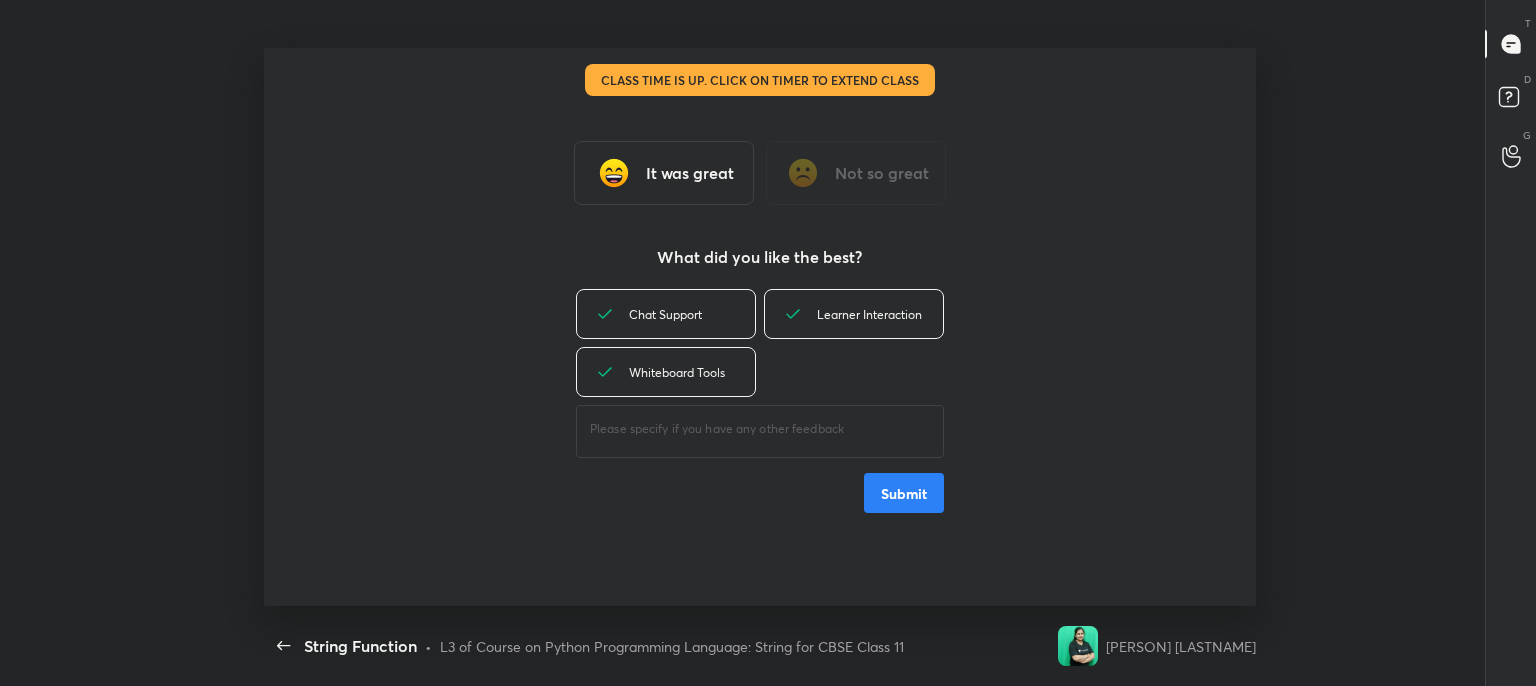type 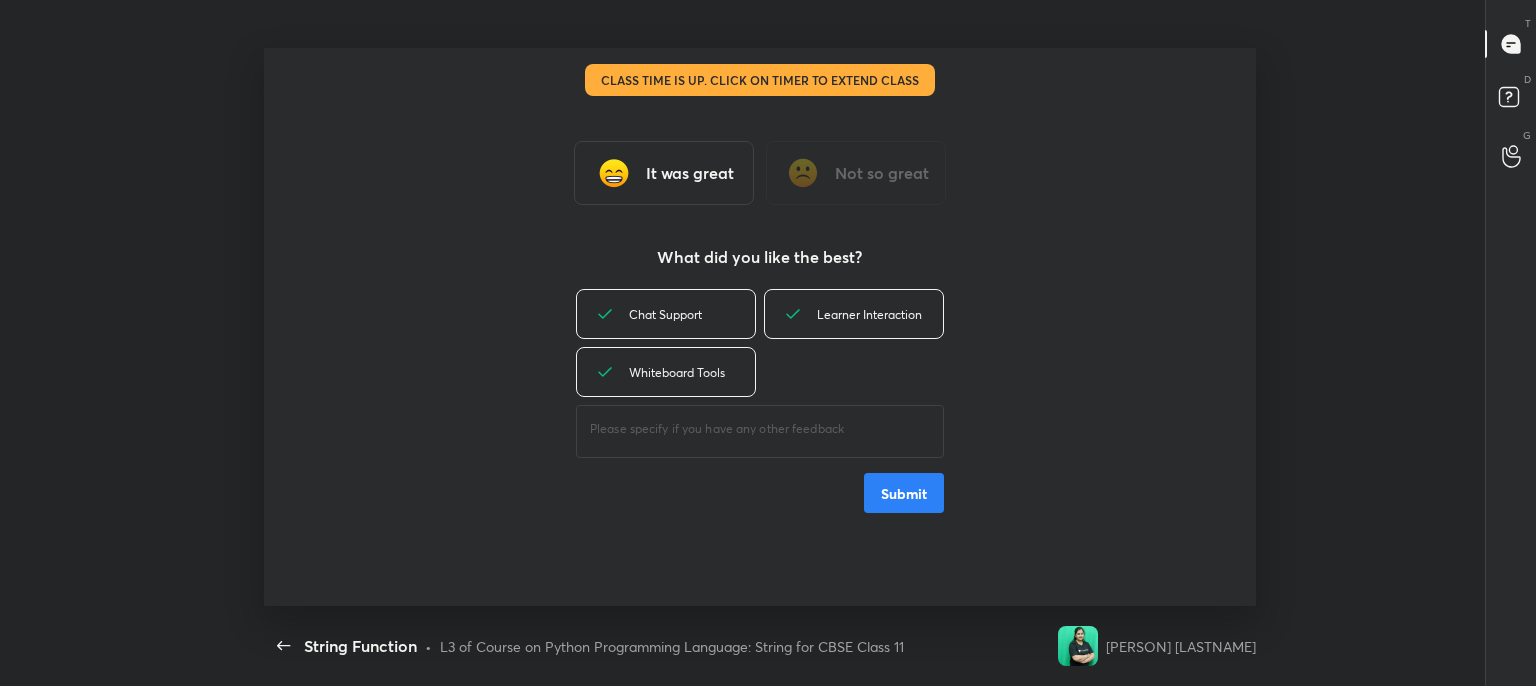 click on "Submit" at bounding box center [904, 493] 